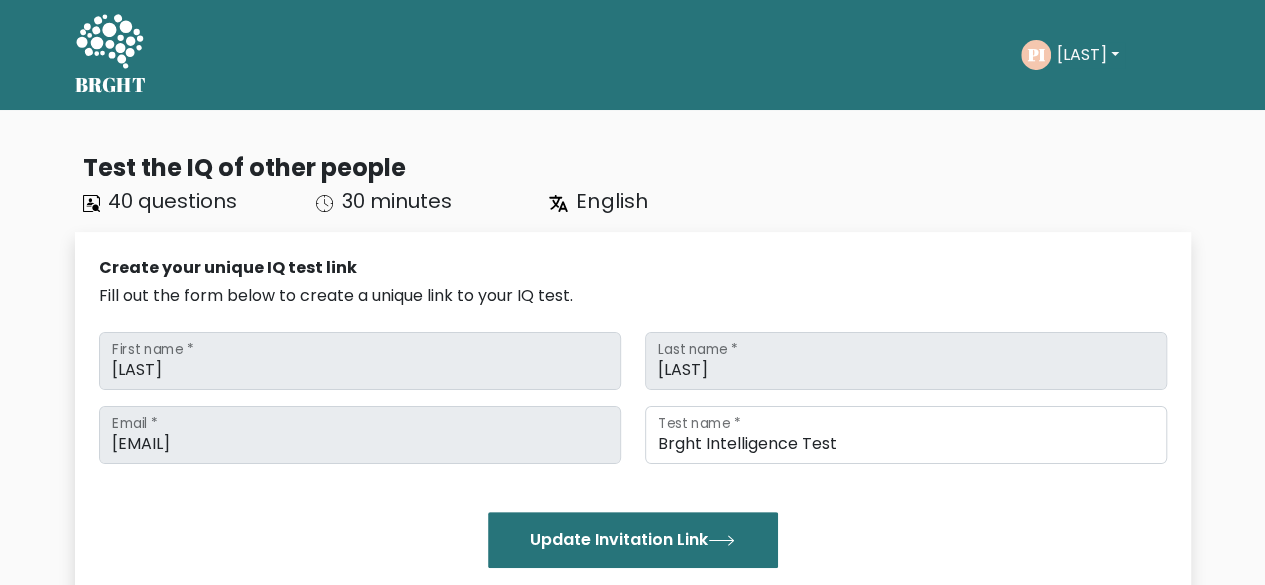 scroll, scrollTop: 400, scrollLeft: 0, axis: vertical 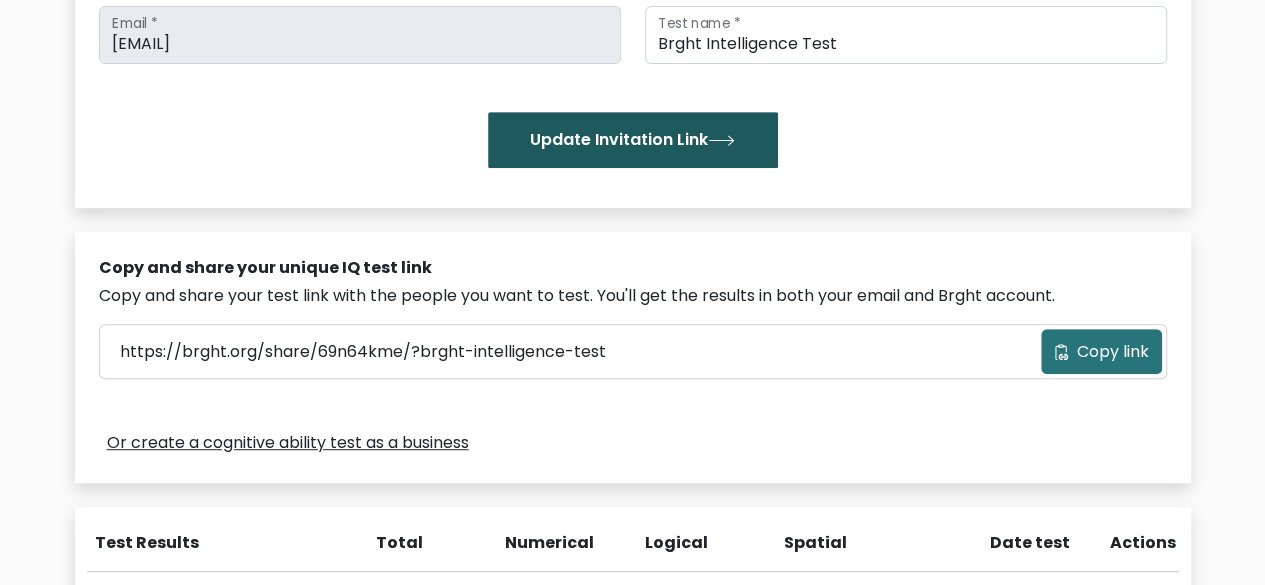 click on "Update Invitation Link" at bounding box center (633, 140) 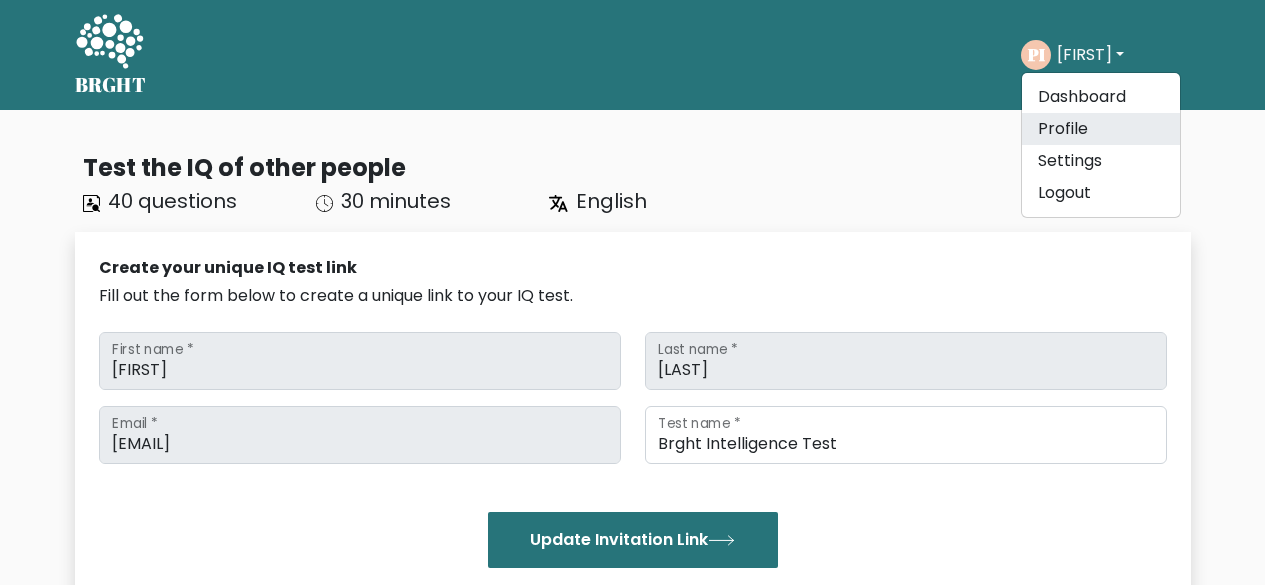 scroll, scrollTop: 0, scrollLeft: 0, axis: both 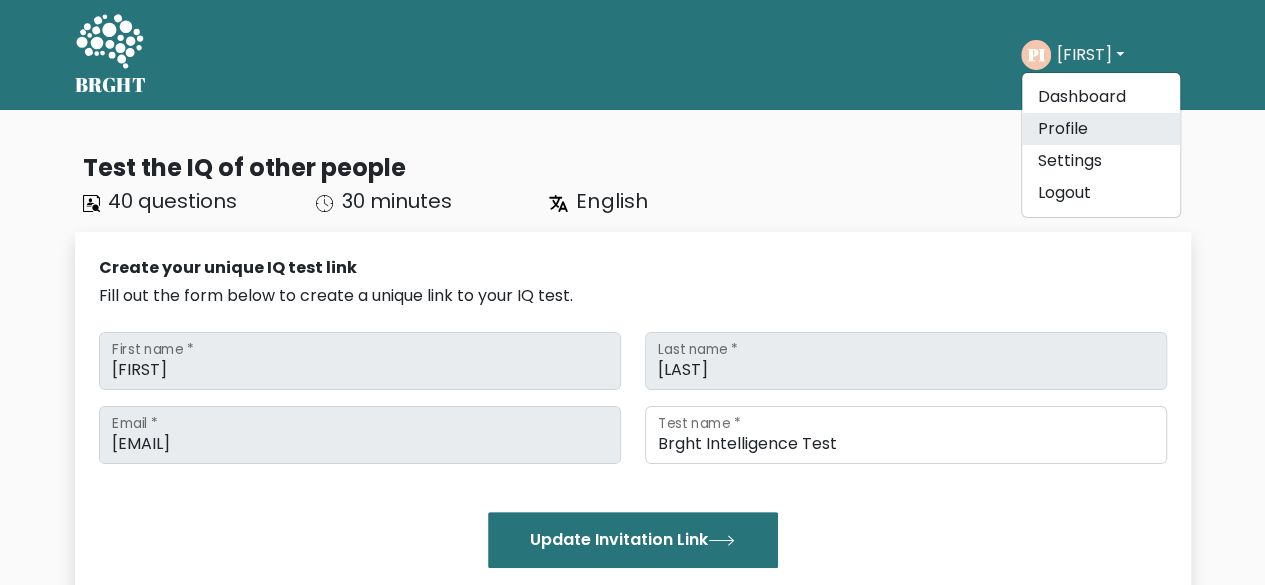 click on "Profile" at bounding box center (1101, 129) 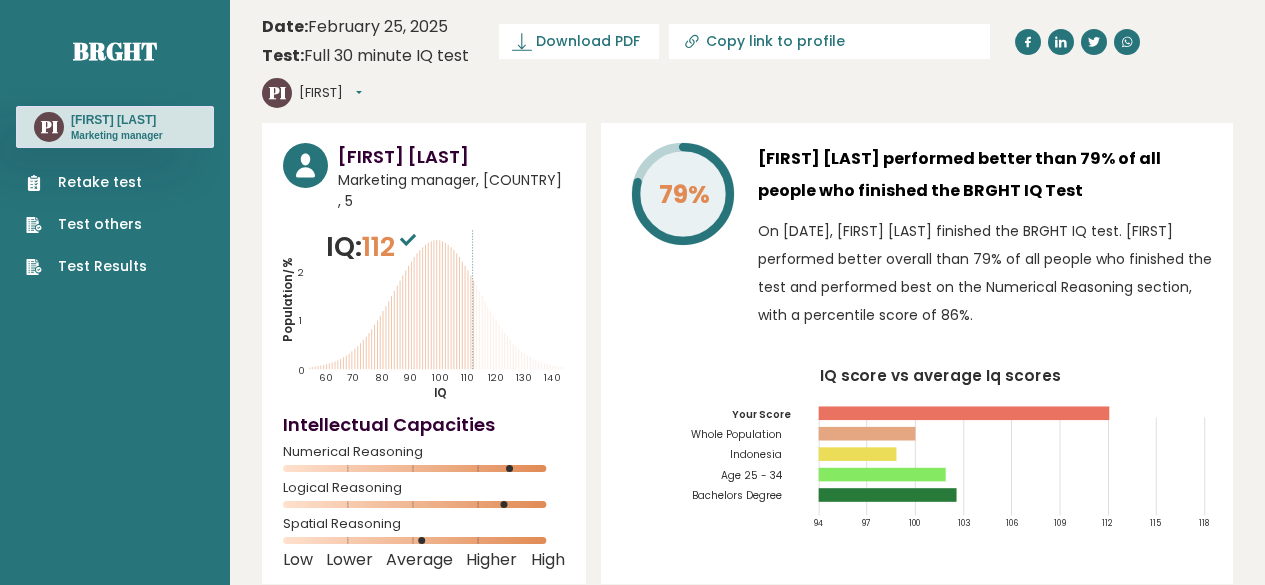 scroll, scrollTop: 0, scrollLeft: 0, axis: both 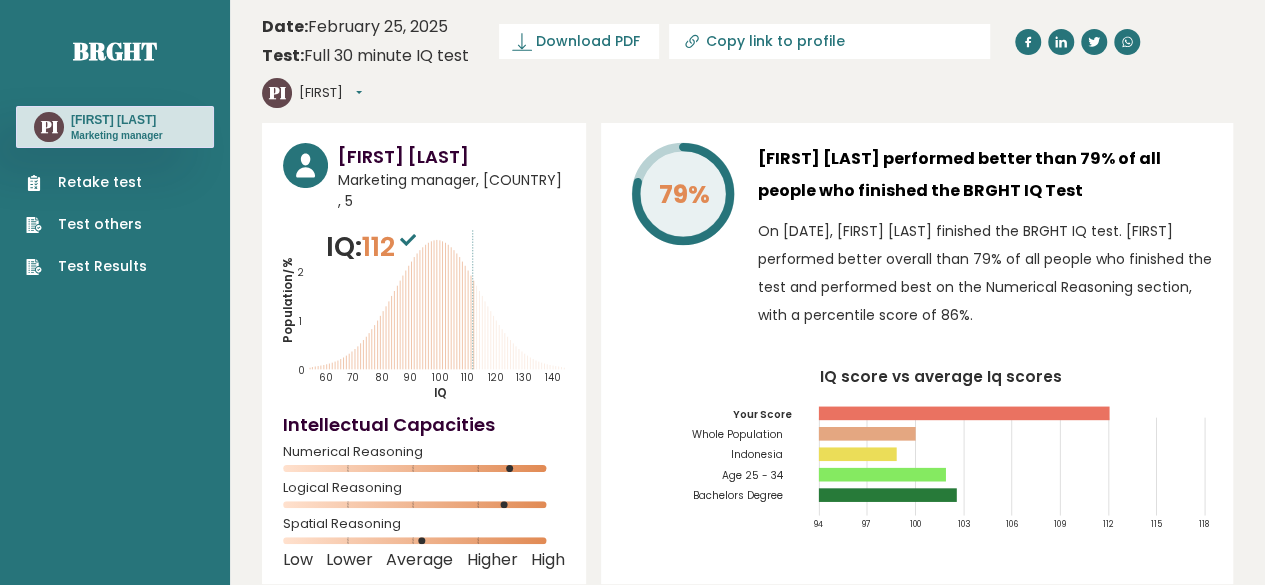 click on "Retake test" at bounding box center [86, 182] 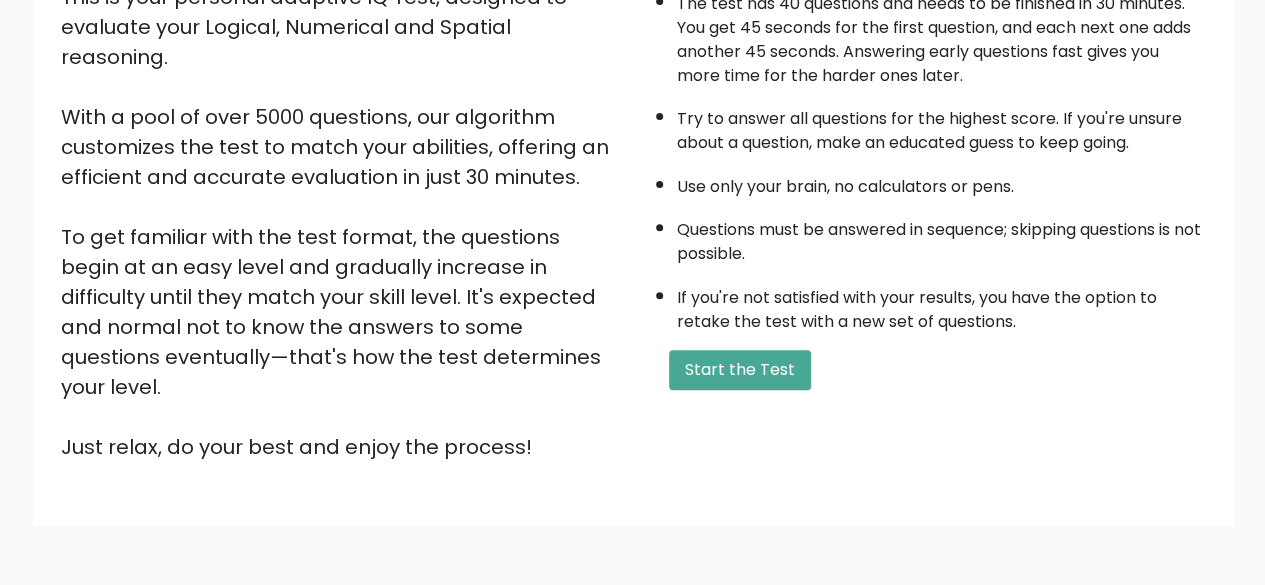 scroll, scrollTop: 300, scrollLeft: 0, axis: vertical 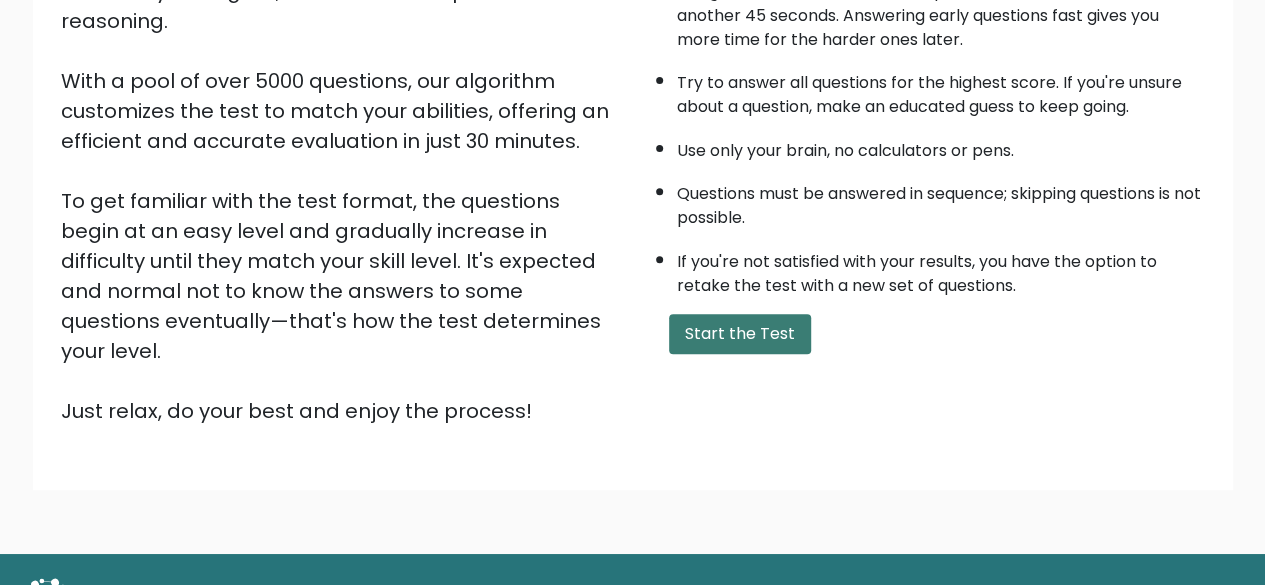 click on "Start the Test" at bounding box center [740, 334] 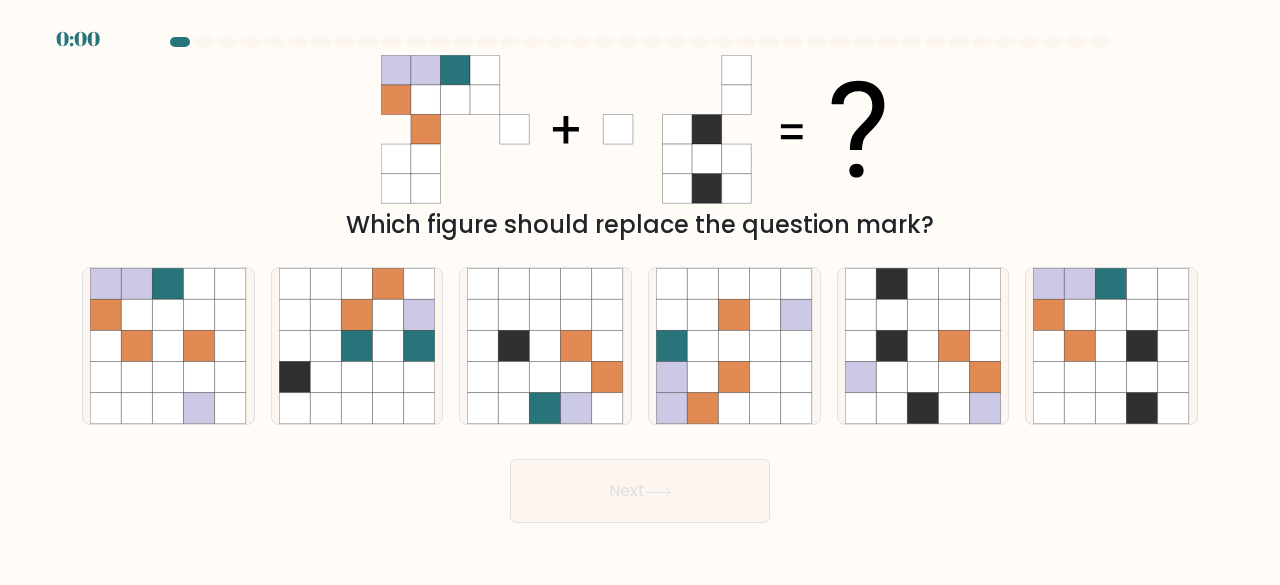 scroll, scrollTop: 0, scrollLeft: 0, axis: both 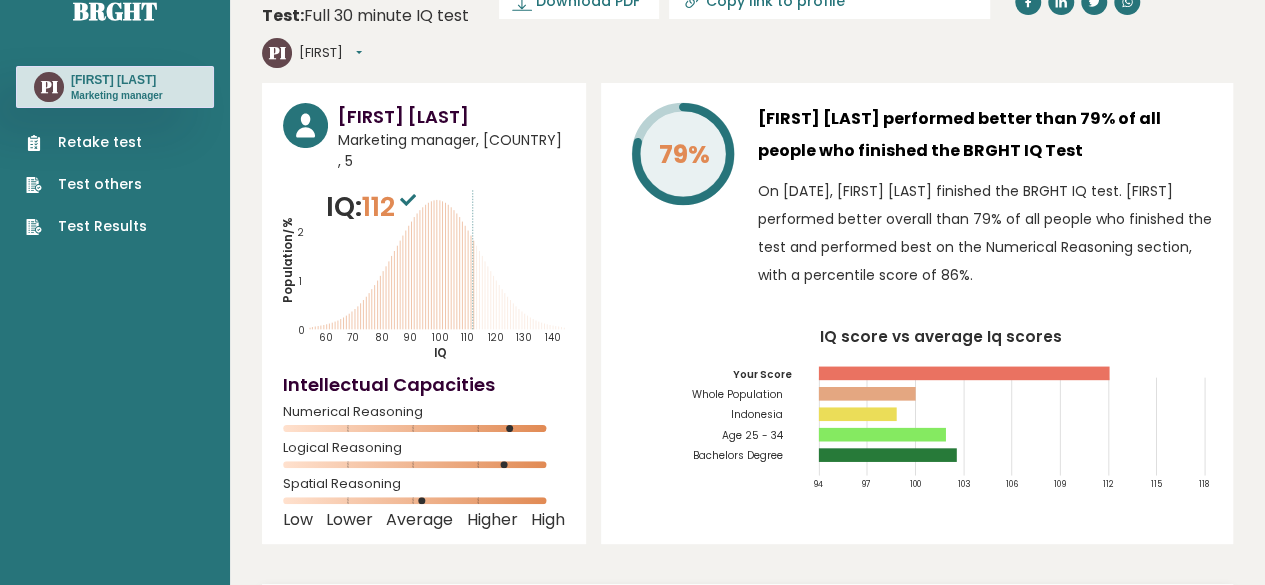 click on "Retake test" at bounding box center (86, 142) 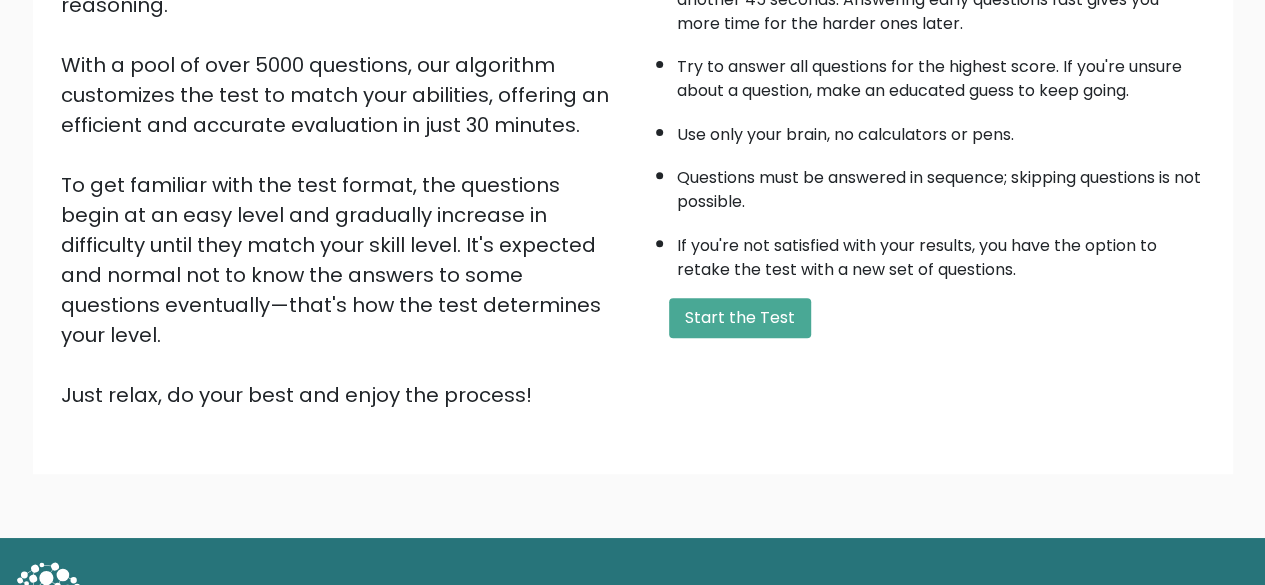 scroll, scrollTop: 330, scrollLeft: 0, axis: vertical 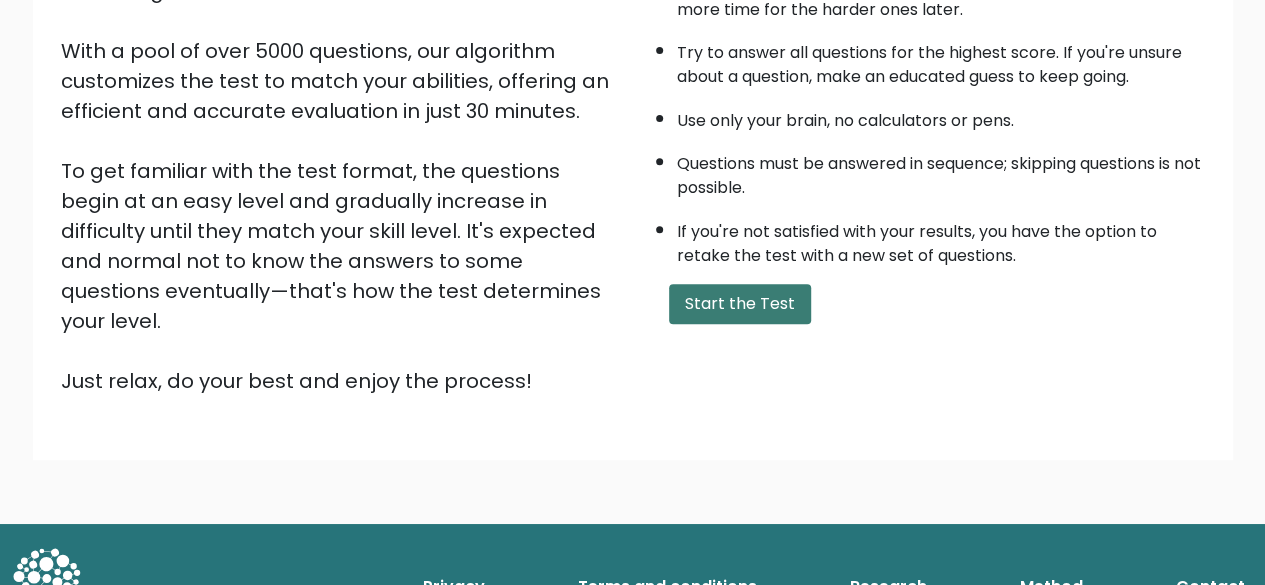 click on "Start the Test" at bounding box center (740, 304) 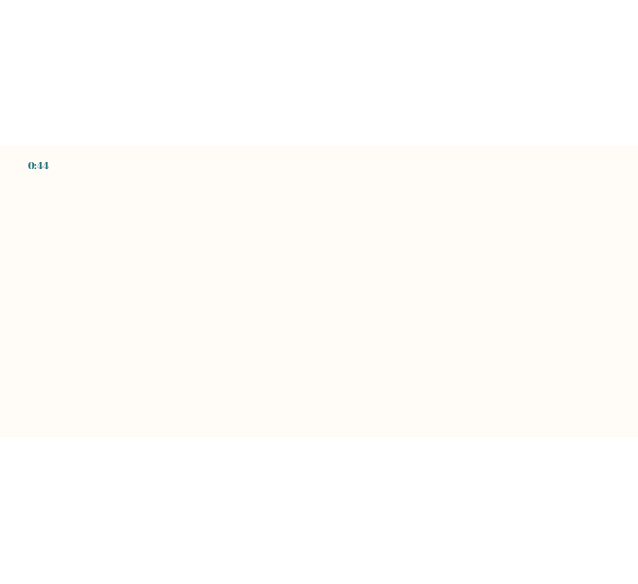 scroll, scrollTop: 0, scrollLeft: 0, axis: both 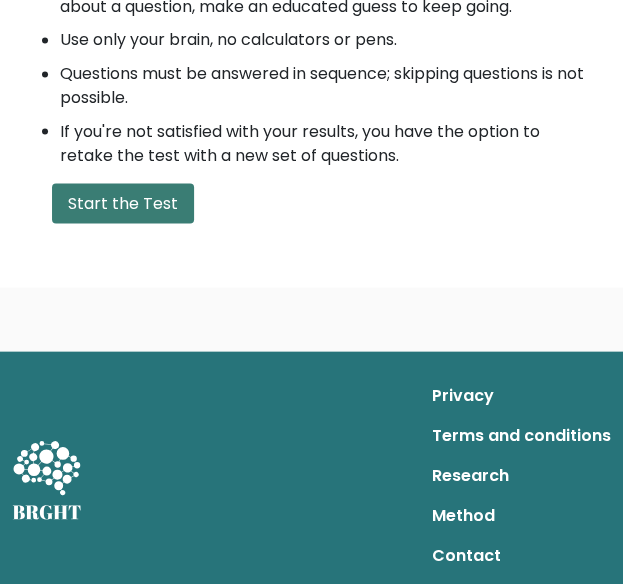 click on "Start the Test" at bounding box center (123, 203) 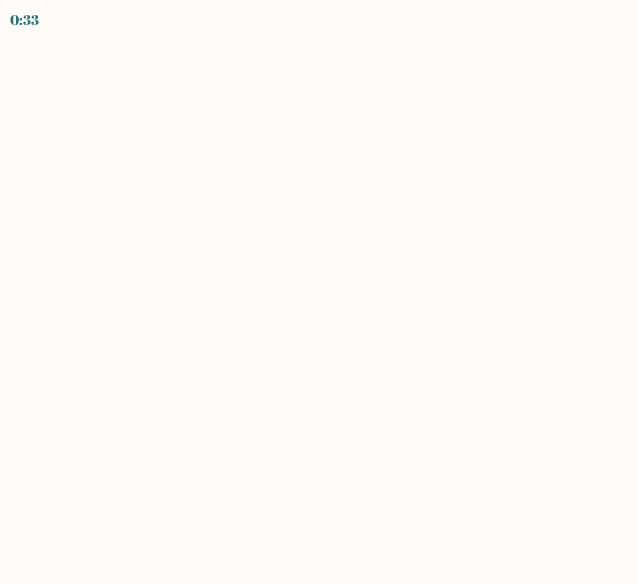 scroll, scrollTop: 0, scrollLeft: 0, axis: both 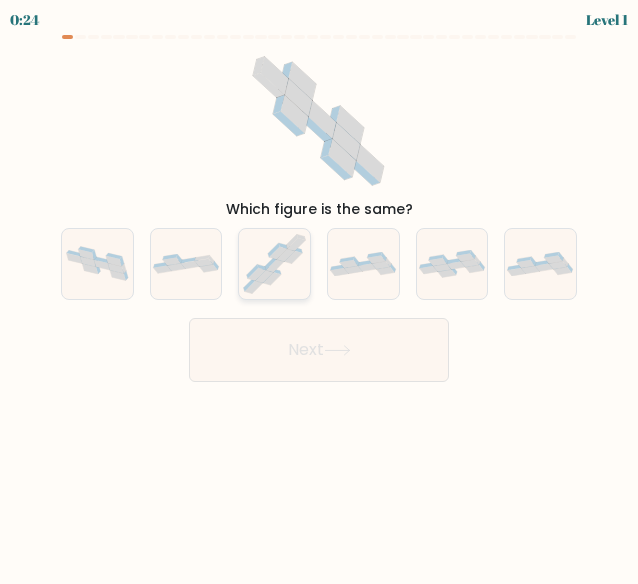 click 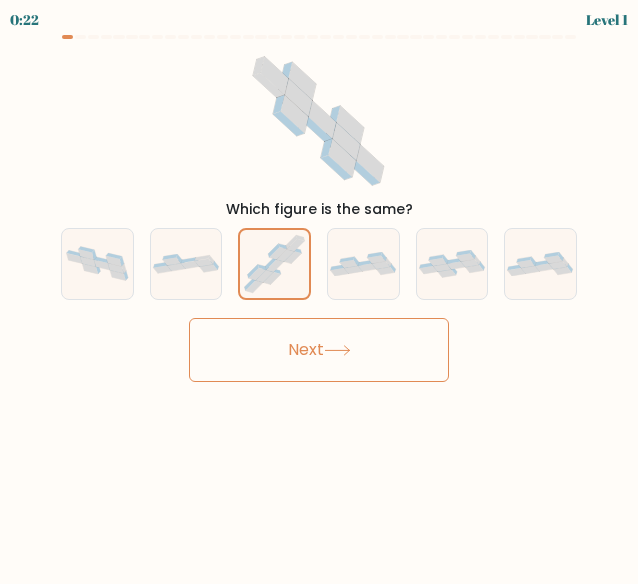 click on "Next" at bounding box center [319, 350] 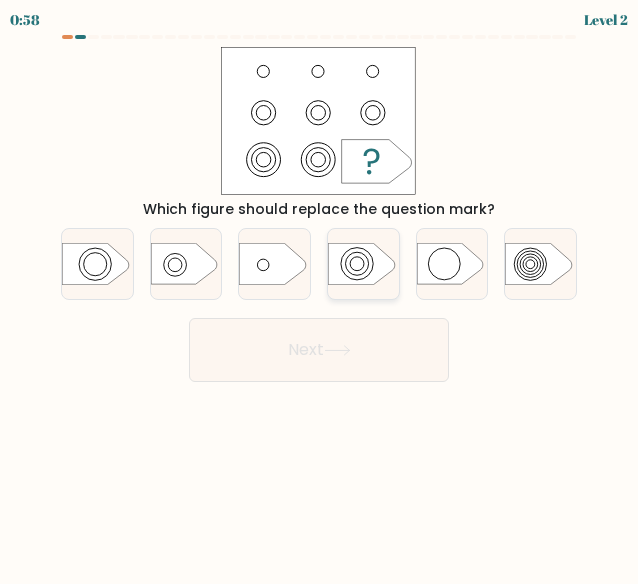 click 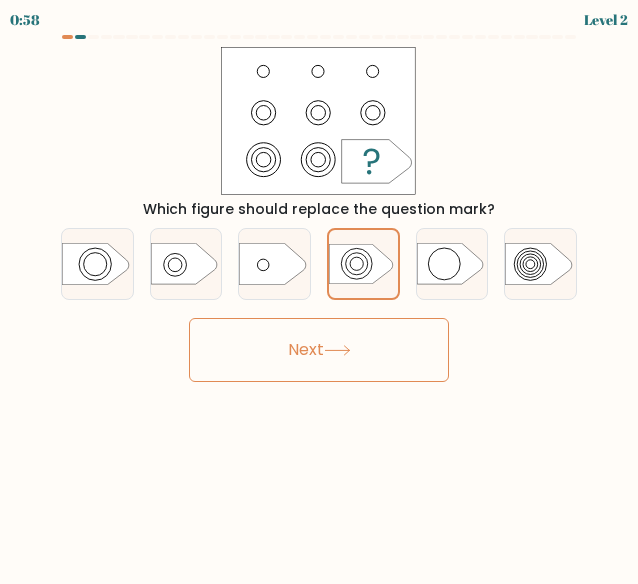 click on "Next" at bounding box center [319, 350] 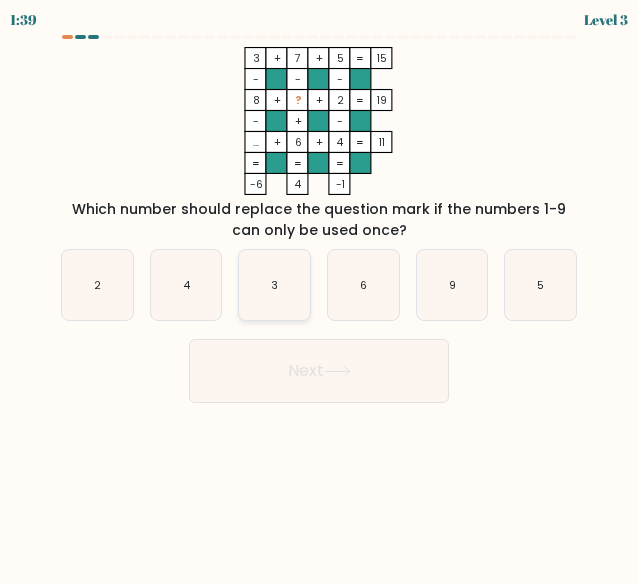 type 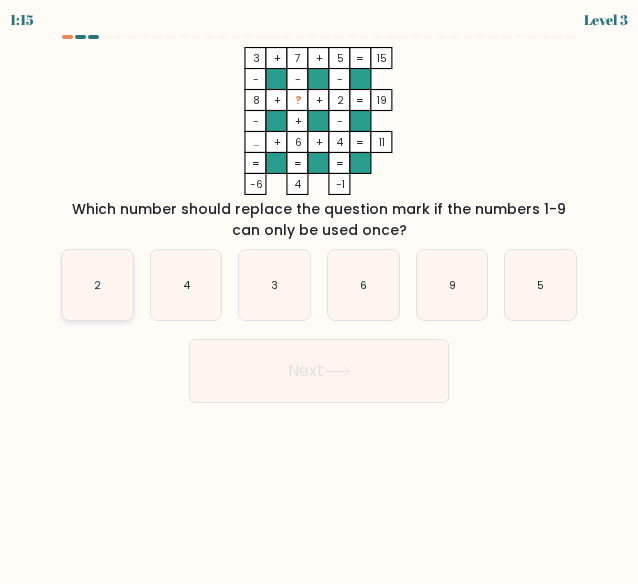 click on "2" 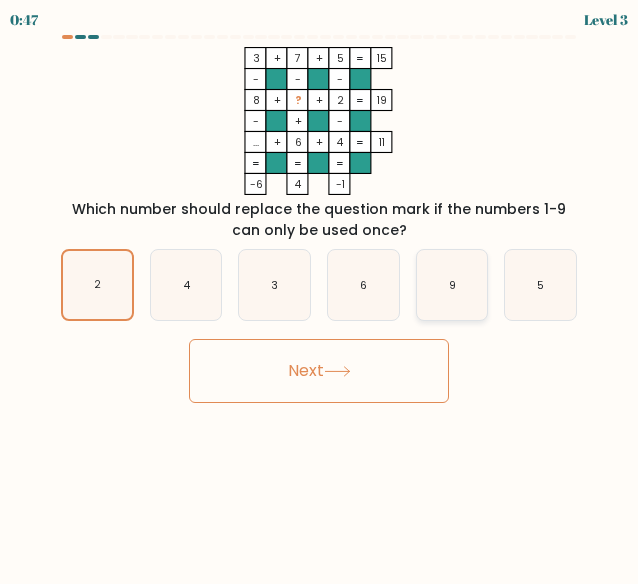 click on "9" 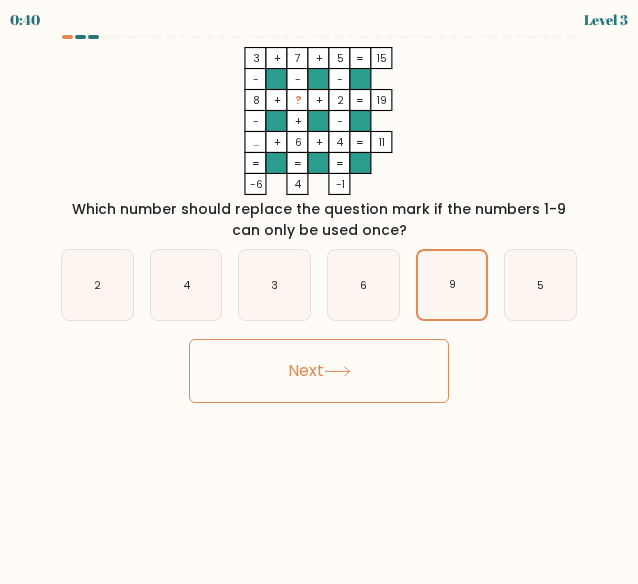 click on "Next" at bounding box center (319, 371) 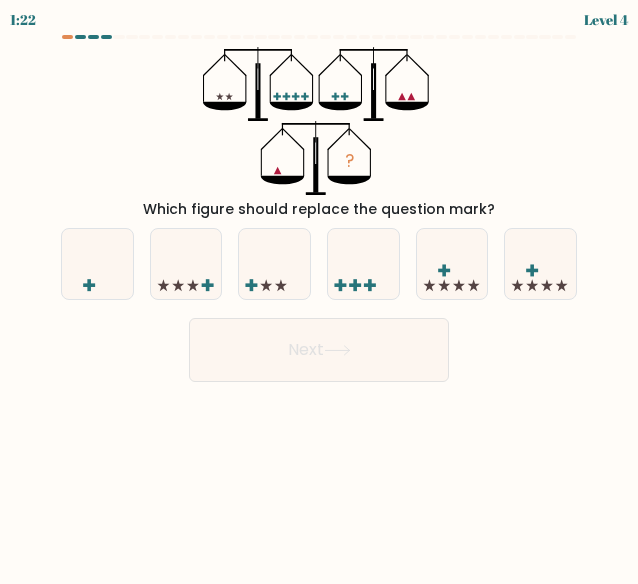 type 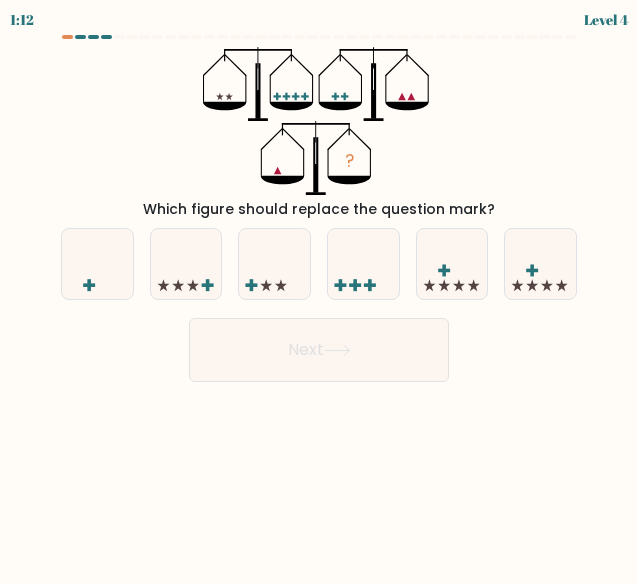click on "1:12
Level 4" at bounding box center [319, 292] 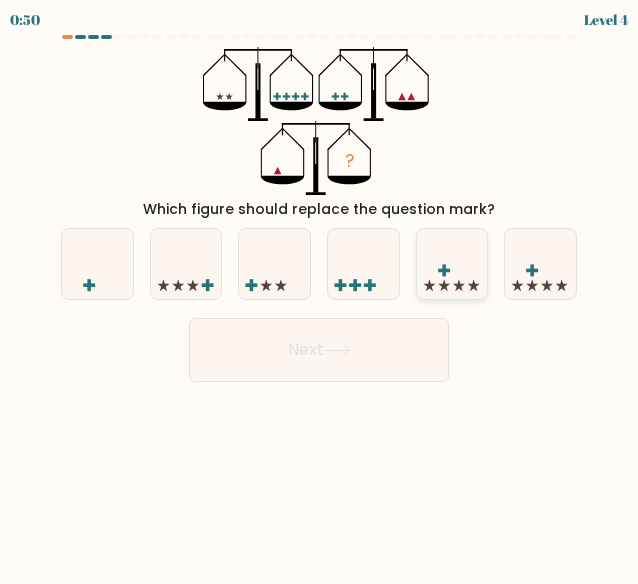 click 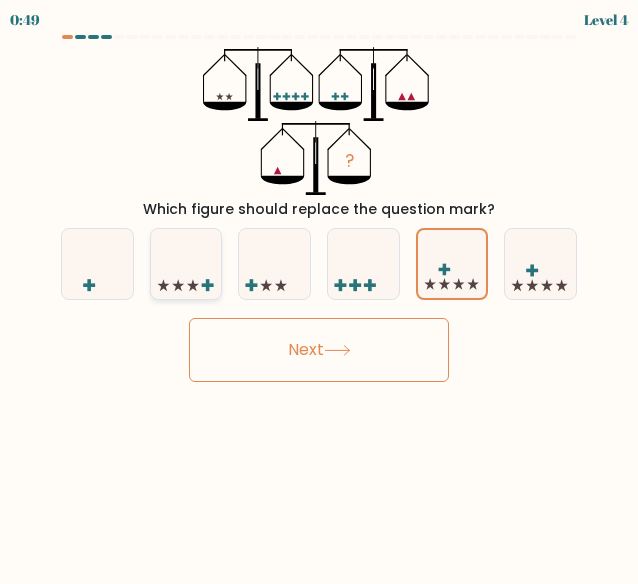 click 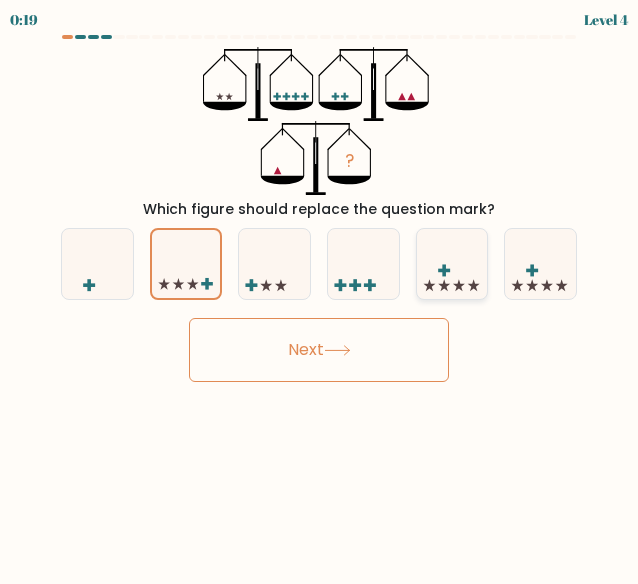 click 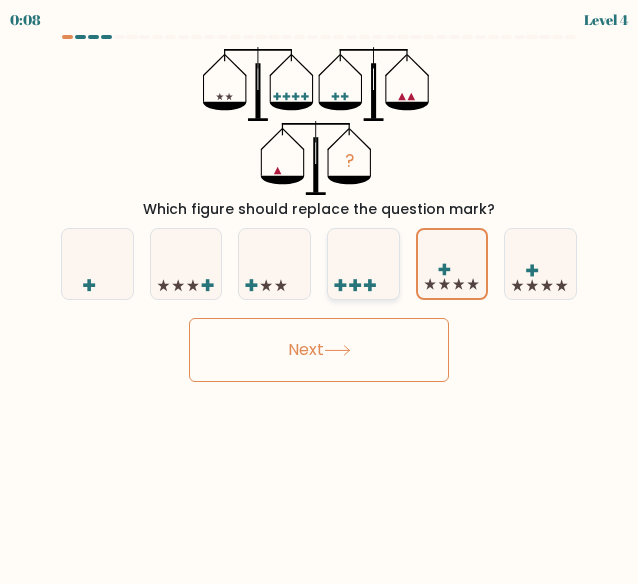 click 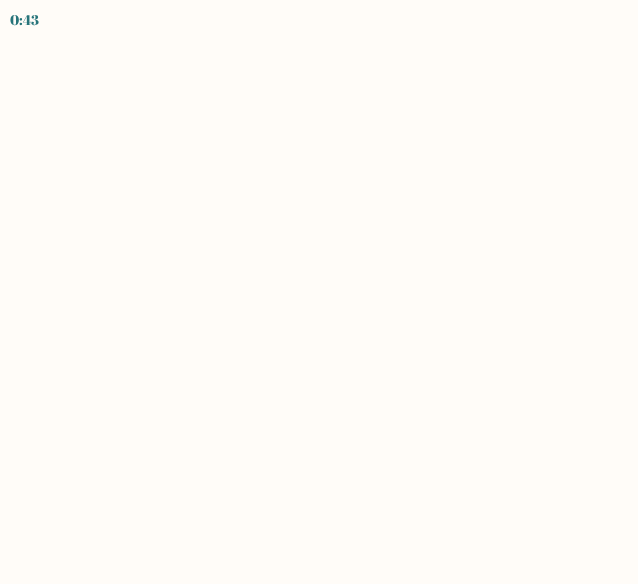 scroll, scrollTop: 0, scrollLeft: 0, axis: both 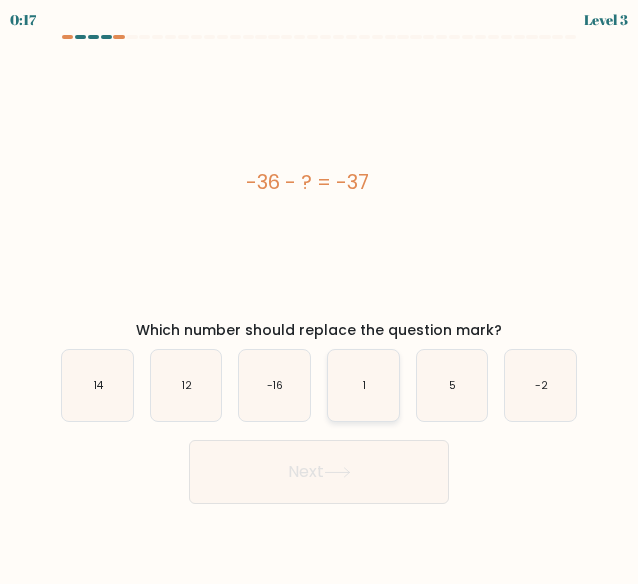 click on "1" 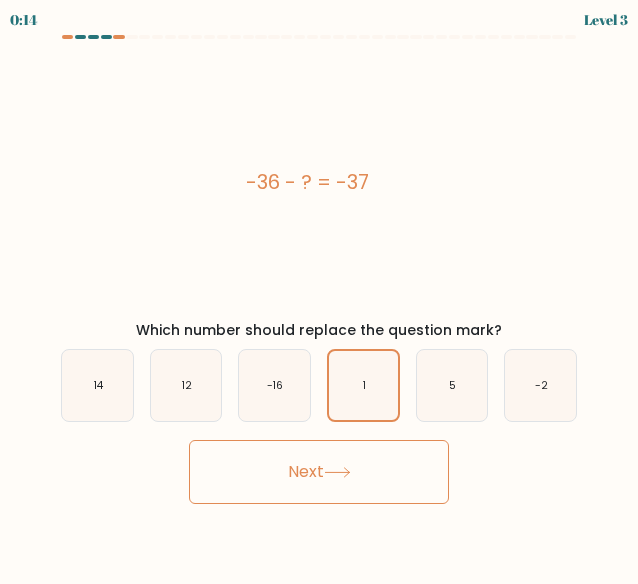 click on "Next" at bounding box center [319, 472] 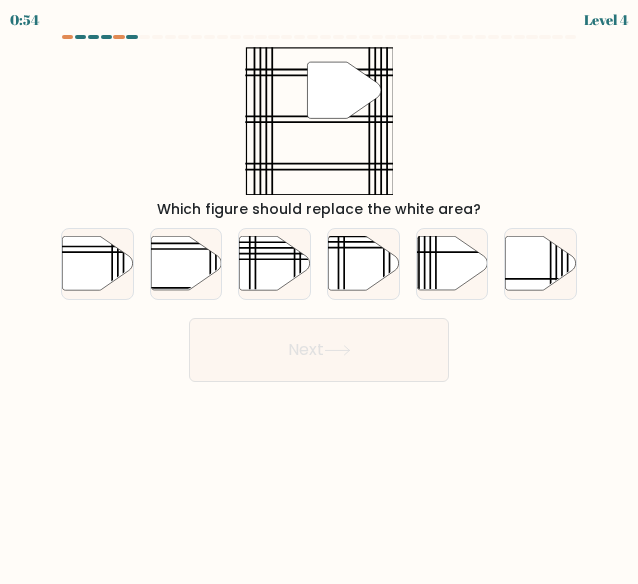 type 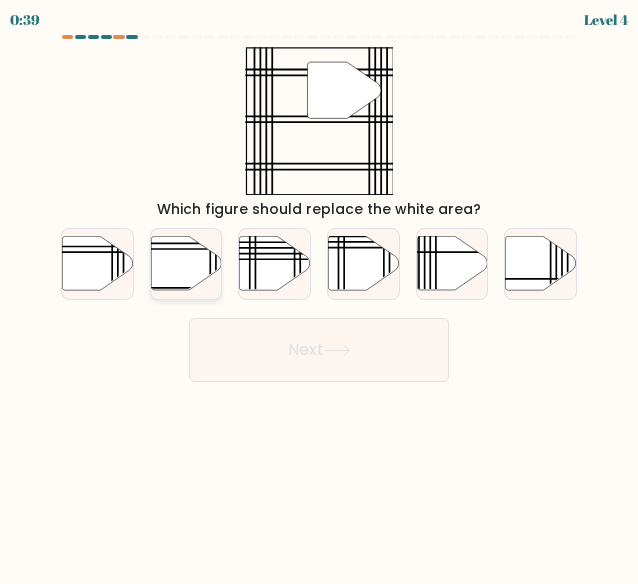 click 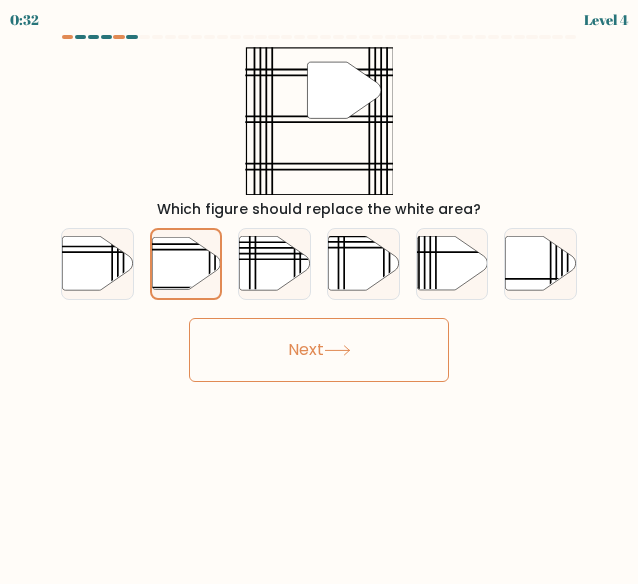 click on "Next" at bounding box center (319, 350) 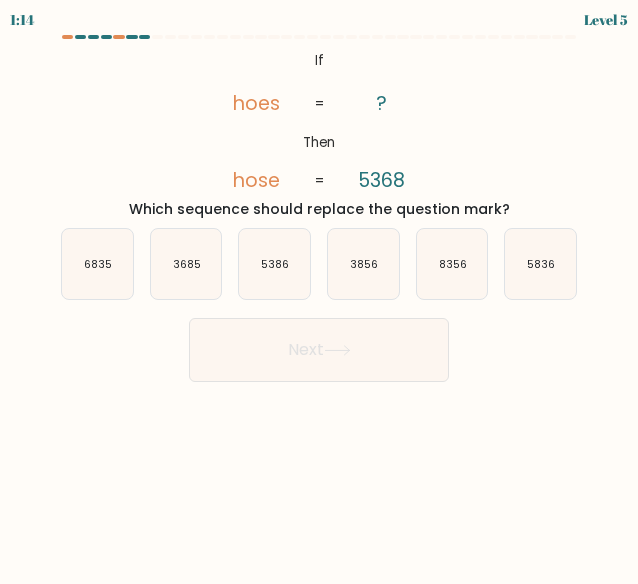 type 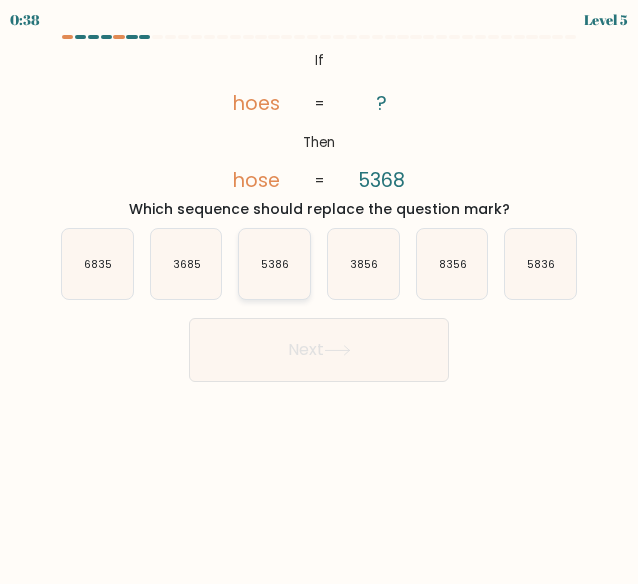 click on "5386" 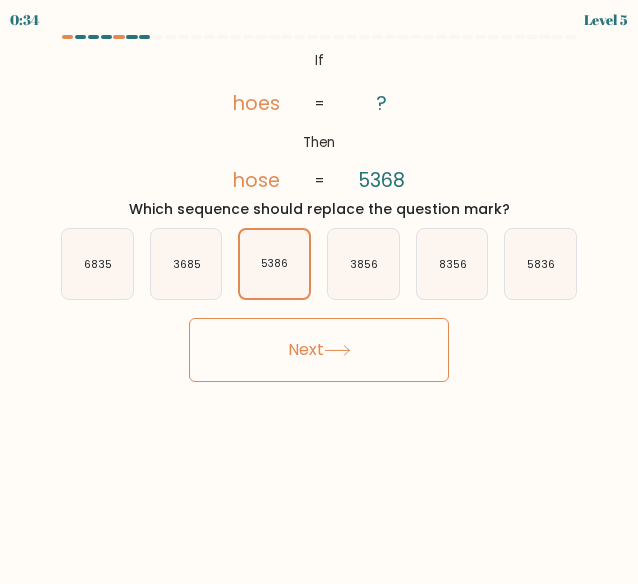 click on "Next" at bounding box center (319, 350) 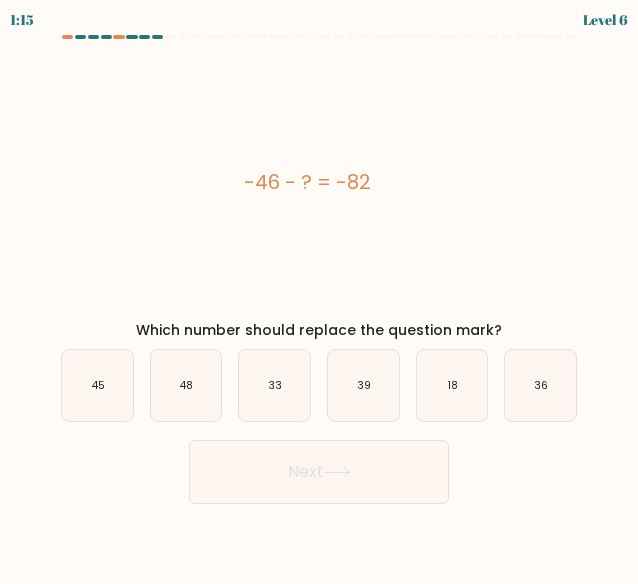 type 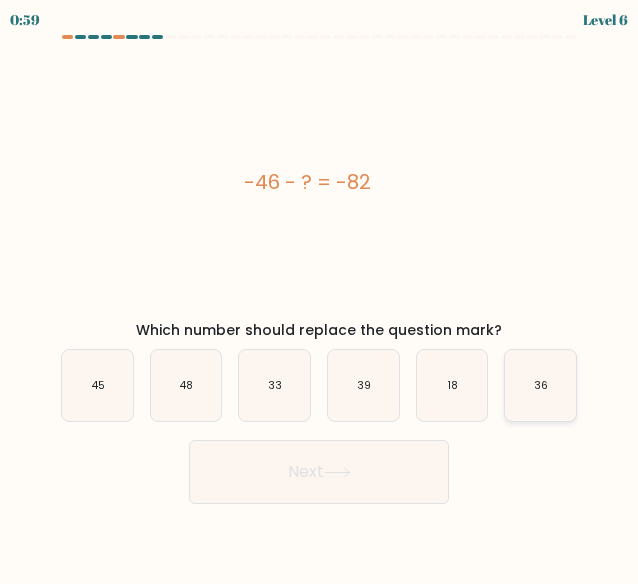 click on "36" 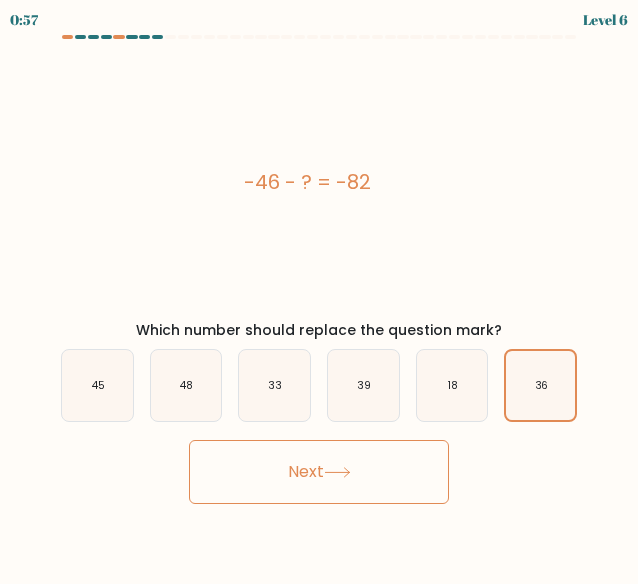 click 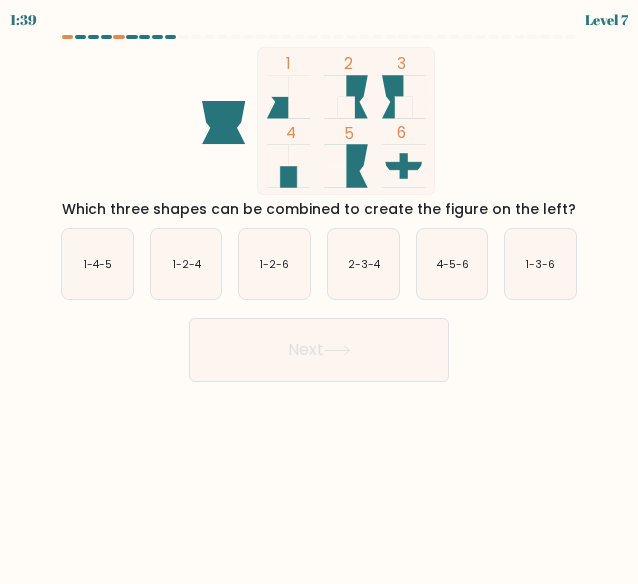 type 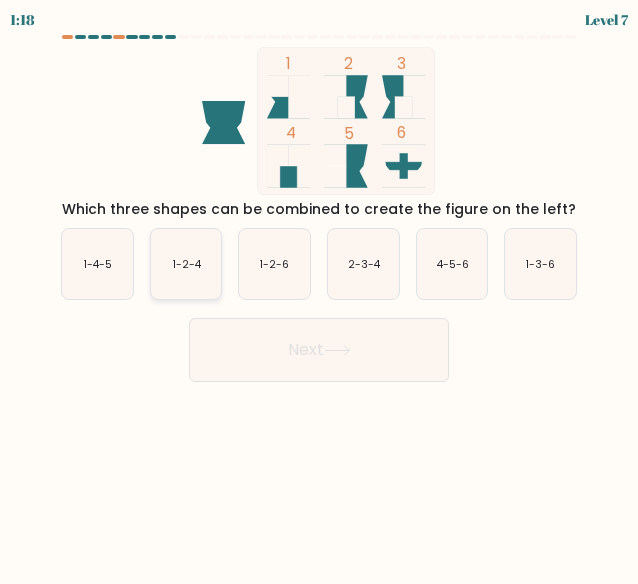 click on "1-2-4" 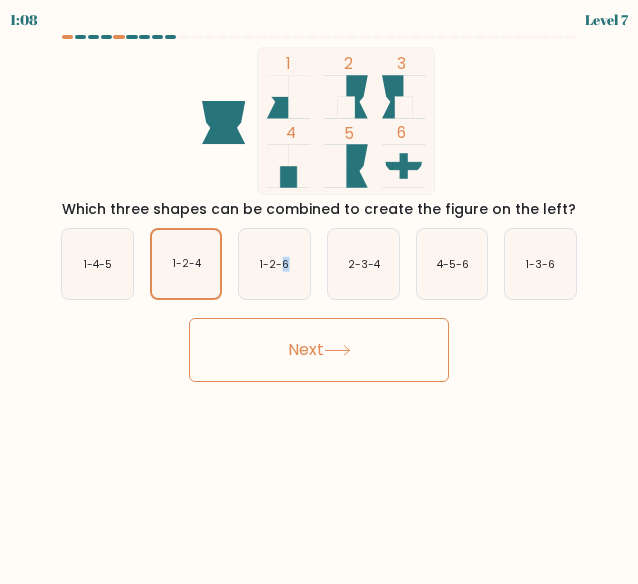 drag, startPoint x: 285, startPoint y: 240, endPoint x: 314, endPoint y: 239, distance: 29.017237 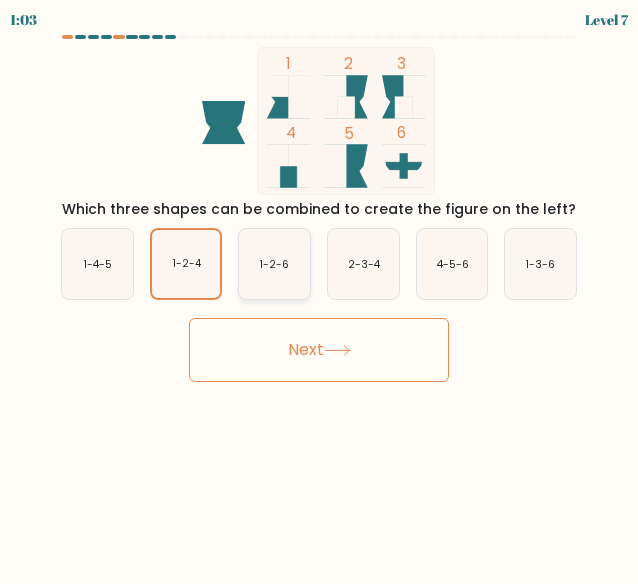 click on "1-2-6" 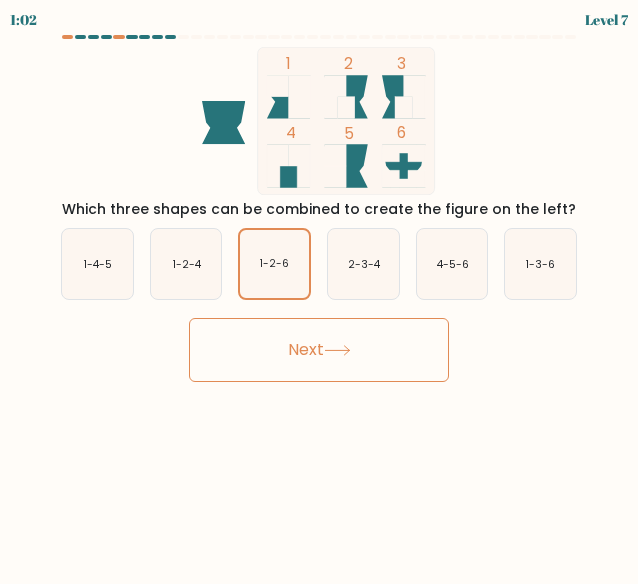 click on "Next" at bounding box center [319, 350] 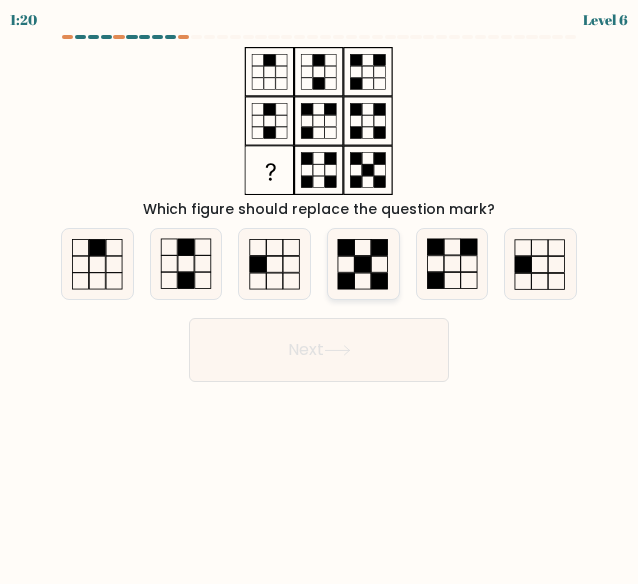 click 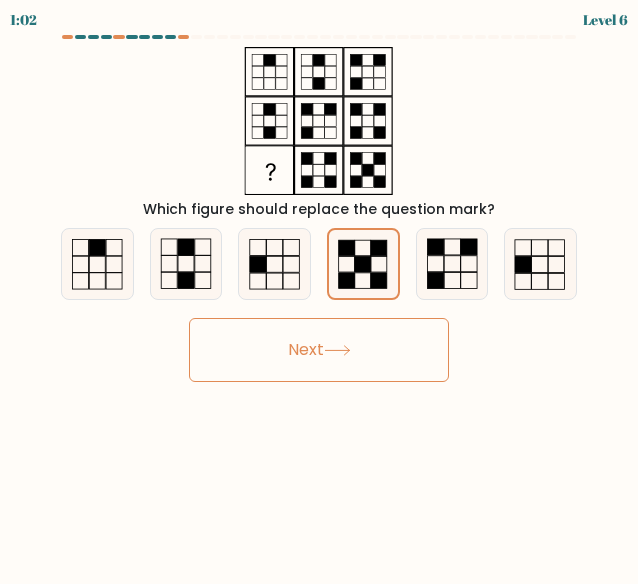 click on "Next" at bounding box center (319, 345) 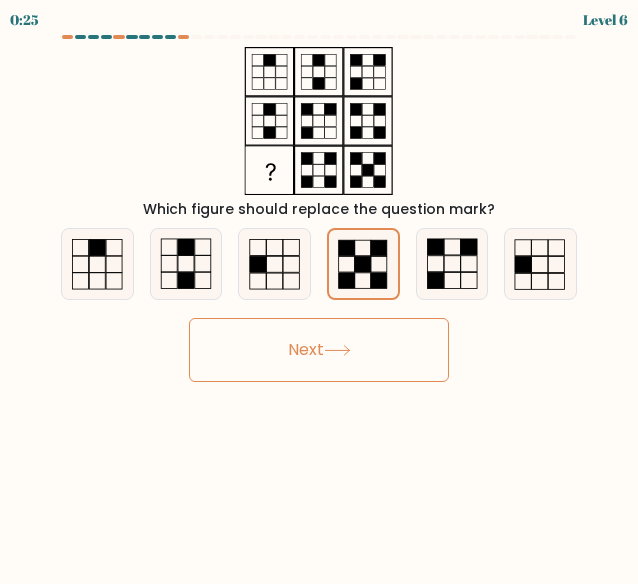 click on "Next" at bounding box center [319, 350] 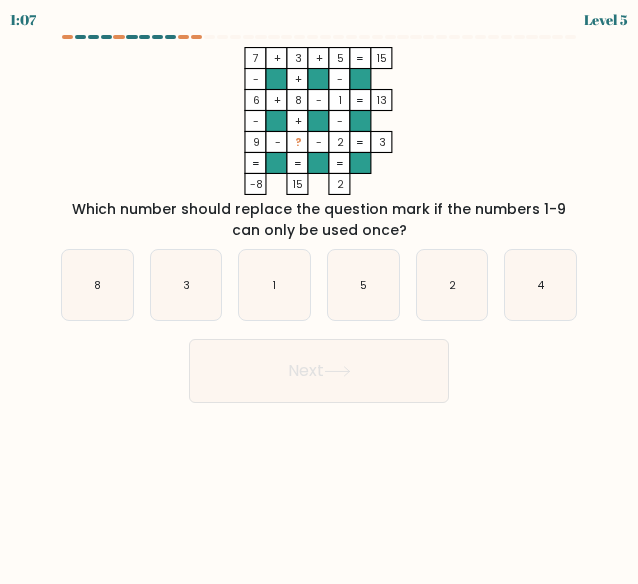type 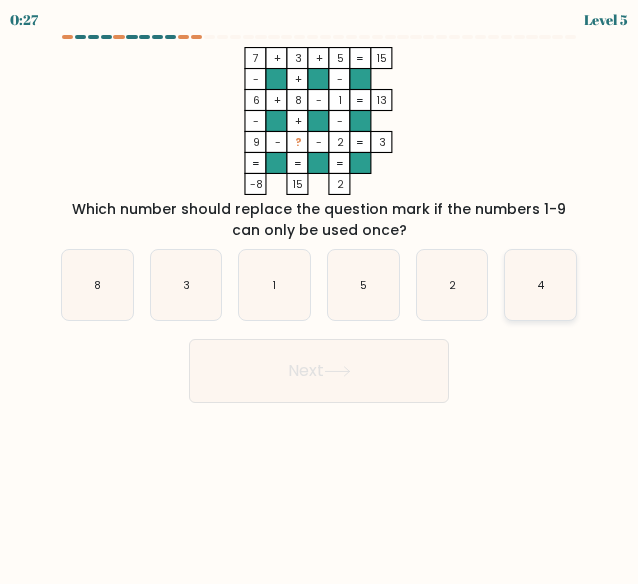 click on "4" 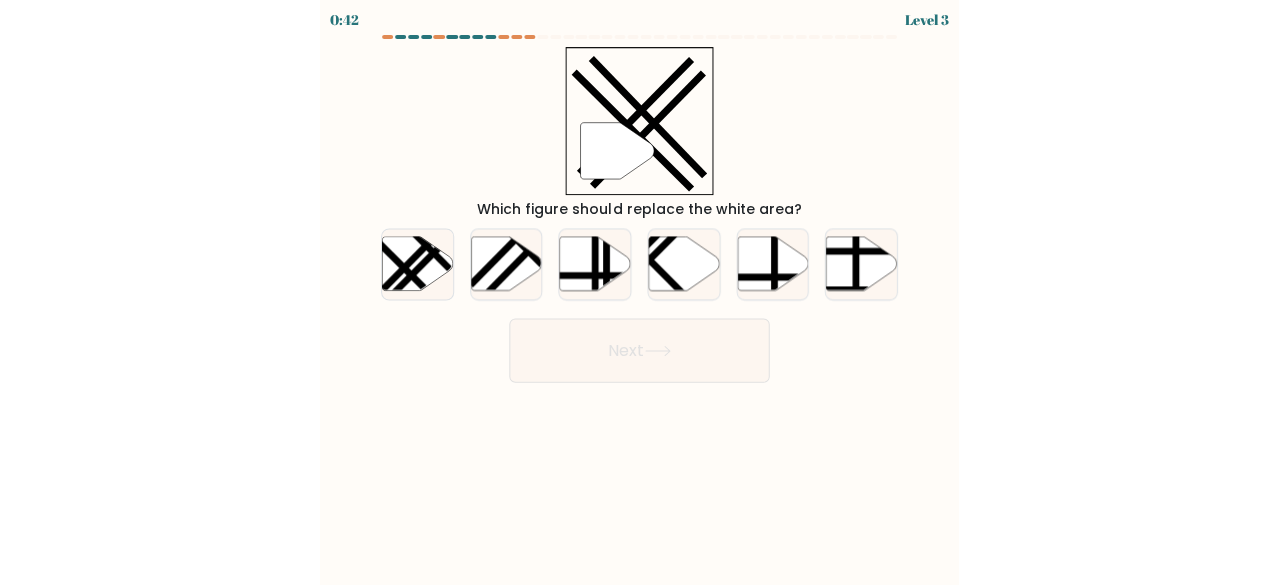 scroll, scrollTop: 0, scrollLeft: 0, axis: both 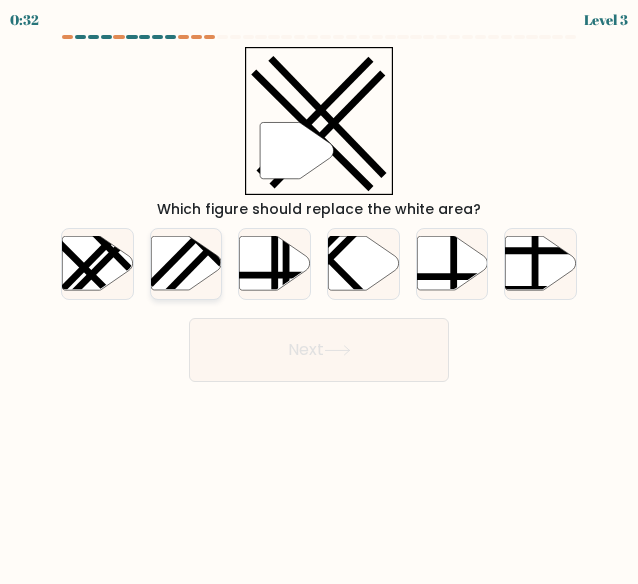click 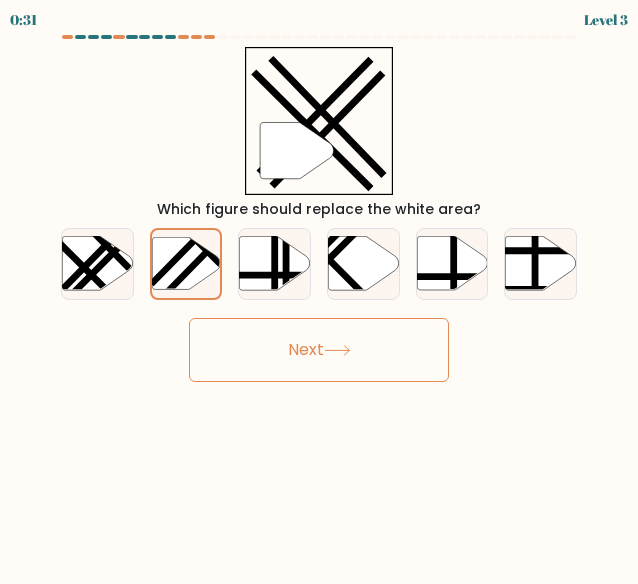 click on "Next" at bounding box center [319, 350] 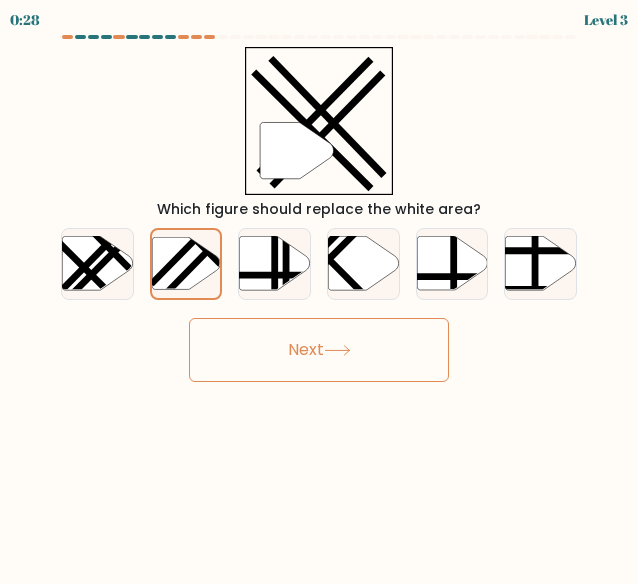 click on "Next" at bounding box center (319, 350) 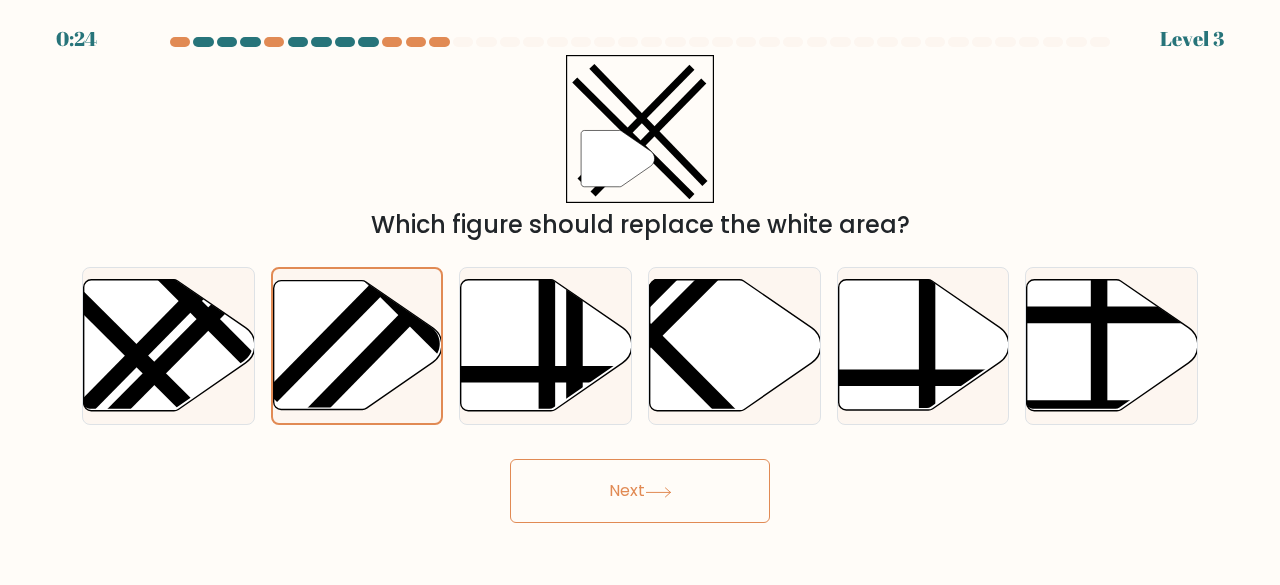 click on "Next" at bounding box center [640, 491] 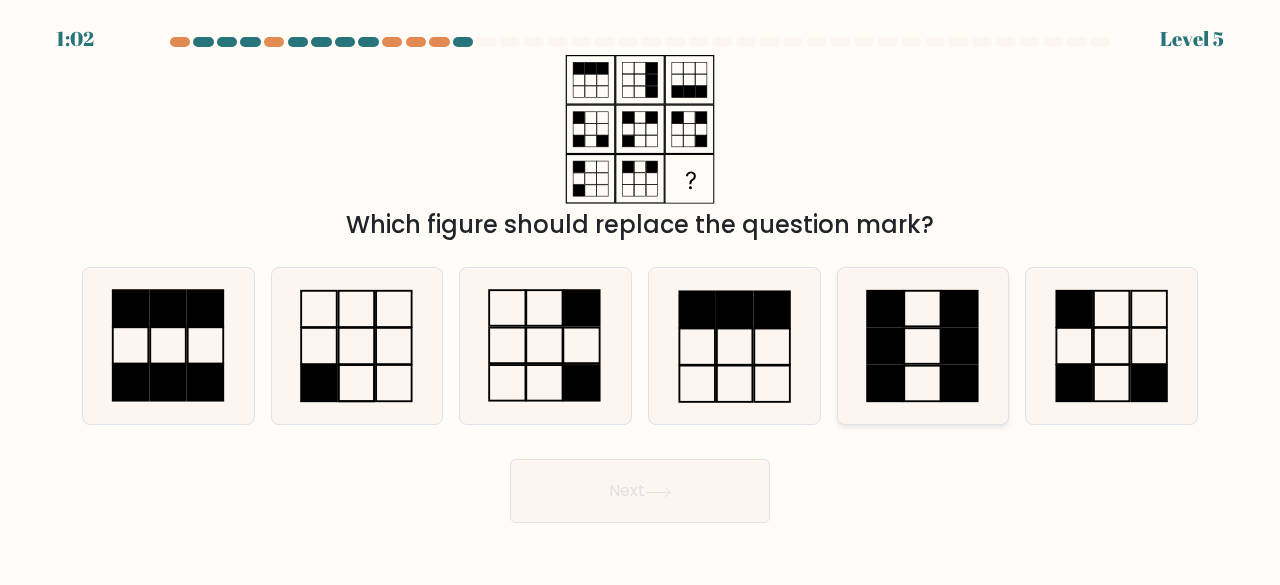 click 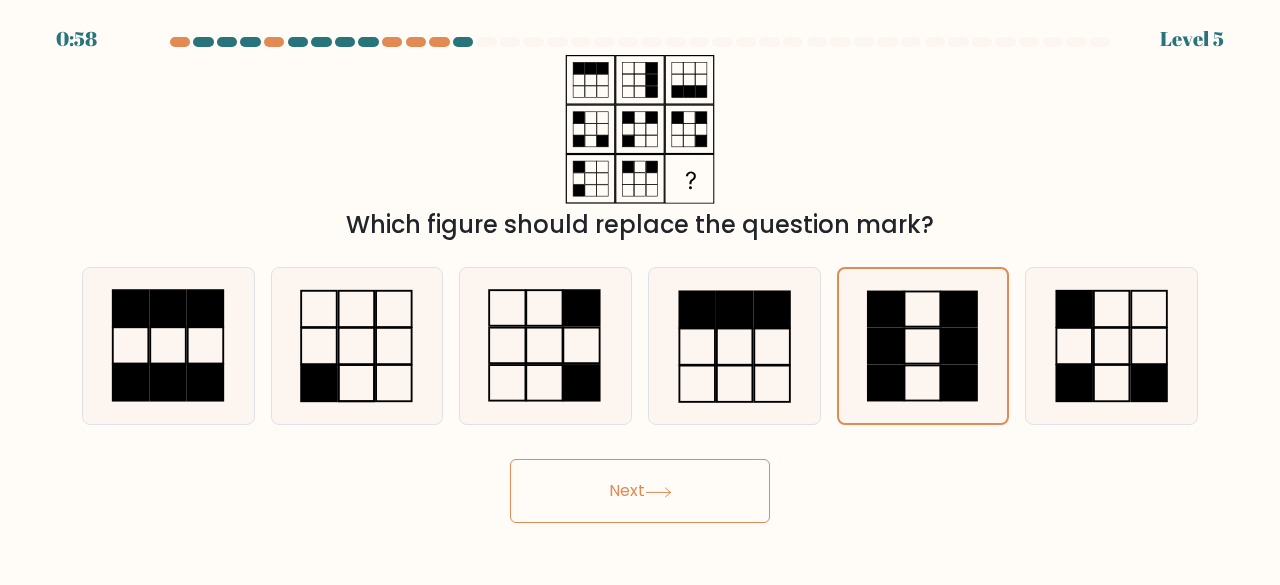 click on "Next" at bounding box center [640, 491] 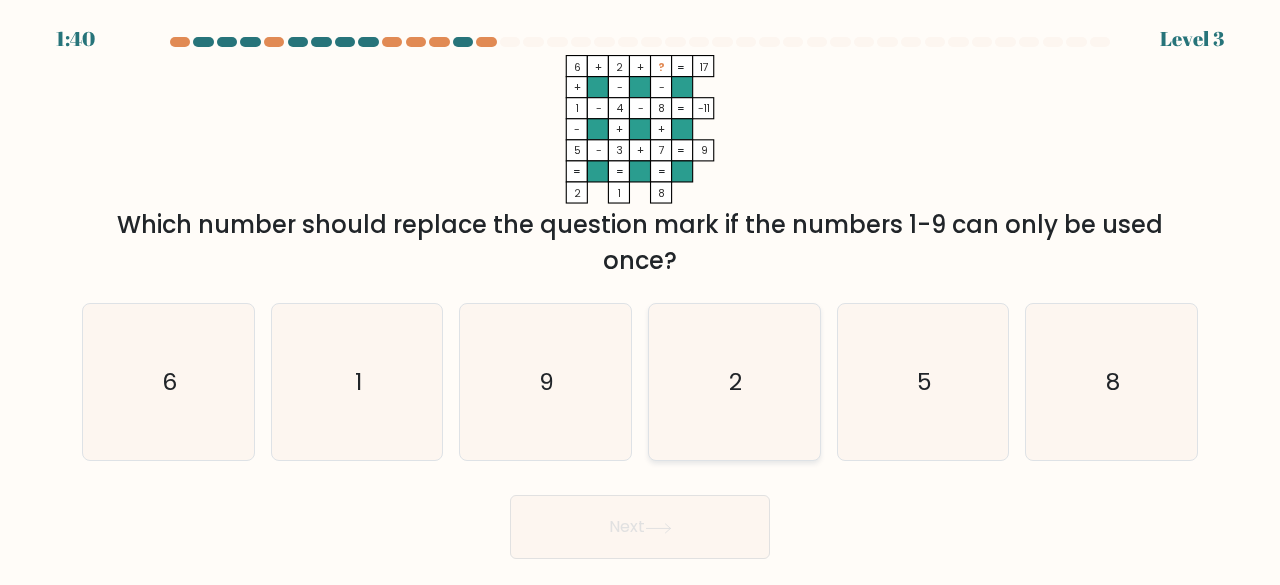 click on "2" 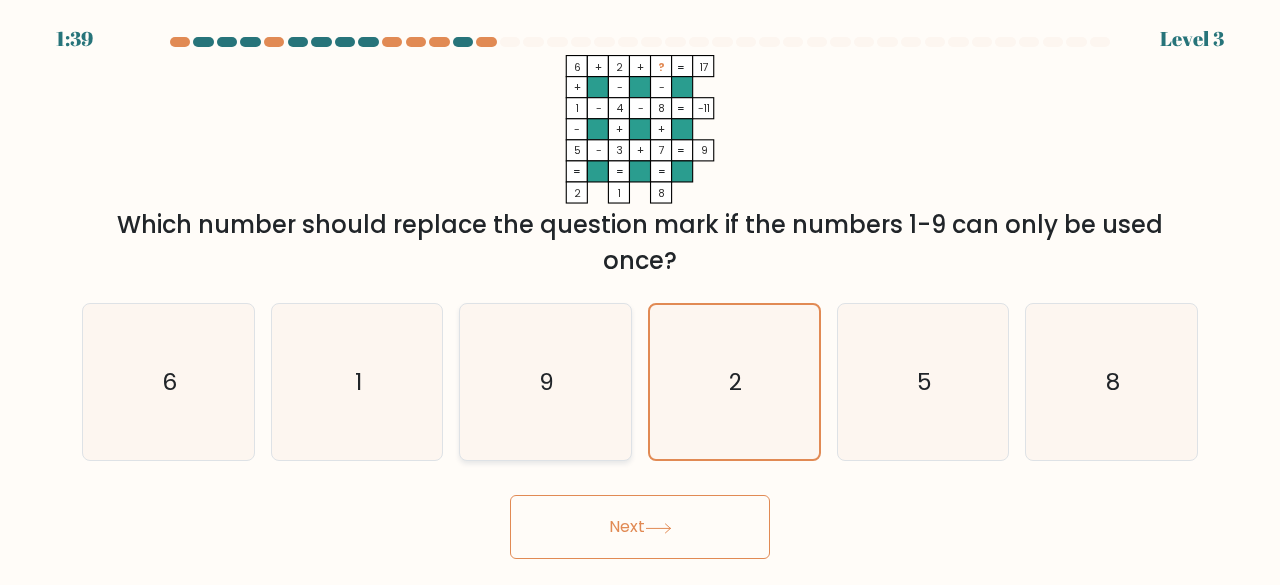 click on "9" 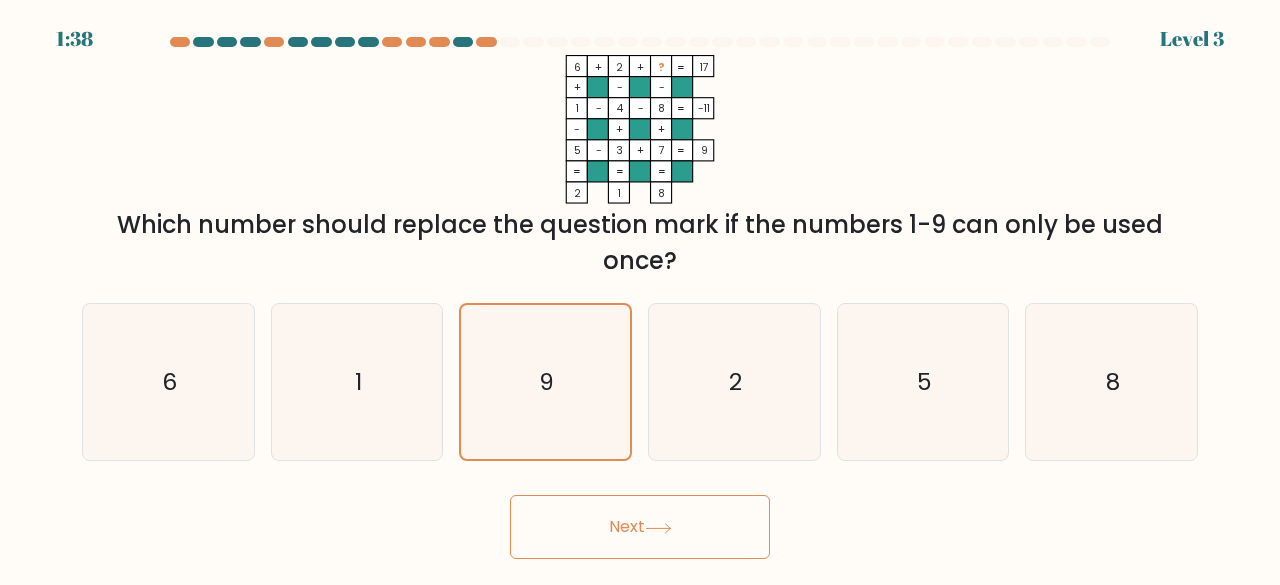 click on "Next" at bounding box center (640, 527) 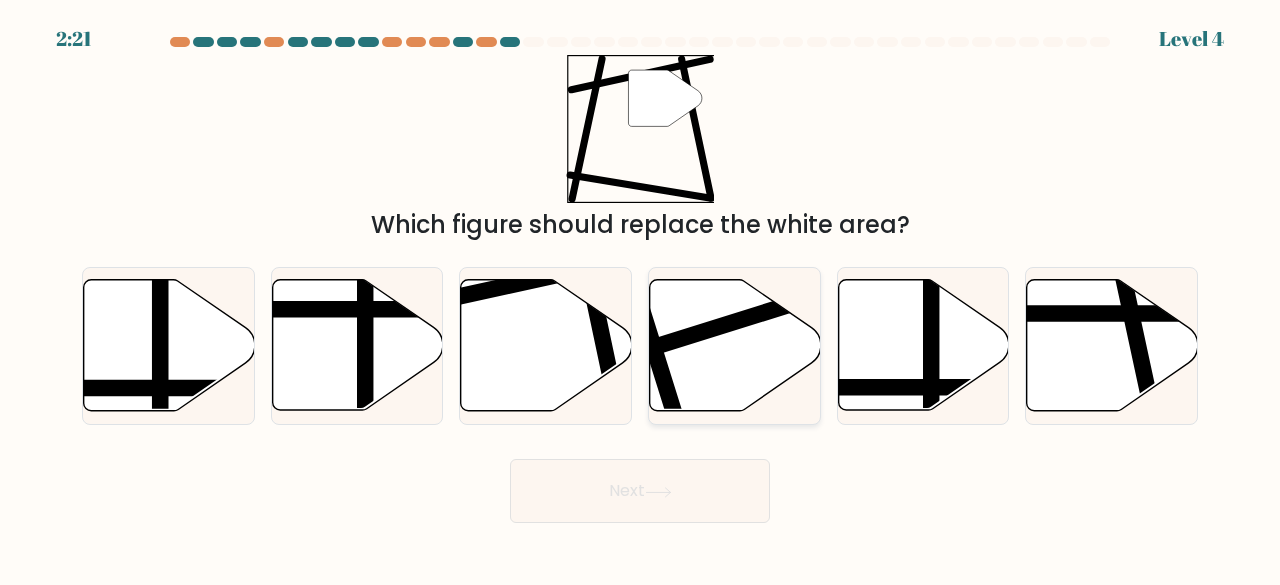 click 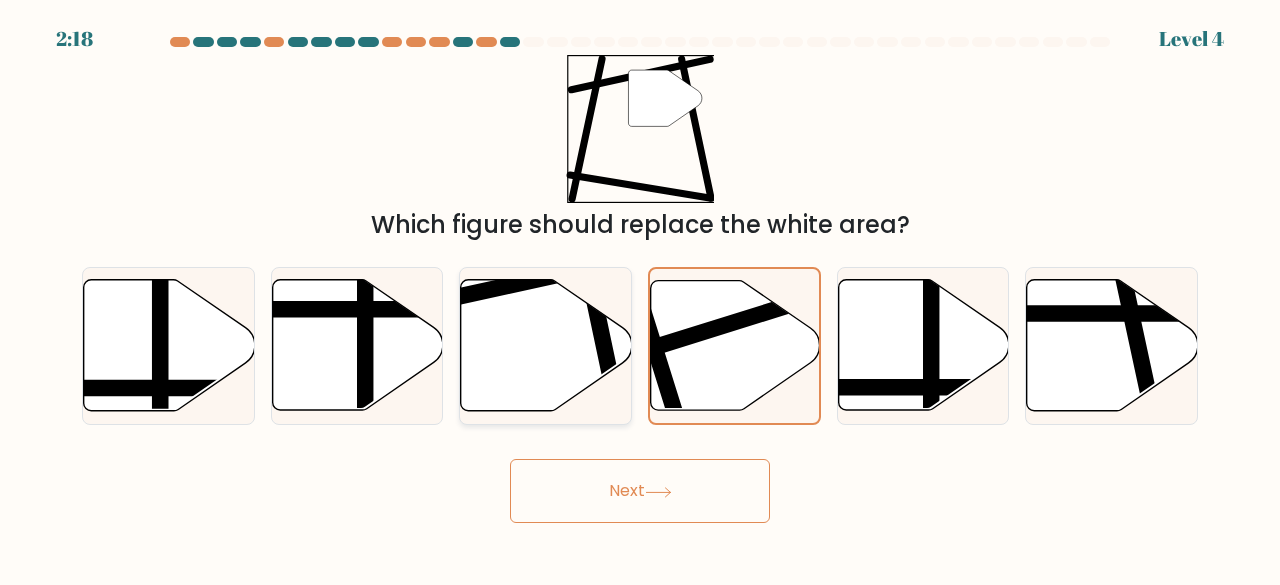 click 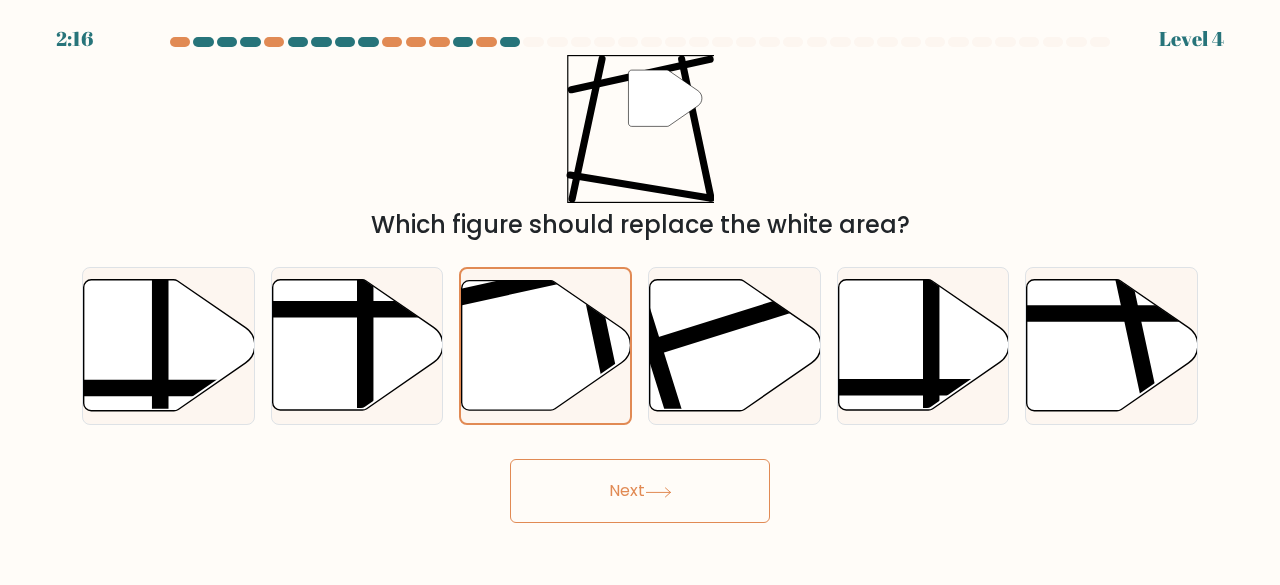 click on "Next" at bounding box center (640, 491) 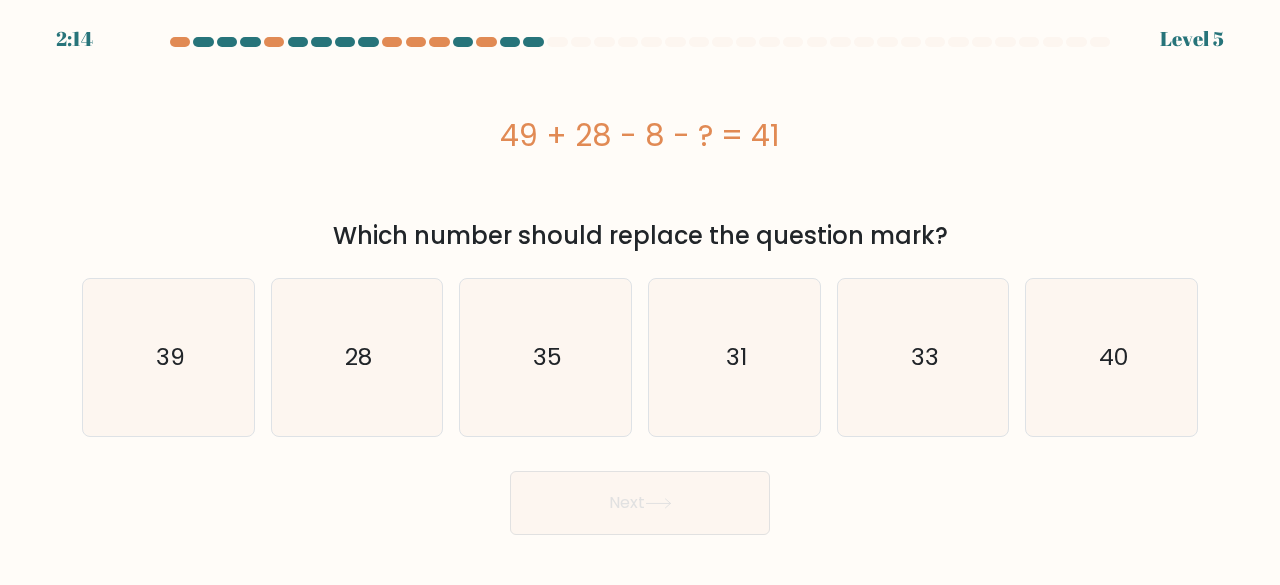 click on "Next" at bounding box center (640, 503) 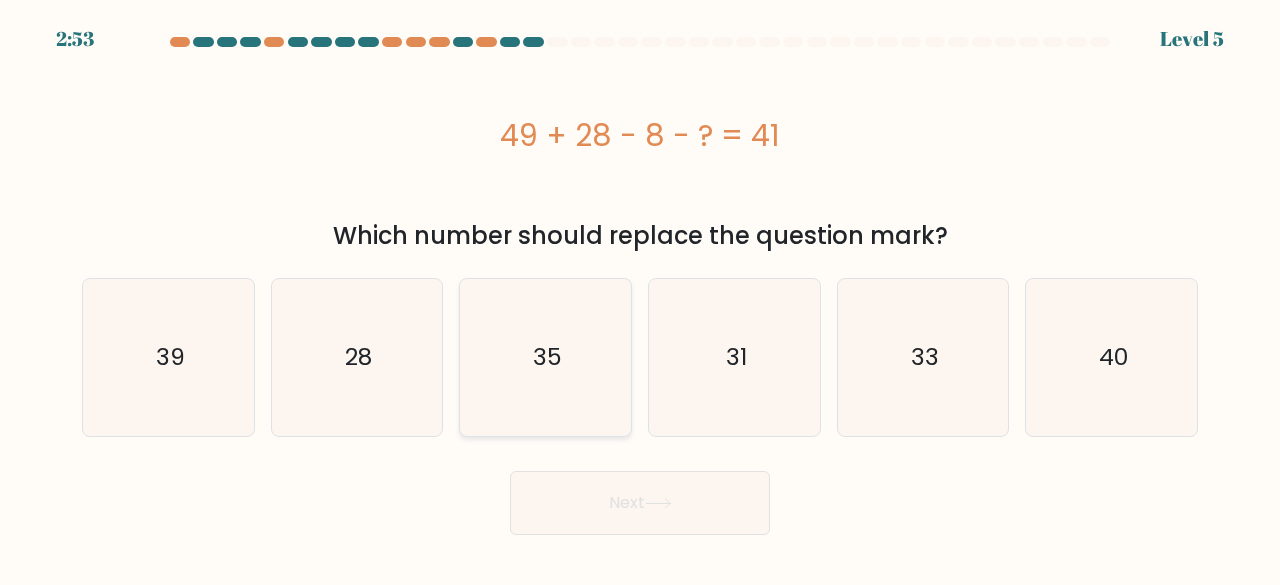 click on "35" 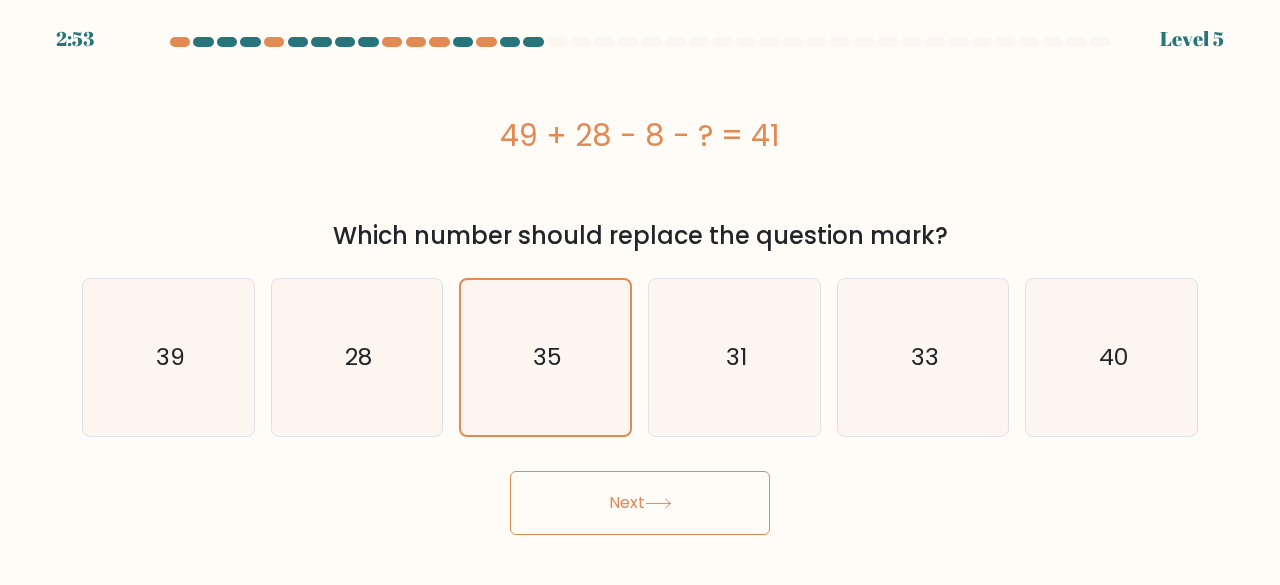 click on "Next" at bounding box center [640, 503] 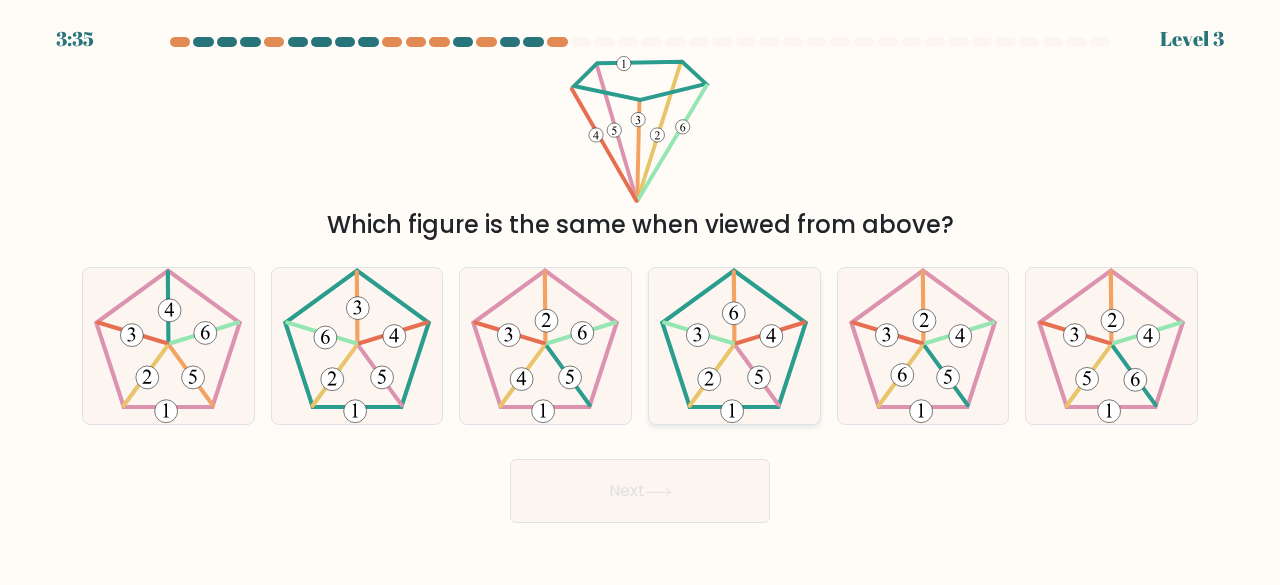 click 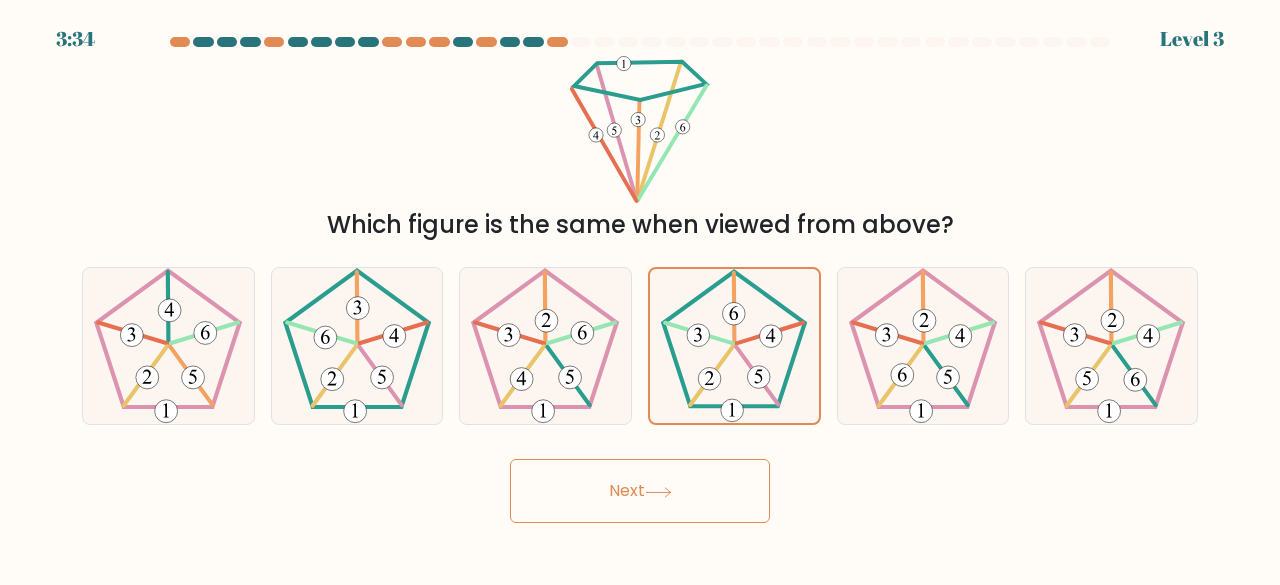 click on "Next" at bounding box center [640, 491] 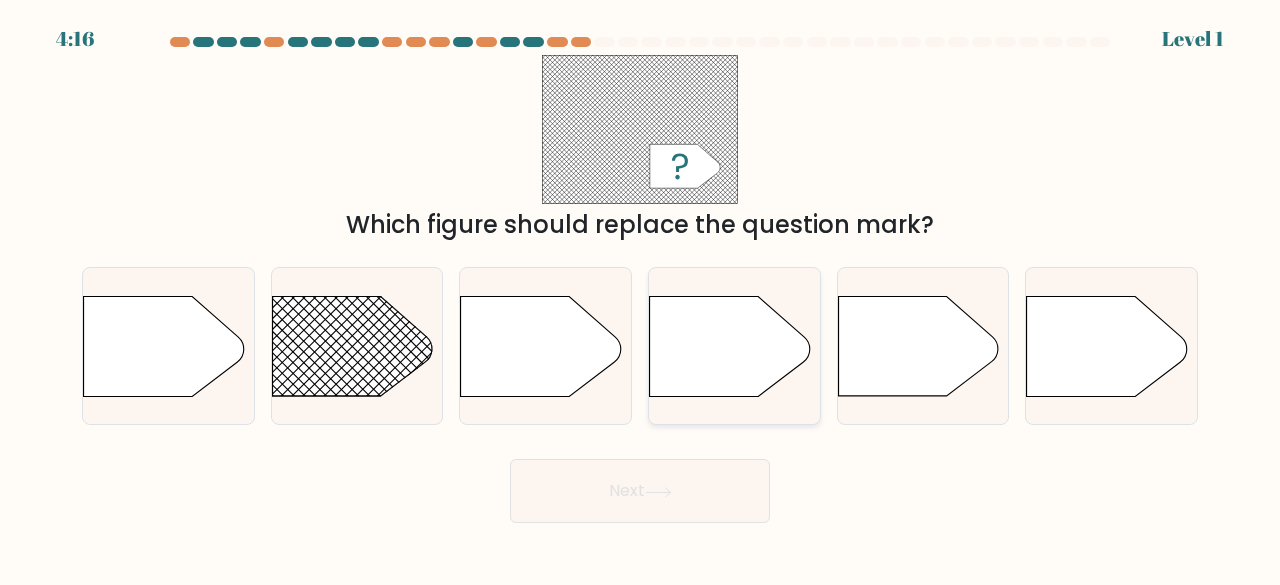 click 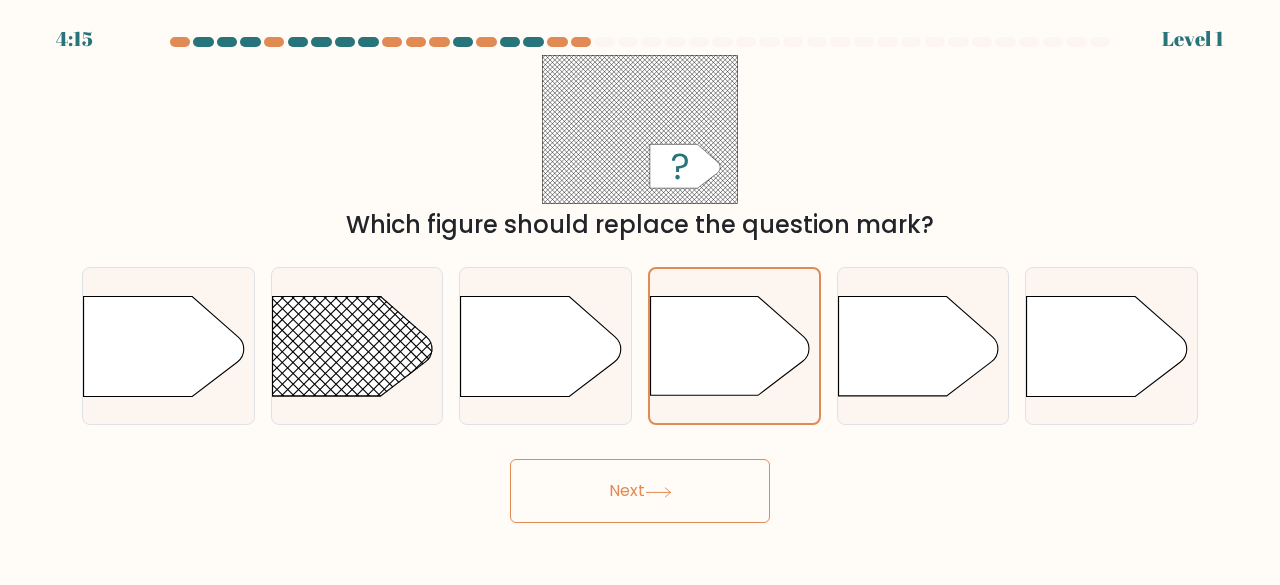 click on "Next" at bounding box center [640, 491] 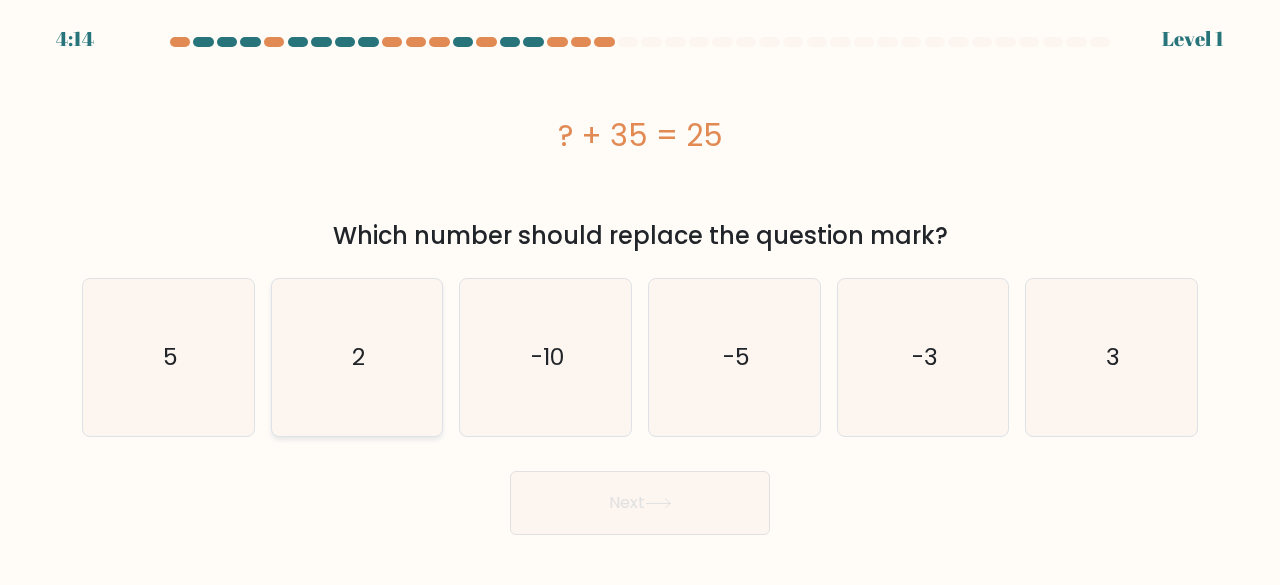 click on "2" 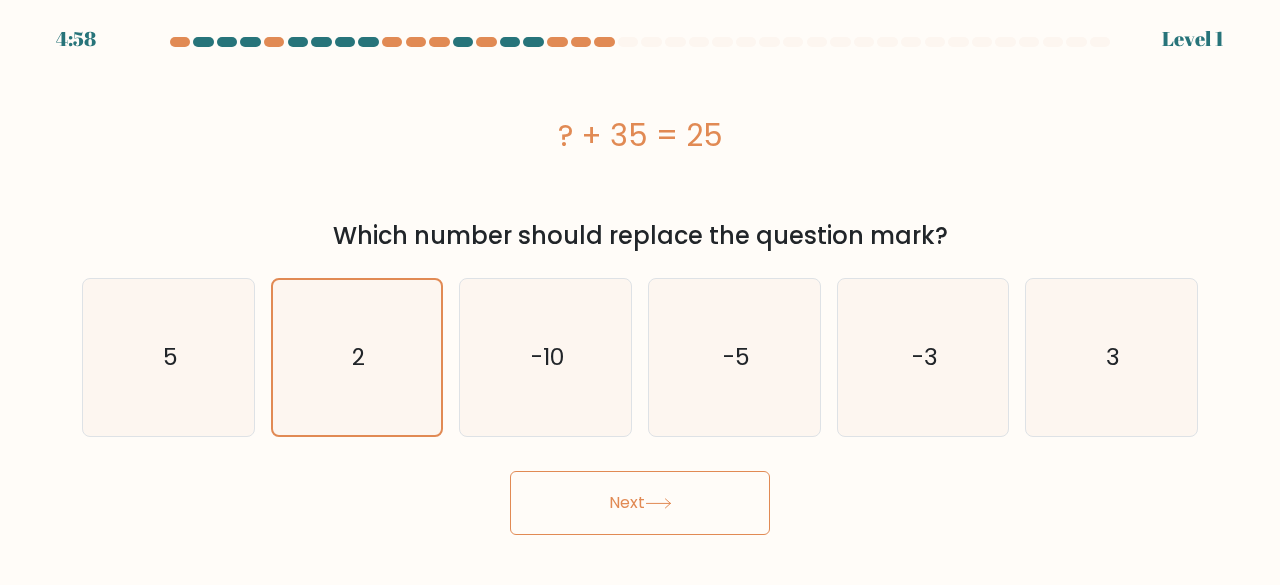 click on "Next" at bounding box center (640, 503) 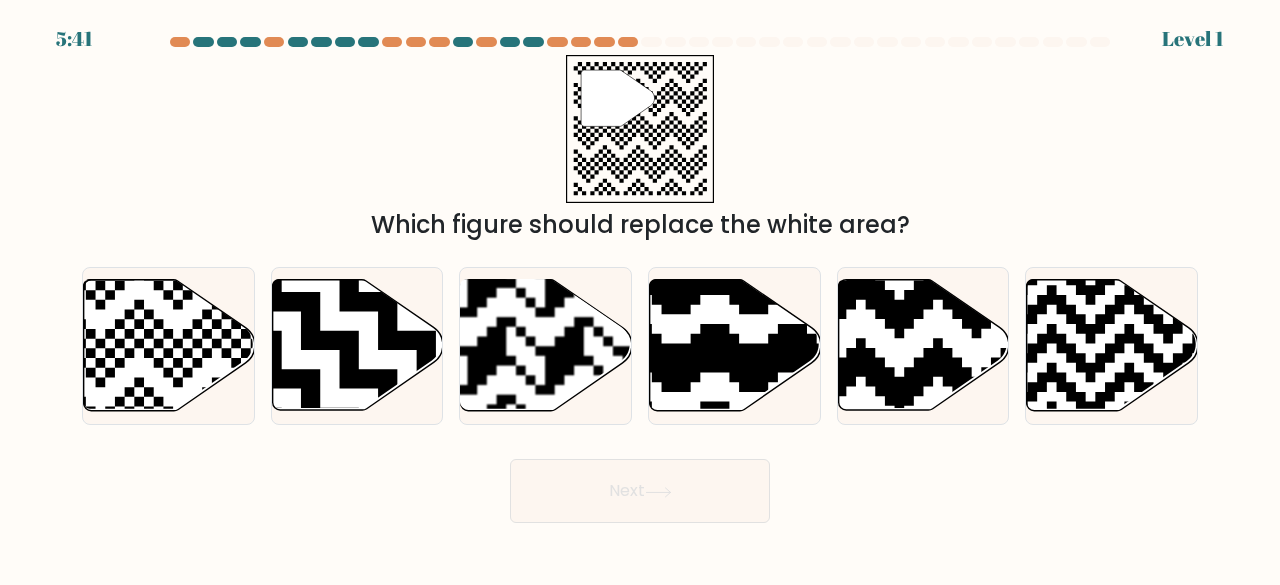 click on "a.
b.
c.
d." at bounding box center (640, 338) 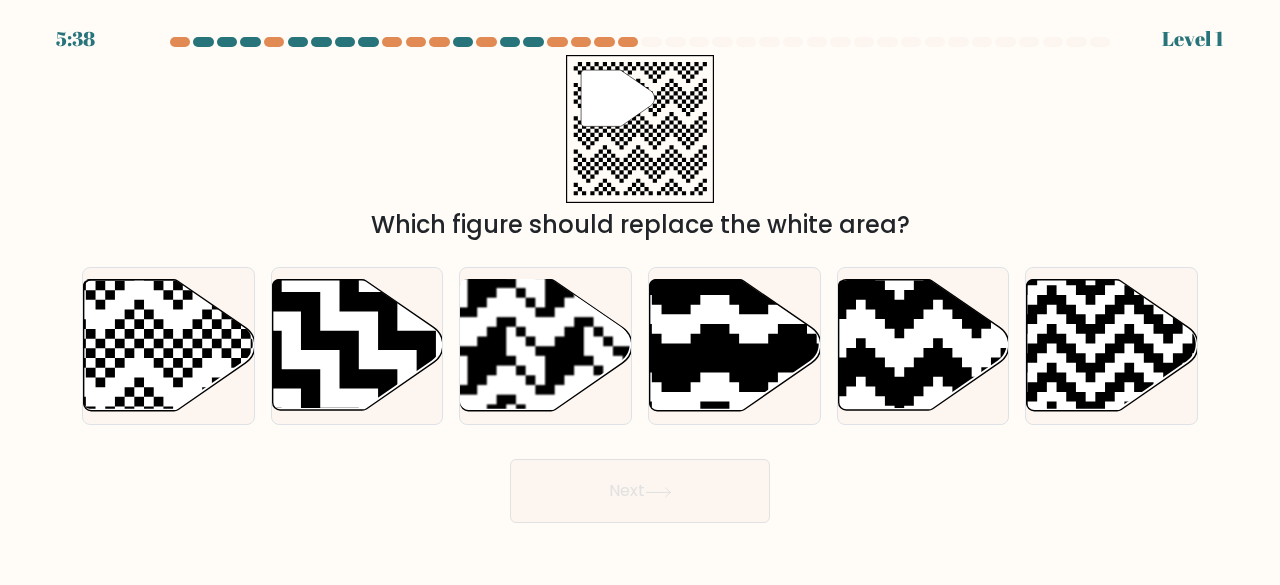 scroll, scrollTop: 0, scrollLeft: 0, axis: both 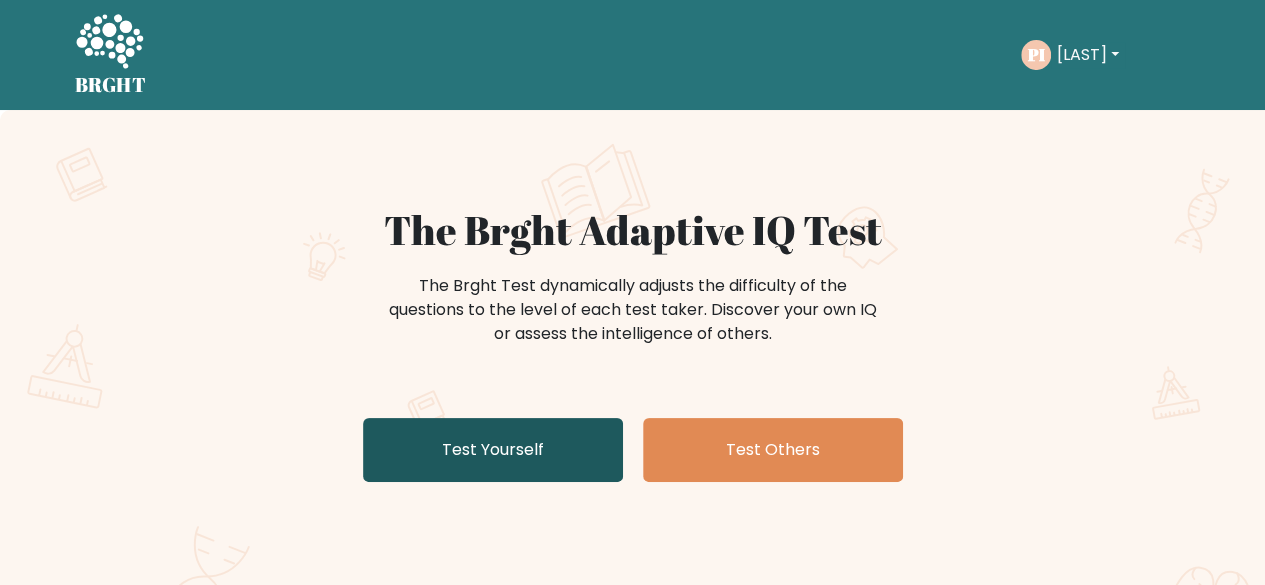 click on "Test Yourself" at bounding box center [493, 450] 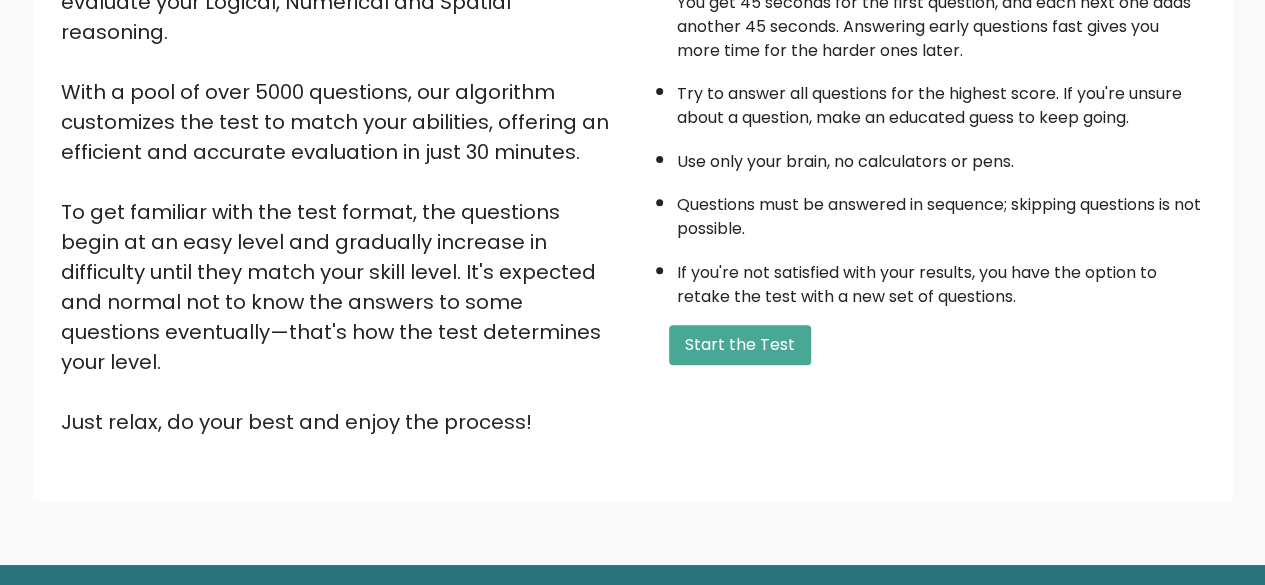 scroll, scrollTop: 330, scrollLeft: 0, axis: vertical 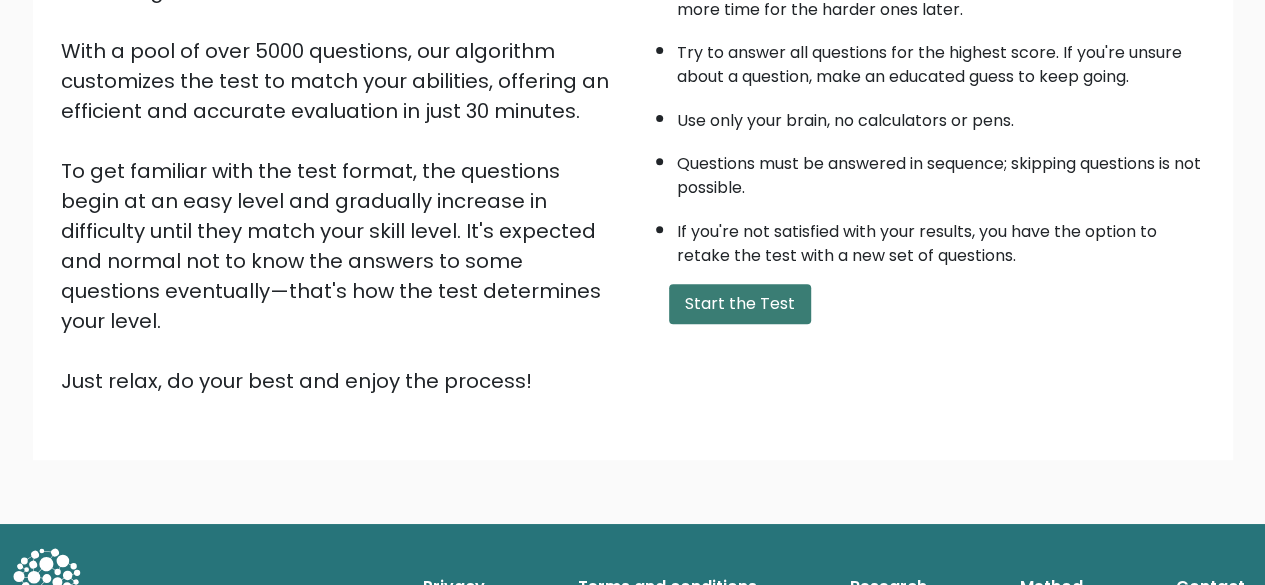 click on "Start the Test" at bounding box center [740, 304] 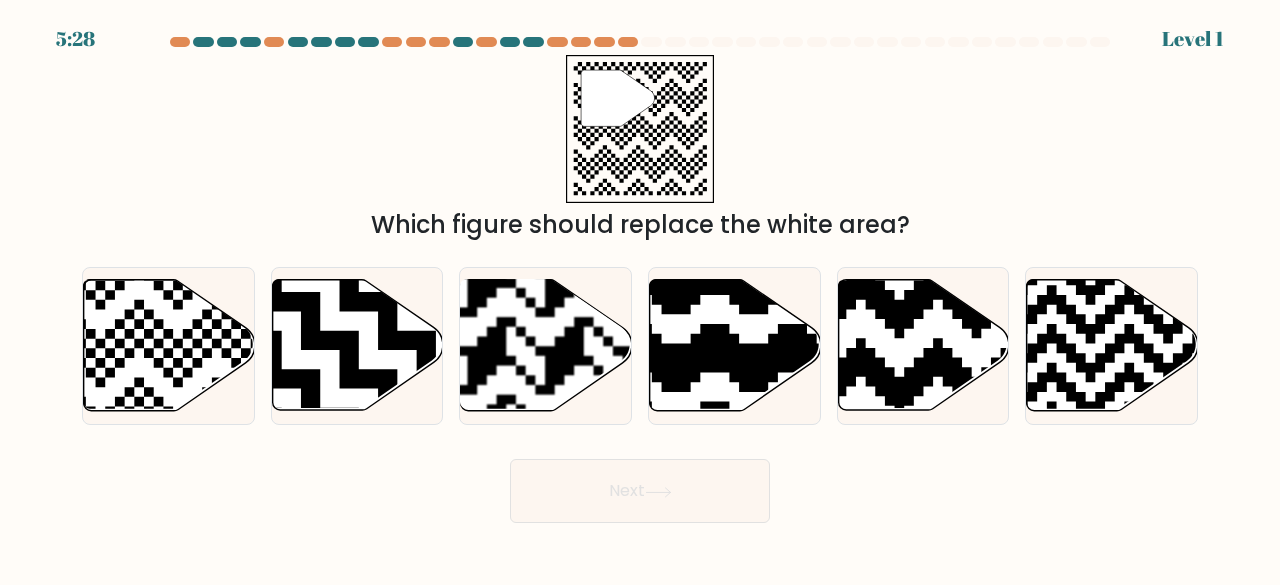 scroll, scrollTop: 0, scrollLeft: 0, axis: both 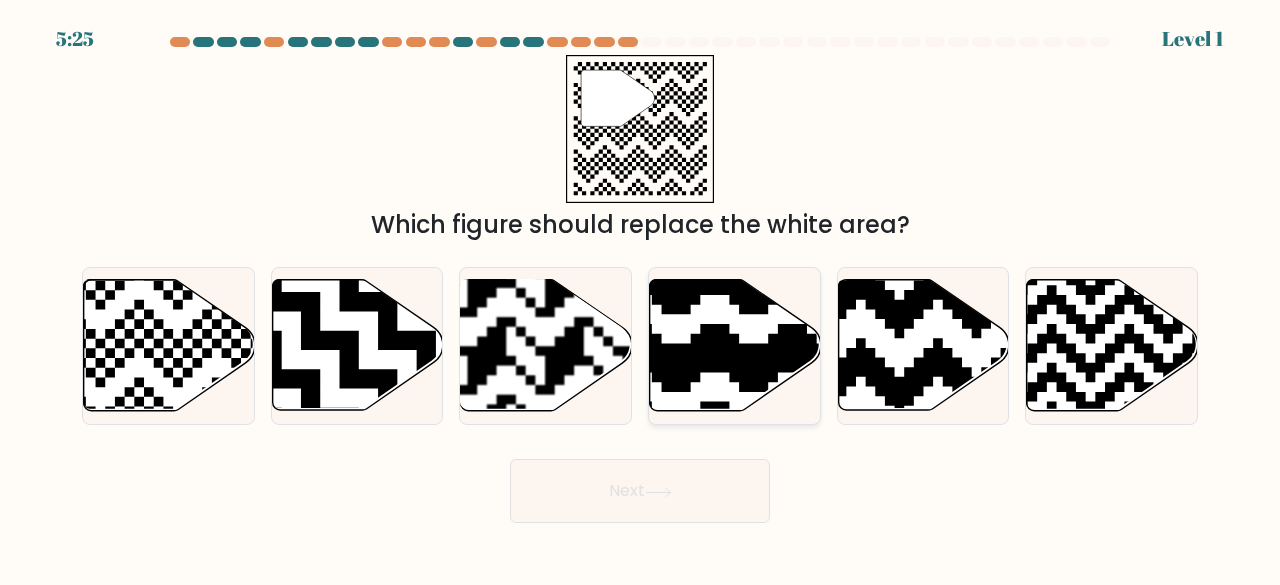 click 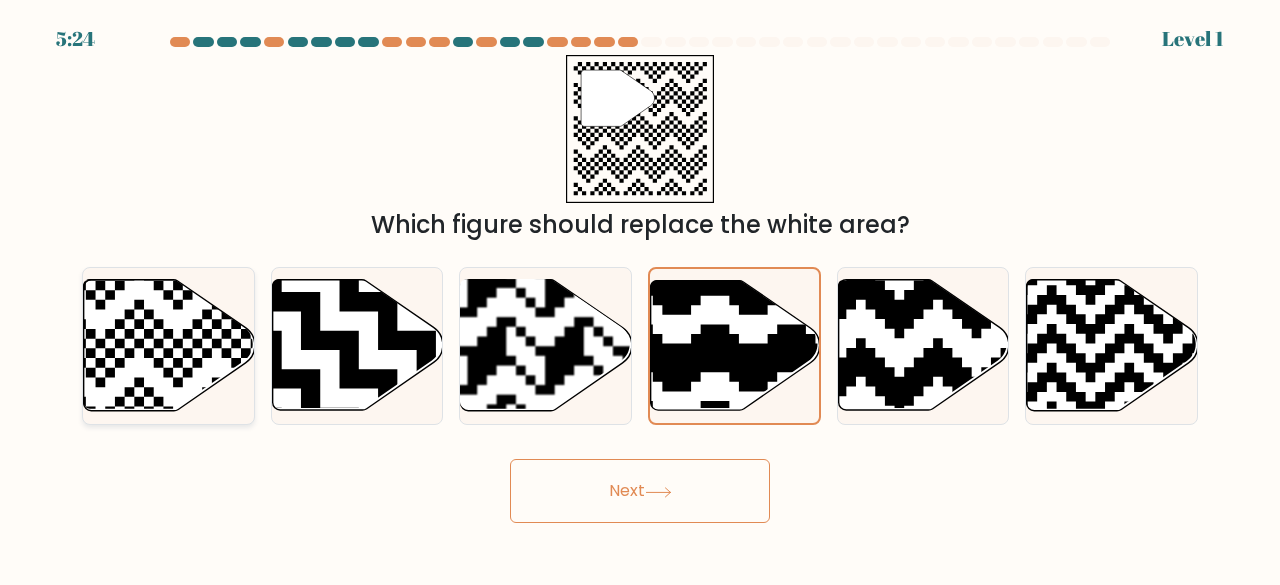click 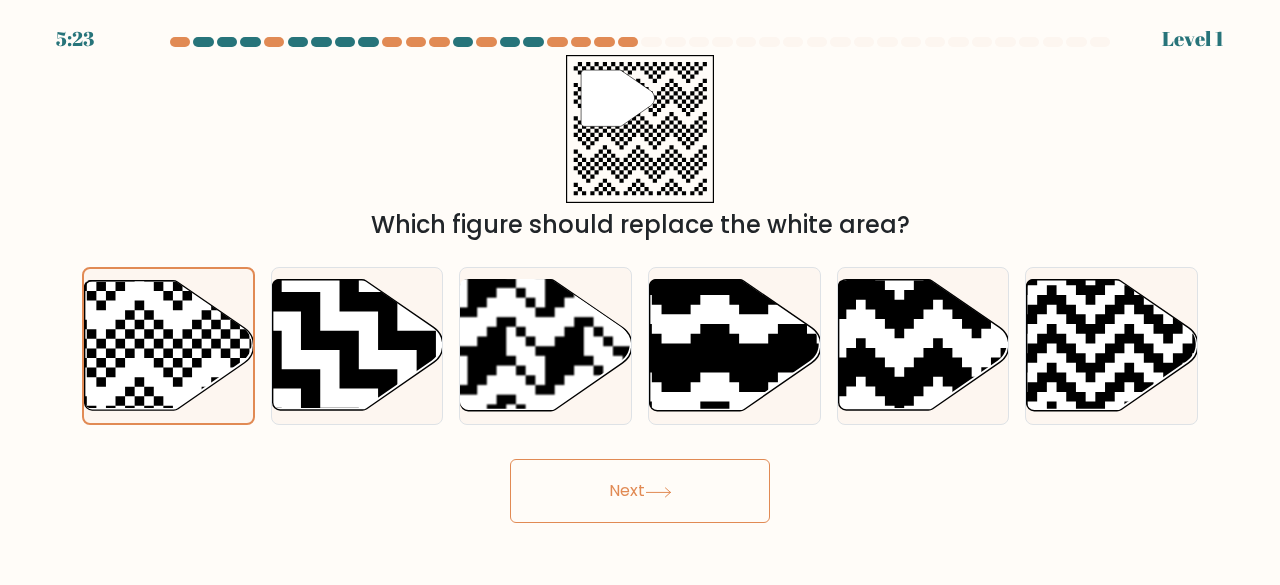 click on "Next" at bounding box center [640, 491] 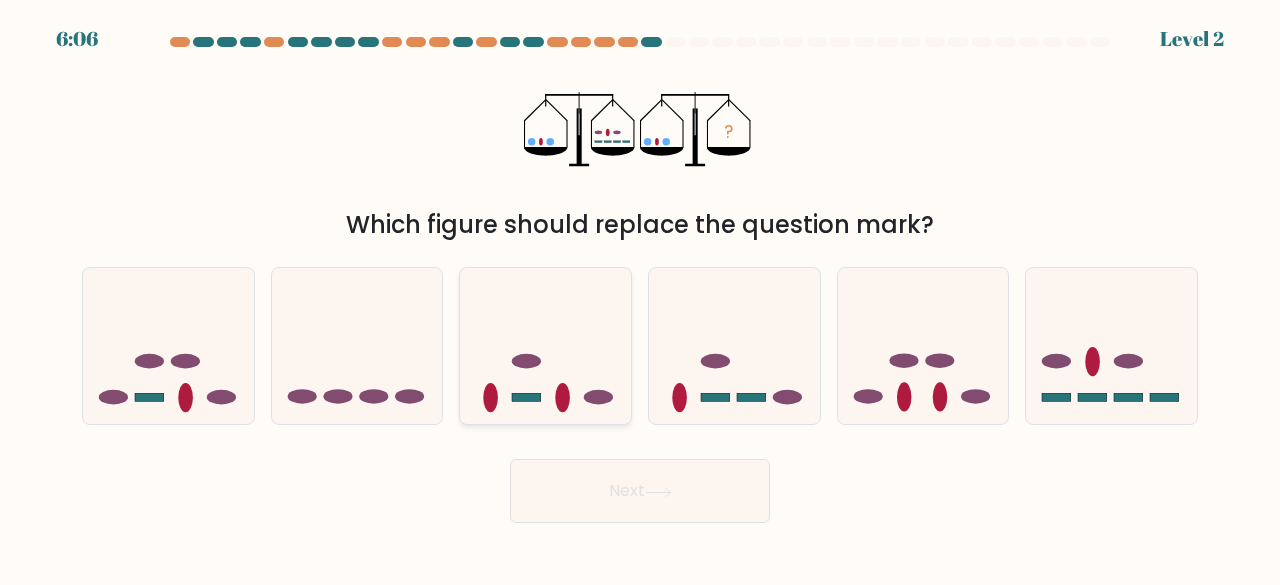 click 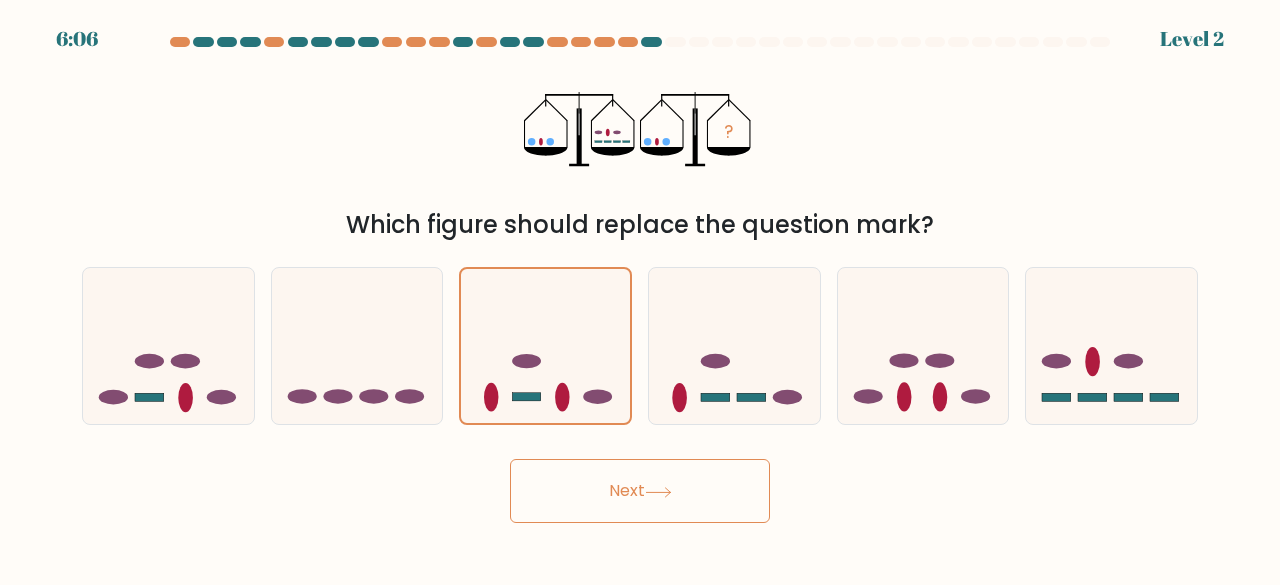 click on "Next" at bounding box center [640, 491] 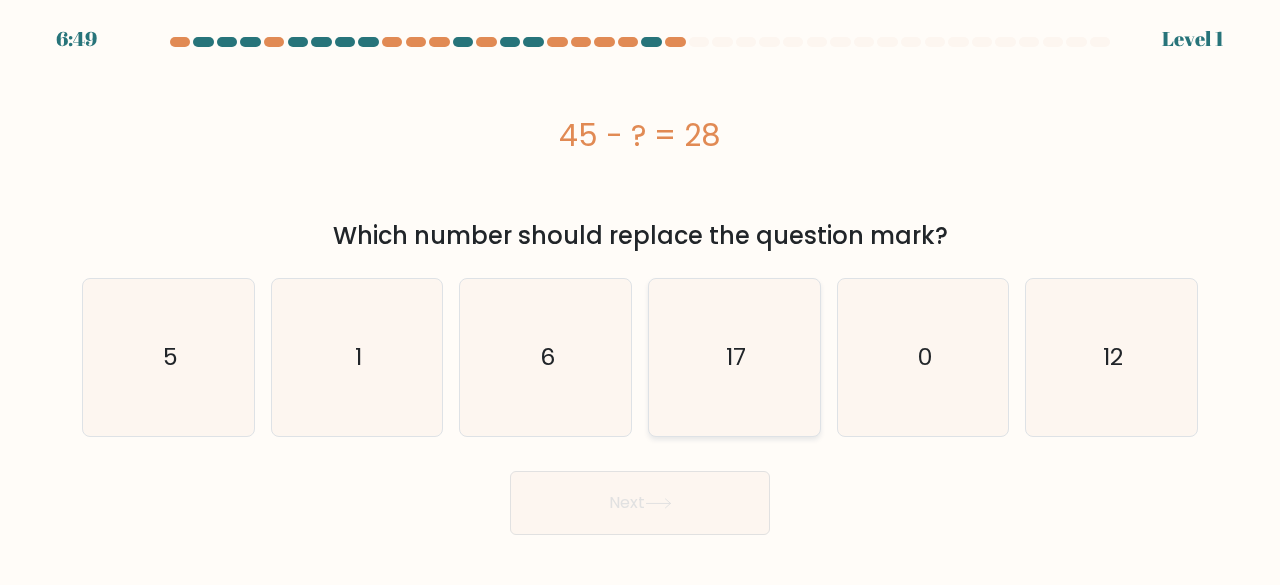 click on "17" 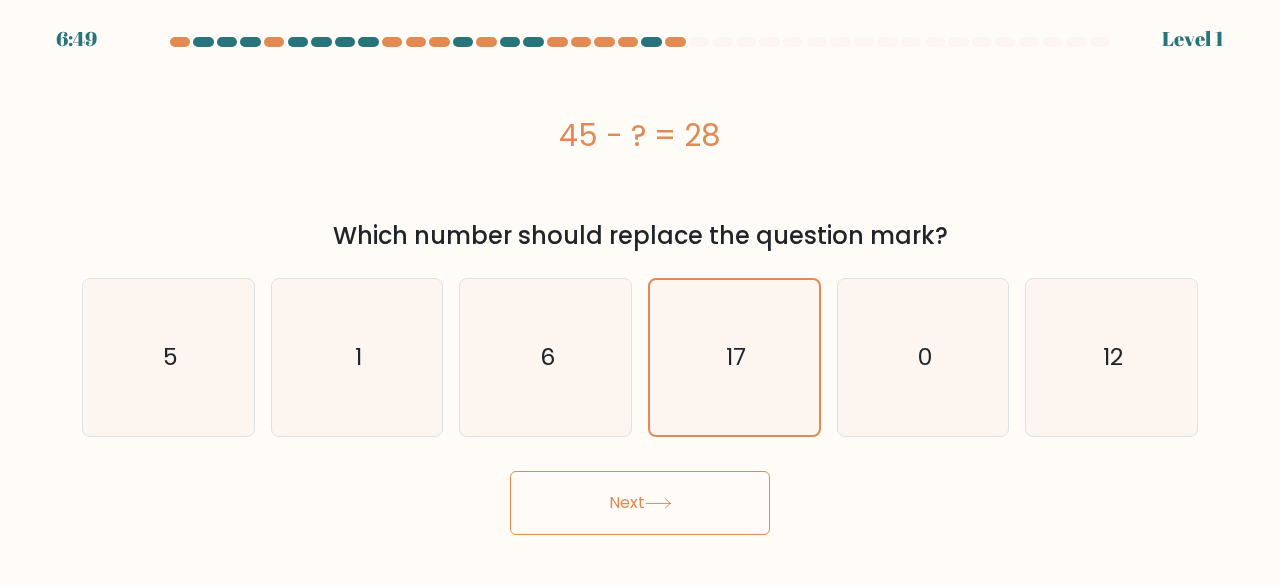 click on "Next" at bounding box center (640, 503) 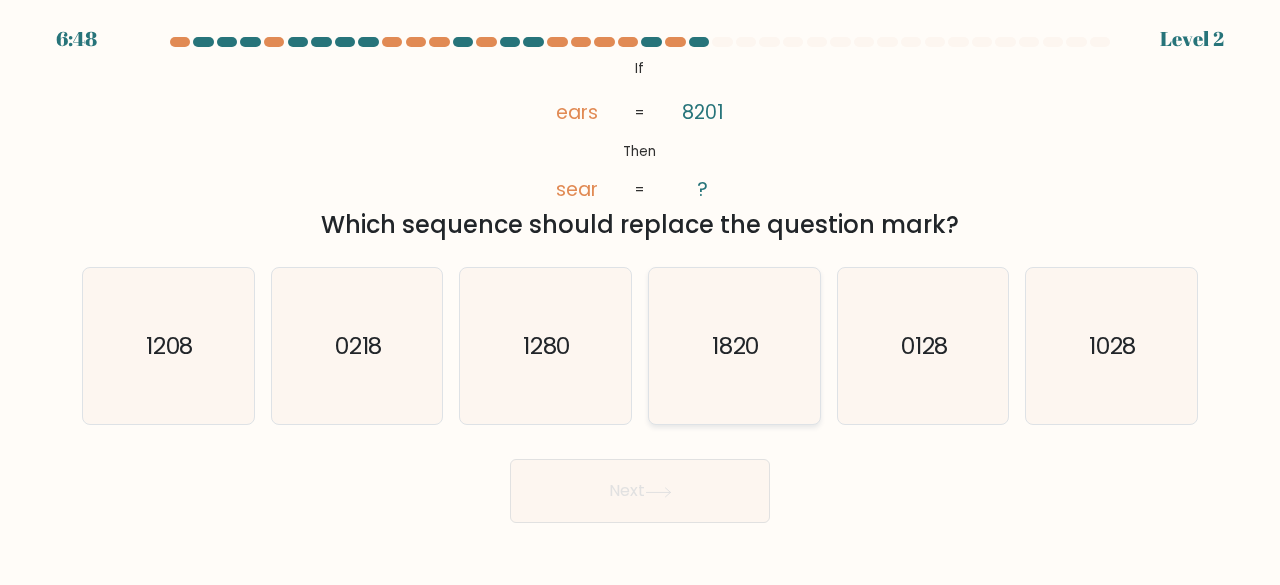 click on "1820" 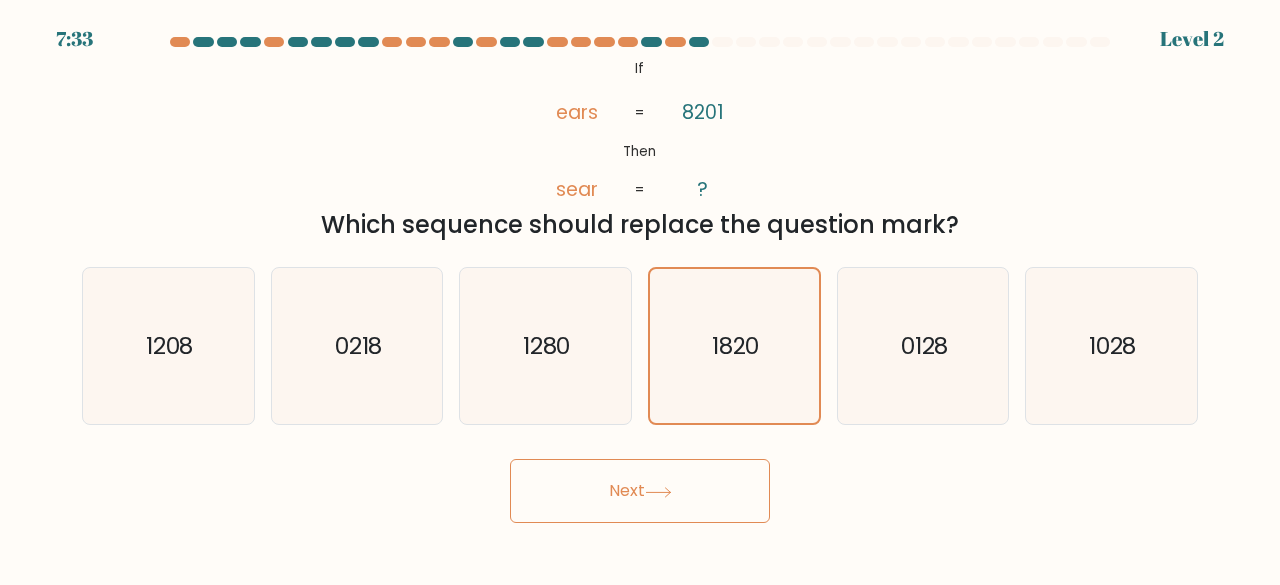 click on "Next" at bounding box center [640, 491] 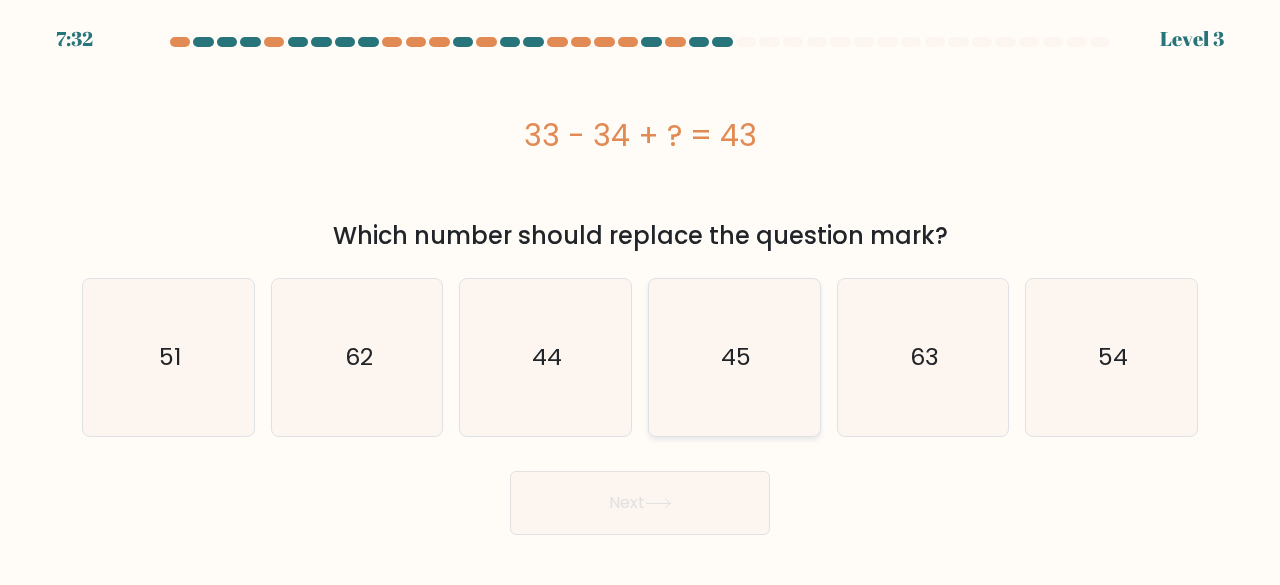 click on "45" 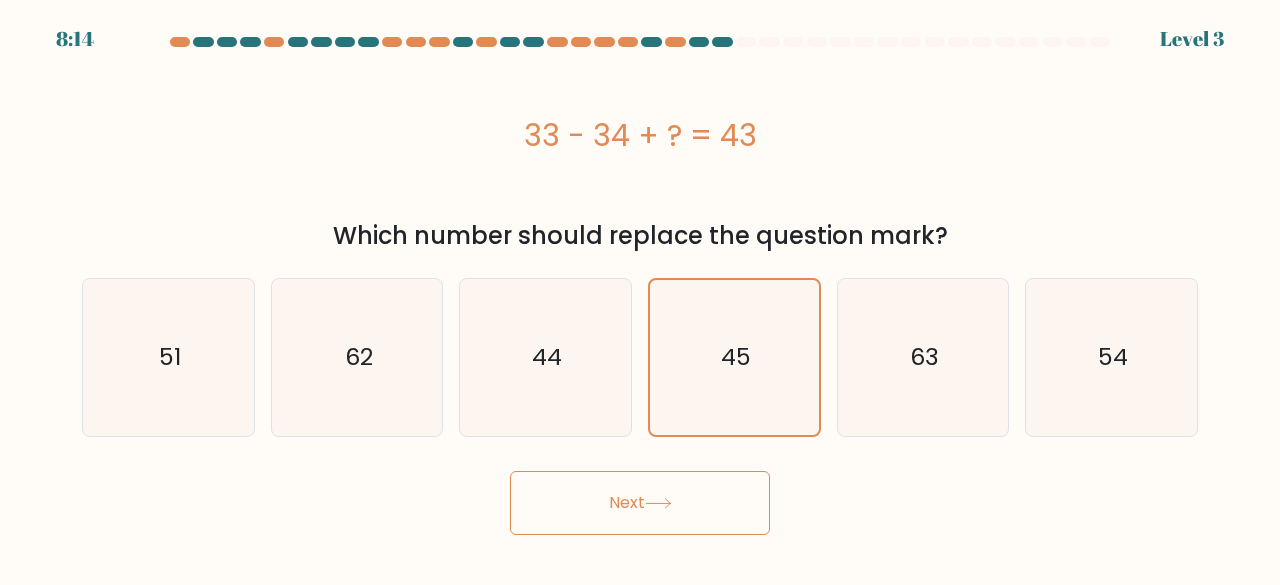 click on "Next" at bounding box center [640, 503] 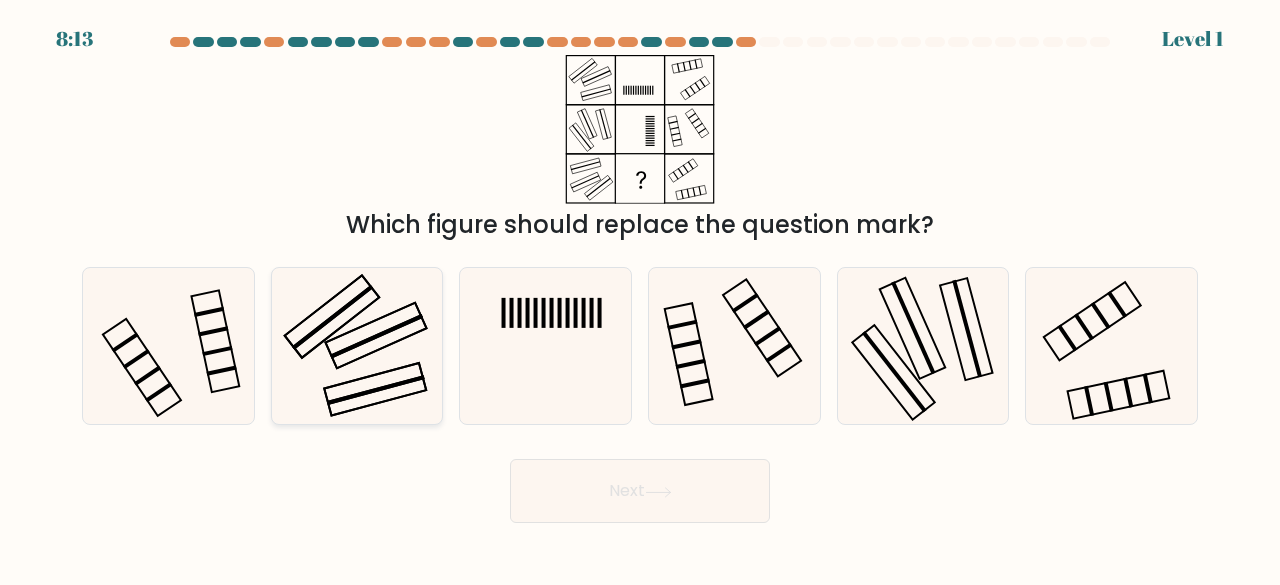 click 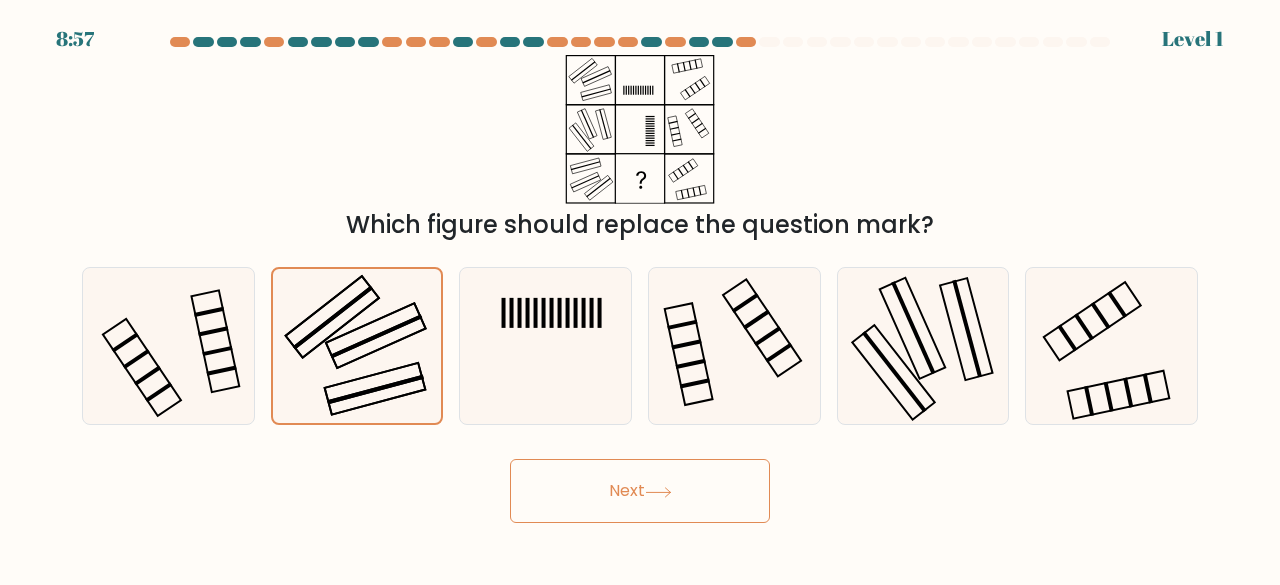 click on "8:57
Level 1" at bounding box center [640, 292] 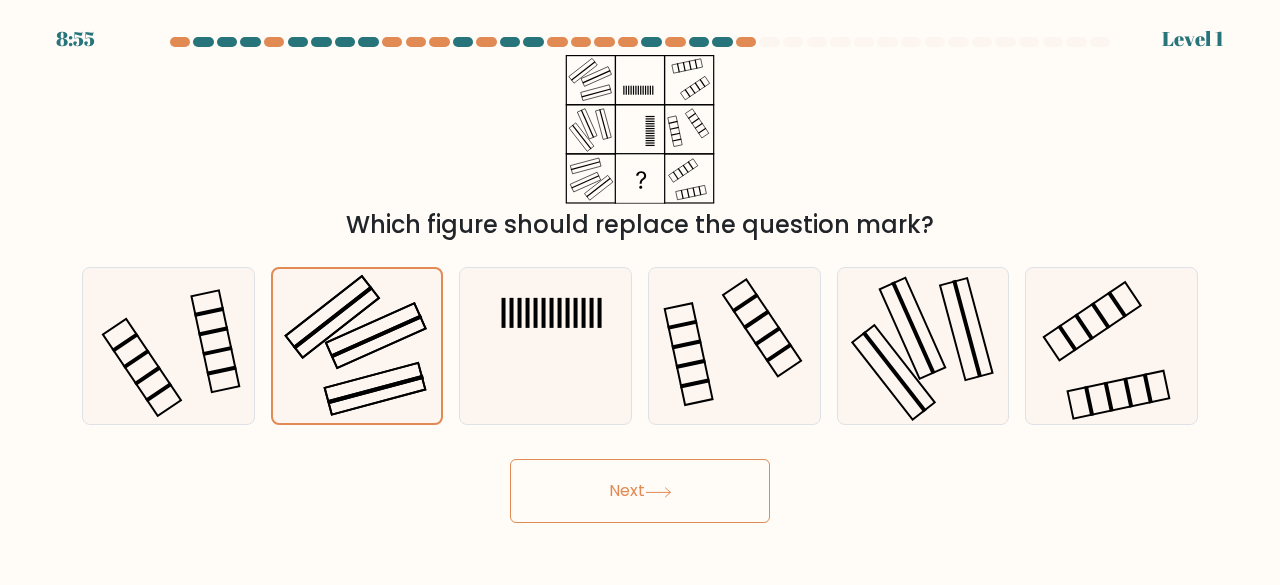 click on "Next" at bounding box center [640, 491] 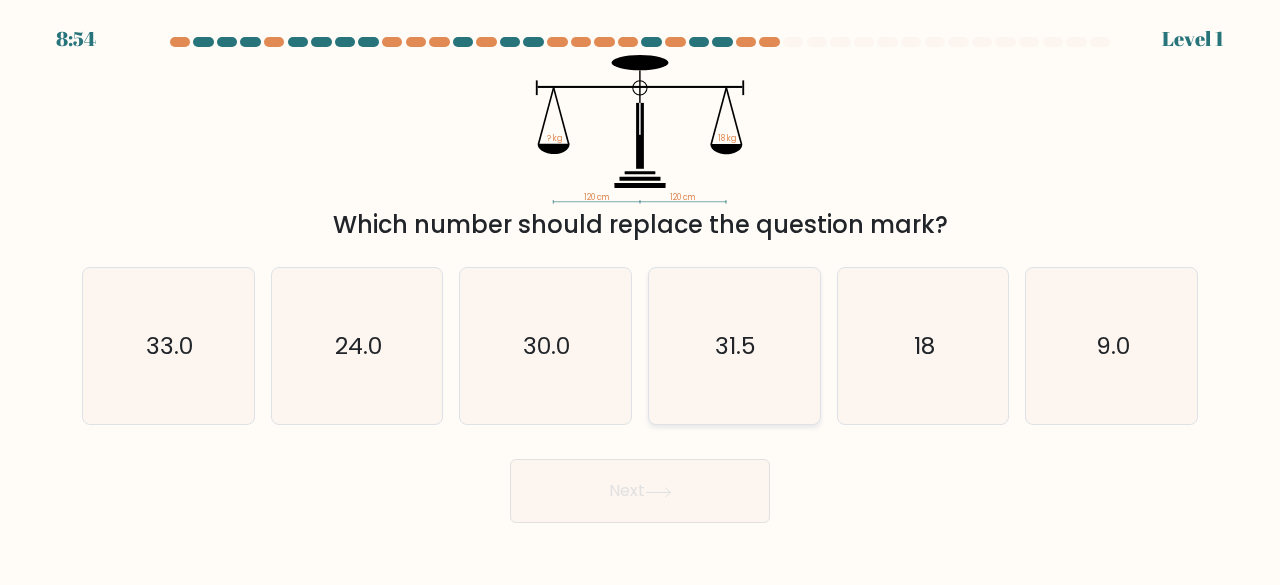 click on "31.5" 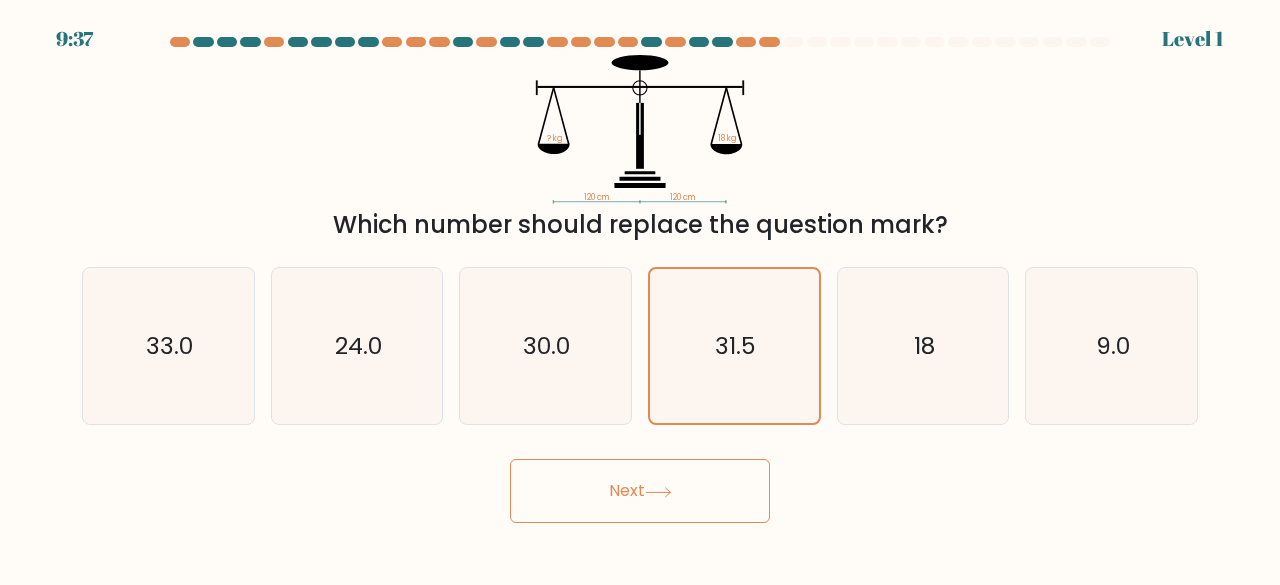 click on "Next" at bounding box center (640, 491) 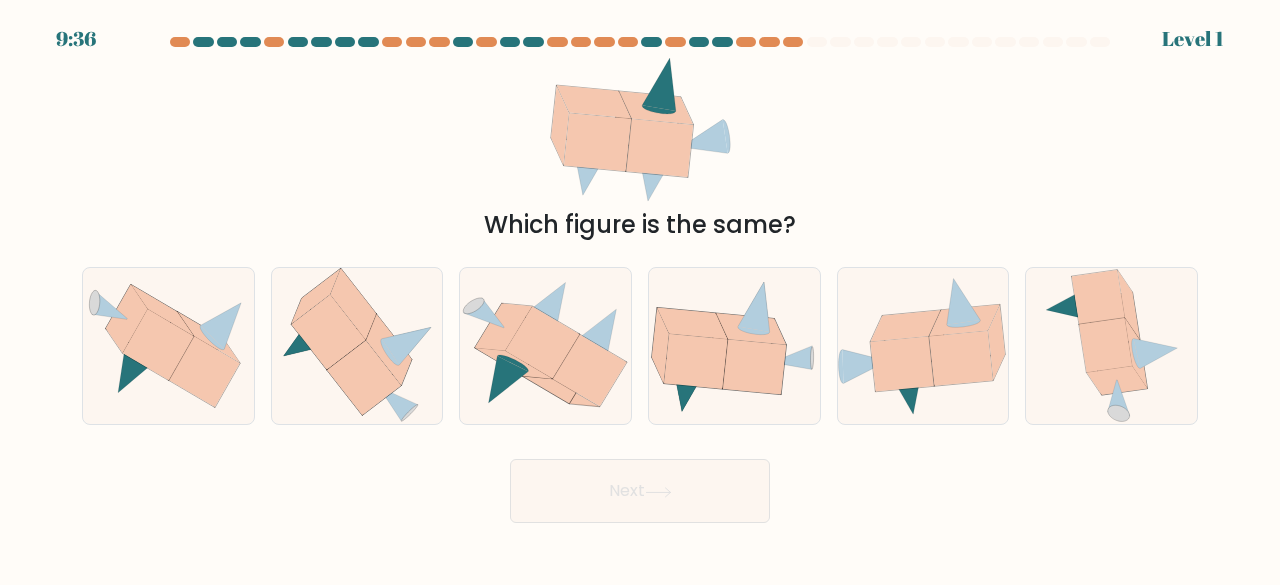 click on "Next" at bounding box center (640, 491) 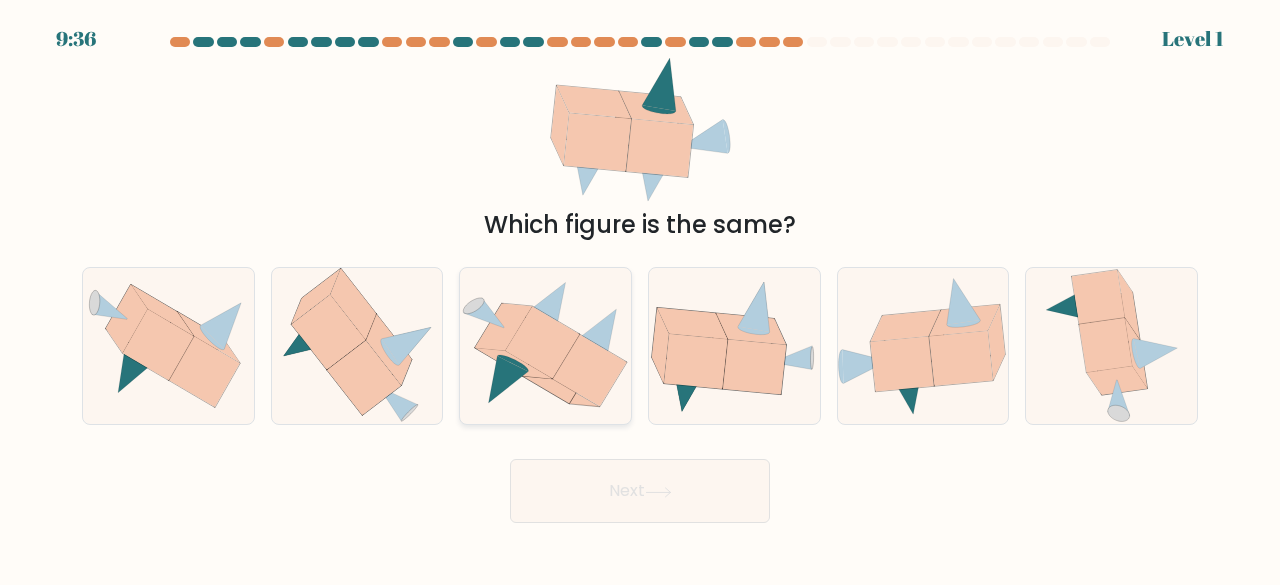 click at bounding box center [545, 346] 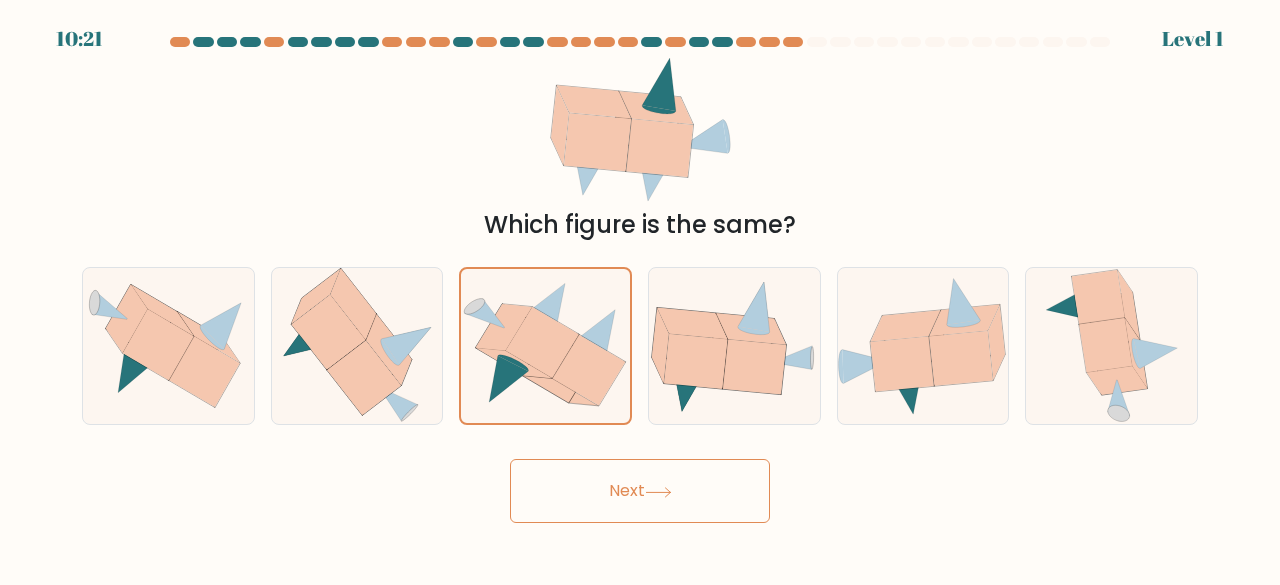 click on "10:21
Level 1" at bounding box center [640, 292] 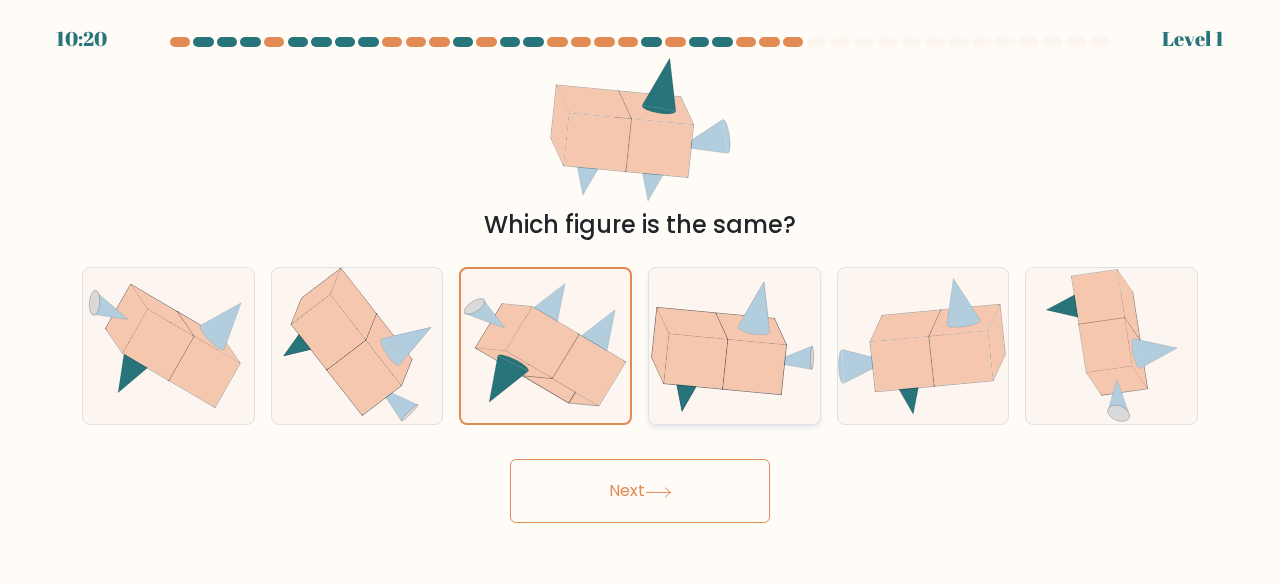 click 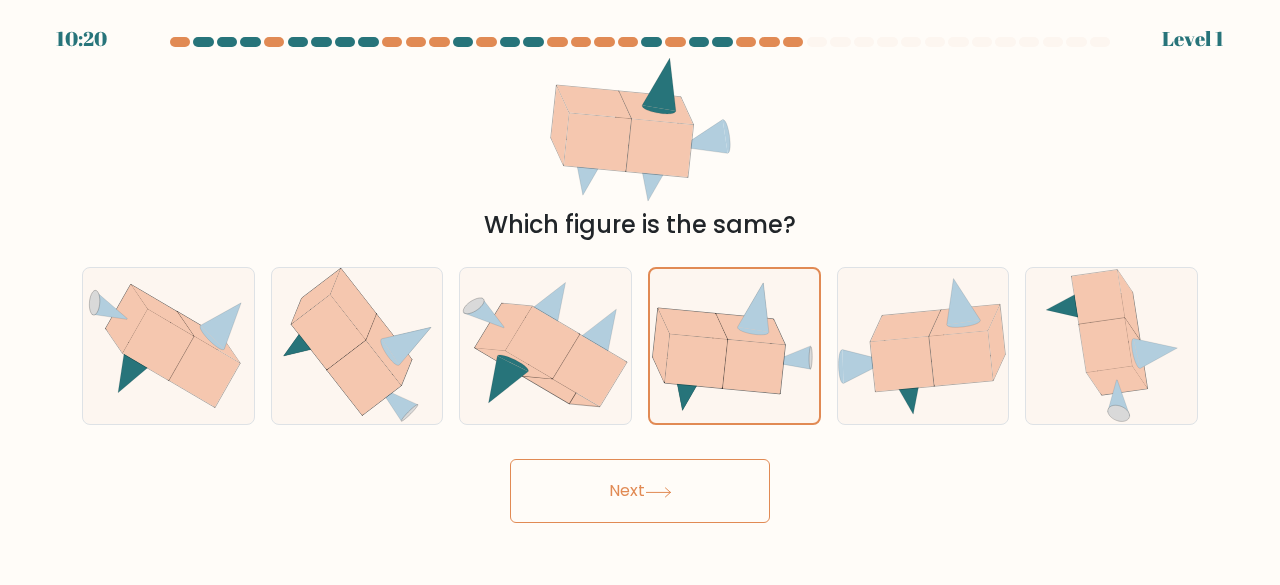 click on "Next" at bounding box center [640, 491] 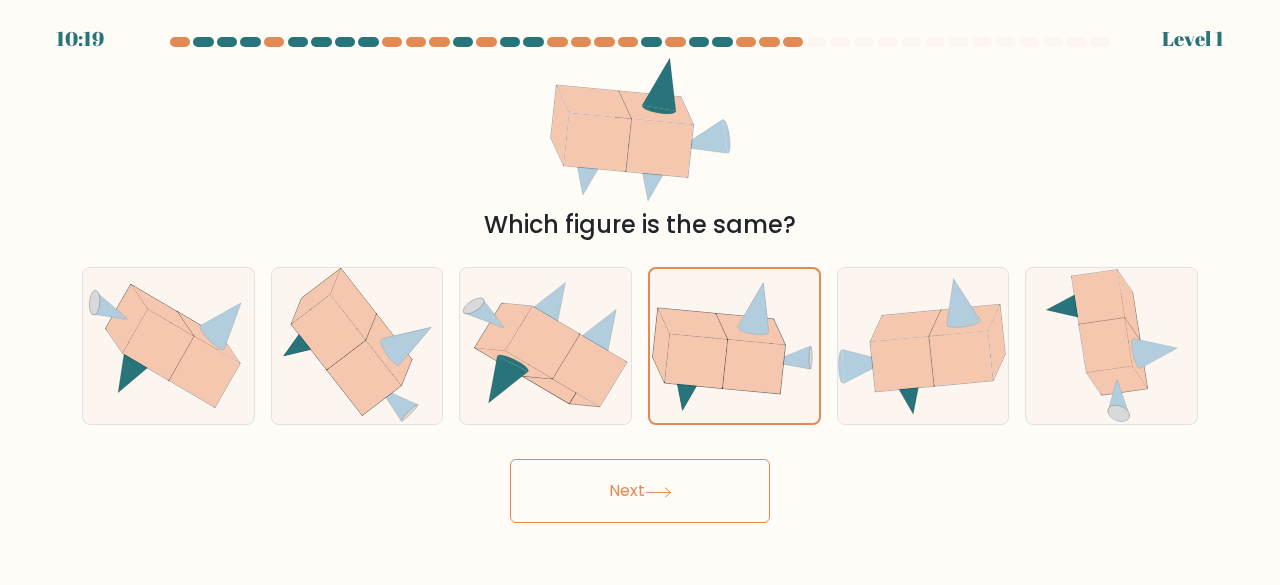 click on "10:19
Level 1" at bounding box center (640, 292) 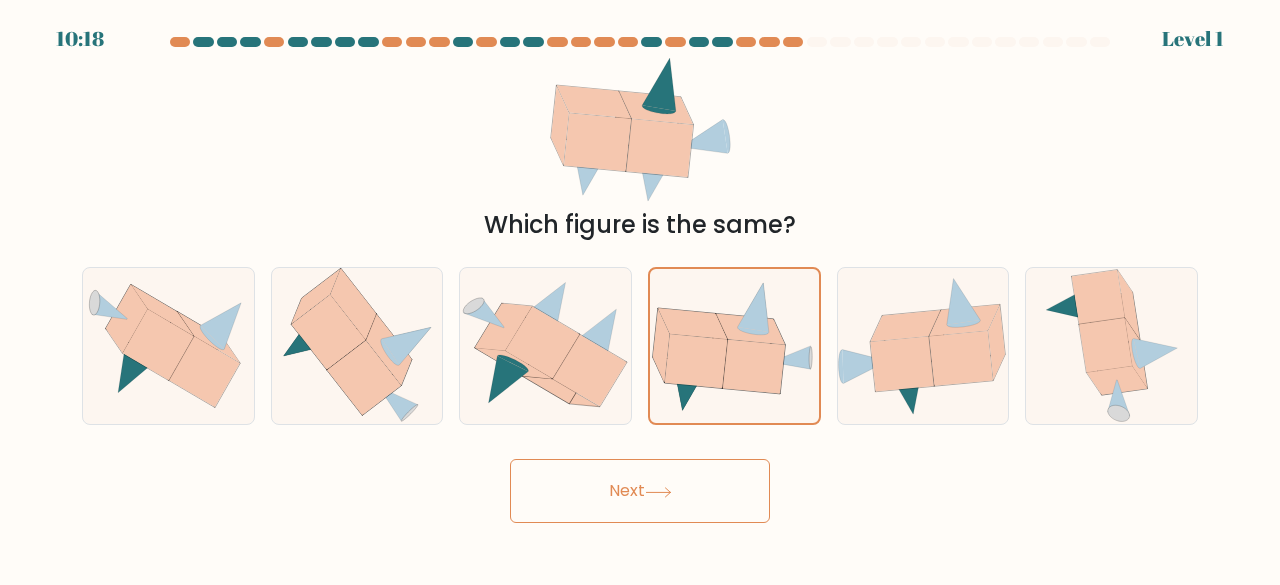 click 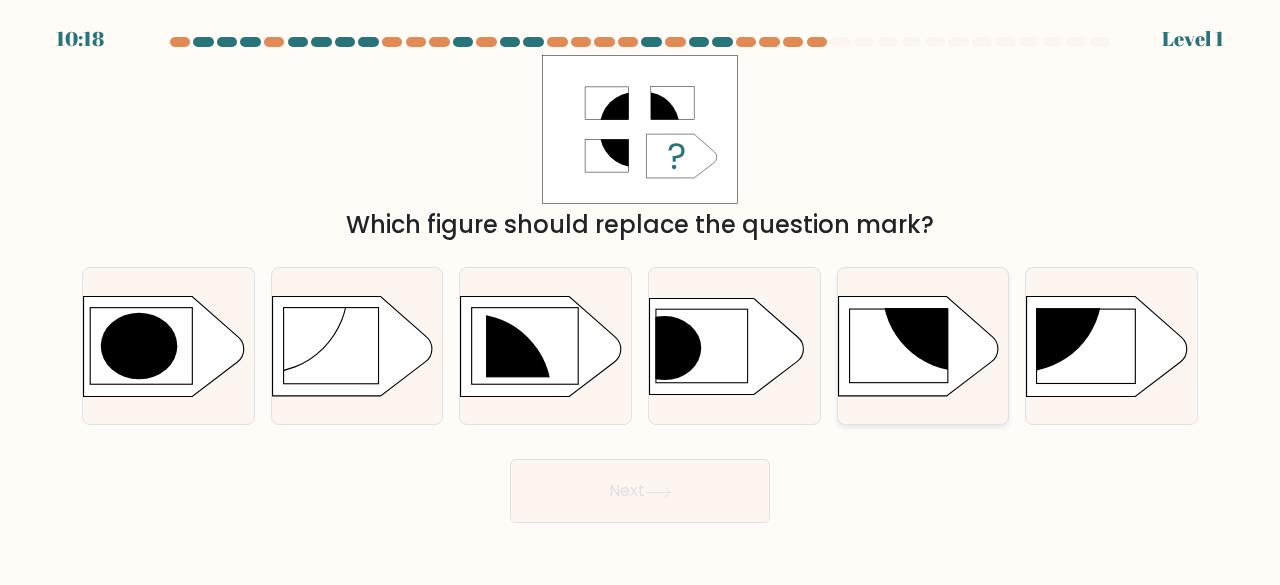 click at bounding box center (923, 346) 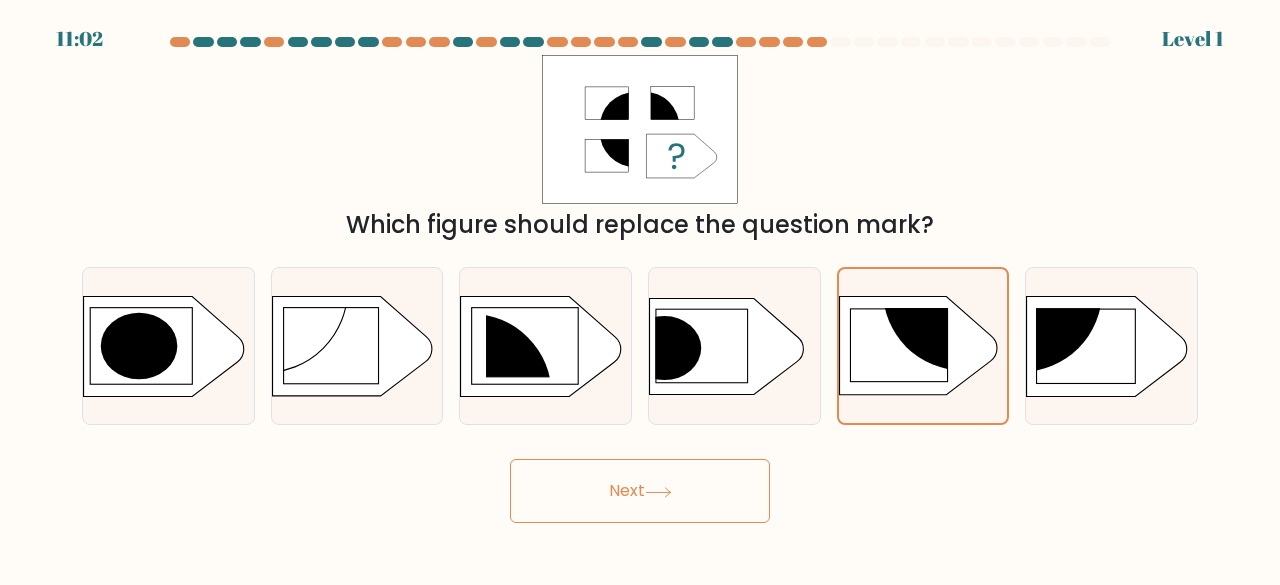 click on "Next" at bounding box center (640, 491) 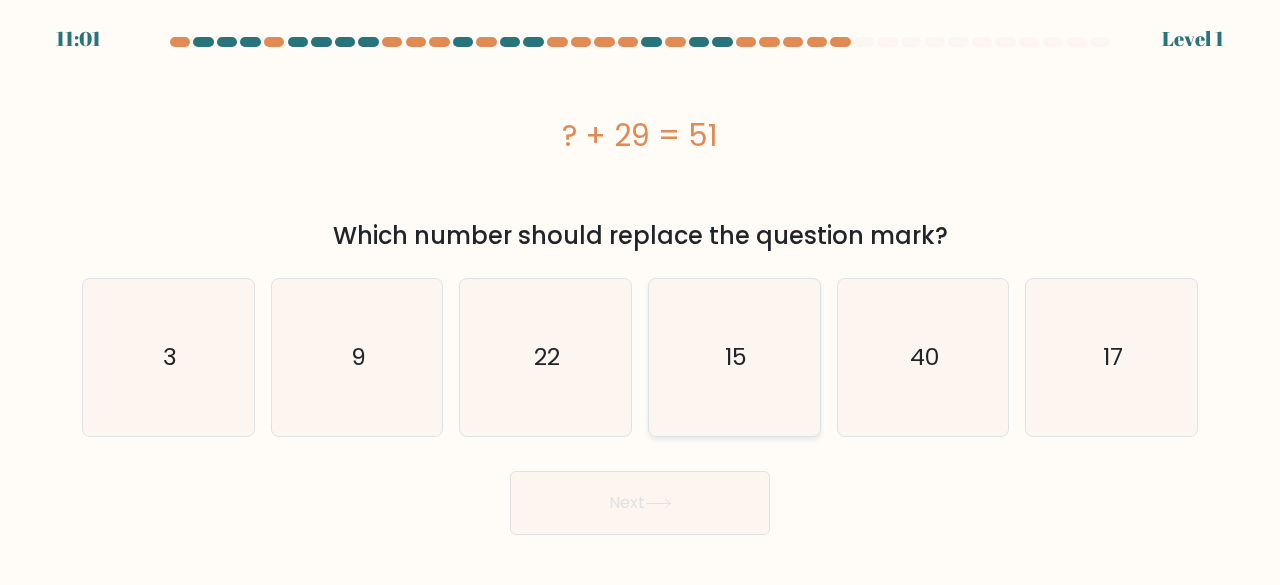 click on "15" 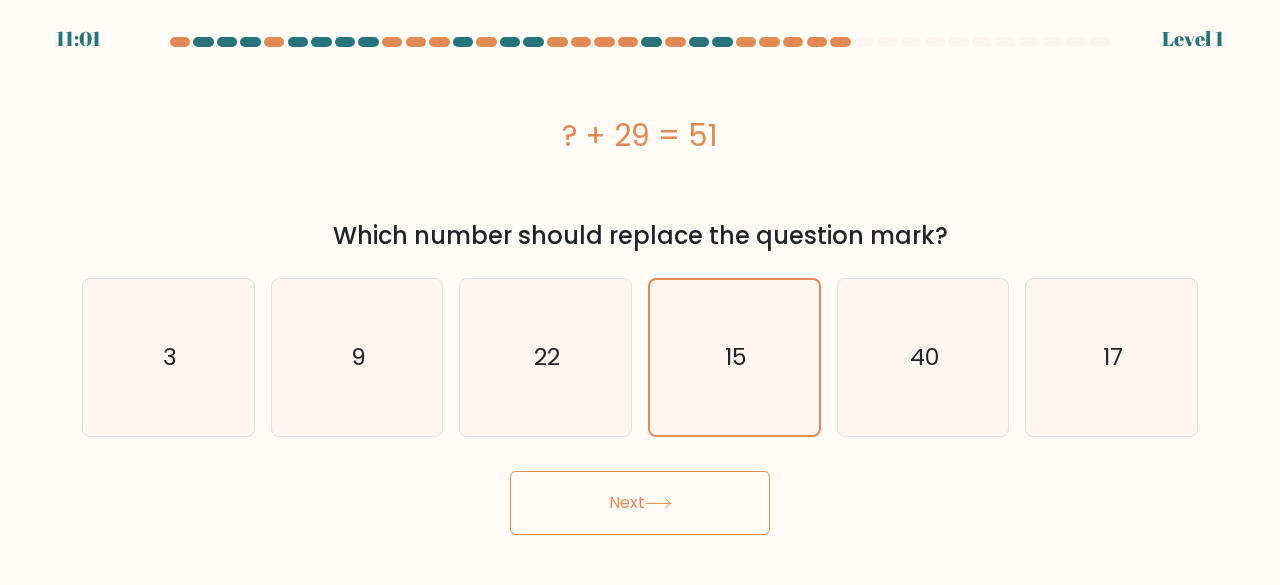 click 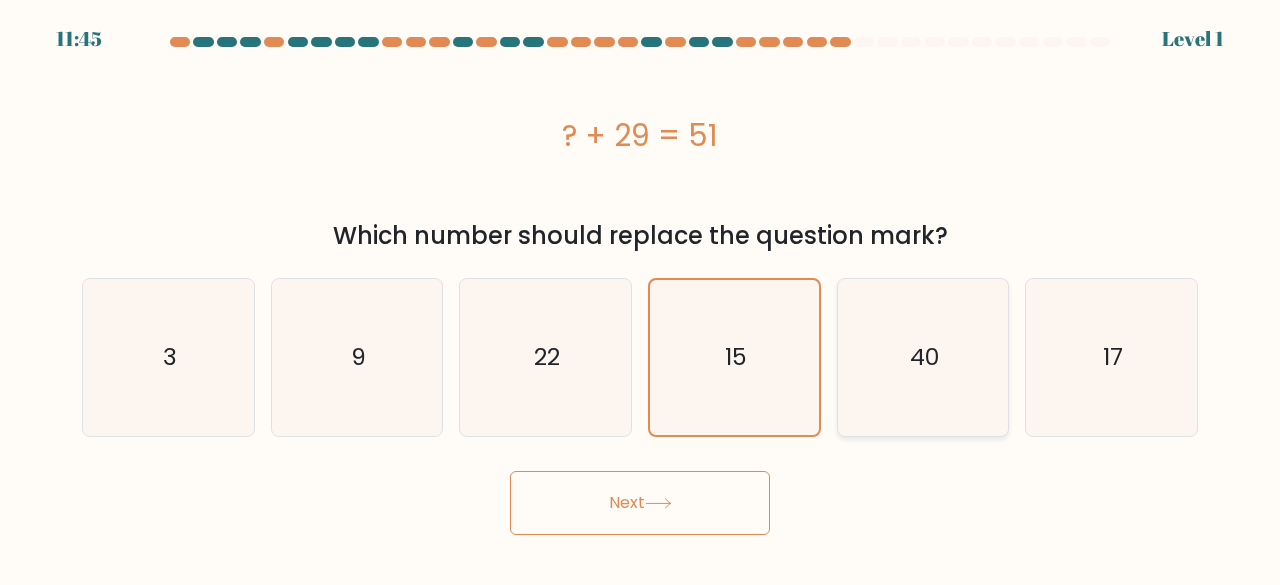 click on "40" 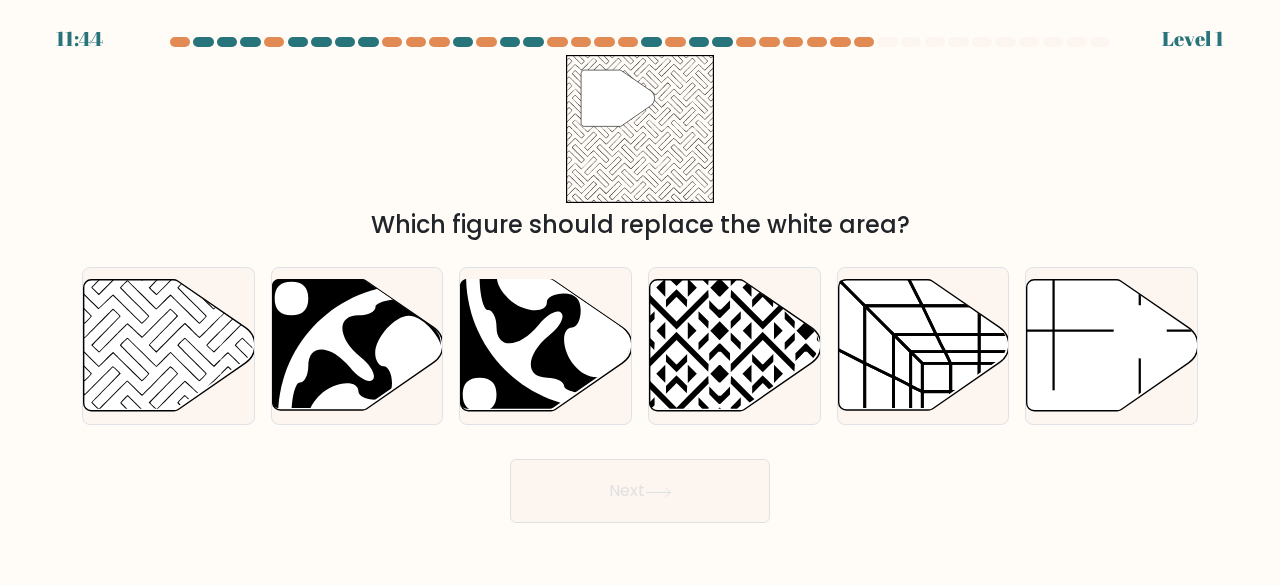 click on "Next" at bounding box center (640, 491) 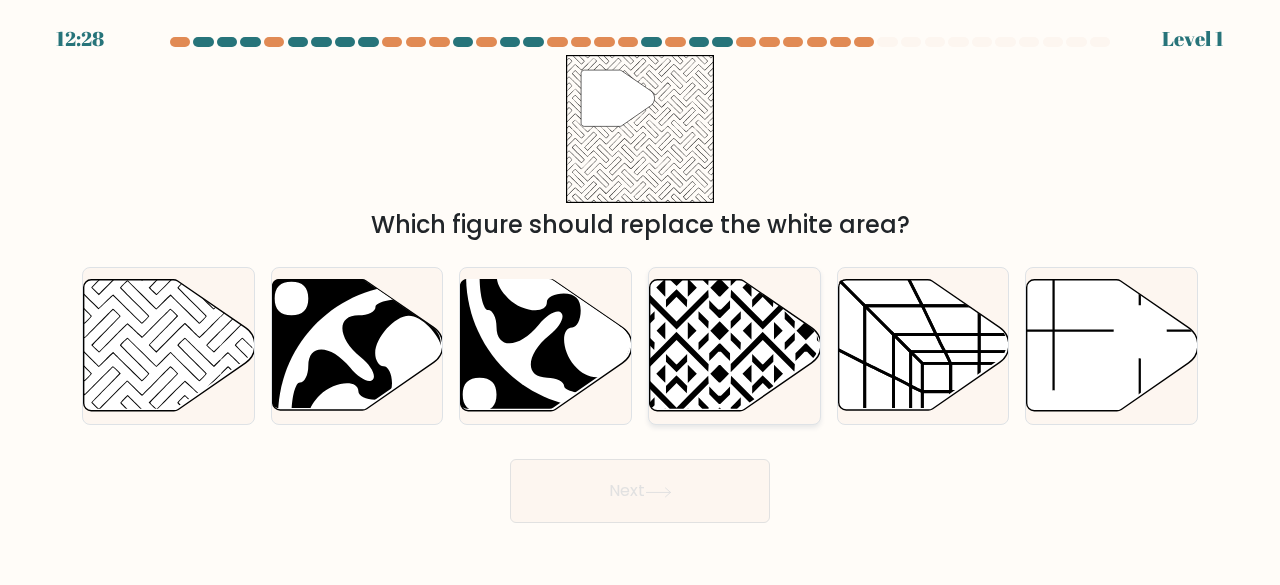 click 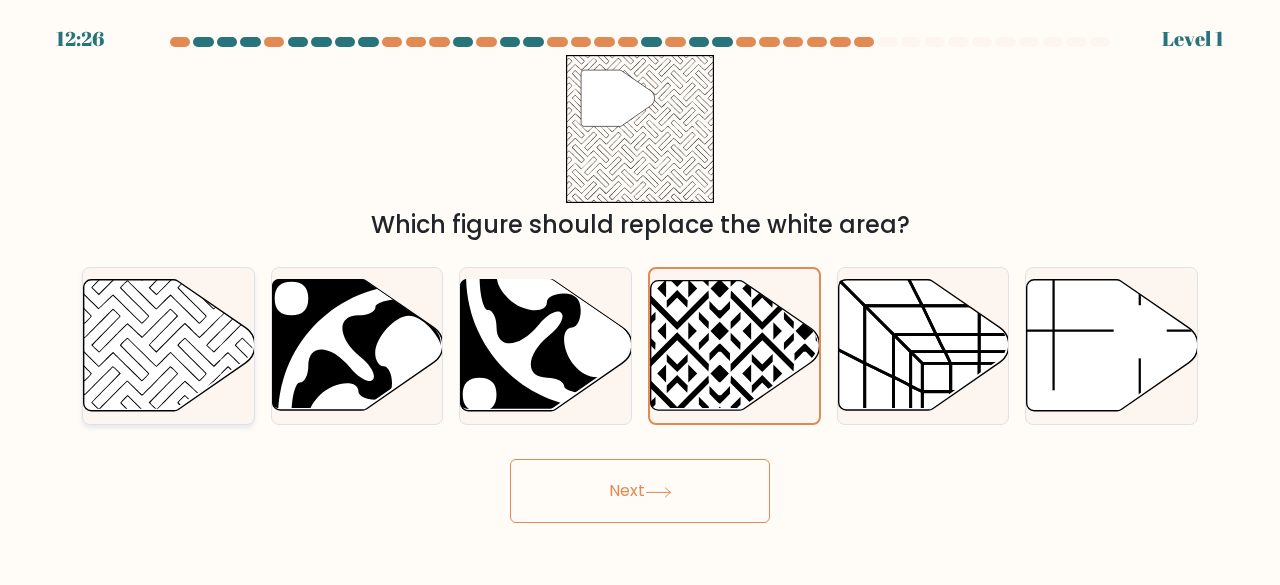 click 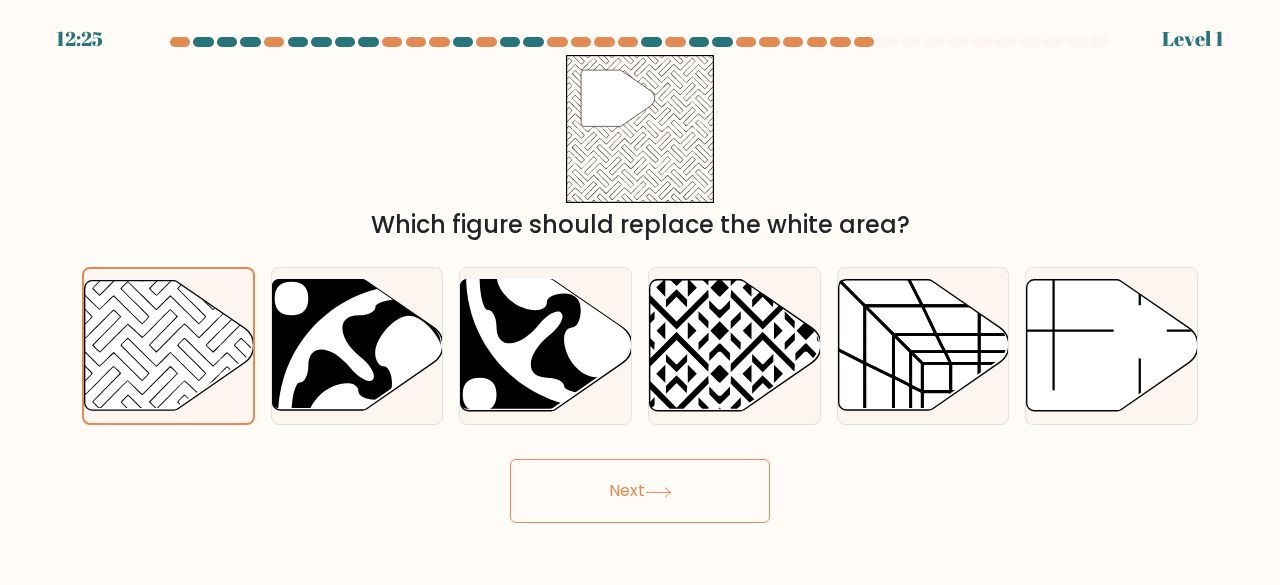 click on "Next" at bounding box center (640, 491) 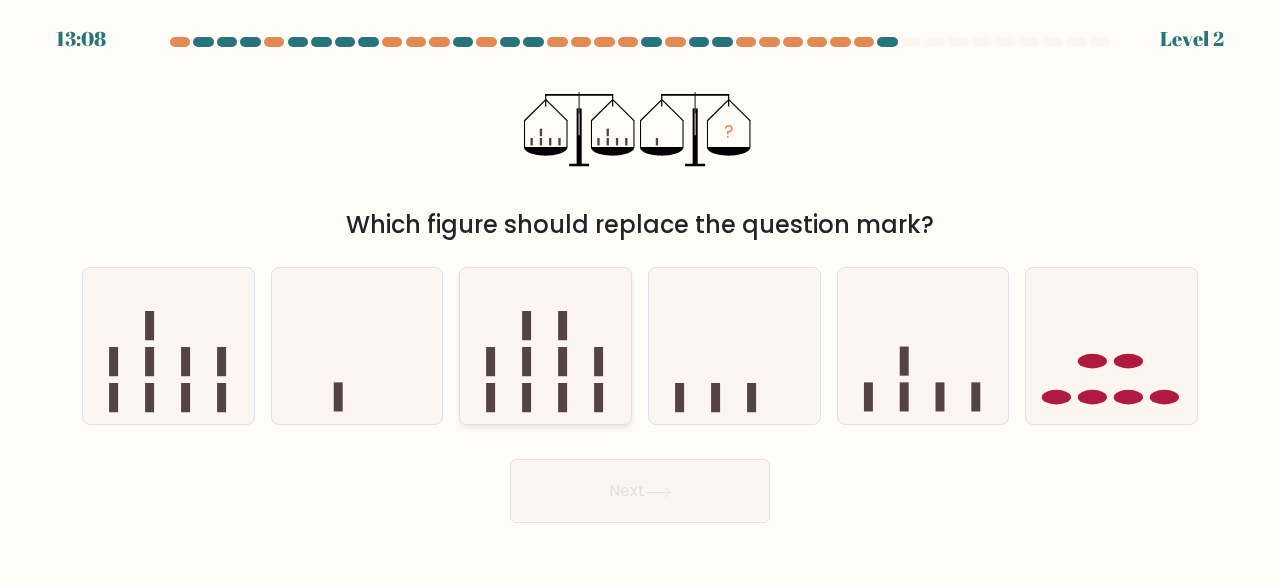 click 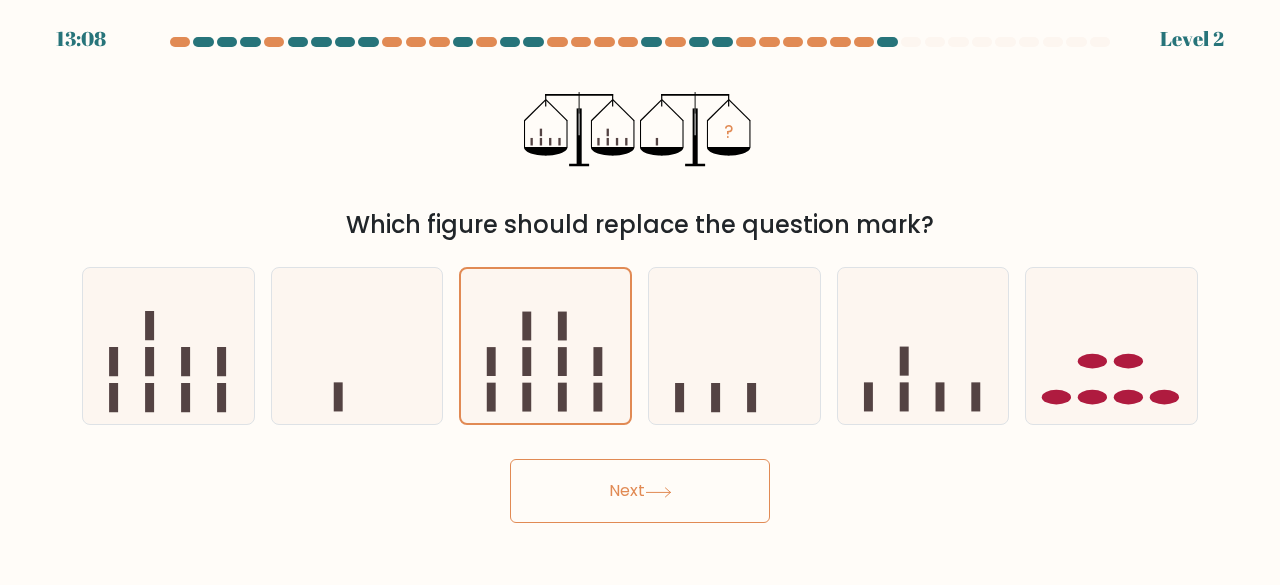 click on "Next" at bounding box center [640, 491] 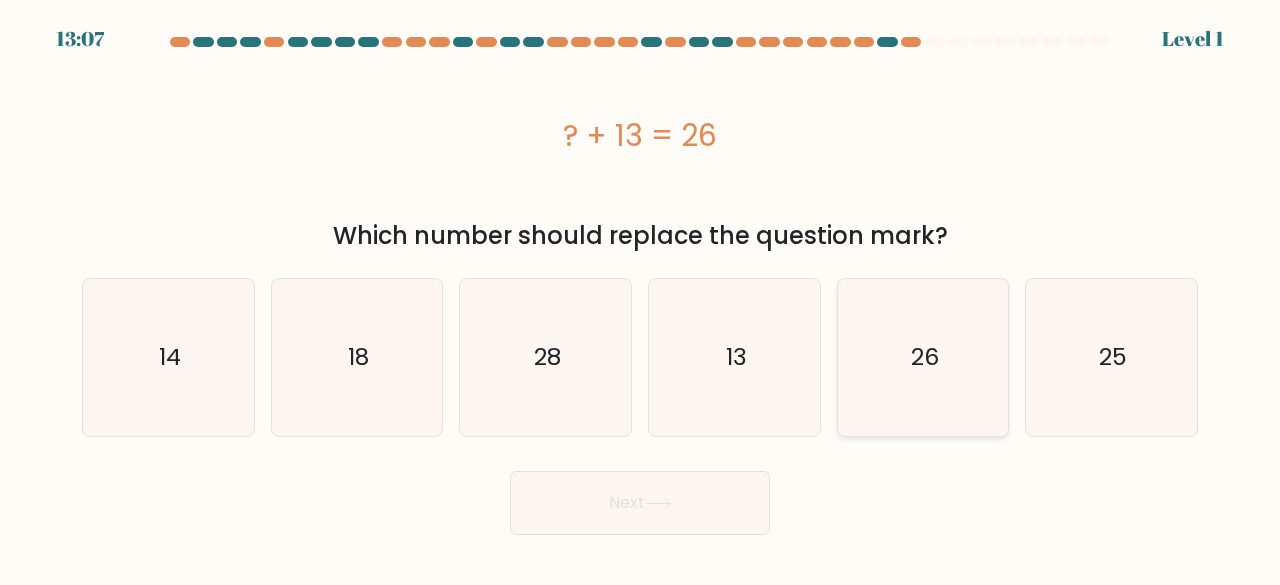 click on "26" 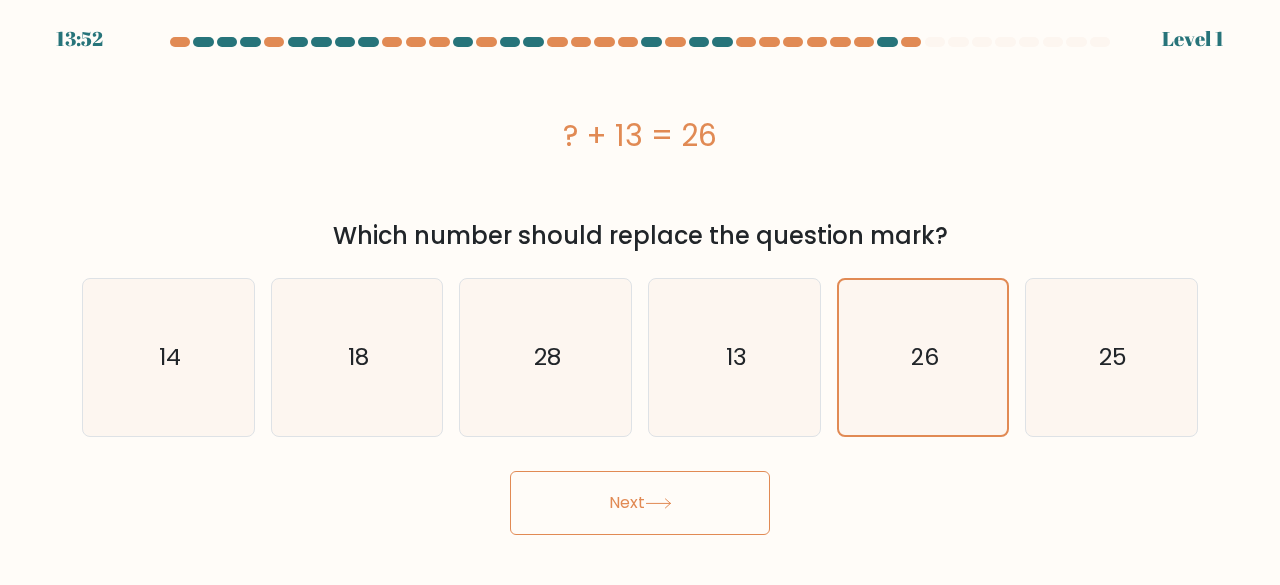 click 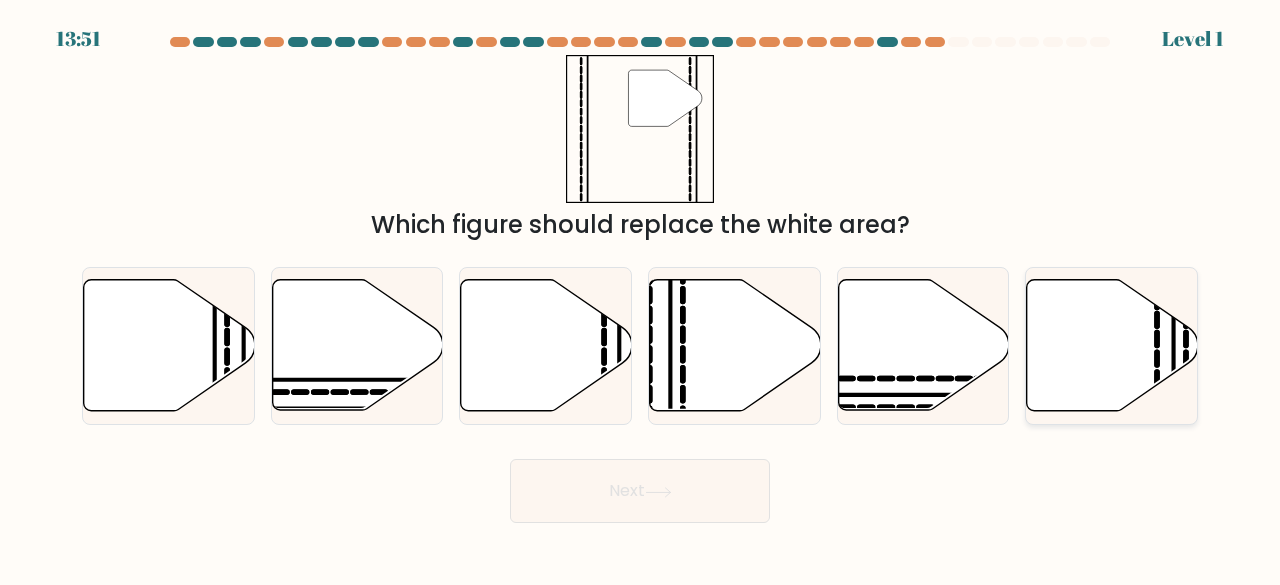 click 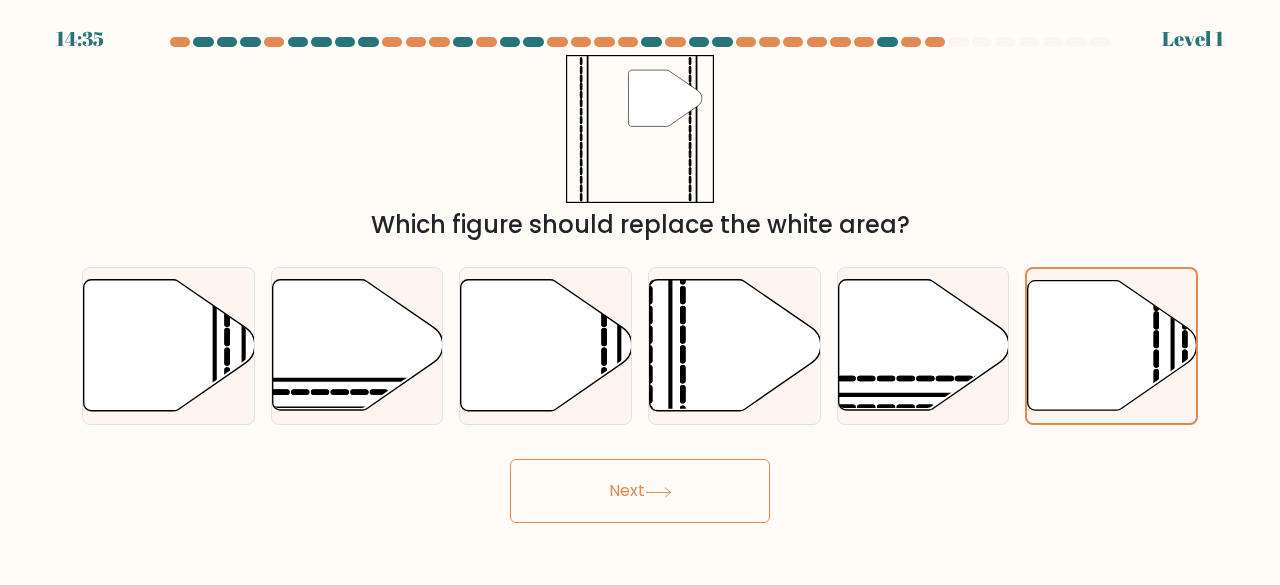 click on "Next" at bounding box center (640, 486) 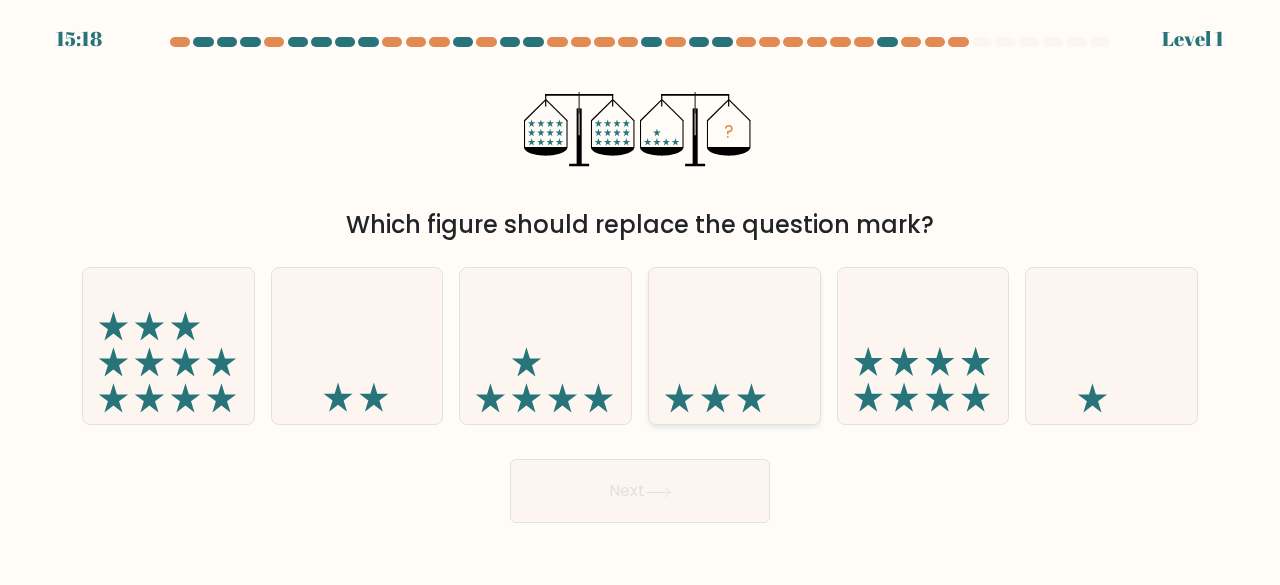 click 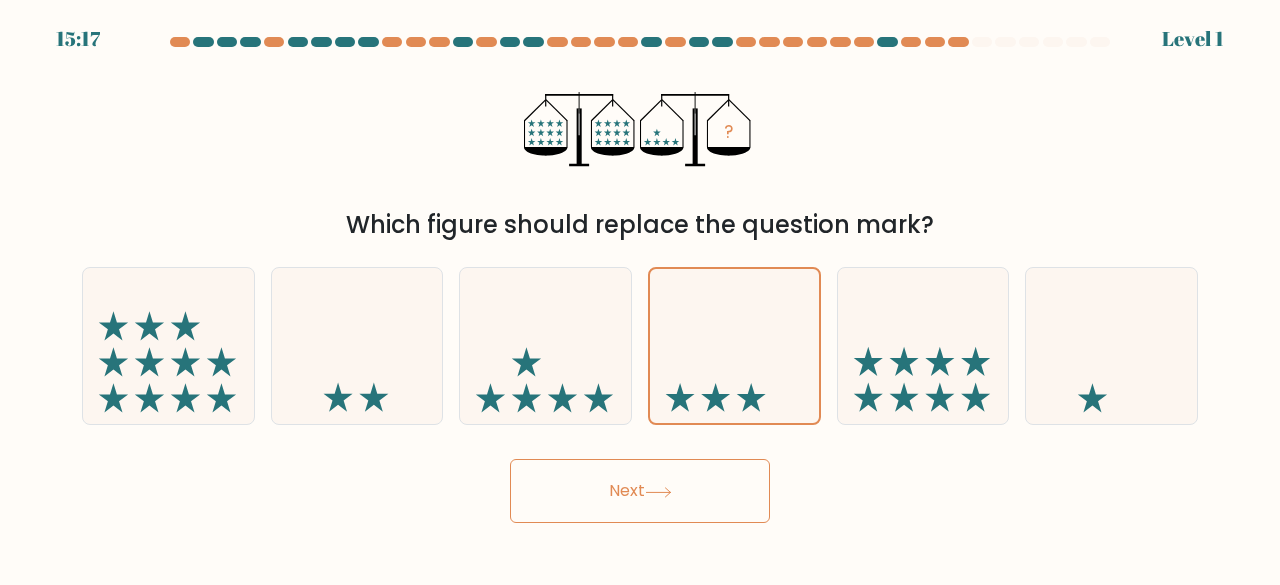 click on "Next" at bounding box center (640, 491) 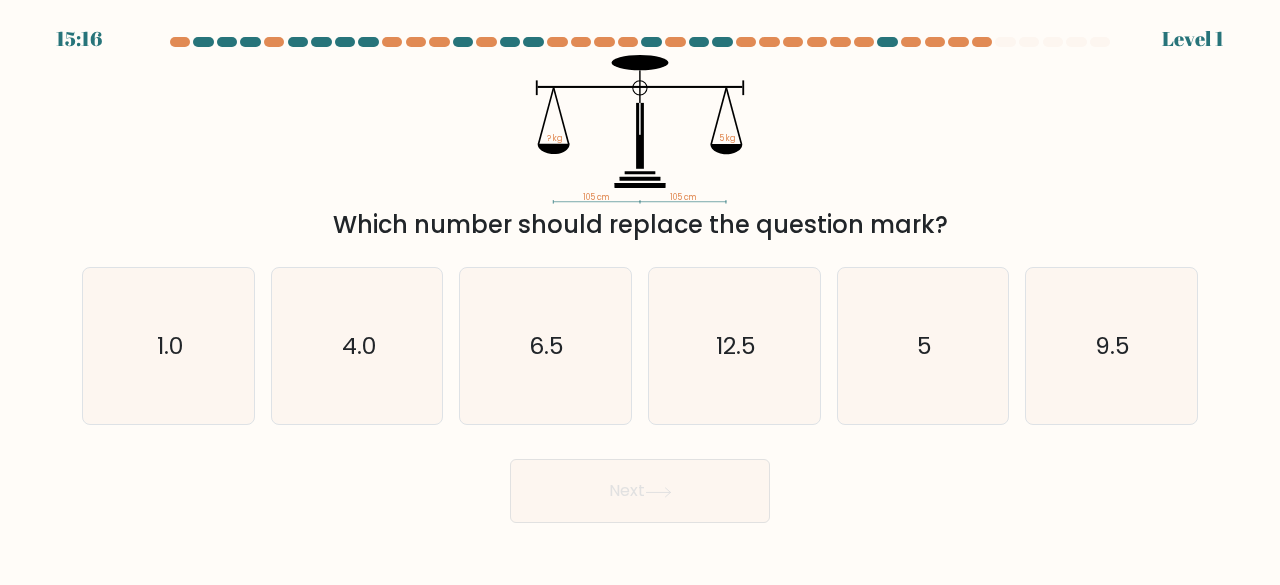 click at bounding box center [640, 280] 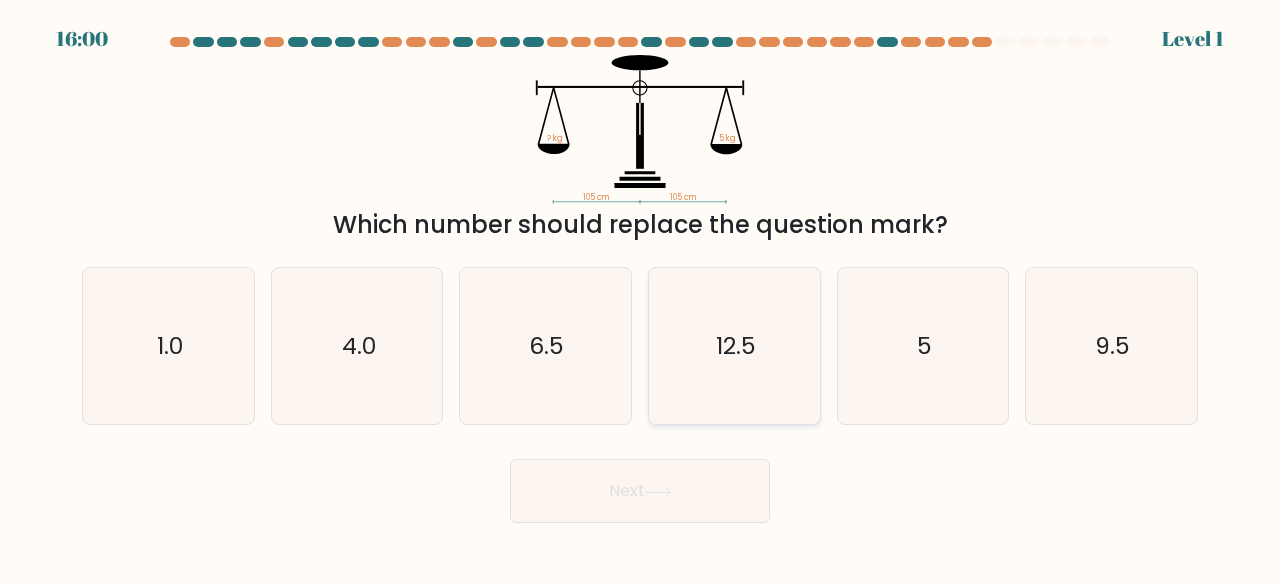 click on "12.5" 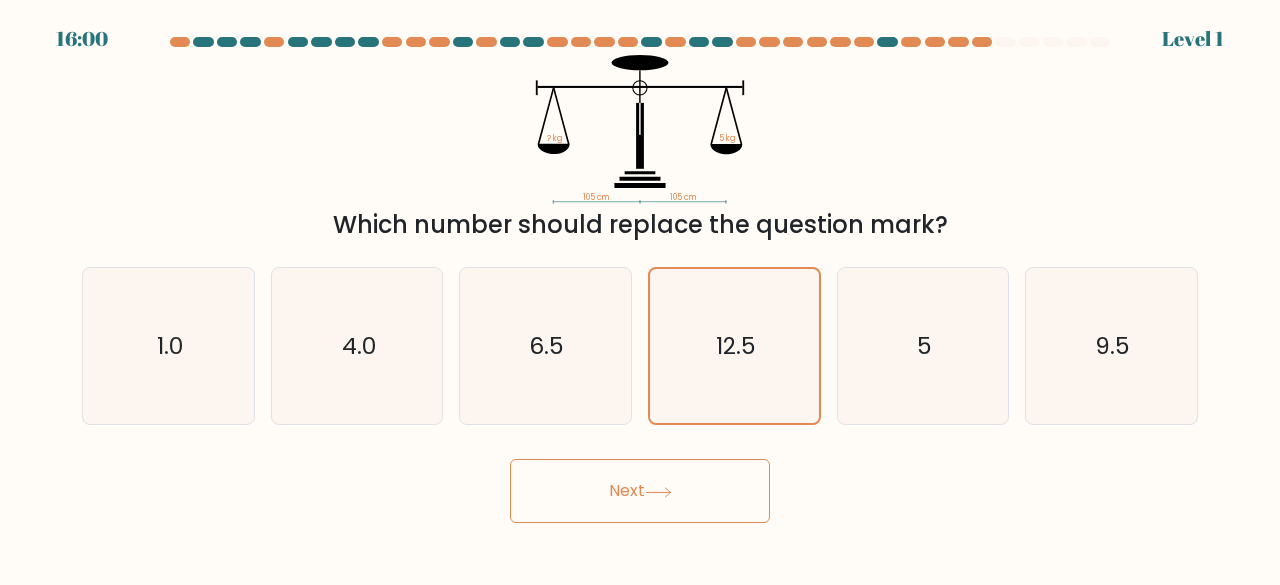 click on "Next" at bounding box center (640, 491) 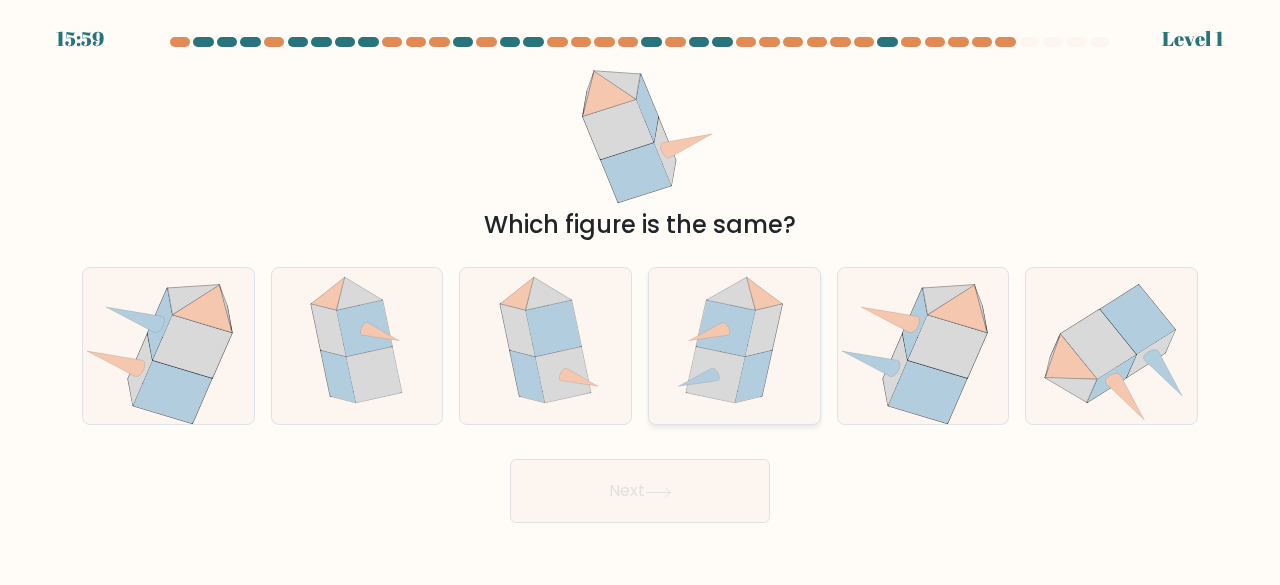 click 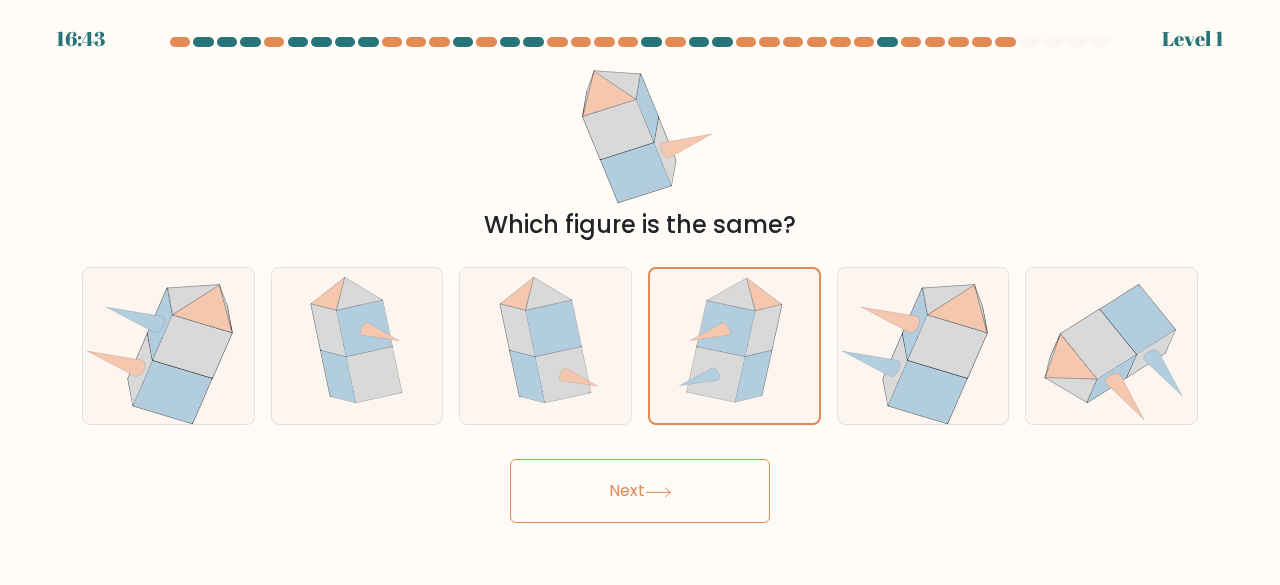 click on "Next" at bounding box center [640, 491] 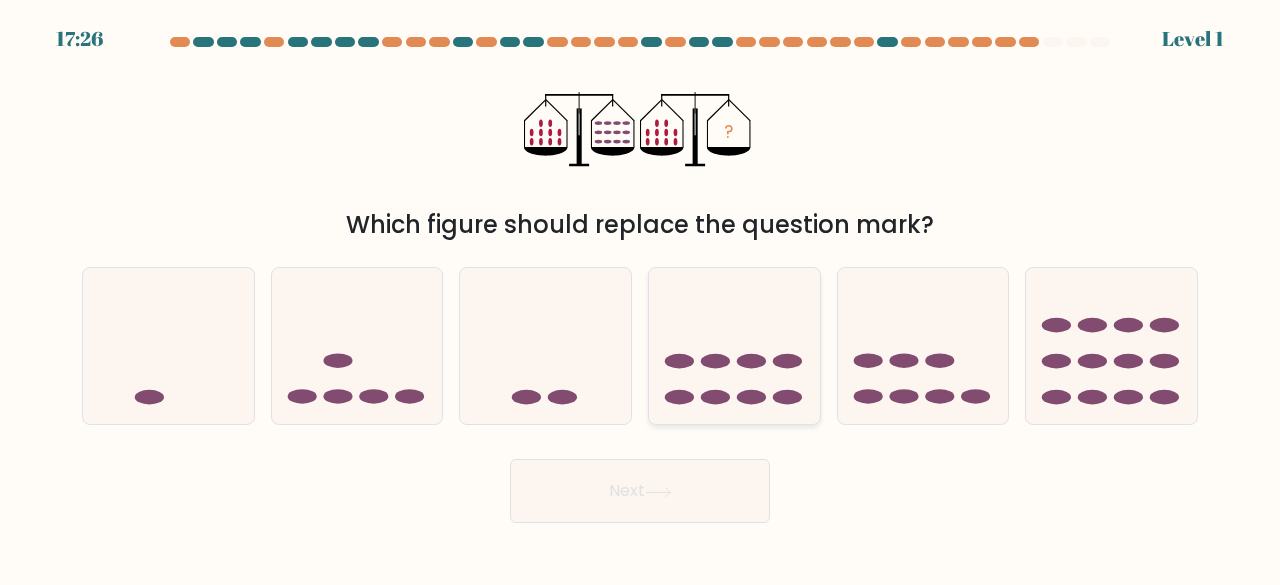 click 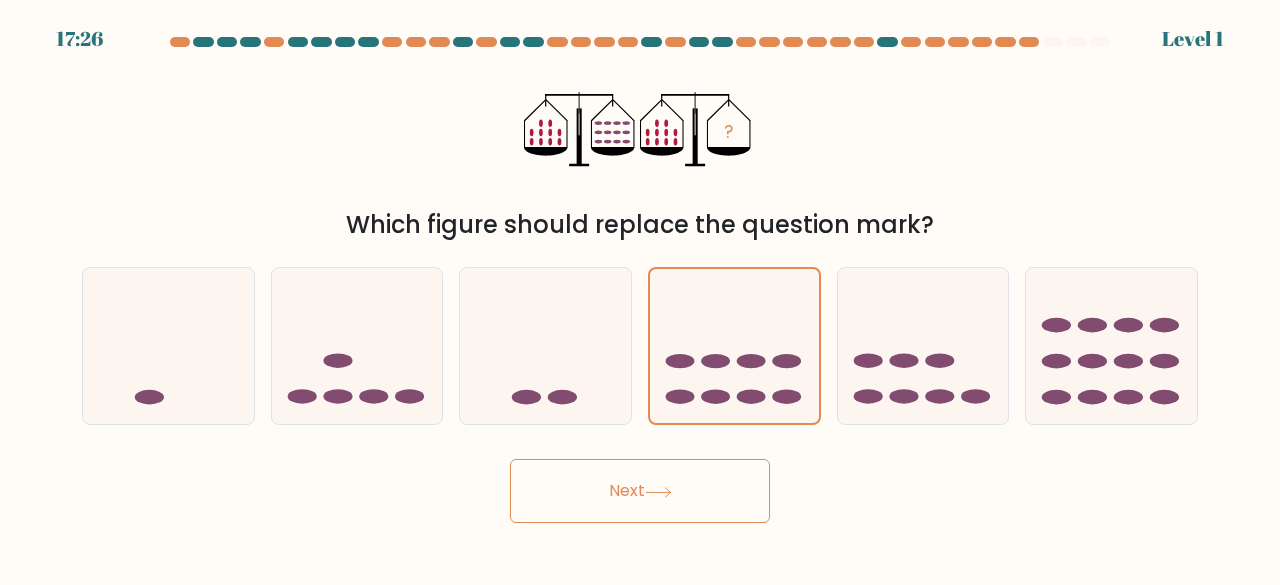 click on "17:26
Level 1" at bounding box center (640, 292) 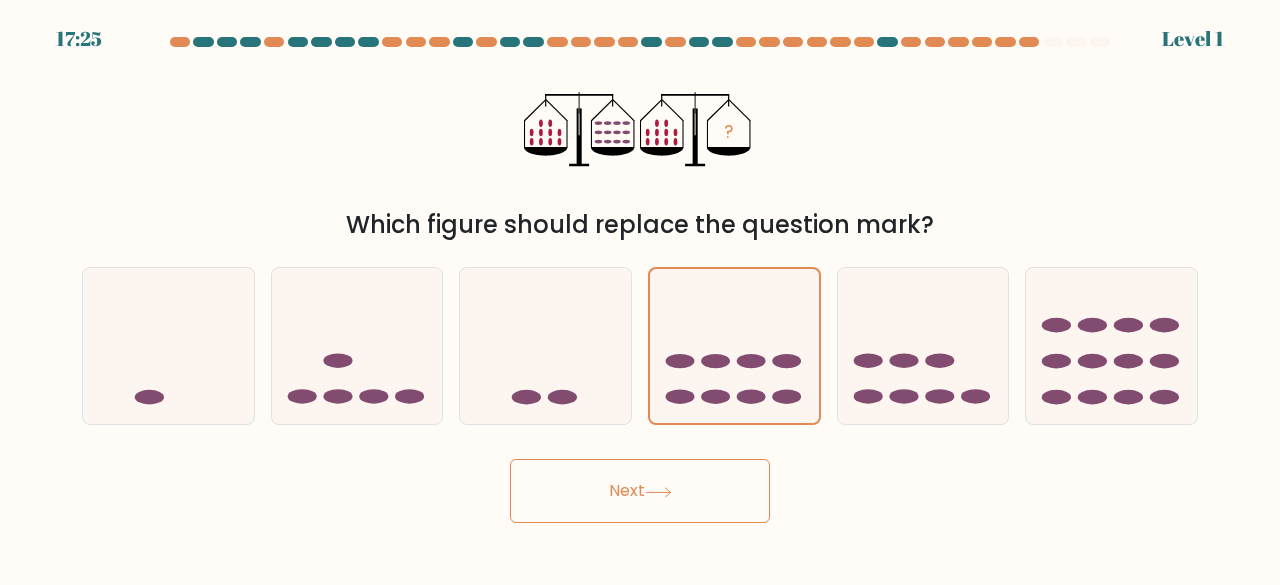 click on "Next" at bounding box center (640, 491) 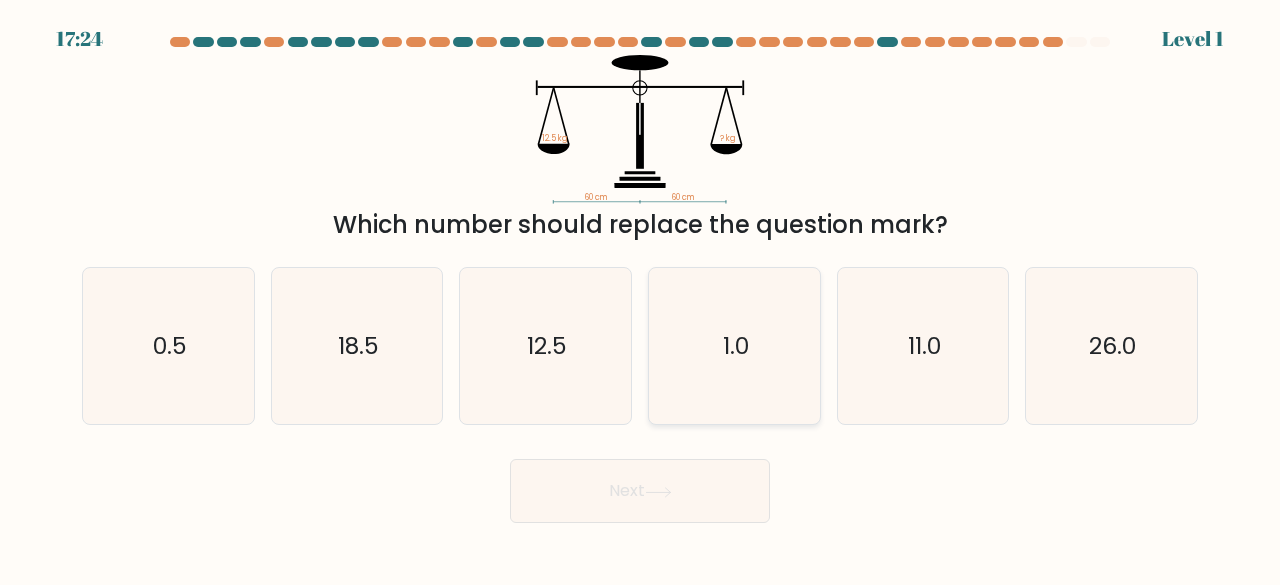 click on "1.0" 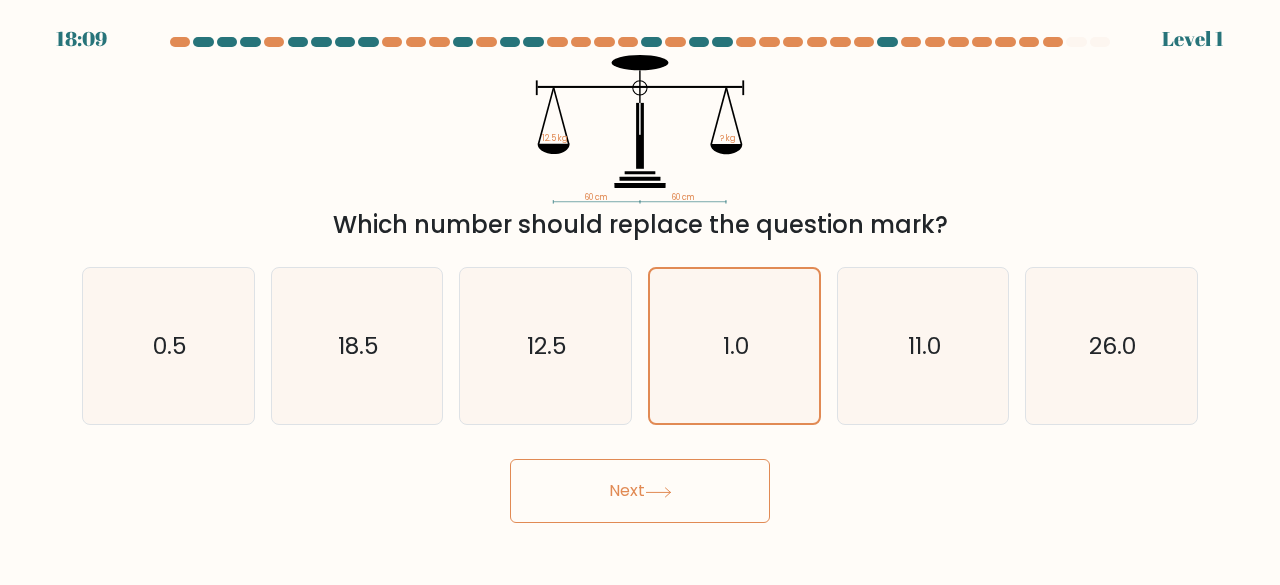 click on "Next" at bounding box center [640, 491] 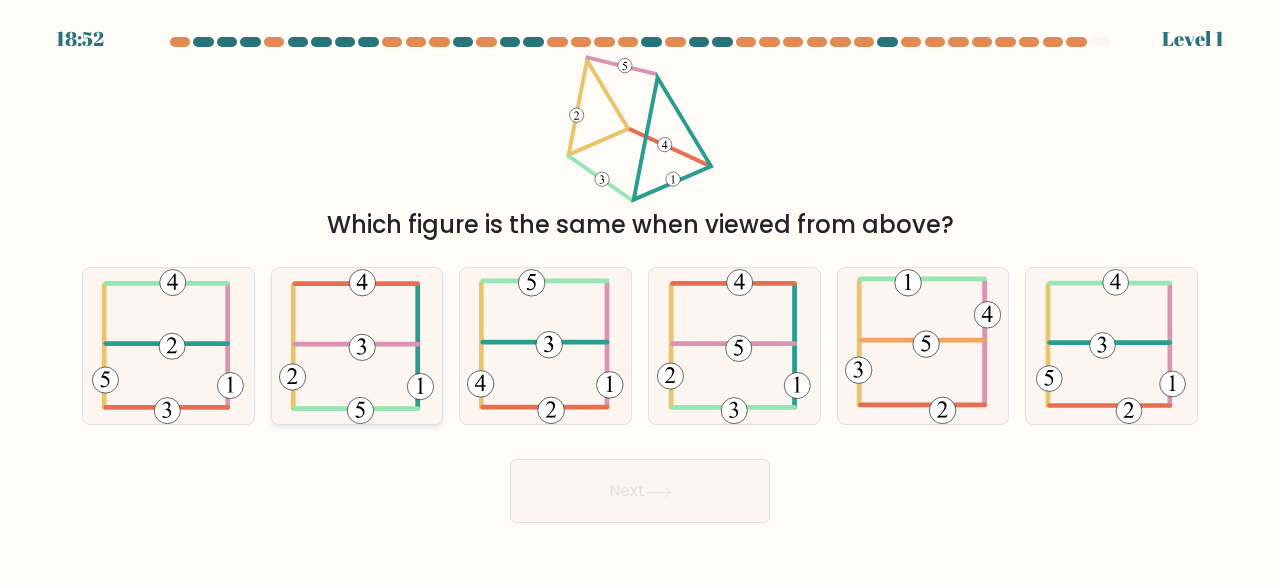 click 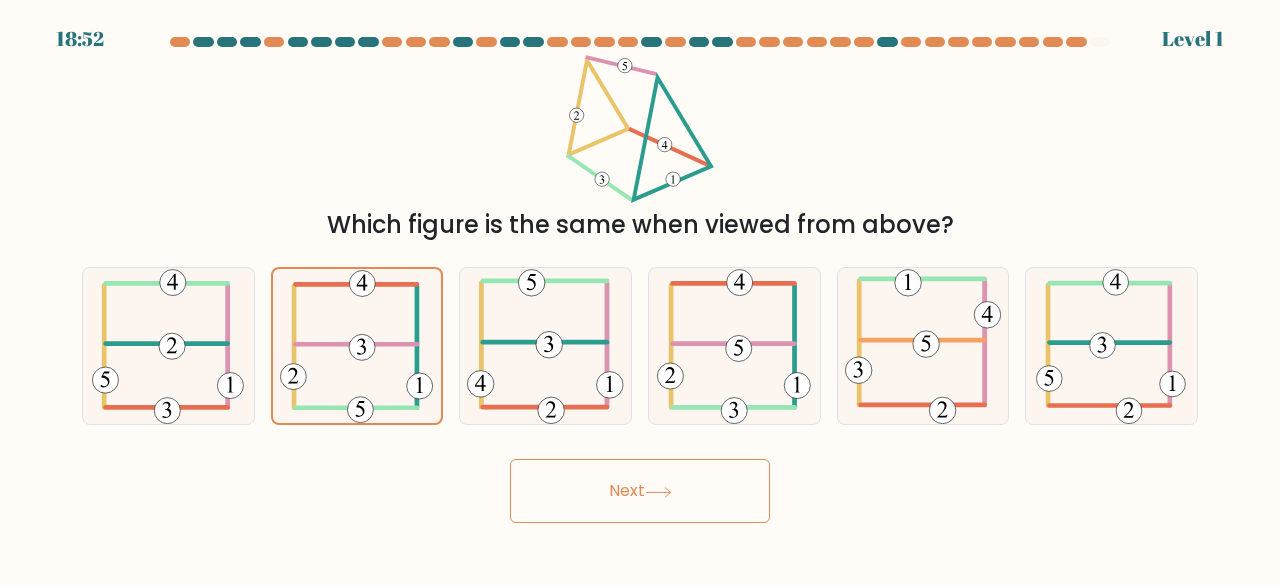 click on "Next" at bounding box center (640, 491) 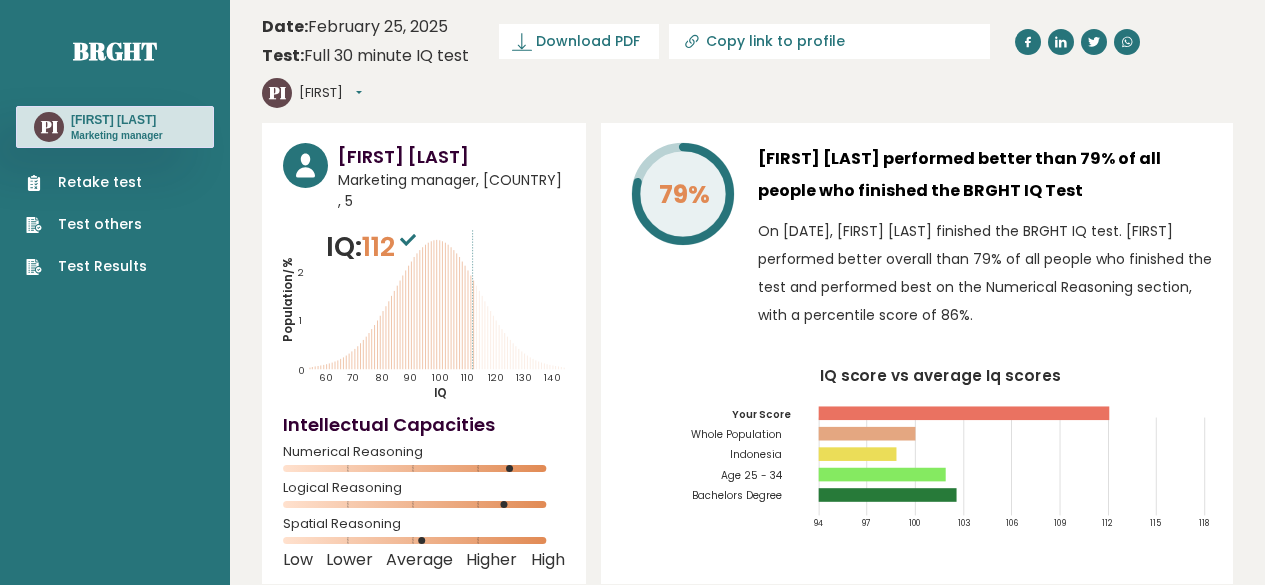 scroll, scrollTop: 0, scrollLeft: 0, axis: both 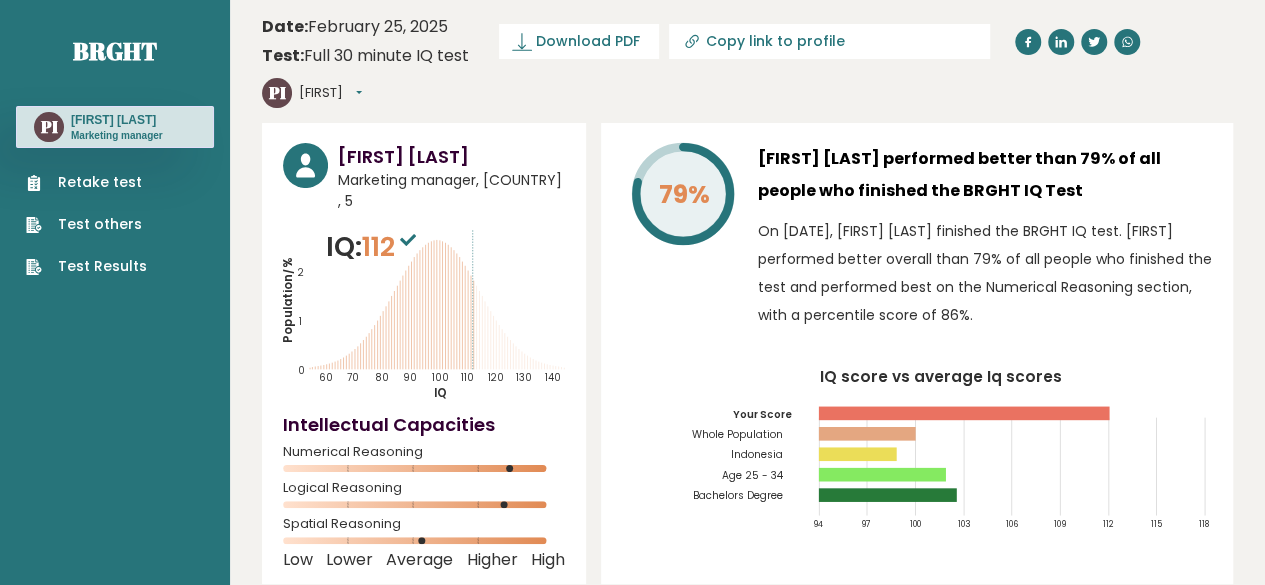 click on "Retake test" at bounding box center [86, 182] 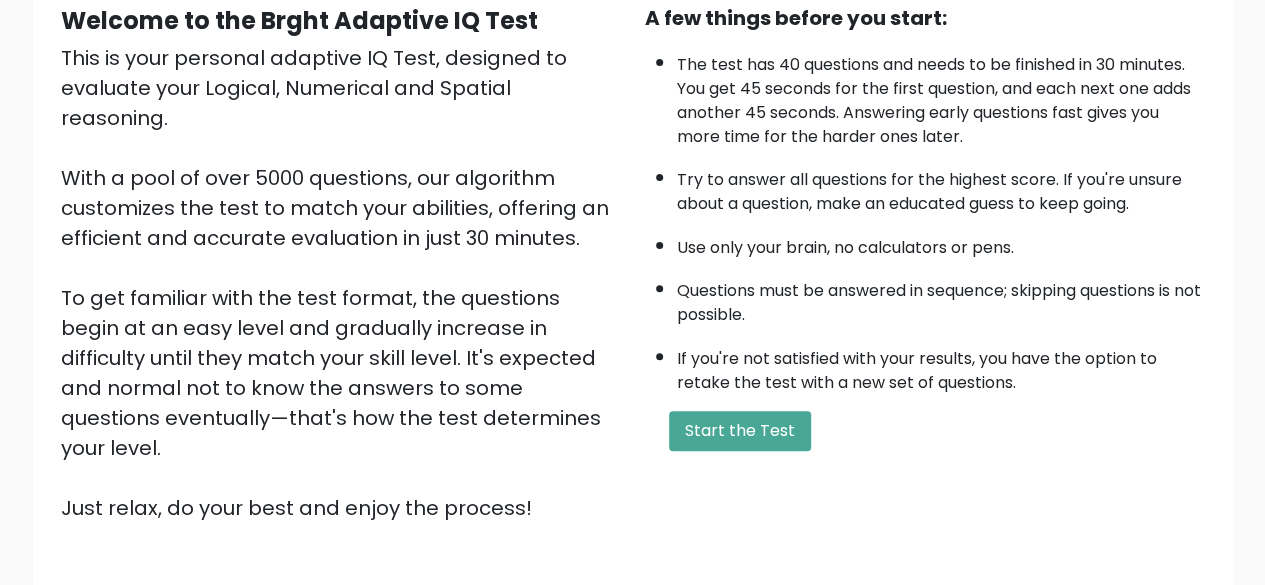 scroll, scrollTop: 330, scrollLeft: 0, axis: vertical 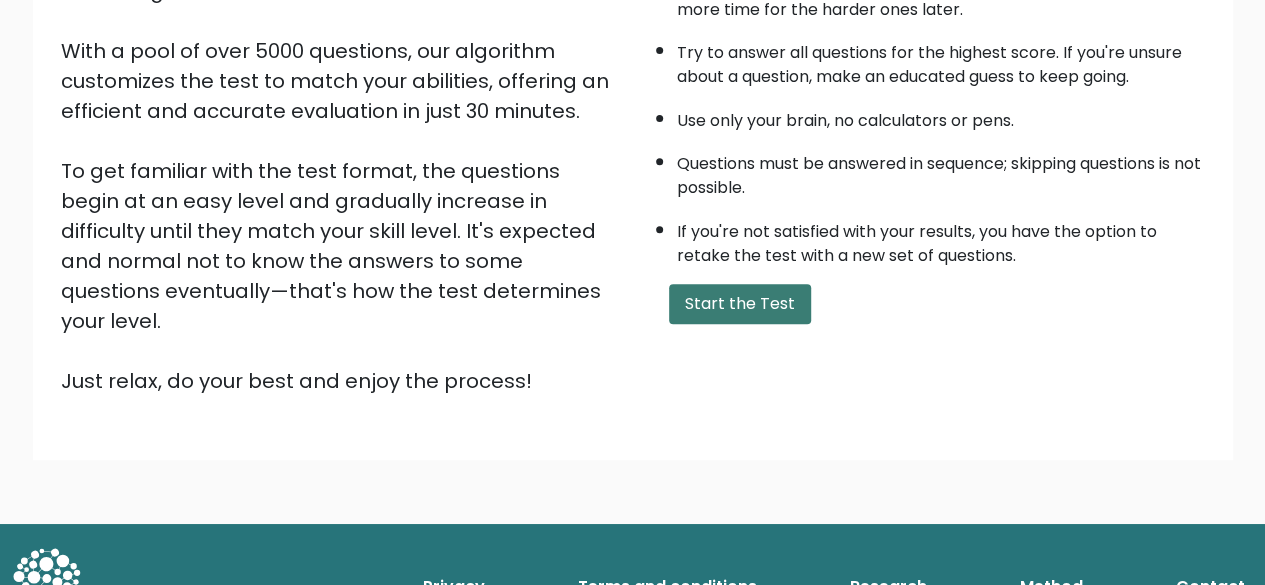 click on "Start the Test" at bounding box center (740, 304) 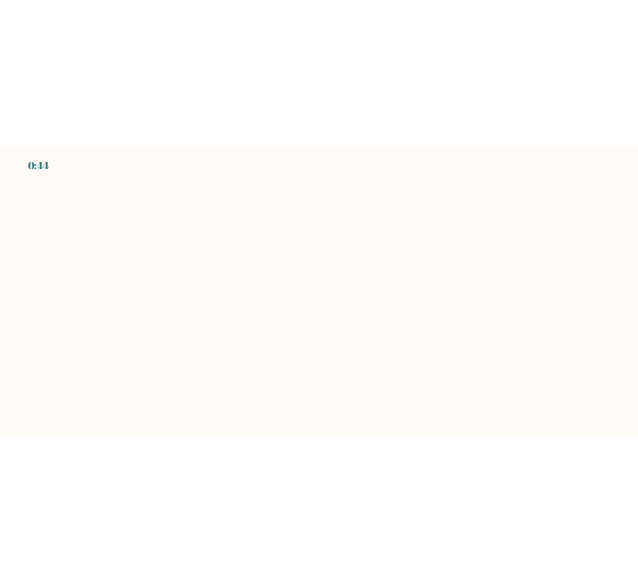 scroll, scrollTop: 0, scrollLeft: 0, axis: both 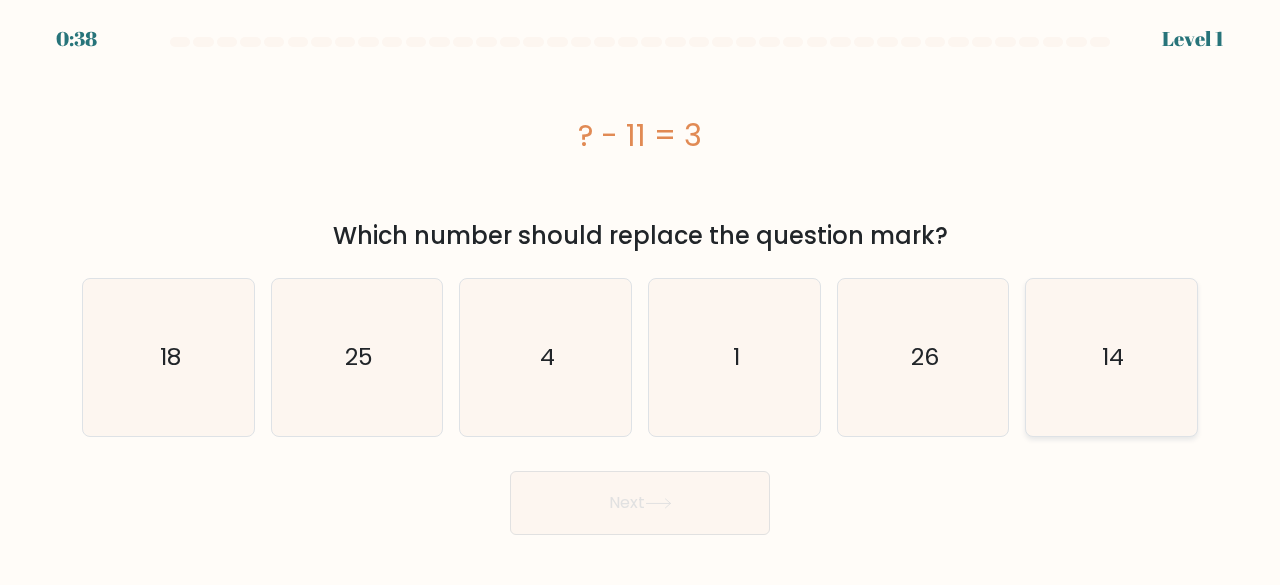 click on "14" 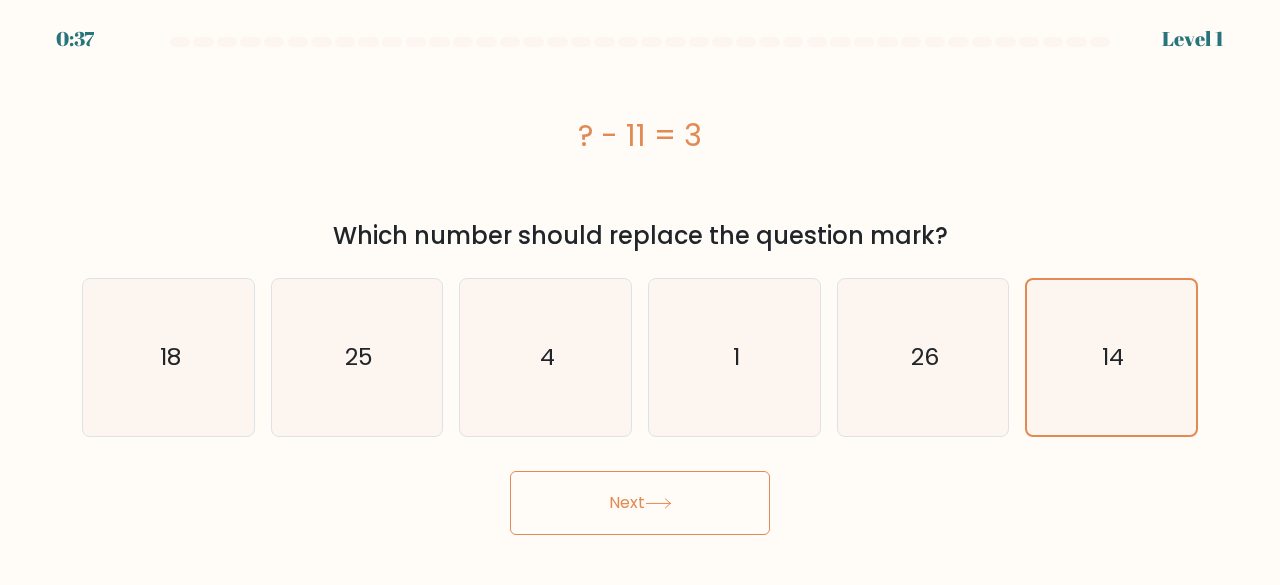 click on "Next" at bounding box center [640, 503] 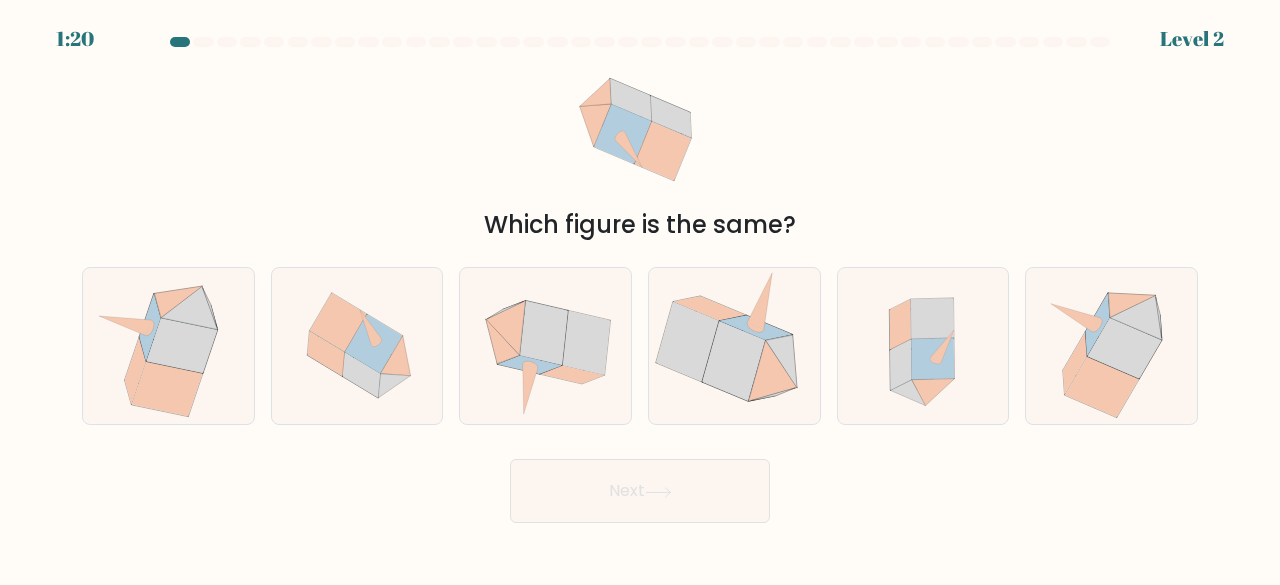 type 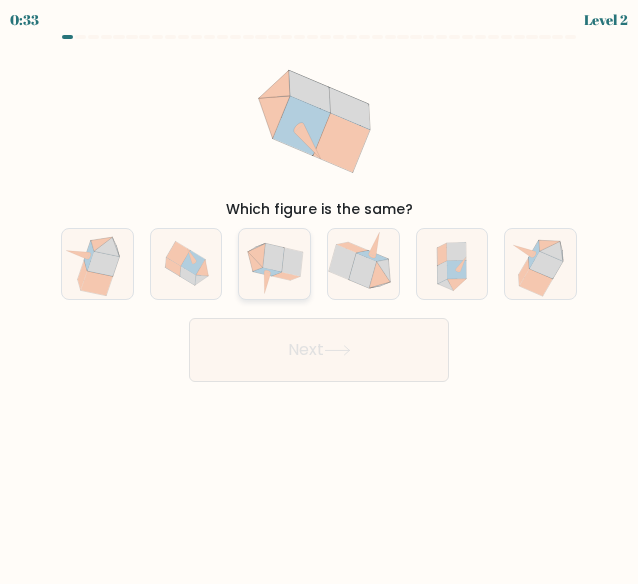 click 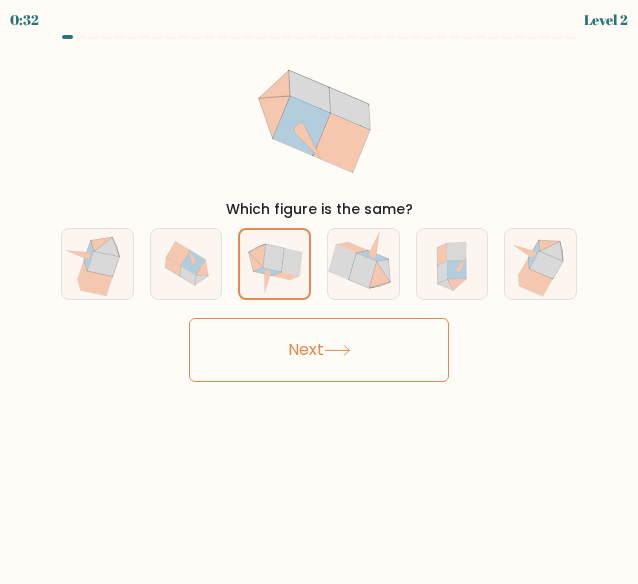 click on "Next" at bounding box center (319, 350) 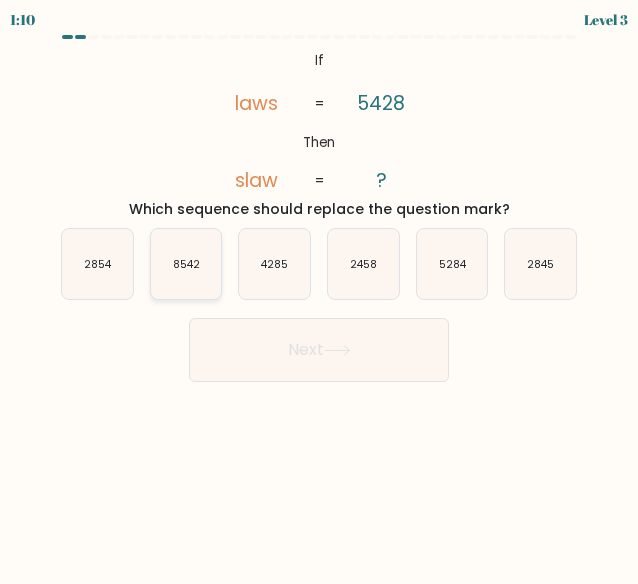 click on "8542" 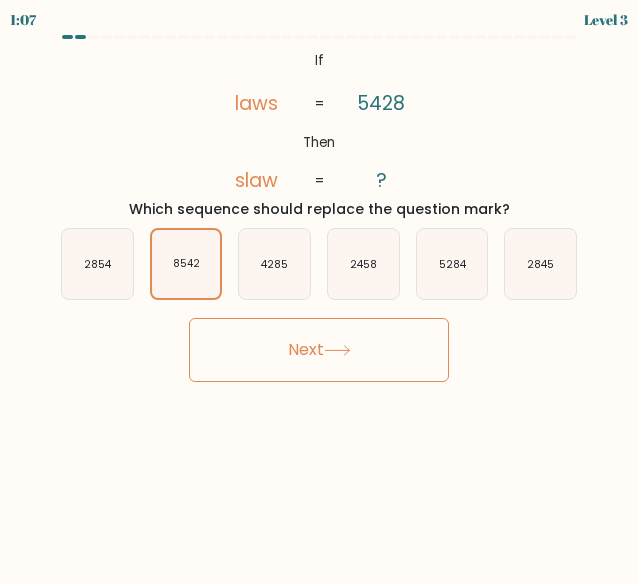click on "Next" at bounding box center (319, 350) 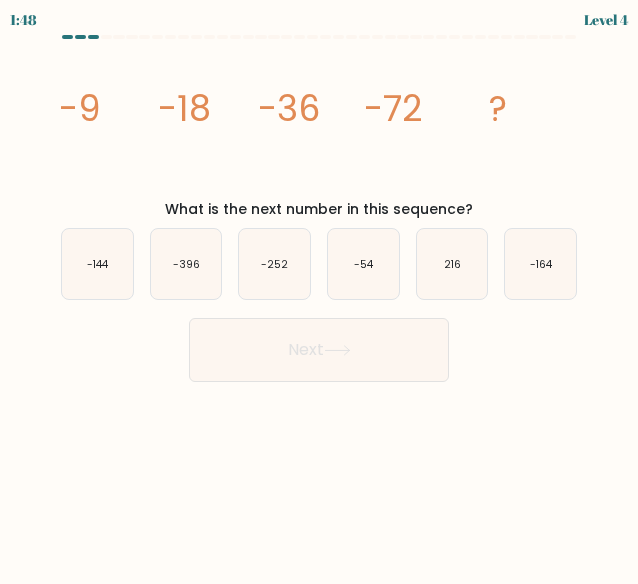 type 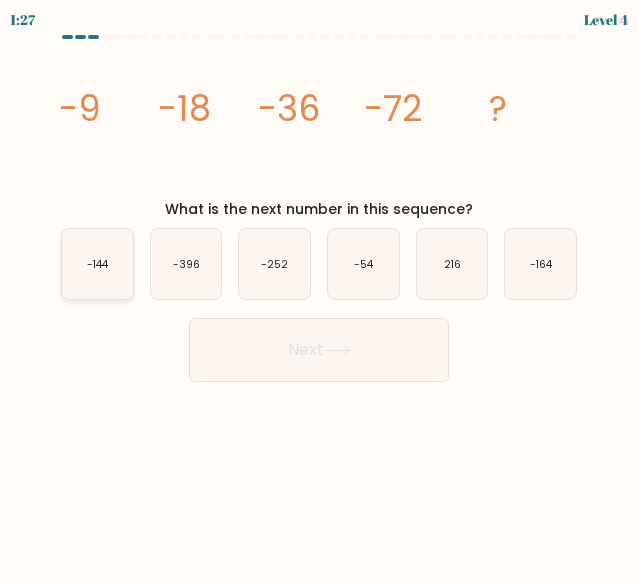 drag, startPoint x: 98, startPoint y: 262, endPoint x: 120, endPoint y: 263, distance: 22.022715 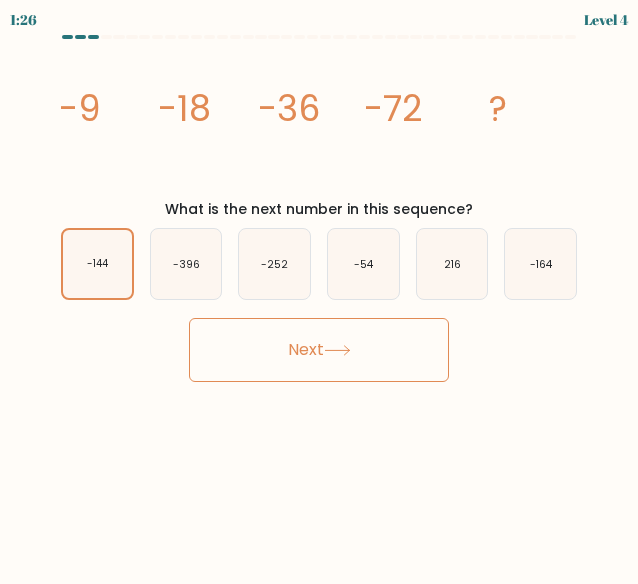 click on "Next" at bounding box center (319, 350) 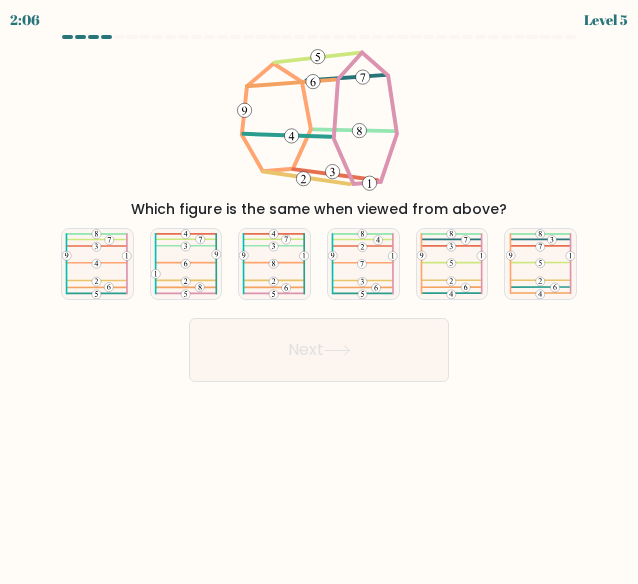 type 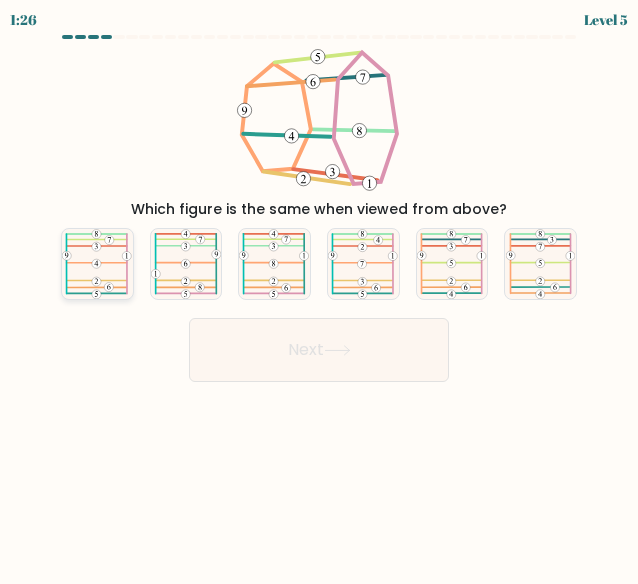 click 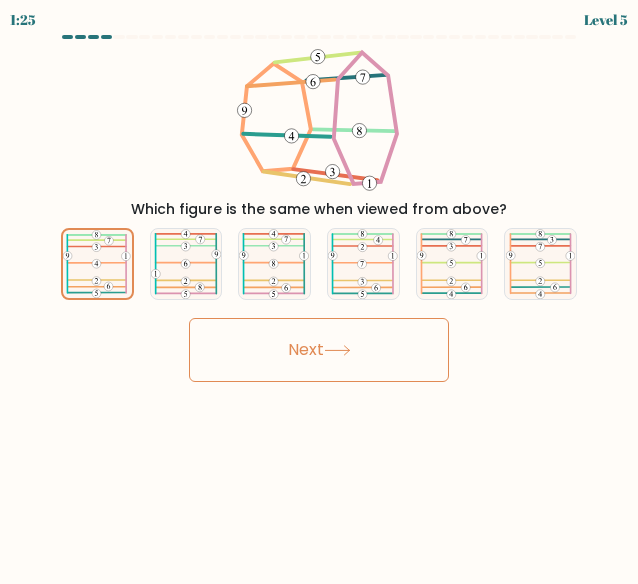 click on "Next" at bounding box center [319, 350] 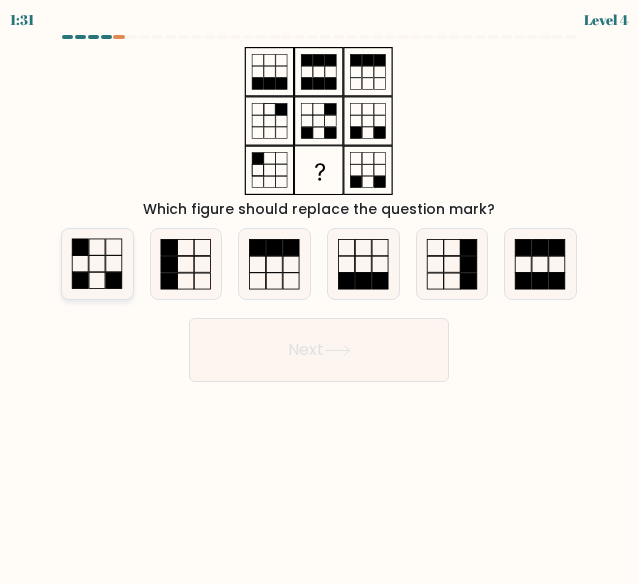 click 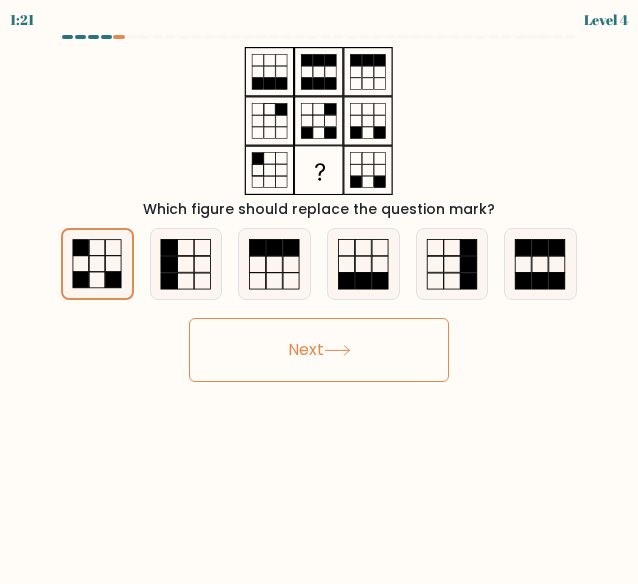click on "Next" at bounding box center [319, 350] 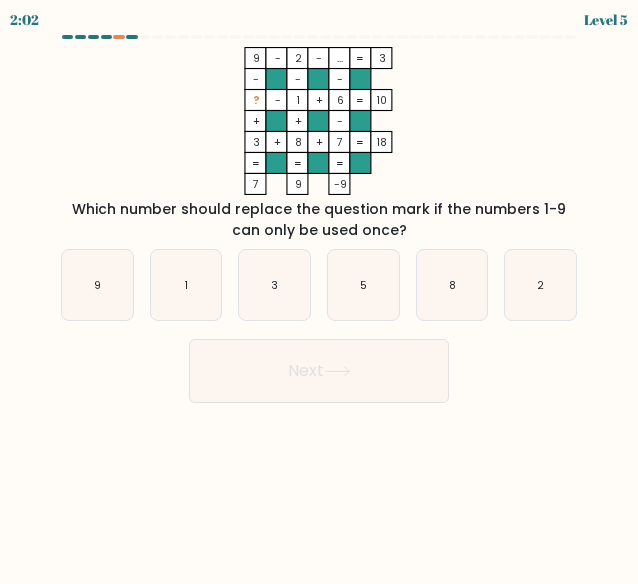 type 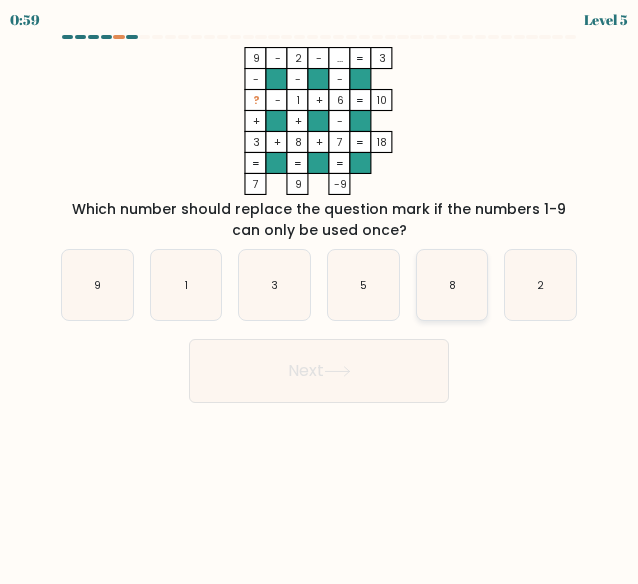 click on "8" 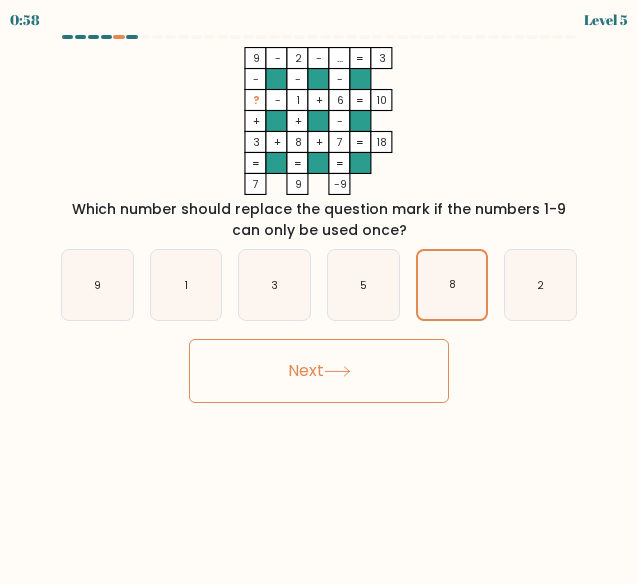 click on "Next" at bounding box center (319, 371) 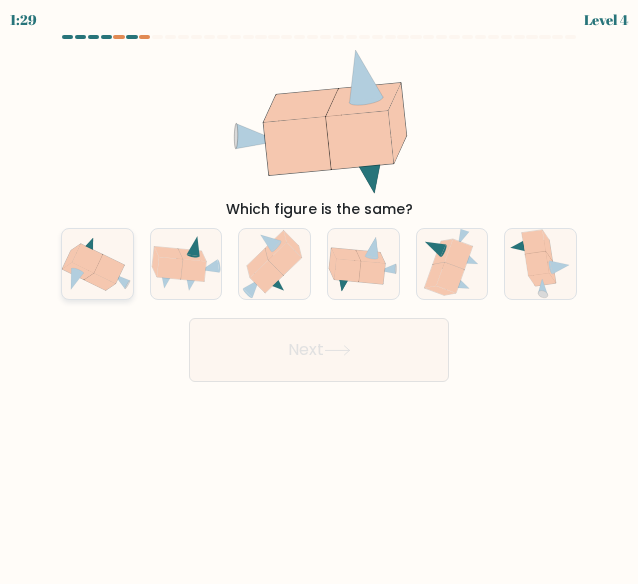 click 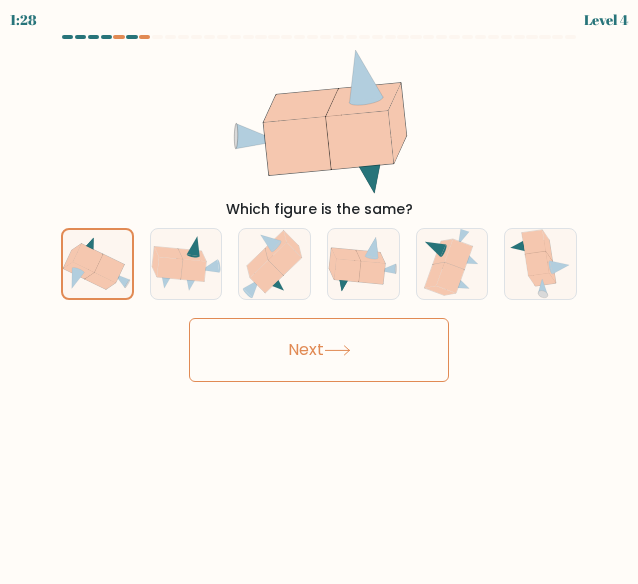 click on "Next" at bounding box center (319, 350) 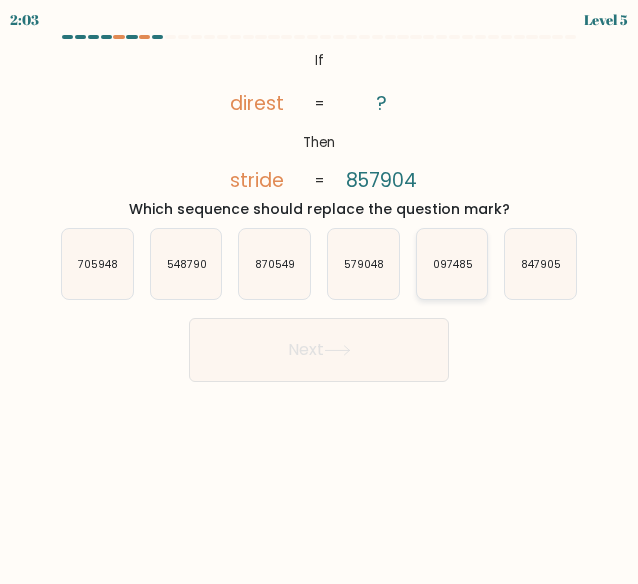 click on "097485" 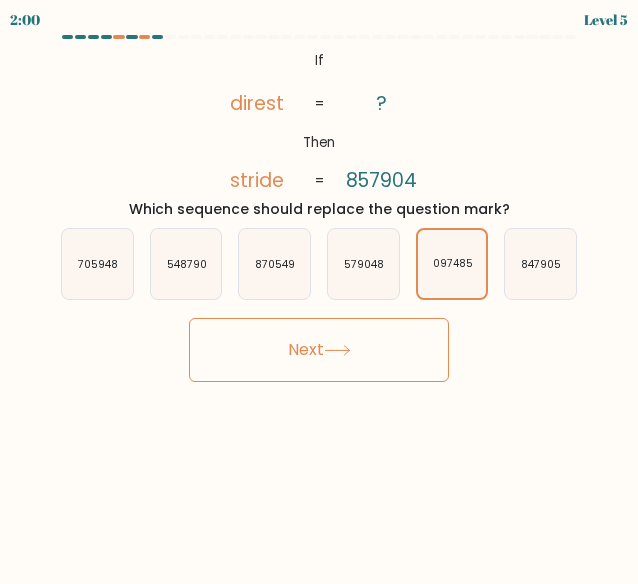 click on "Next" at bounding box center (319, 350) 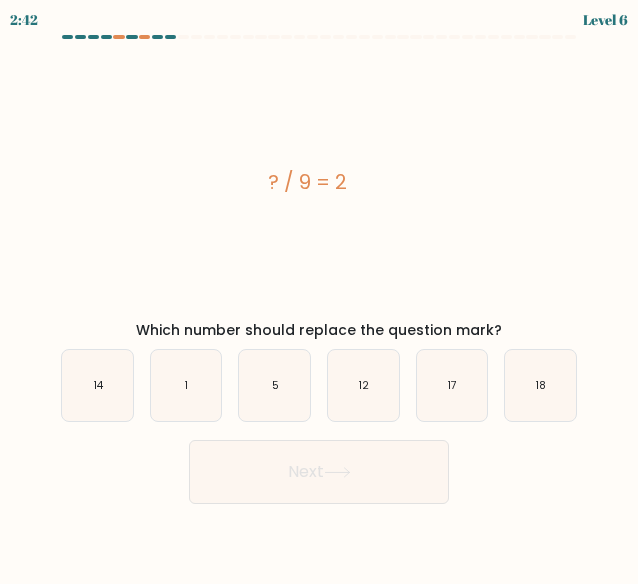 type 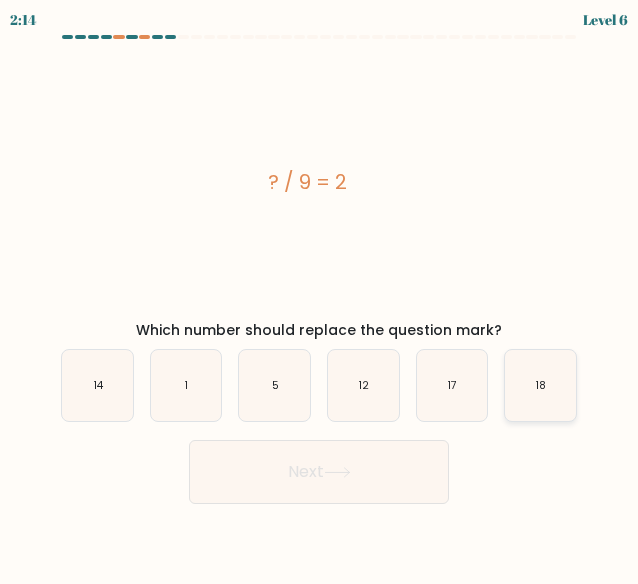 click on "18" 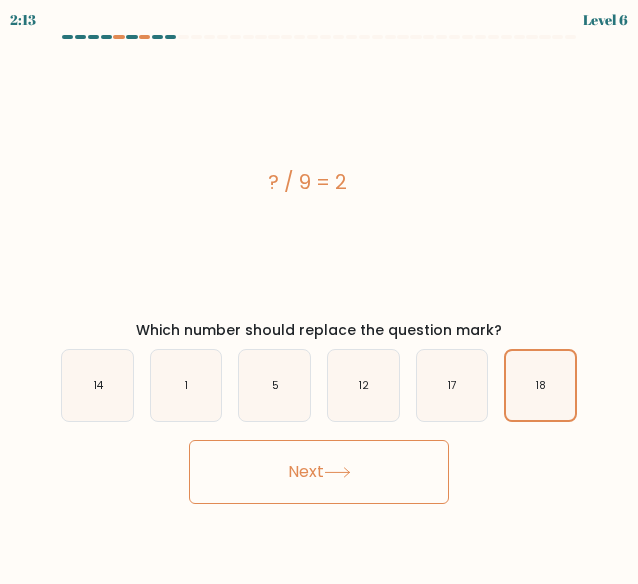 click on "Next" at bounding box center (319, 472) 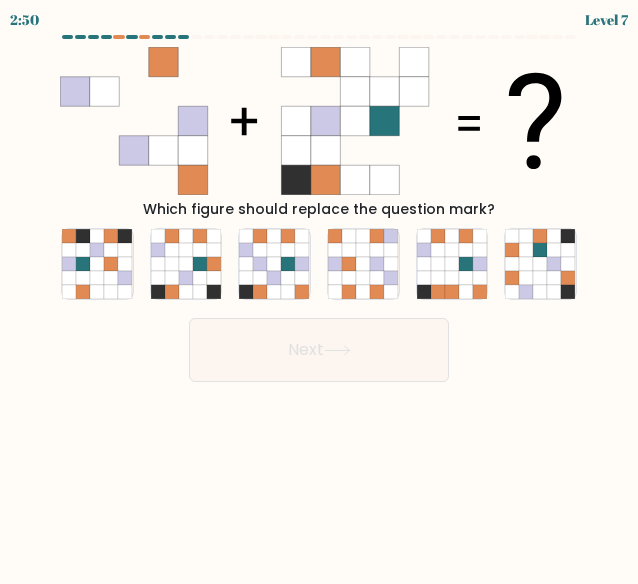 click on "2:50
Level 7" at bounding box center (319, 292) 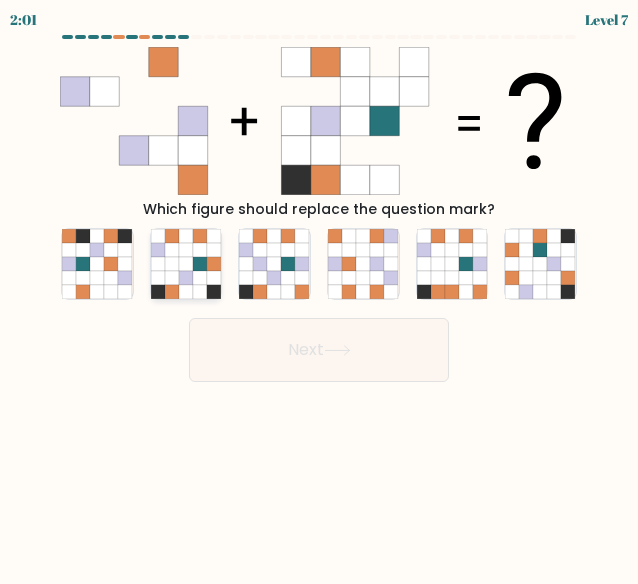 click 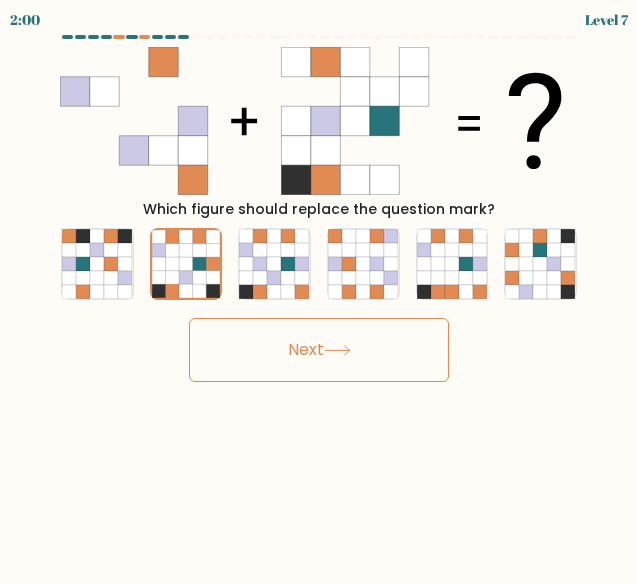 click on "Next" at bounding box center (319, 350) 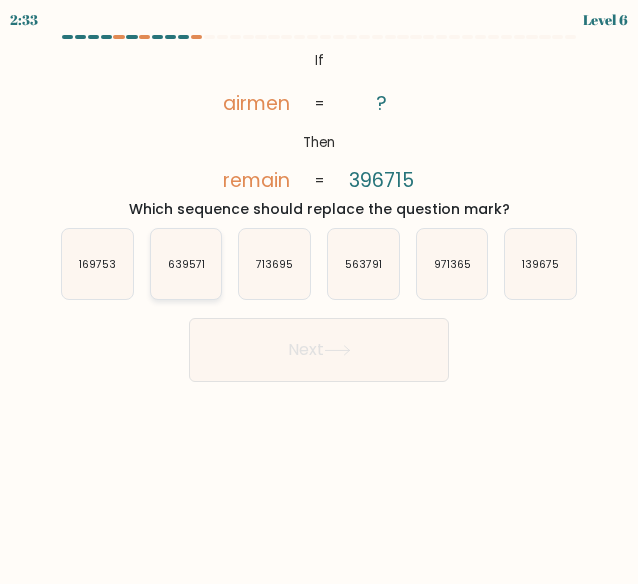 click on "639571" 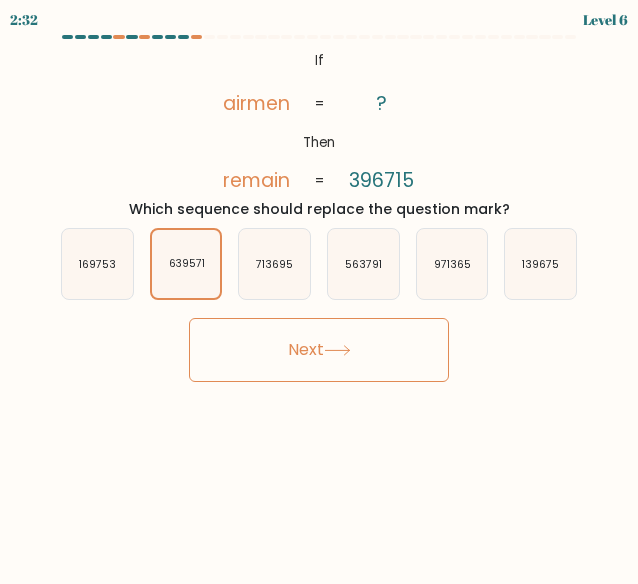click on "Next" at bounding box center (319, 350) 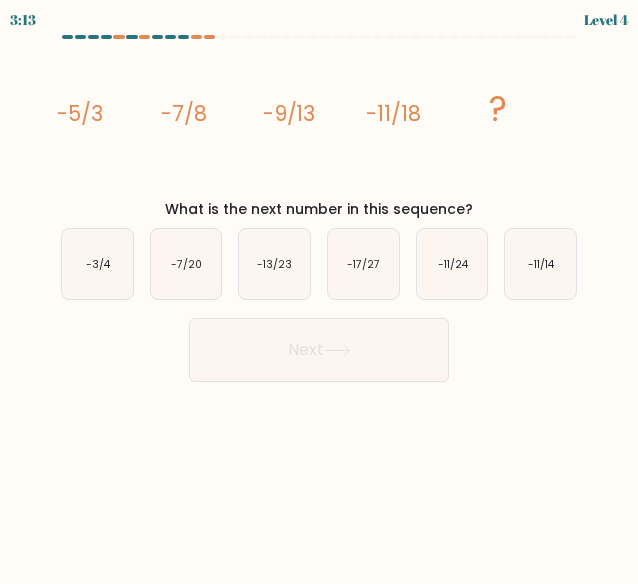 type 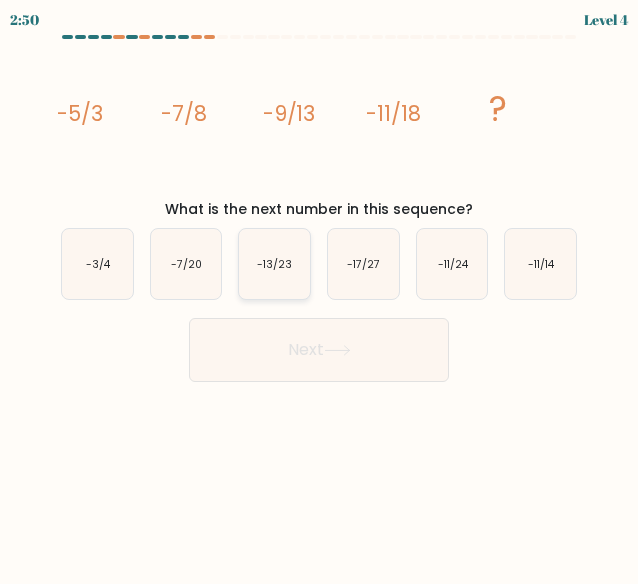 click on "-13/23" 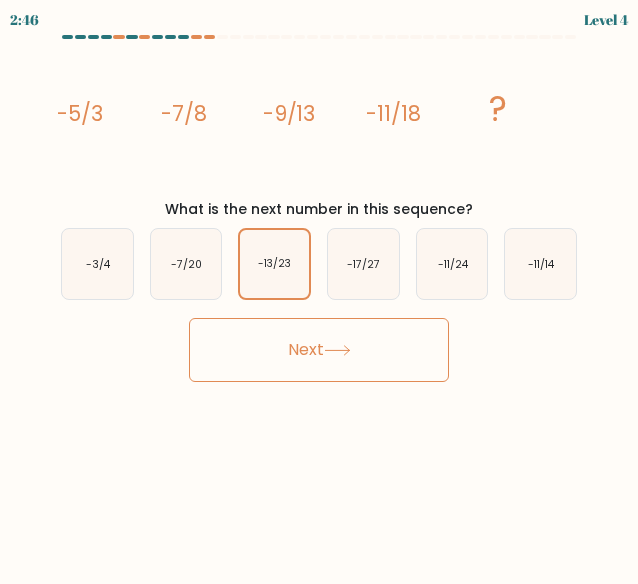 click on "Next" at bounding box center (319, 350) 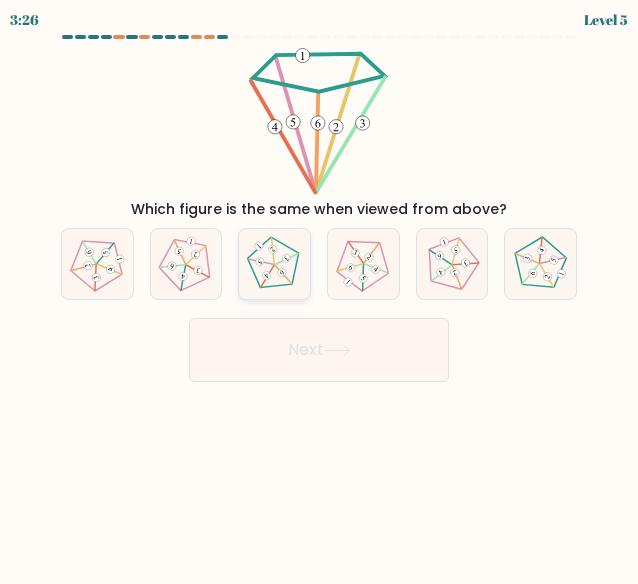 click 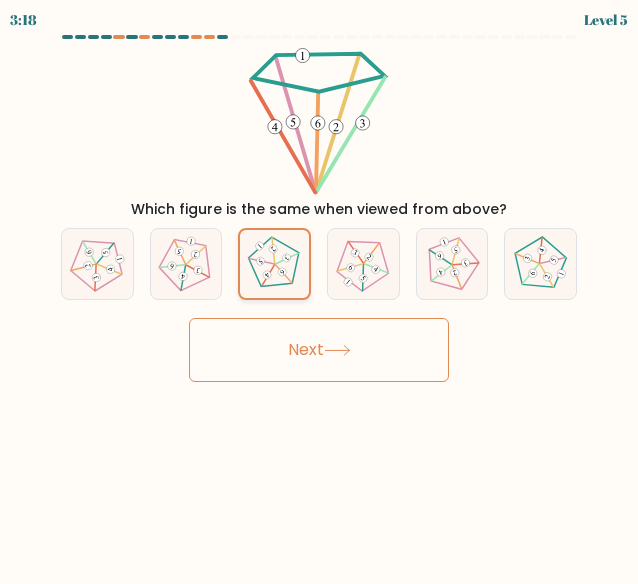 click 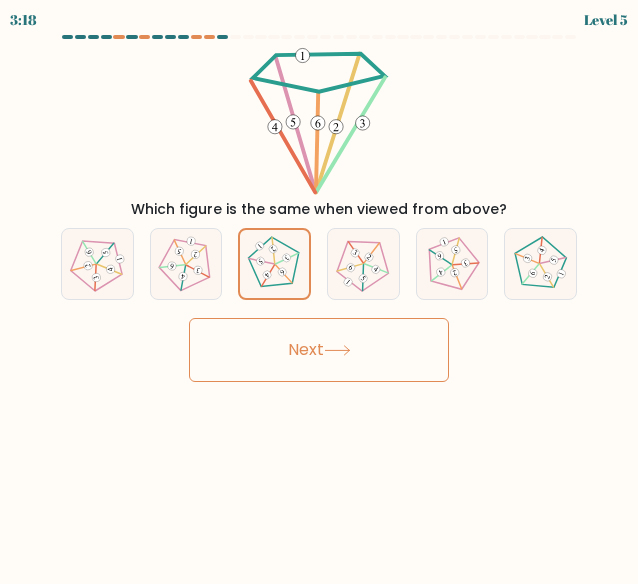 click on "Next" at bounding box center [319, 350] 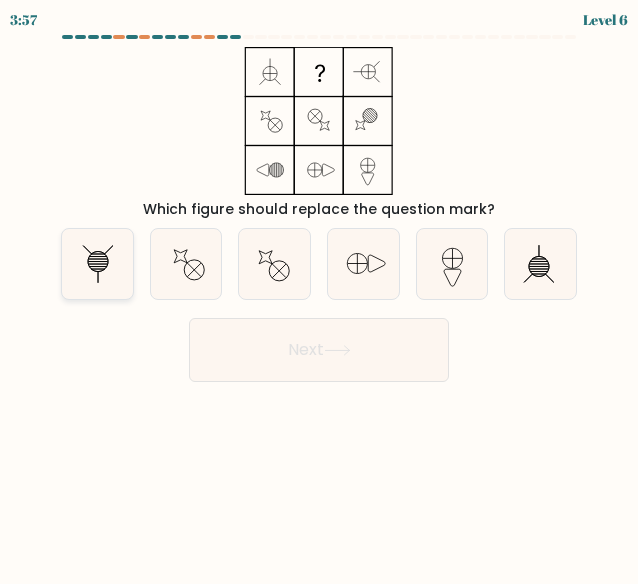 click 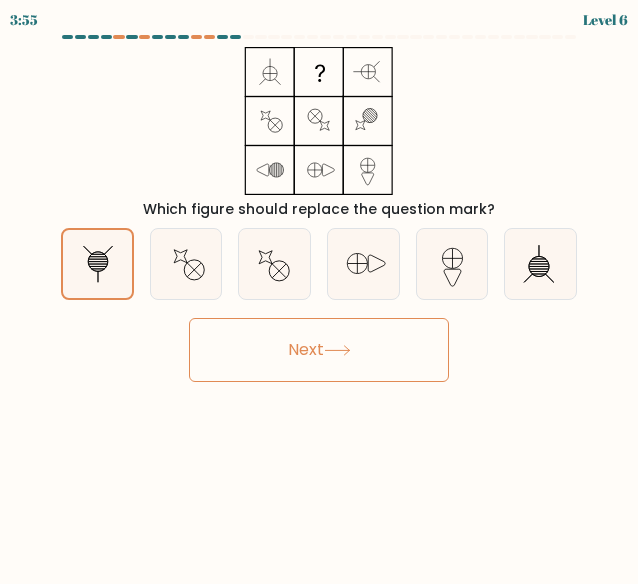 click on "Next" at bounding box center (319, 350) 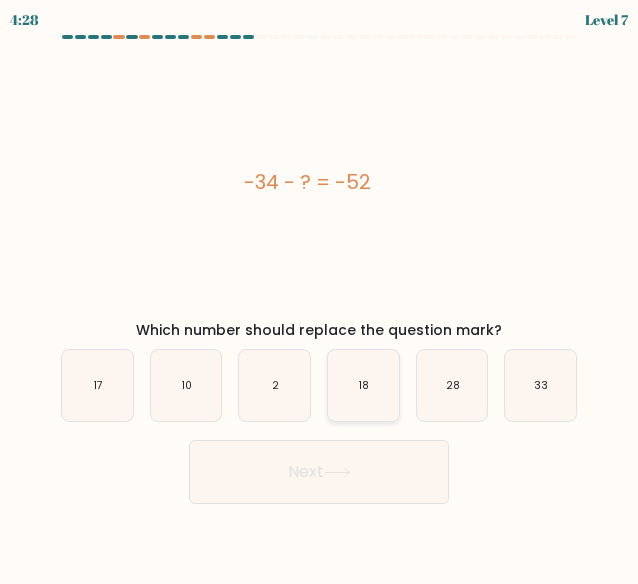 click on "18" 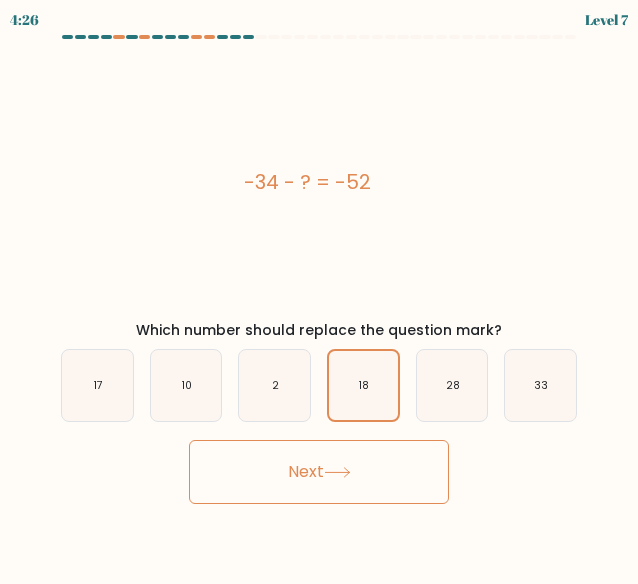 click on "Next" at bounding box center (319, 472) 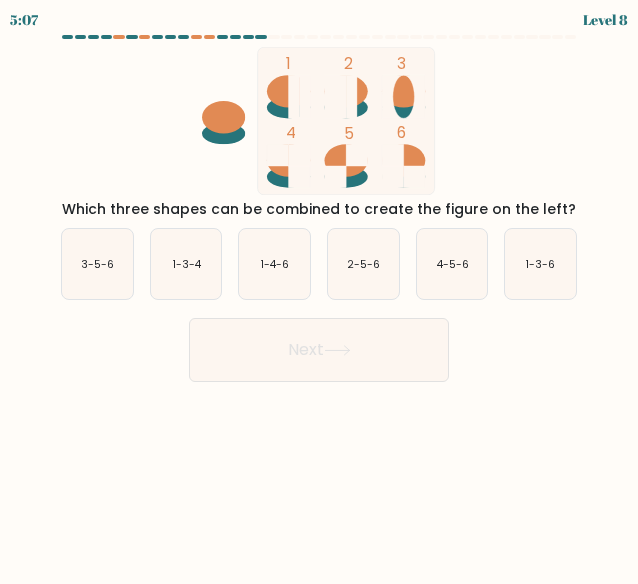 type 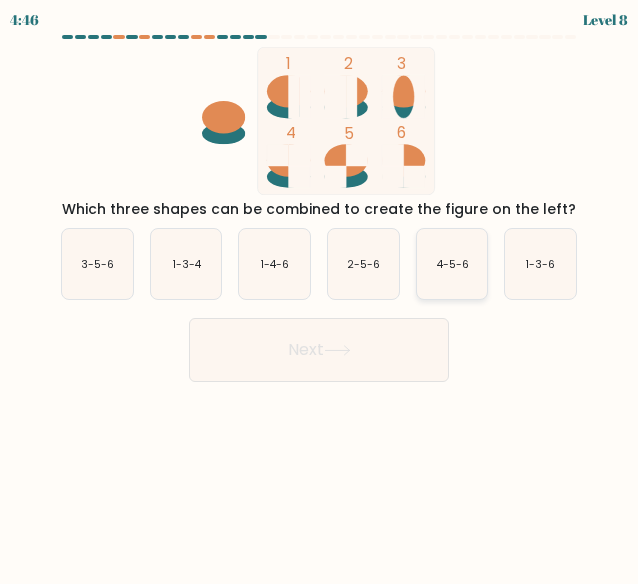 click on "4-5-6" 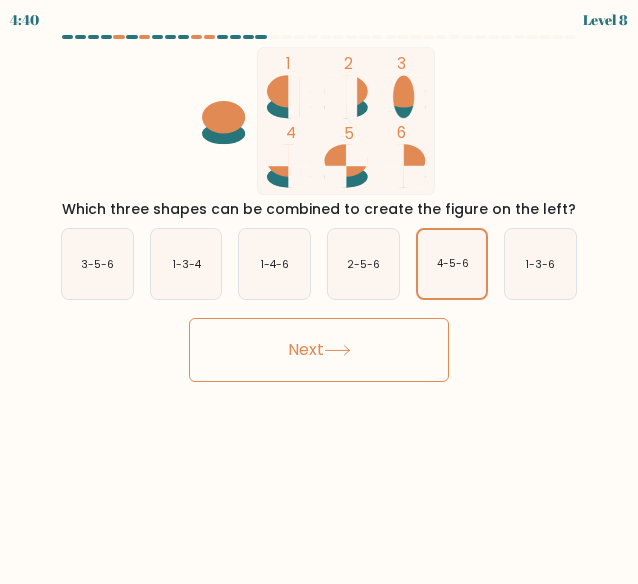 click on "Next" at bounding box center (319, 350) 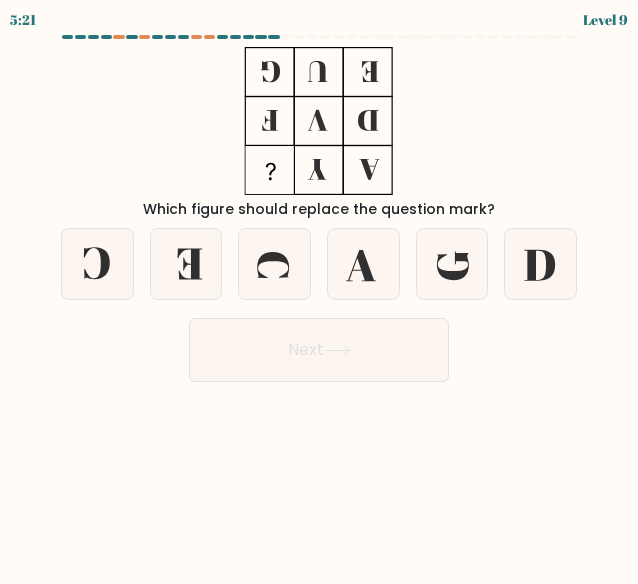 type 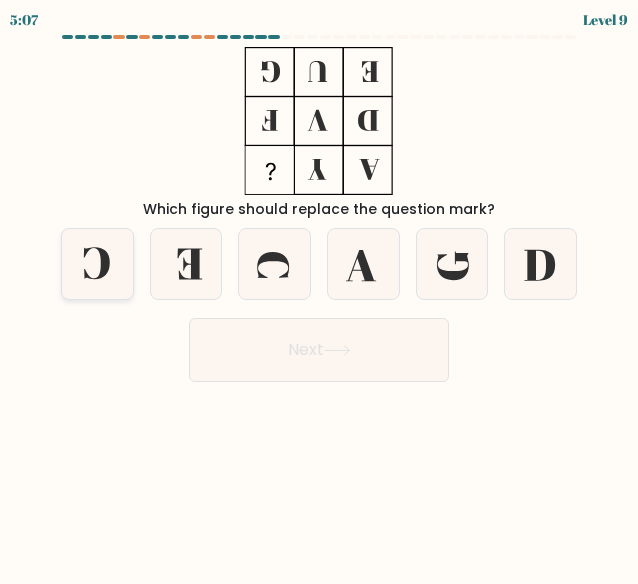 click 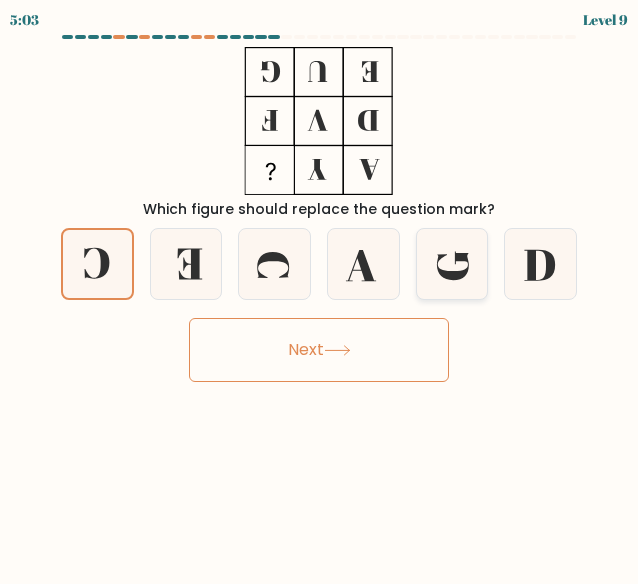 click 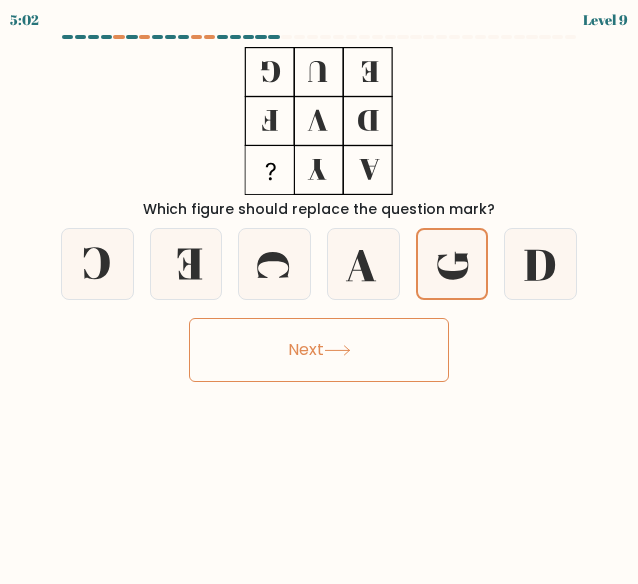 click on "Next" at bounding box center (319, 350) 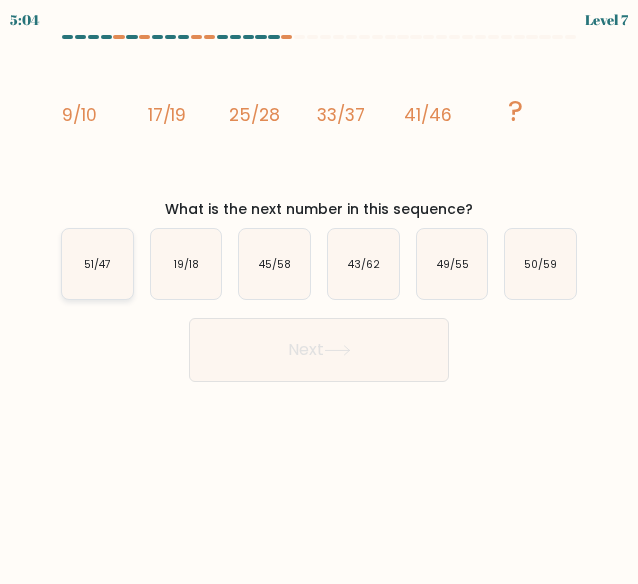 click on "51/47" 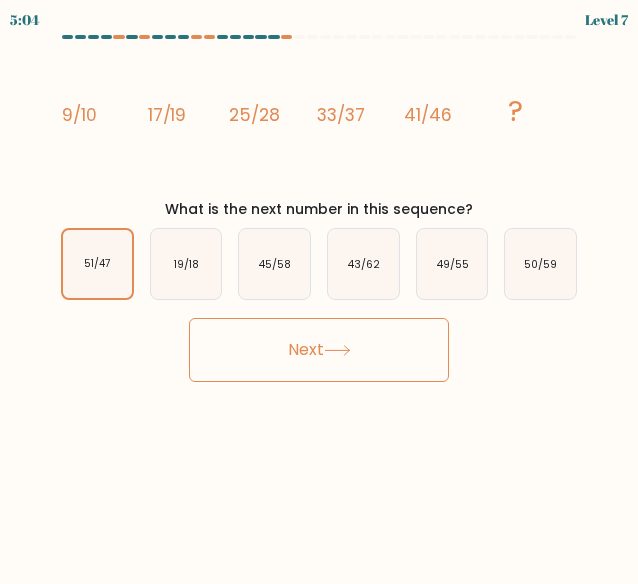click on "Next" at bounding box center [319, 350] 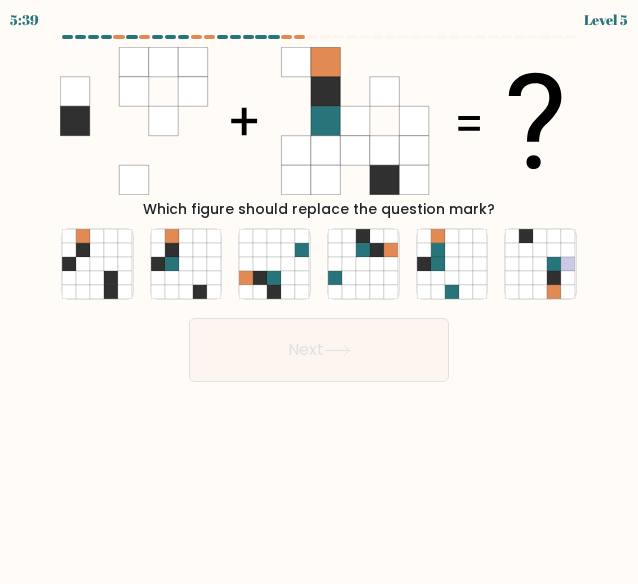 click on "5:39
Level 5" at bounding box center (319, 292) 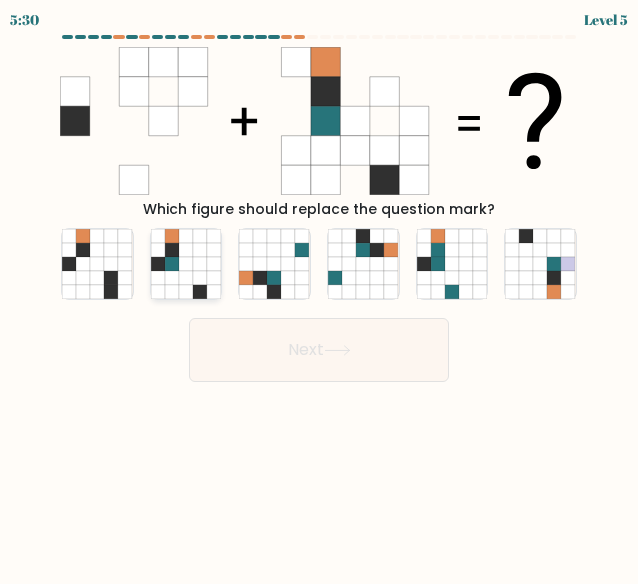 click 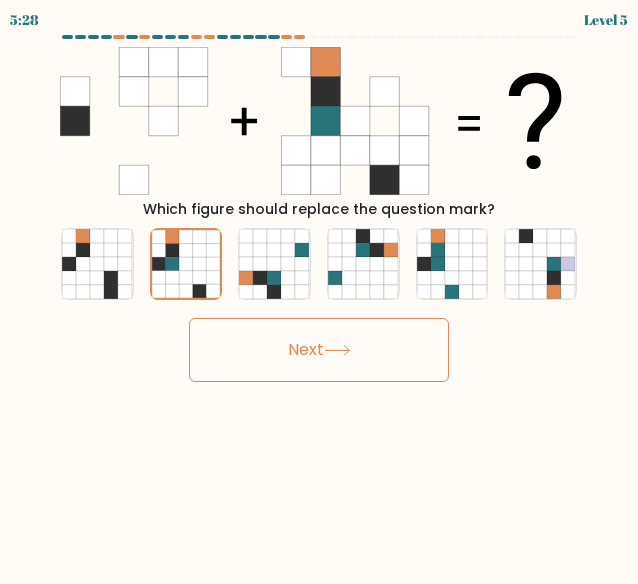 click on "Next" at bounding box center [319, 350] 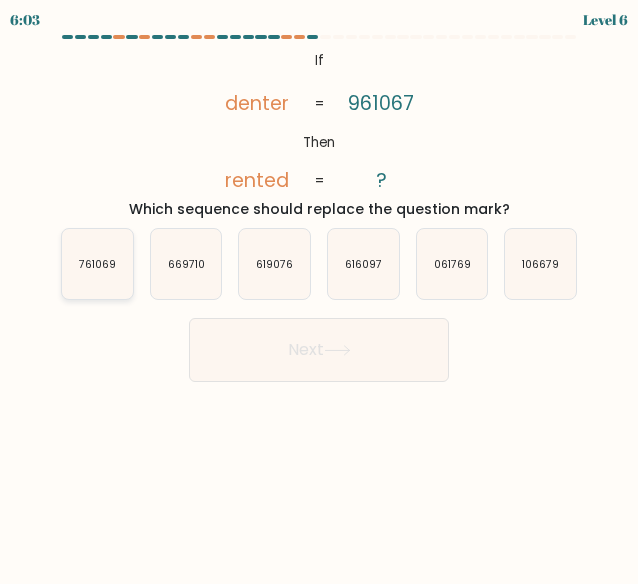 click on "761069" 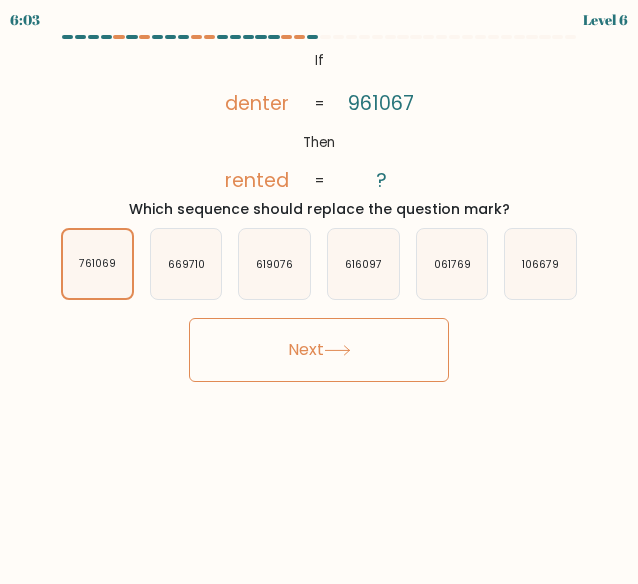 click on "Next" at bounding box center (319, 350) 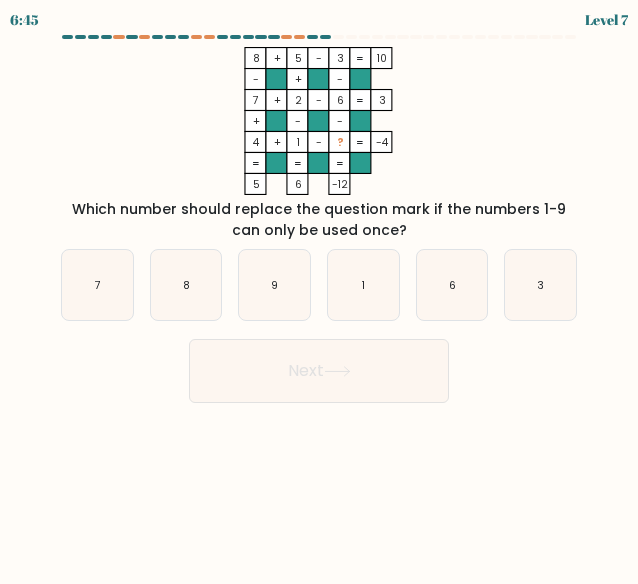 type 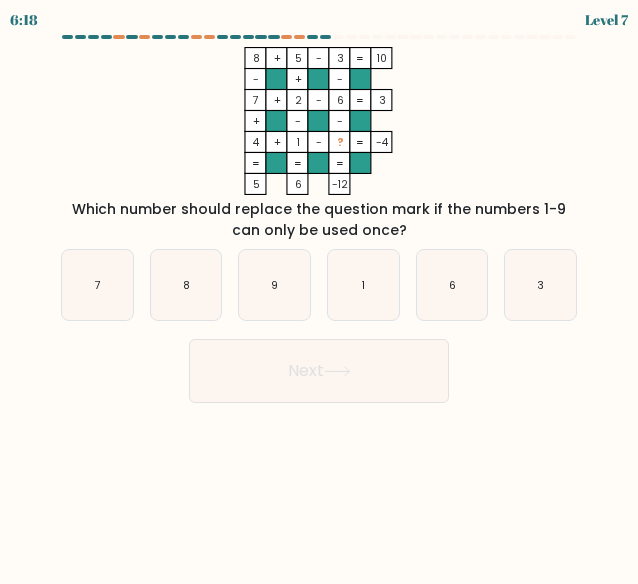 click on "6:18
Level 7" at bounding box center (319, 292) 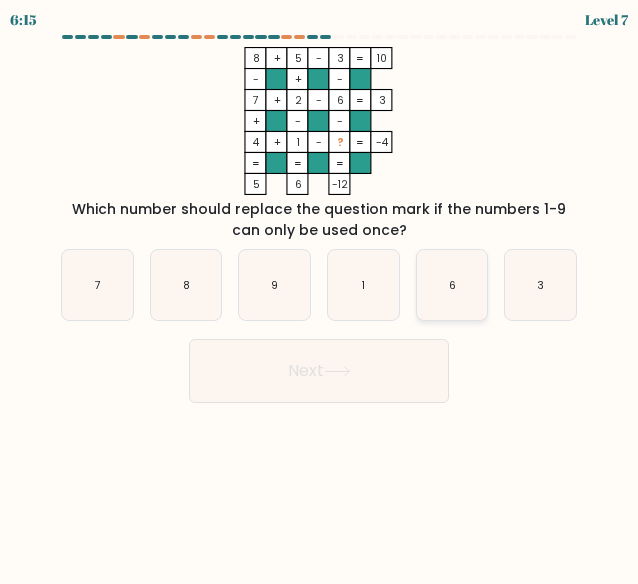 click on "6" 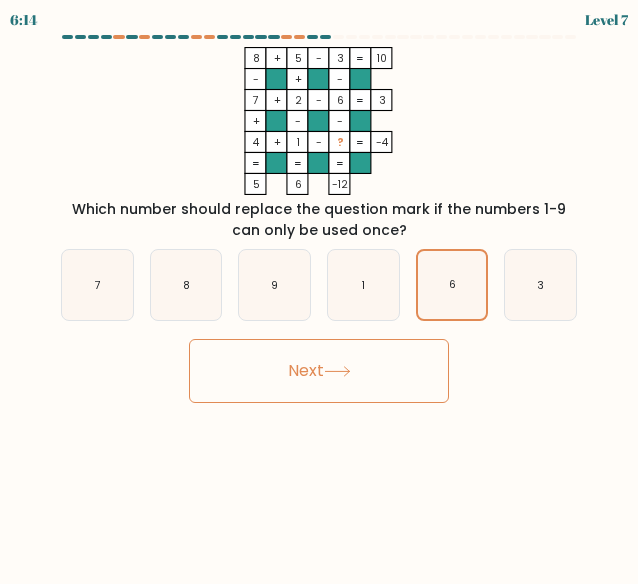 click on "Next" at bounding box center [319, 371] 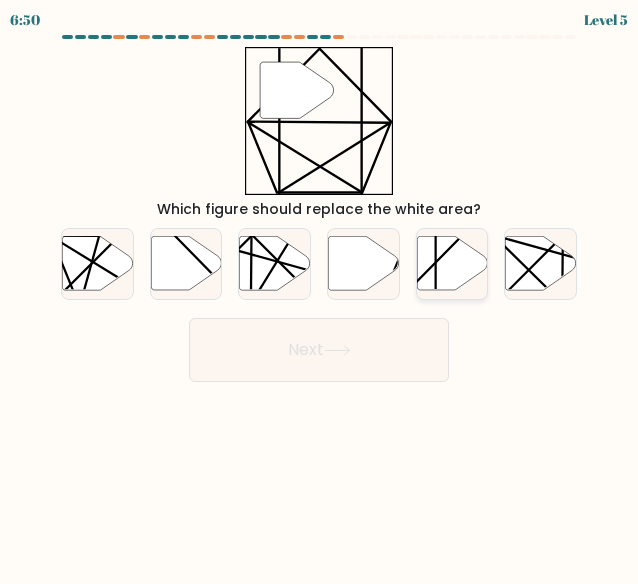 click 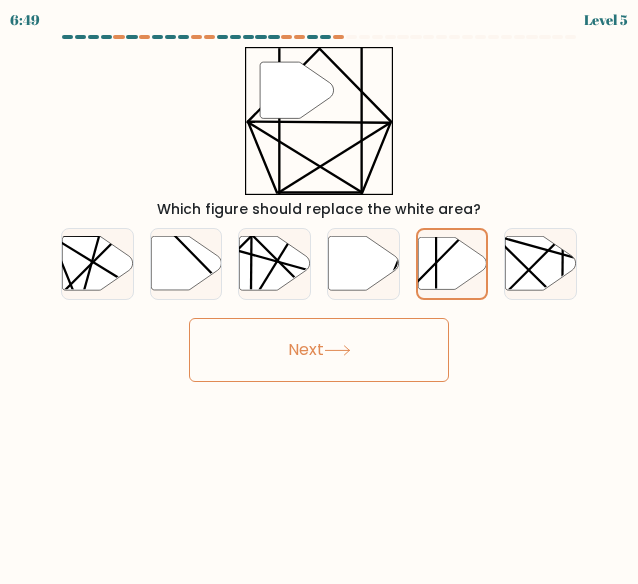 click on "Next" at bounding box center [319, 350] 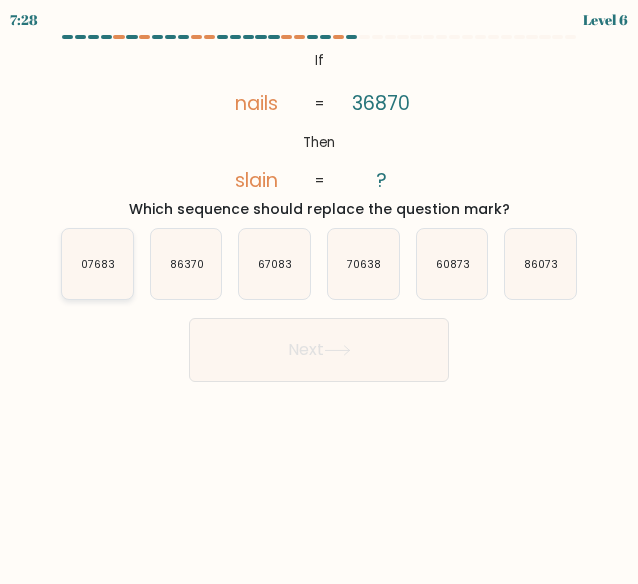 click on "07683" 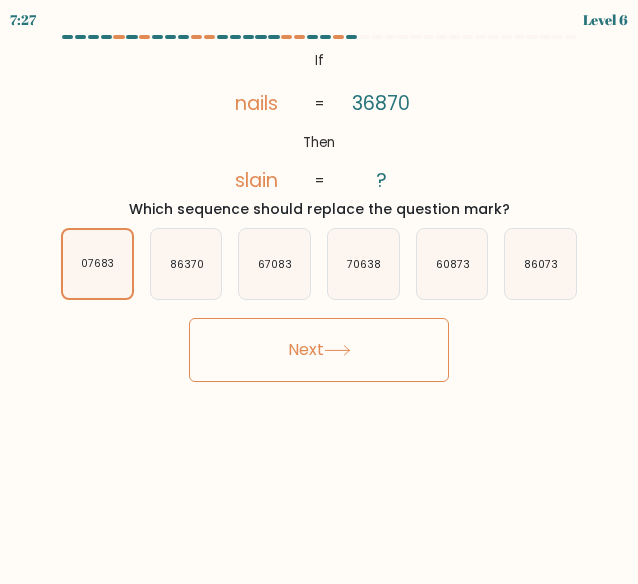 click on "Next" at bounding box center (319, 350) 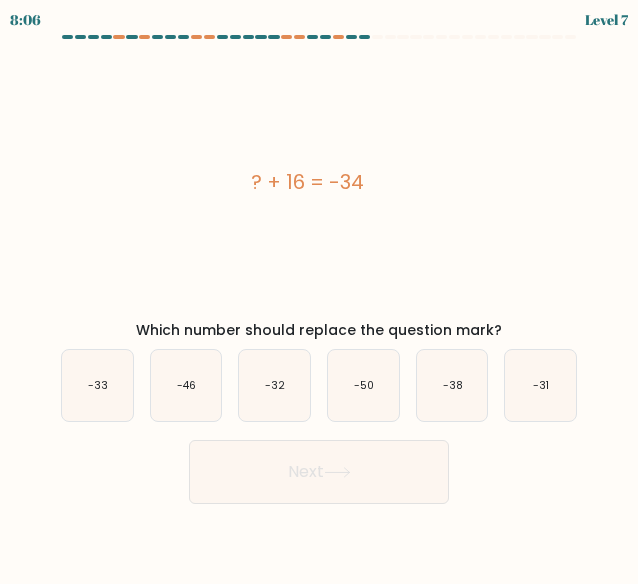 type 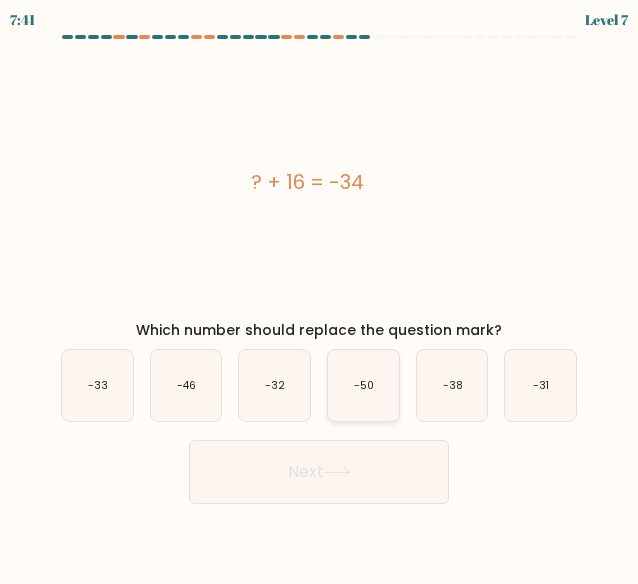 click on "-50" 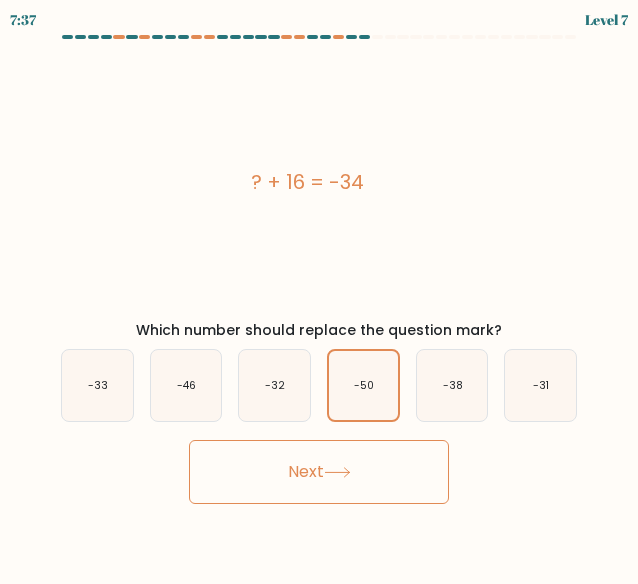 click on "Next" at bounding box center (319, 472) 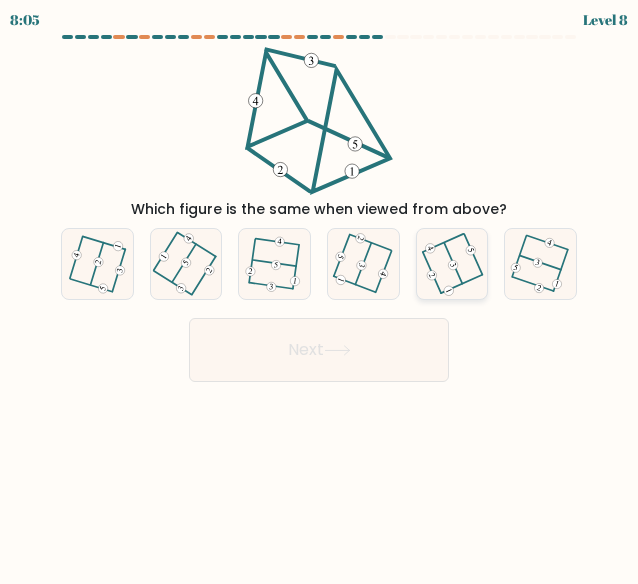 click 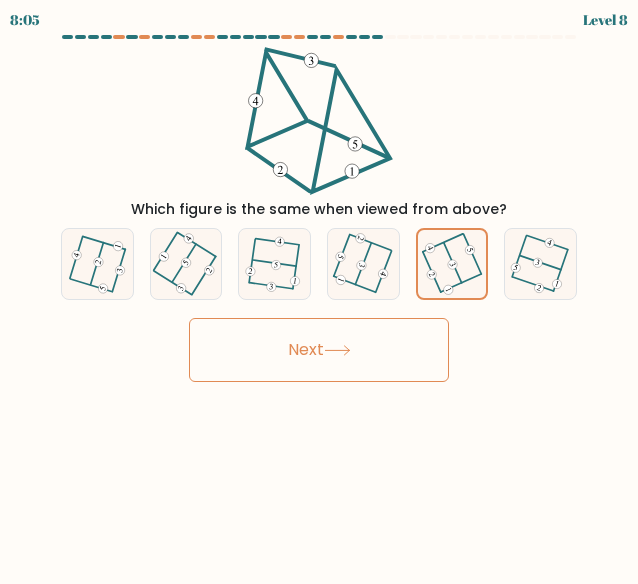 click on "Next" at bounding box center [319, 350] 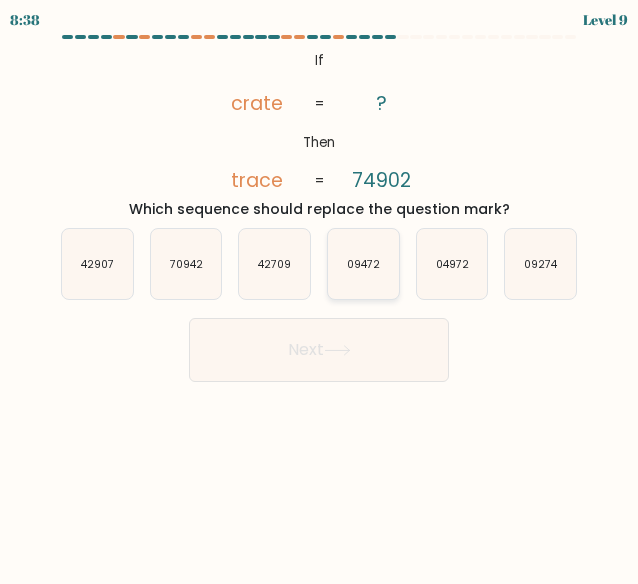 click on "09472" 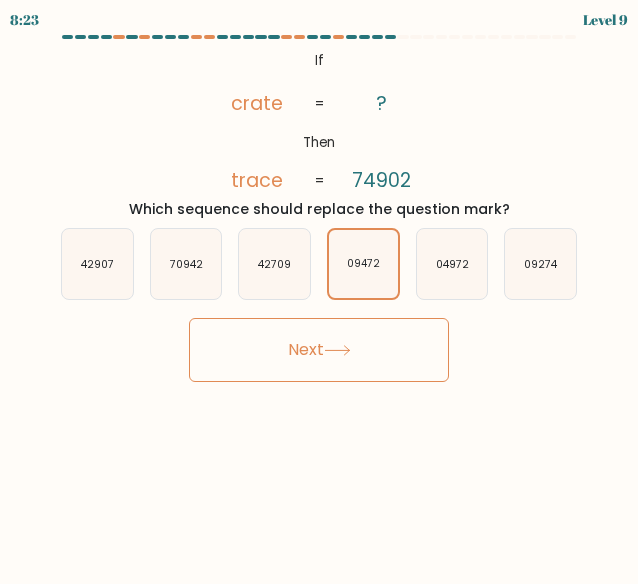click on "Next" at bounding box center [319, 350] 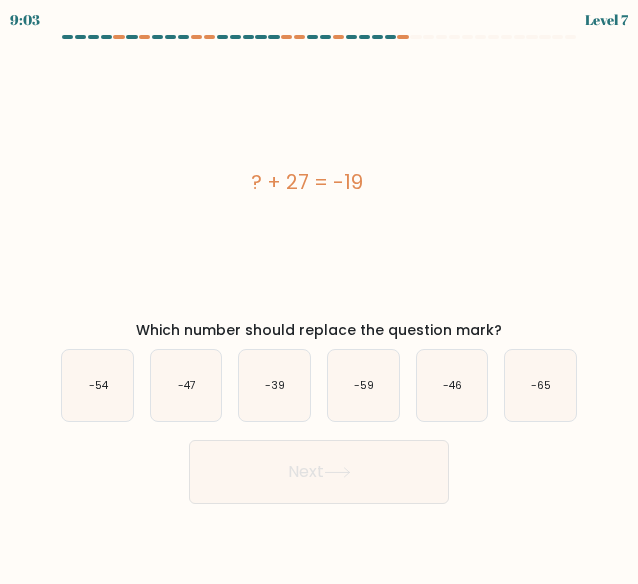 type 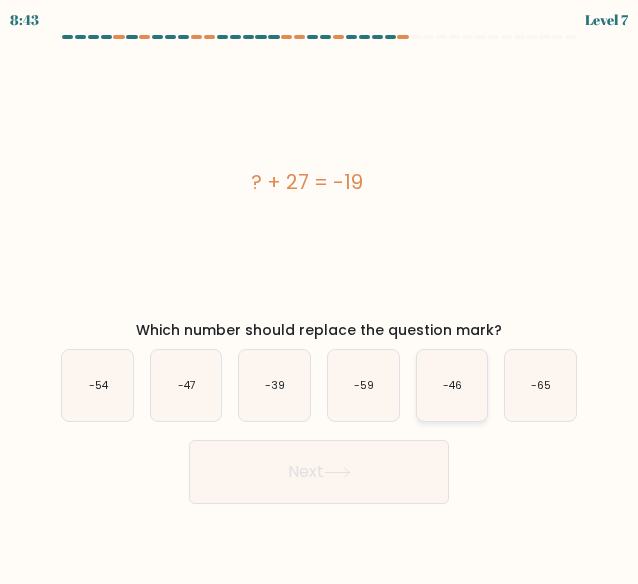click on "-46" 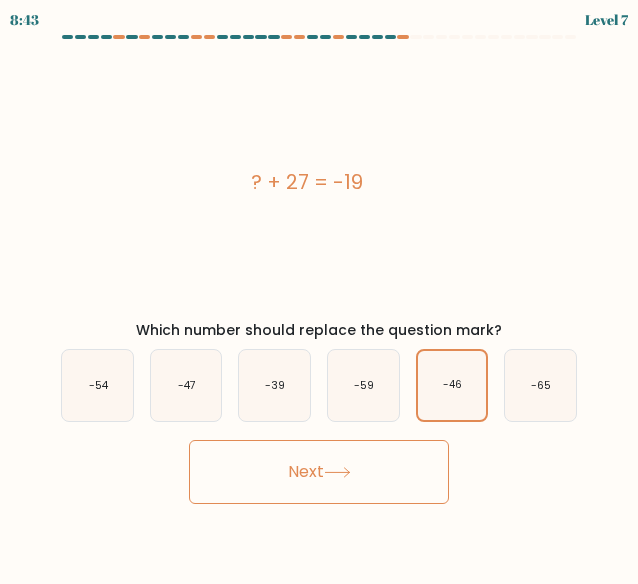 click on "Next" at bounding box center (319, 472) 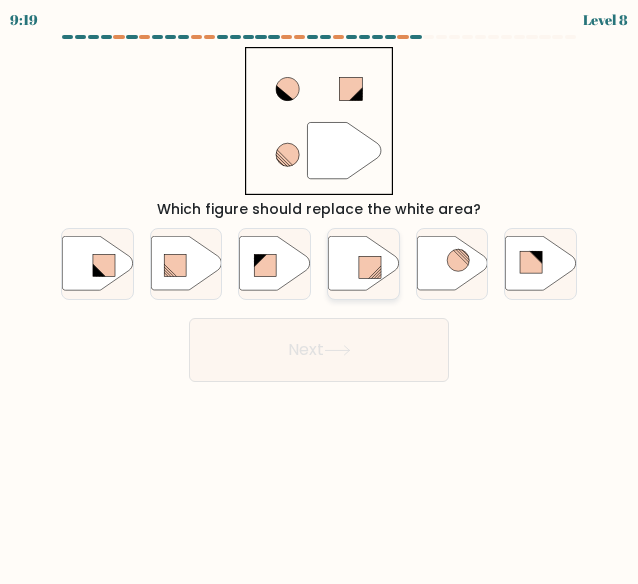 click 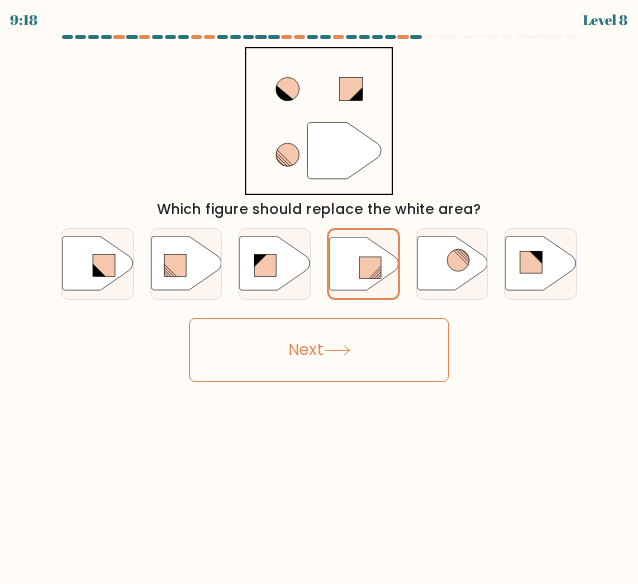 click on "Next" at bounding box center (319, 350) 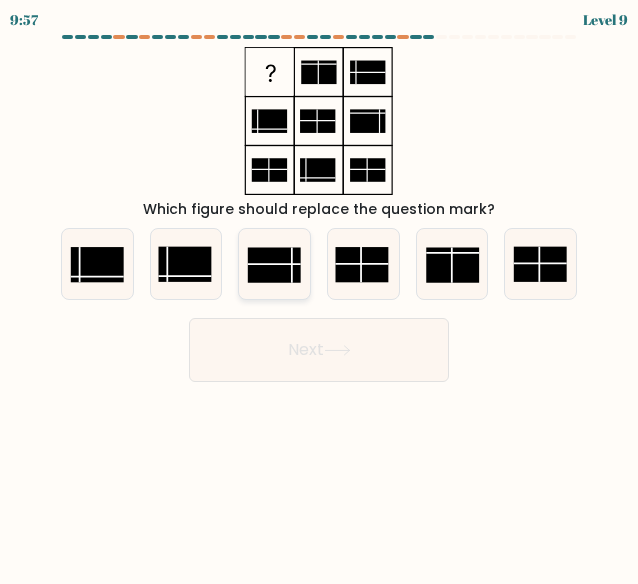 click 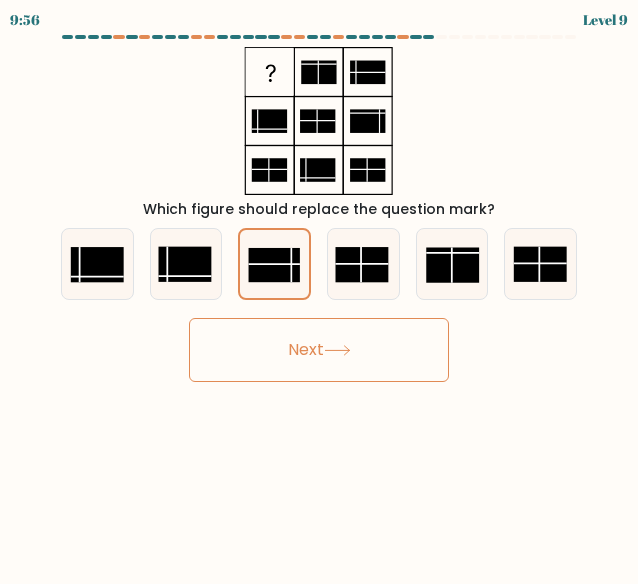 click on "Next" at bounding box center (319, 350) 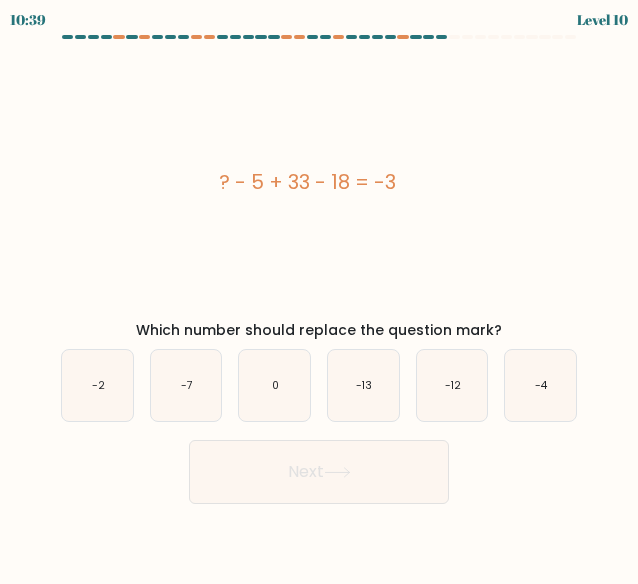 type 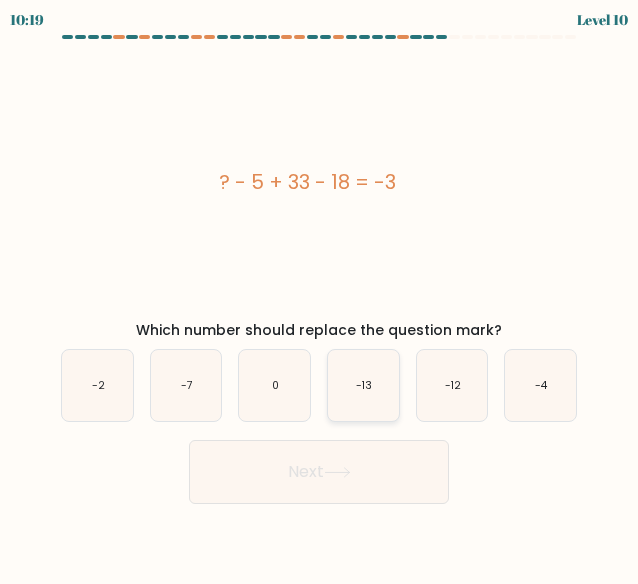 click on "-13" 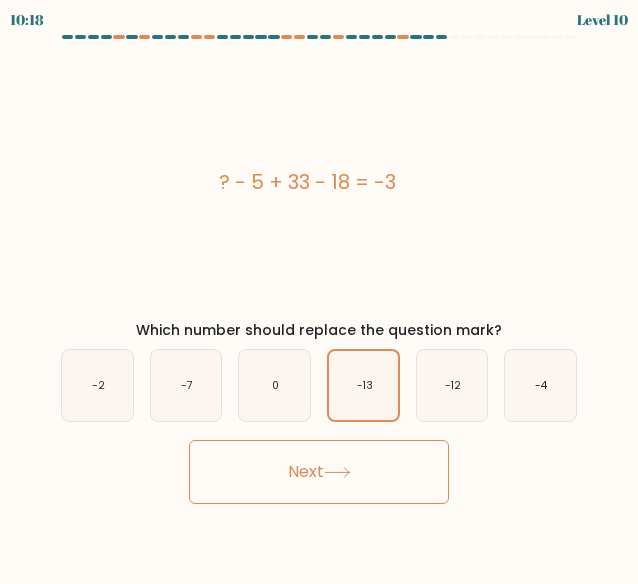 click on "Next" at bounding box center (319, 472) 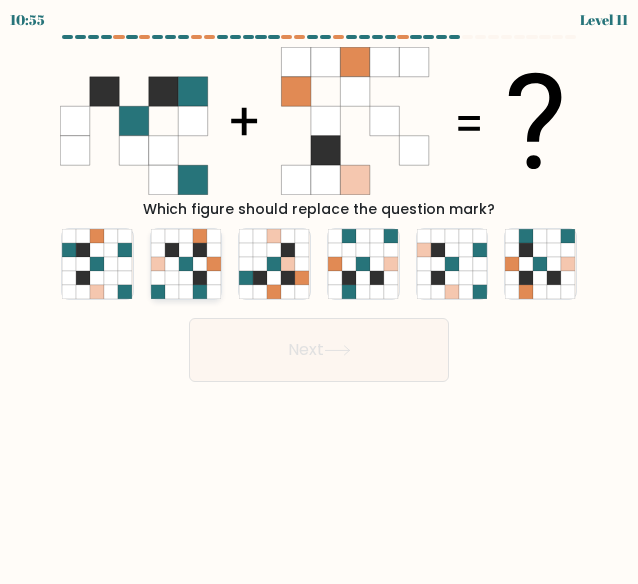 click 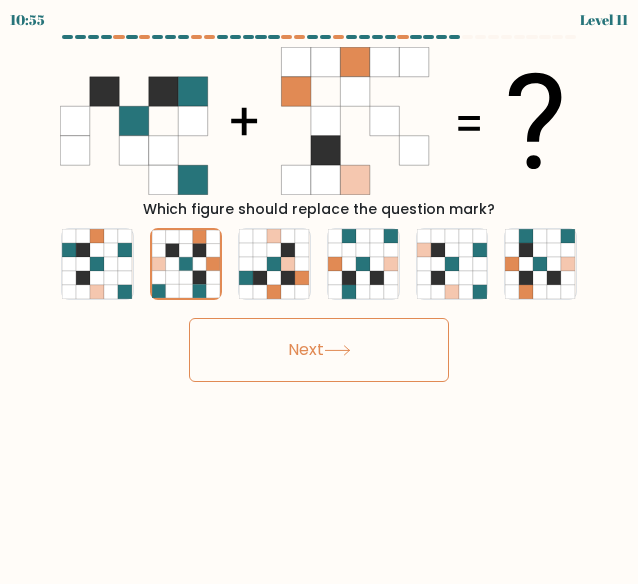 click on "Next" at bounding box center (319, 350) 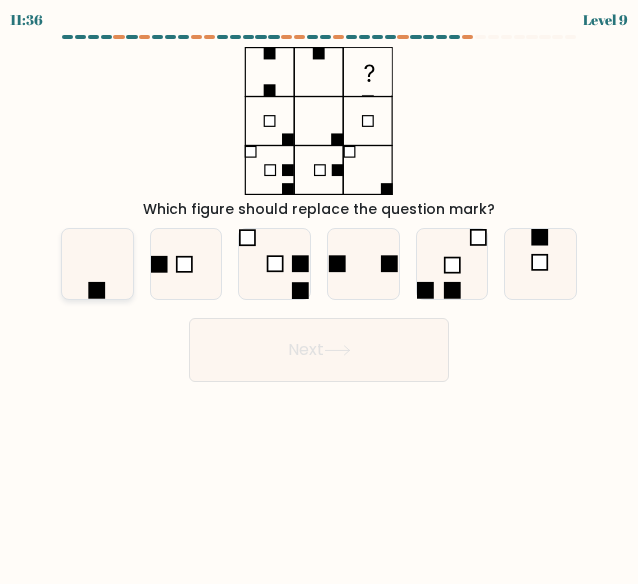 click 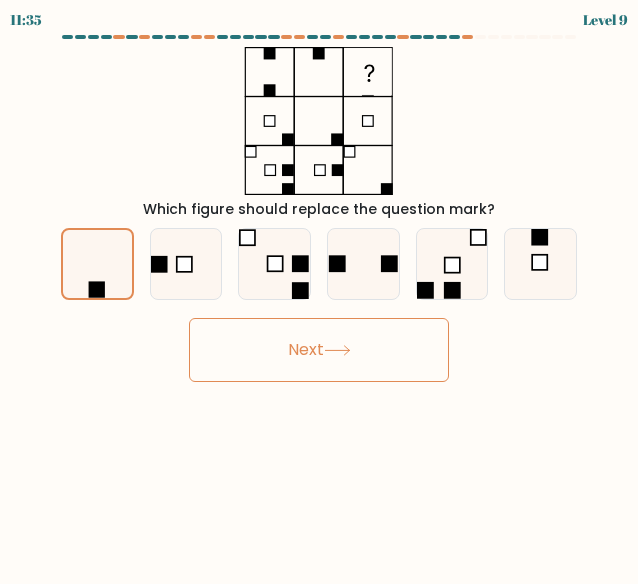 click on "Next" at bounding box center [319, 350] 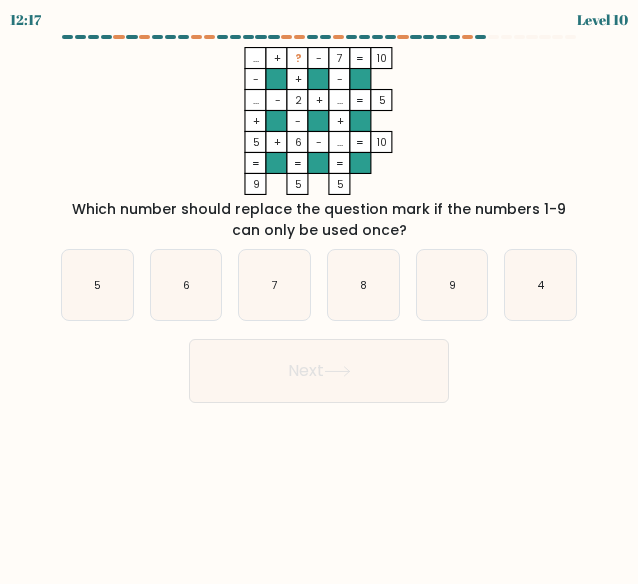 type 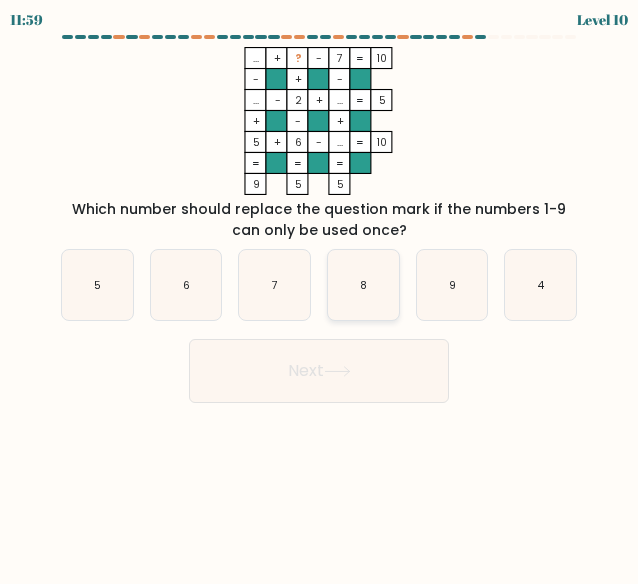 click on "8" 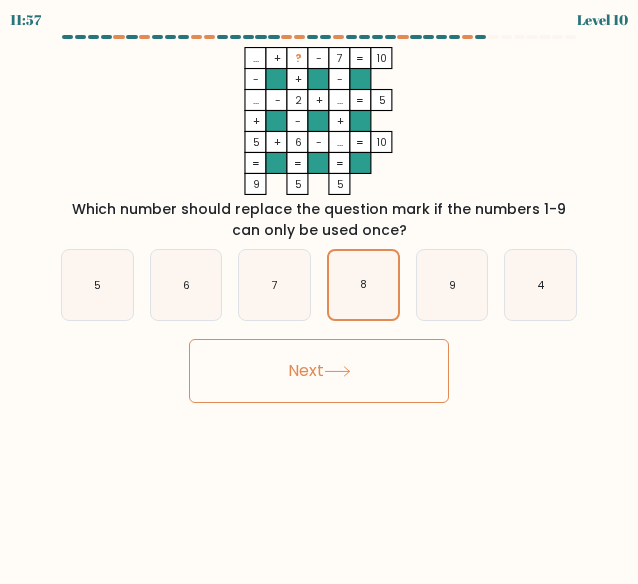 click on "Next" at bounding box center (319, 371) 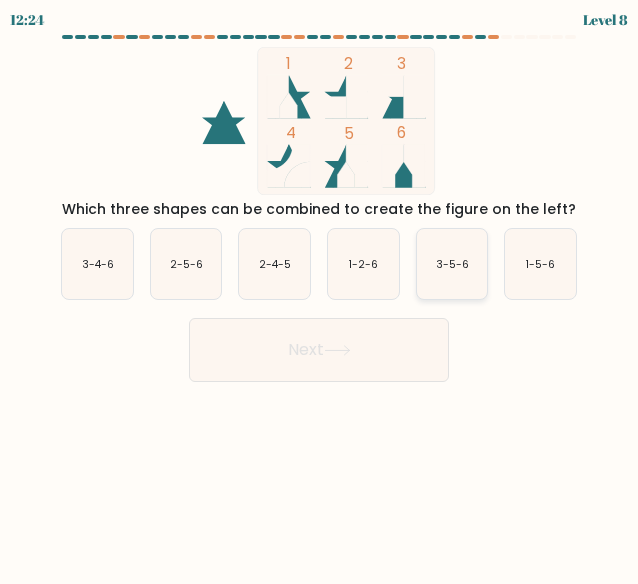 click on "3-5-6" 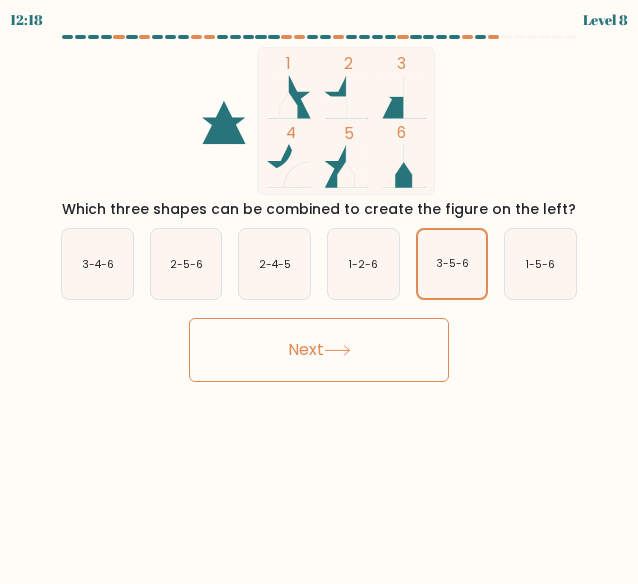 click on "Next" at bounding box center (319, 350) 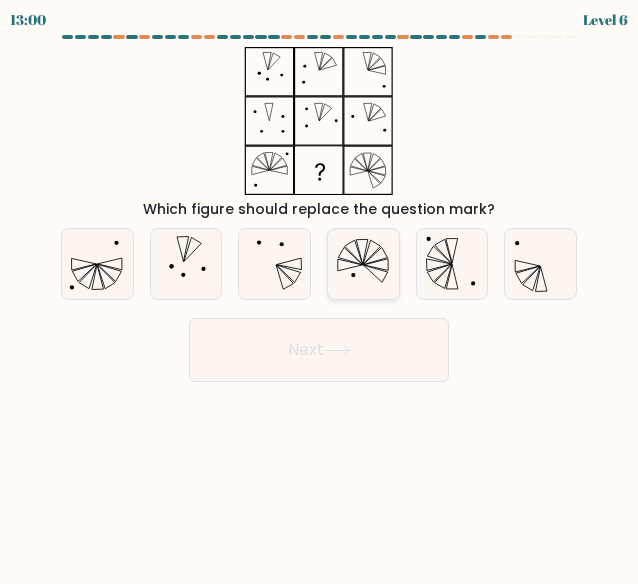 click 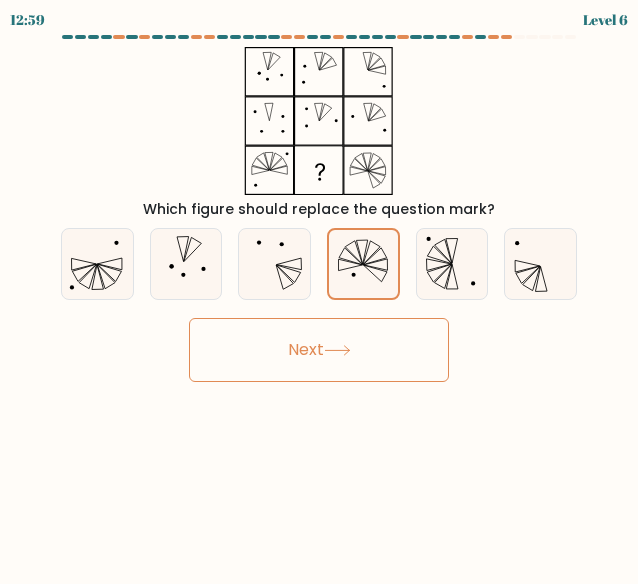 click on "Next" at bounding box center (319, 350) 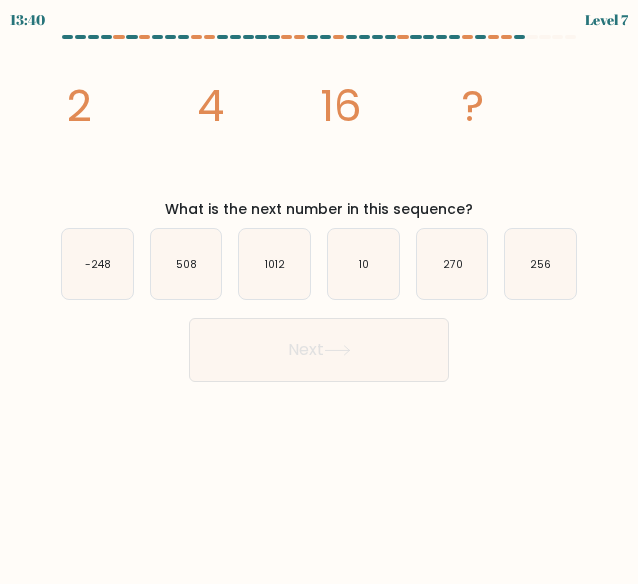 type 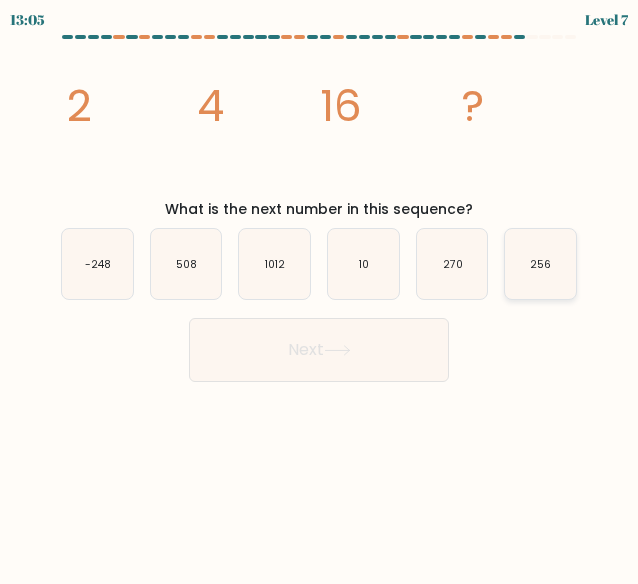 drag, startPoint x: 560, startPoint y: 269, endPoint x: 550, endPoint y: 280, distance: 14.866069 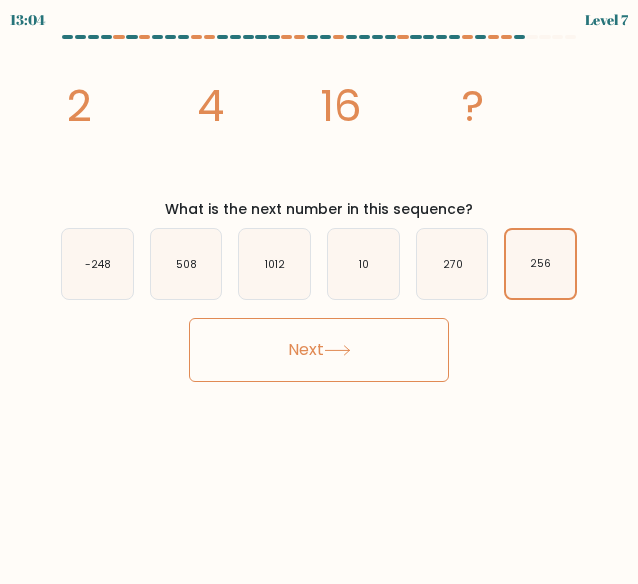 click on "Next" at bounding box center [319, 350] 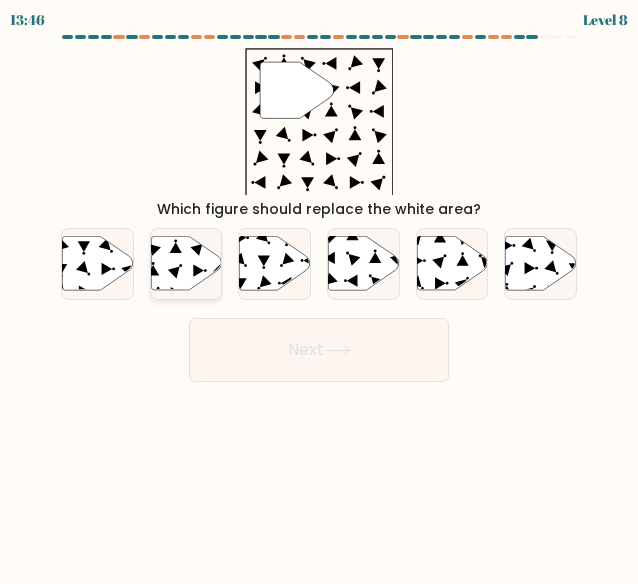 click 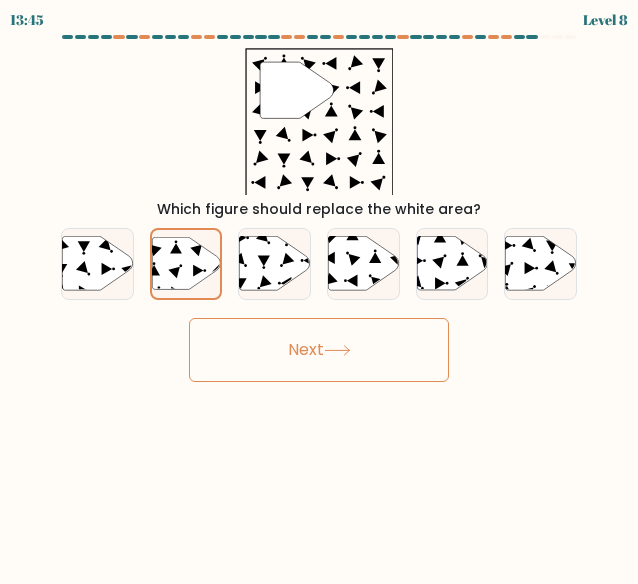 click on "Next" at bounding box center (319, 350) 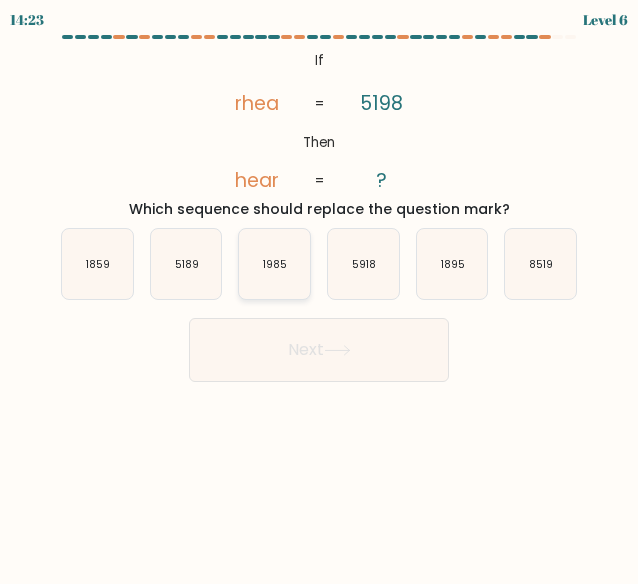 click on "1985" 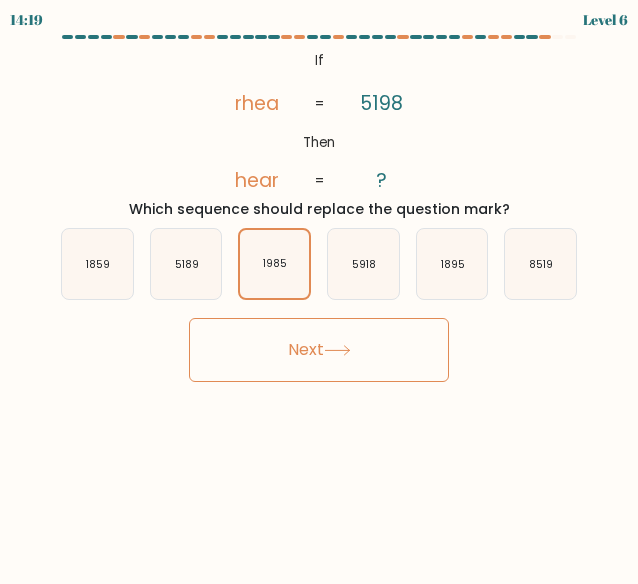 click on "Next" at bounding box center [319, 350] 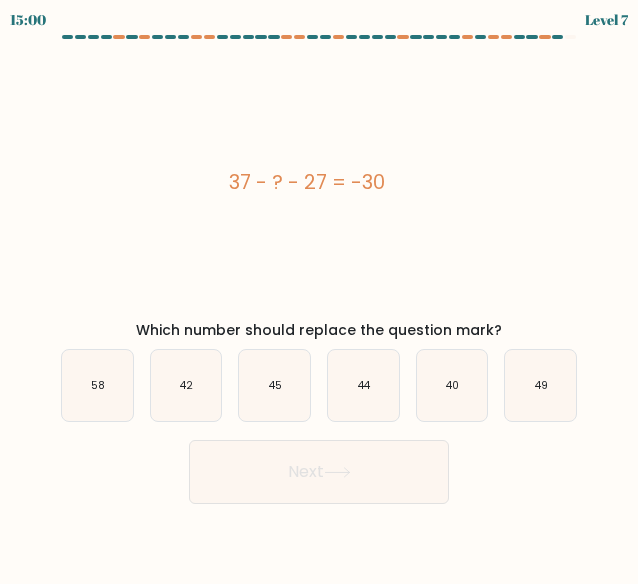 type 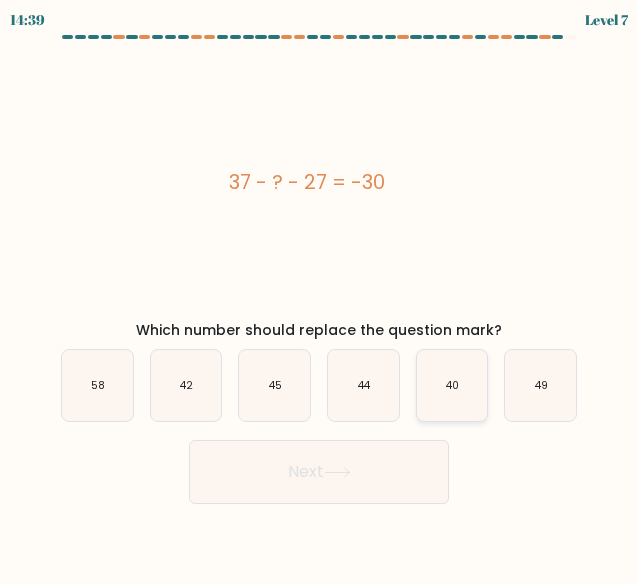 click on "40" 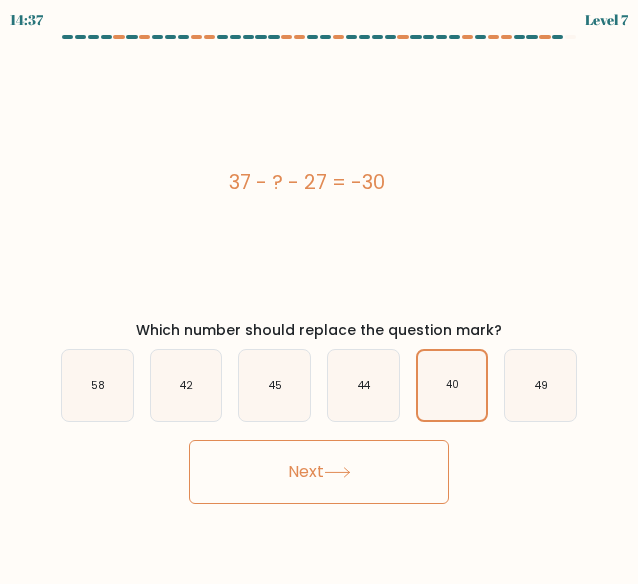 click on "Next" at bounding box center [319, 472] 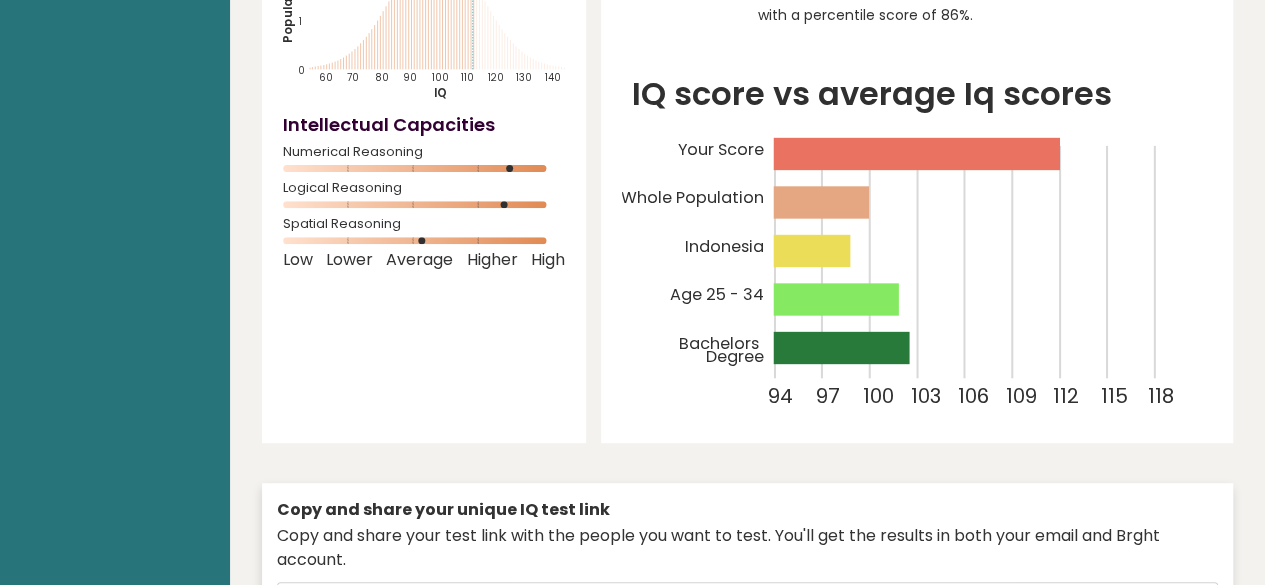 scroll, scrollTop: 0, scrollLeft: 0, axis: both 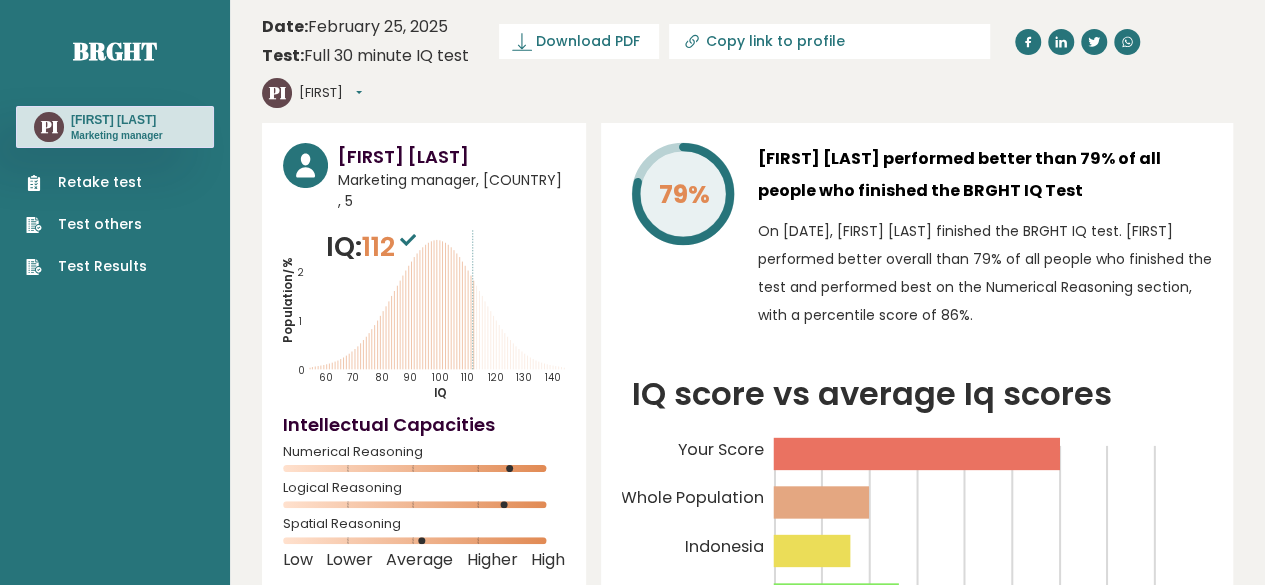 click on "Retake test" at bounding box center (86, 182) 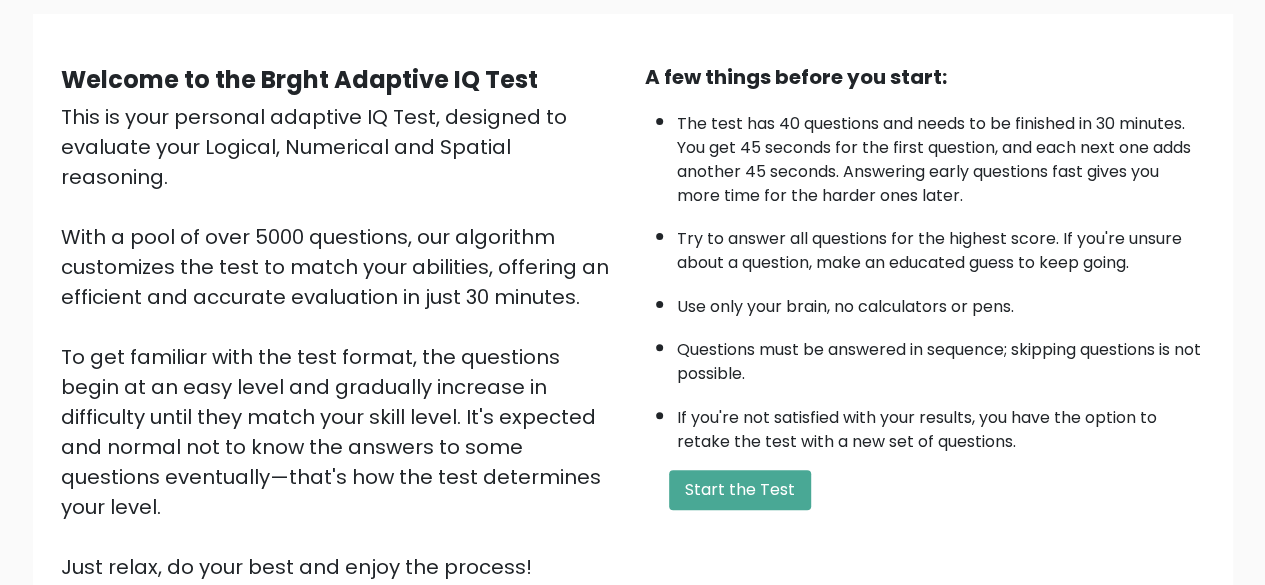 scroll, scrollTop: 330, scrollLeft: 0, axis: vertical 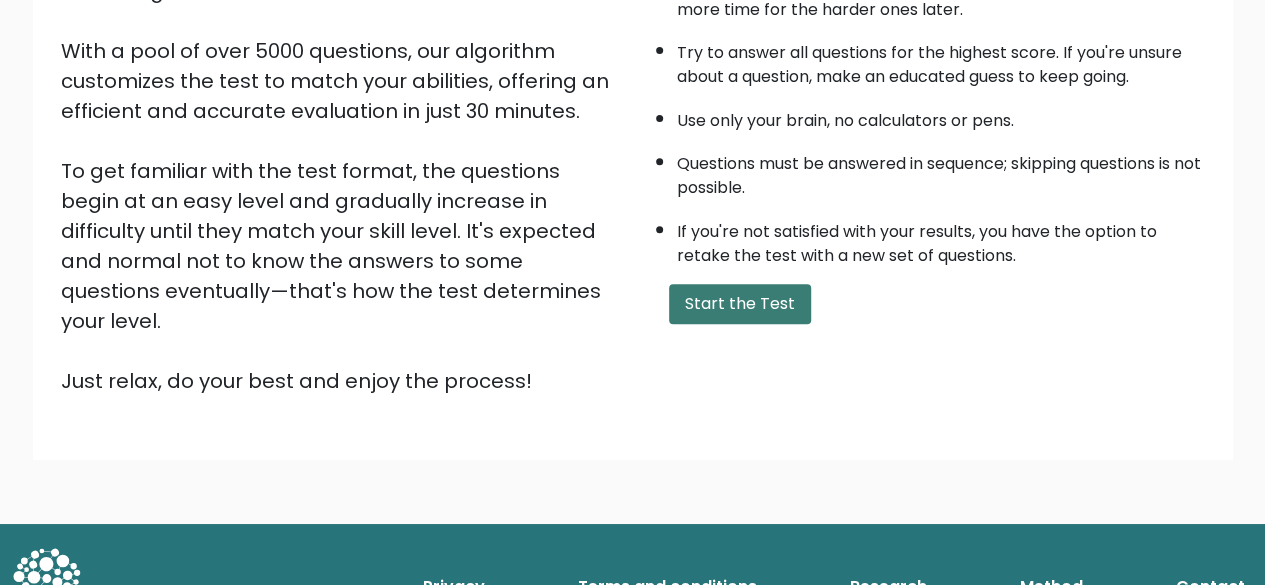 click on "Start the Test" at bounding box center [740, 304] 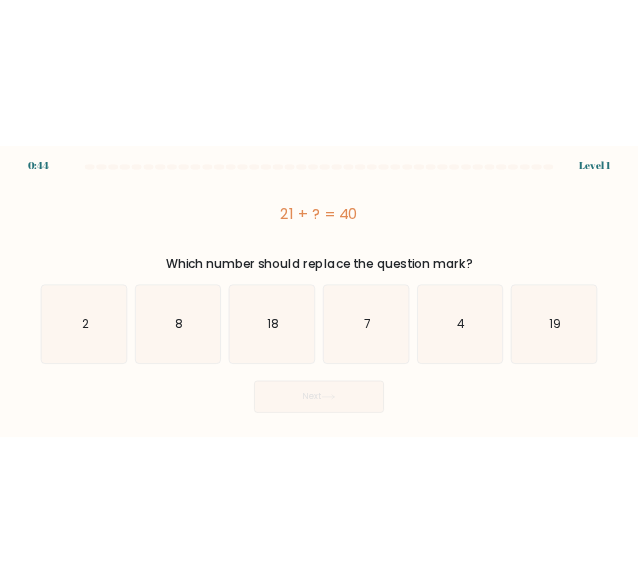 scroll, scrollTop: 0, scrollLeft: 0, axis: both 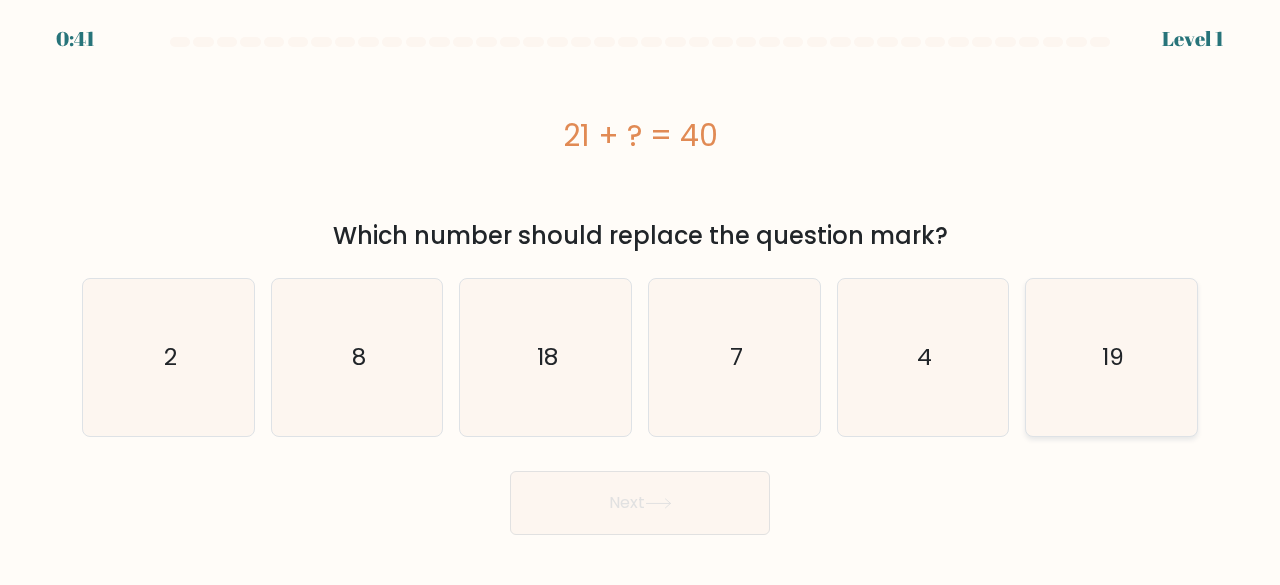 click on "19" 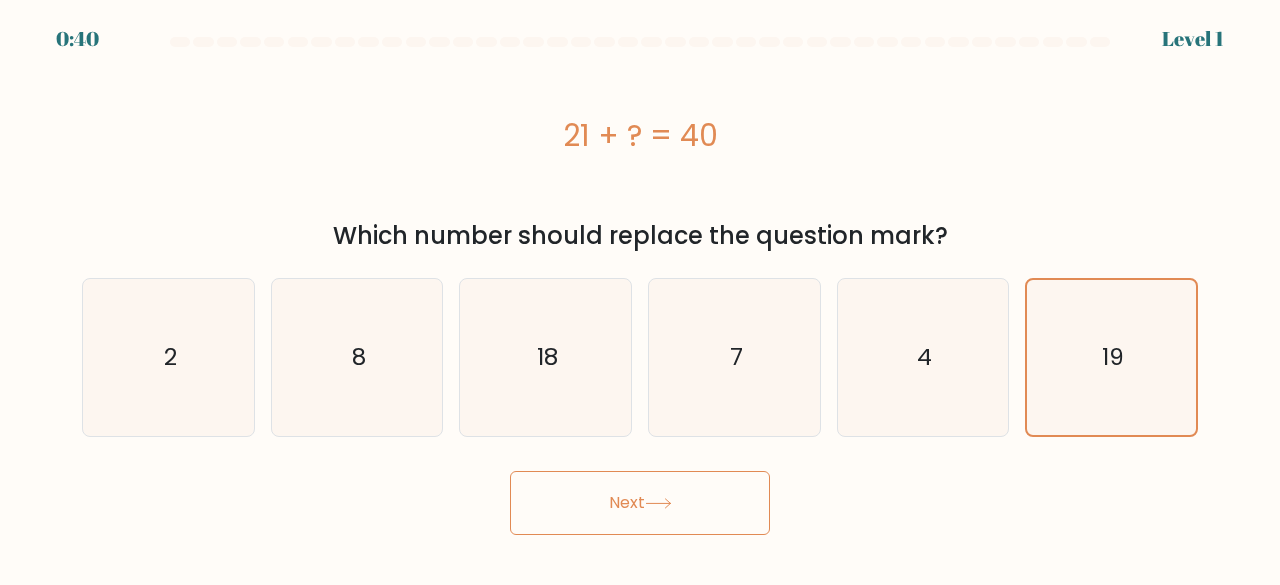 click on "Next" at bounding box center (640, 503) 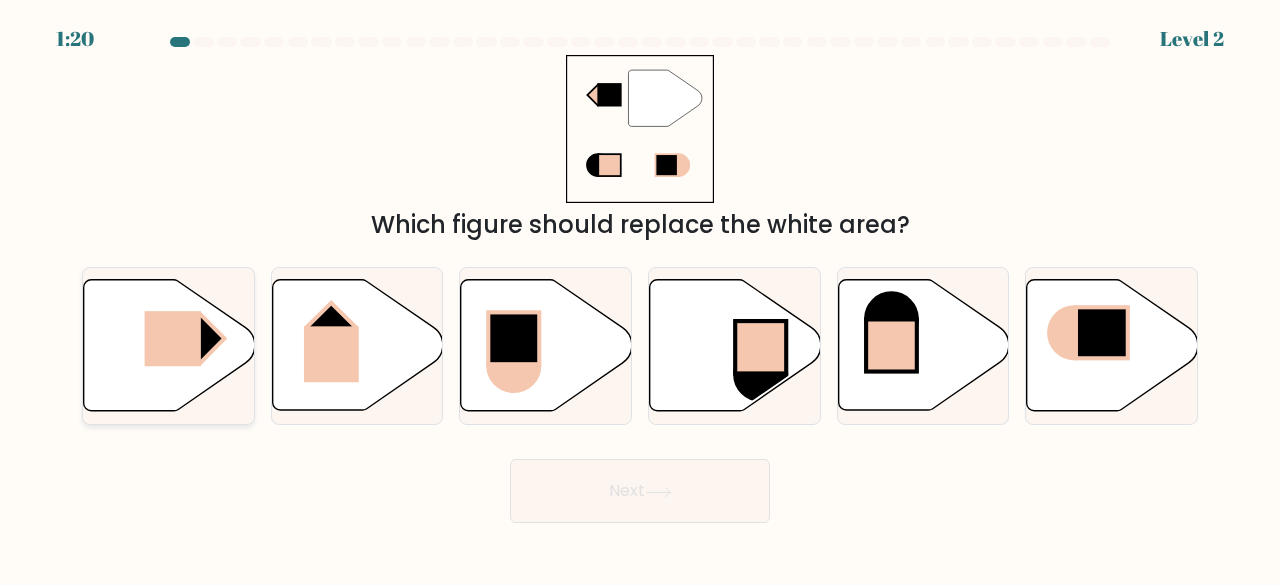 click 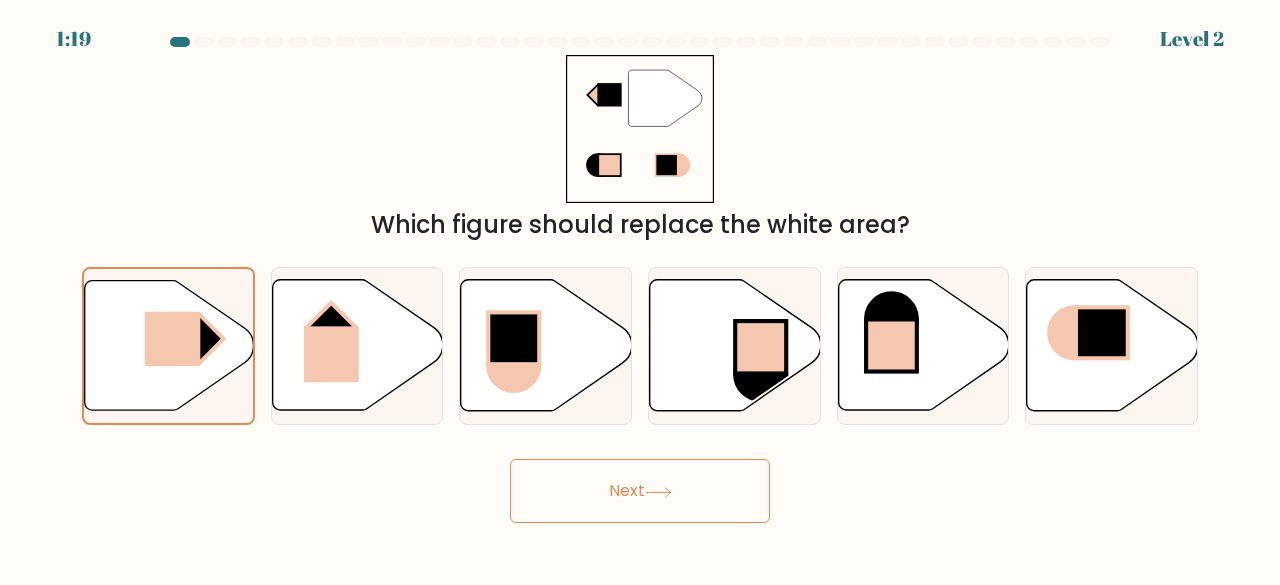 click on "Next" at bounding box center (640, 491) 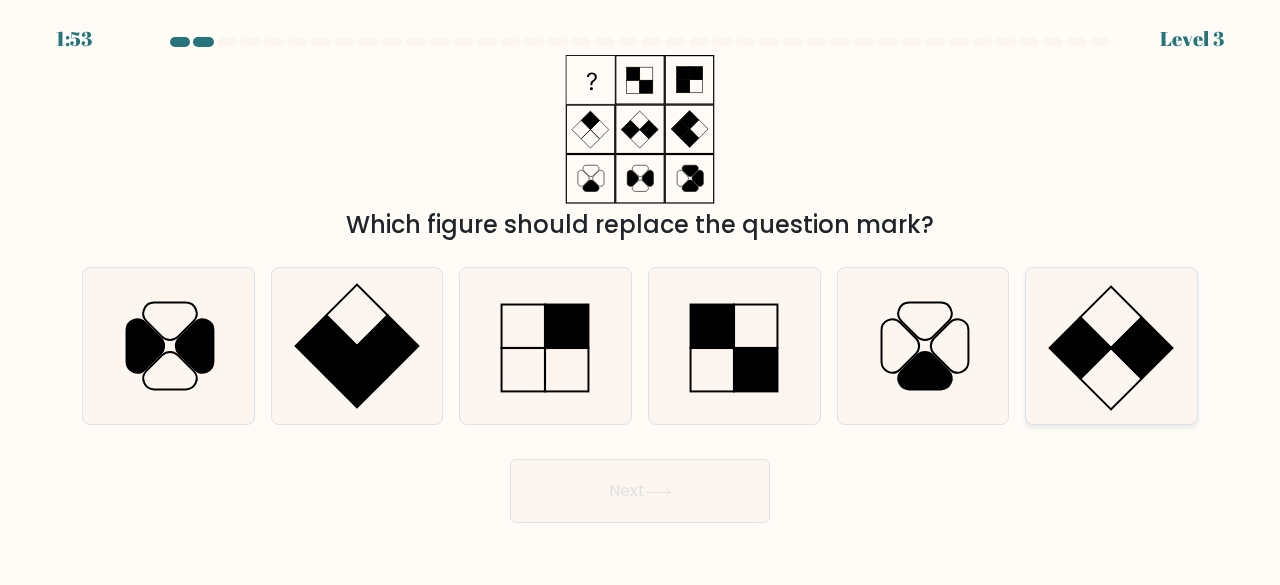 click 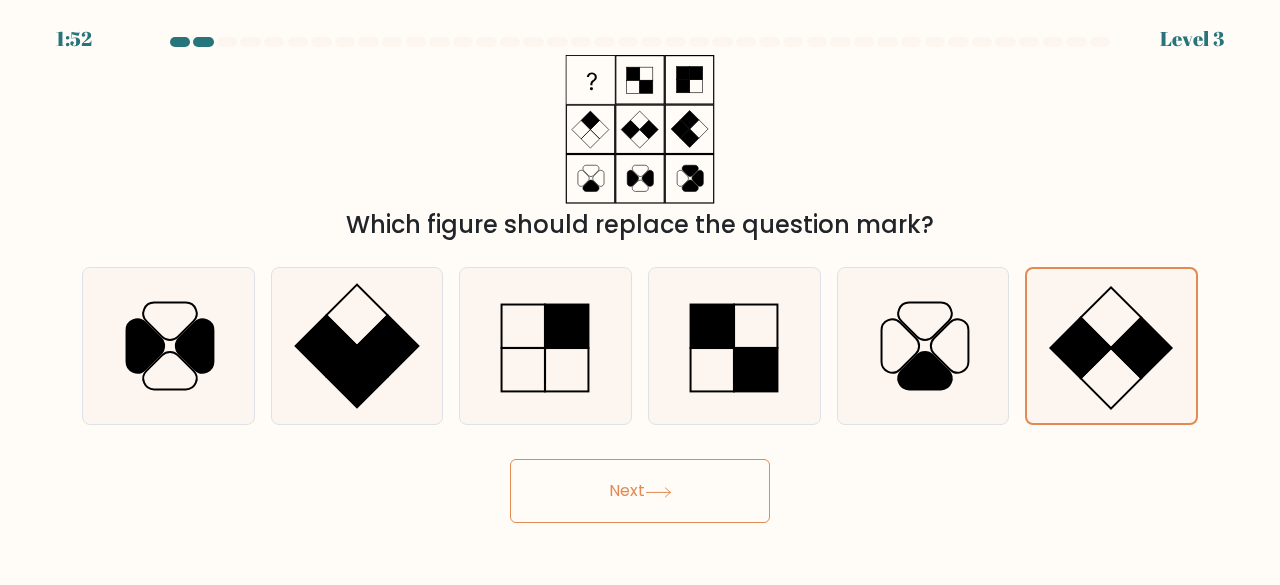 click on "Next" at bounding box center [640, 491] 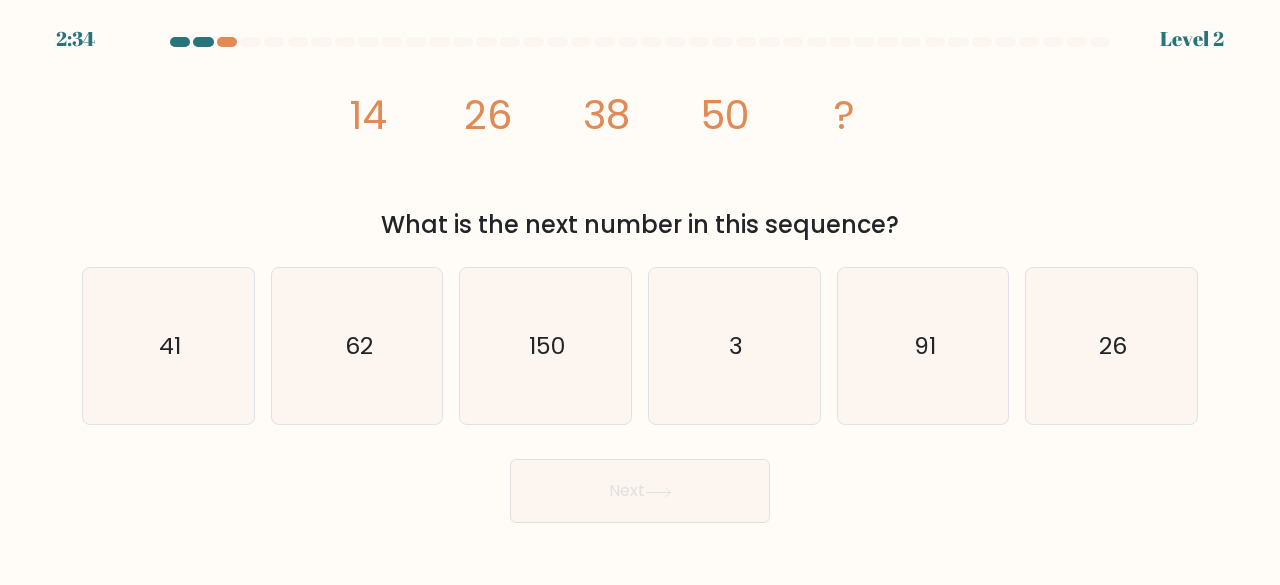 type 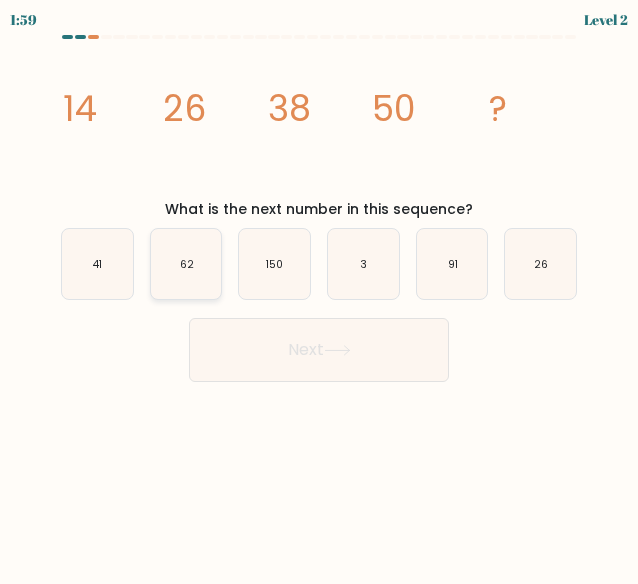 click on "62" 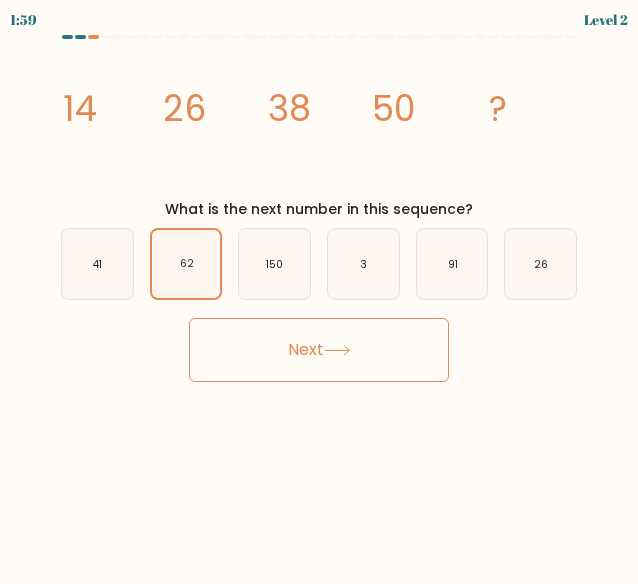 click on "Next" at bounding box center (319, 345) 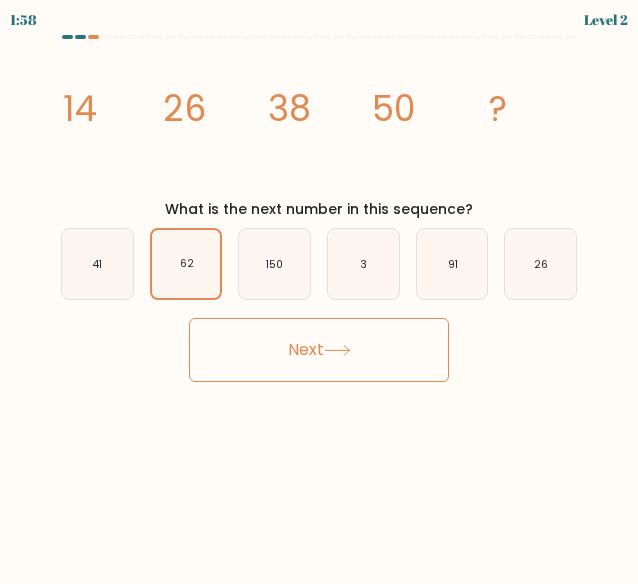 click on "Next" at bounding box center [319, 350] 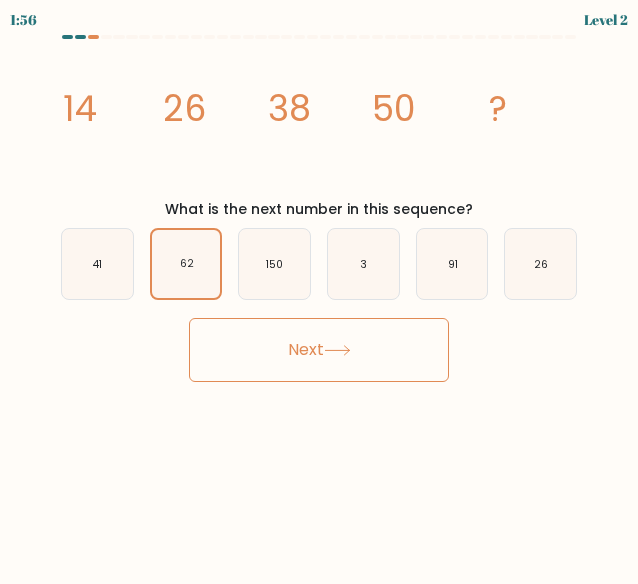 click on "Next" at bounding box center (319, 350) 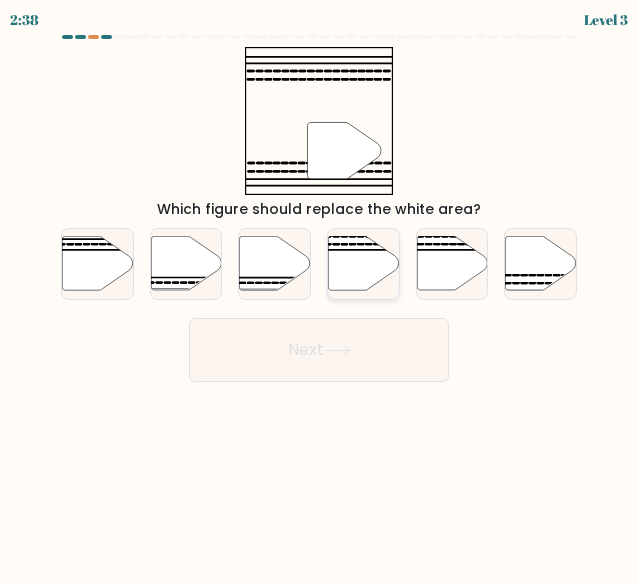 click 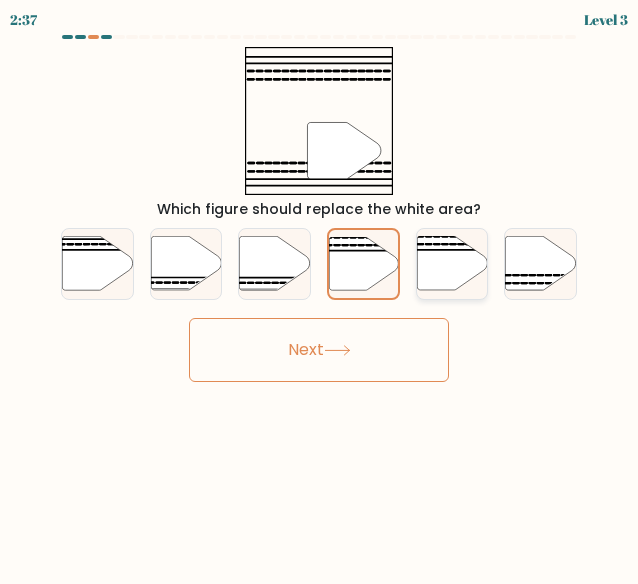 click 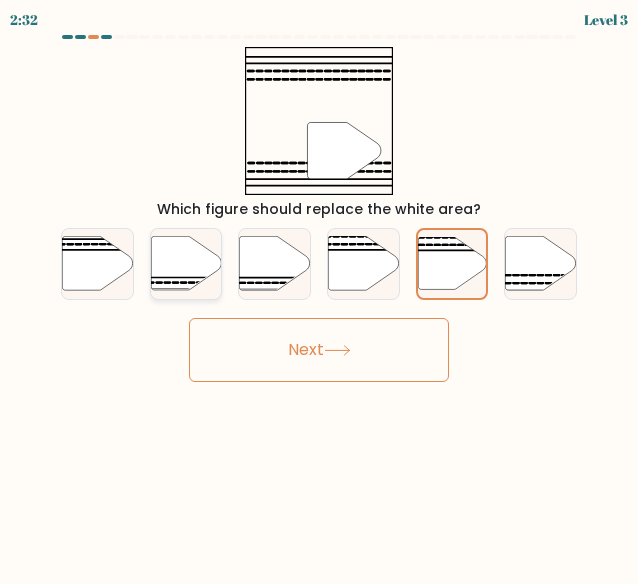 click 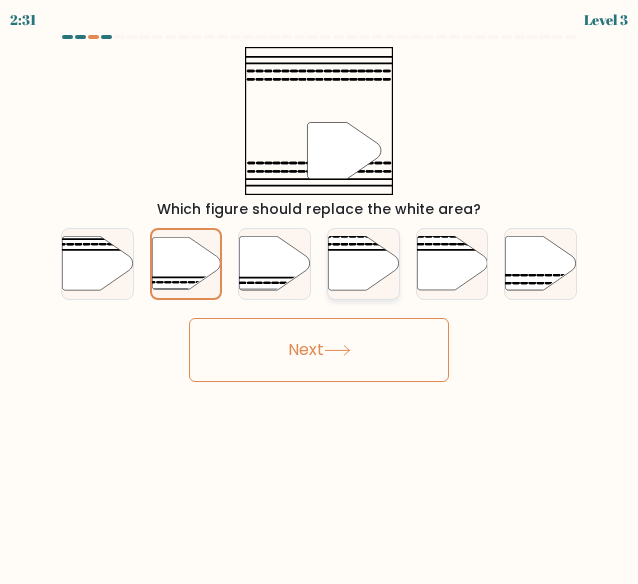 click 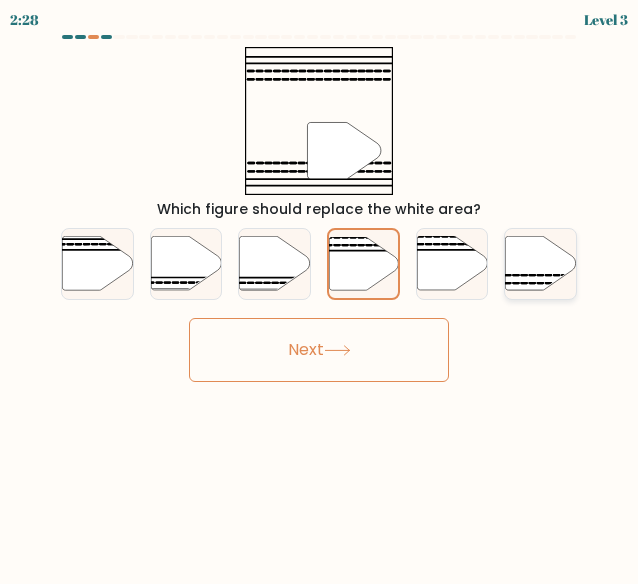 click 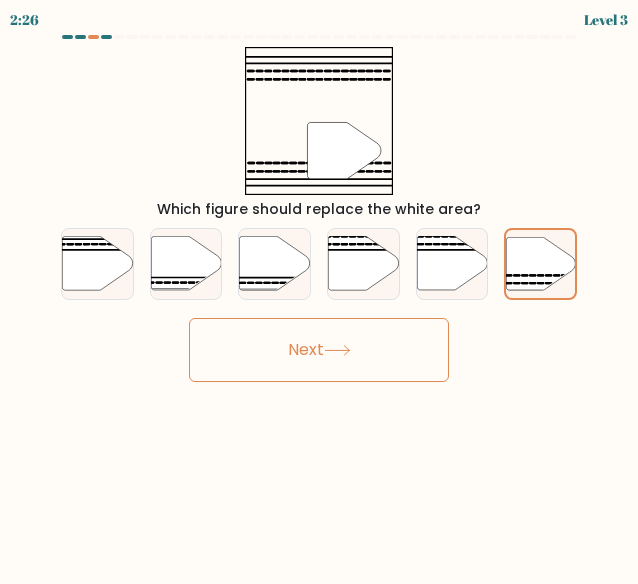 click on "Next" at bounding box center [319, 350] 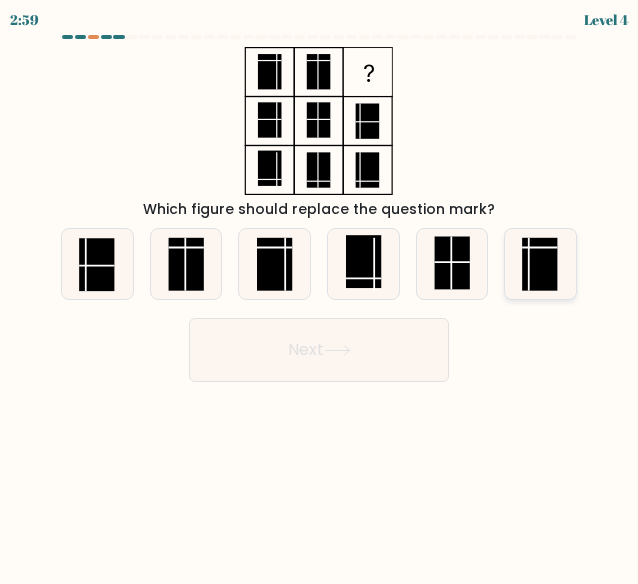 click 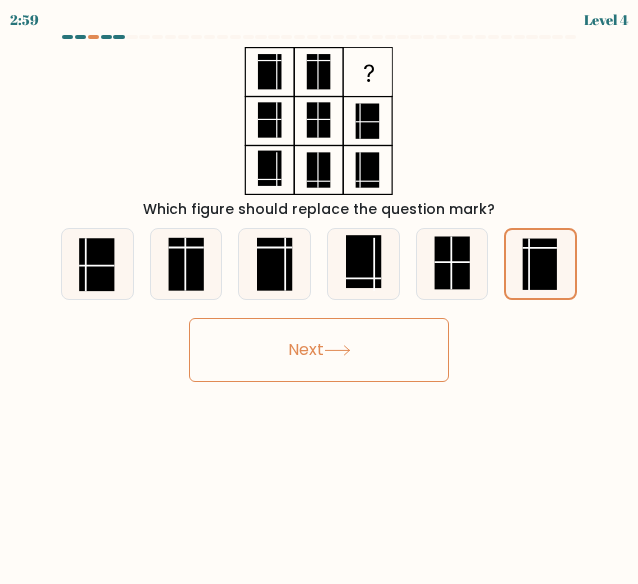 click on "Next" at bounding box center [319, 350] 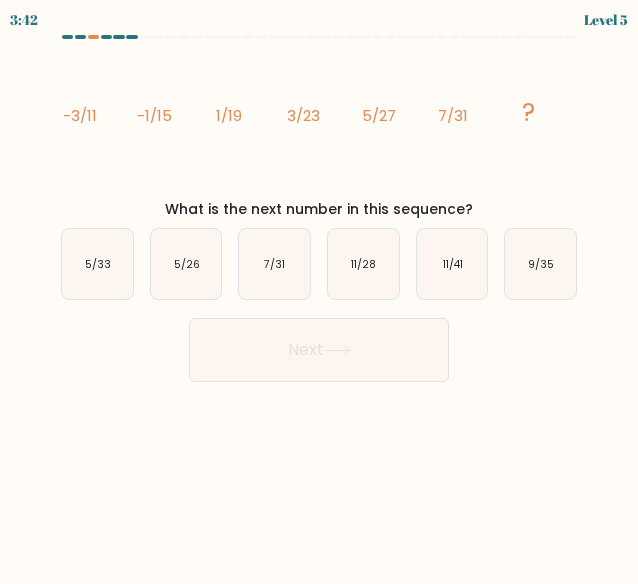 type 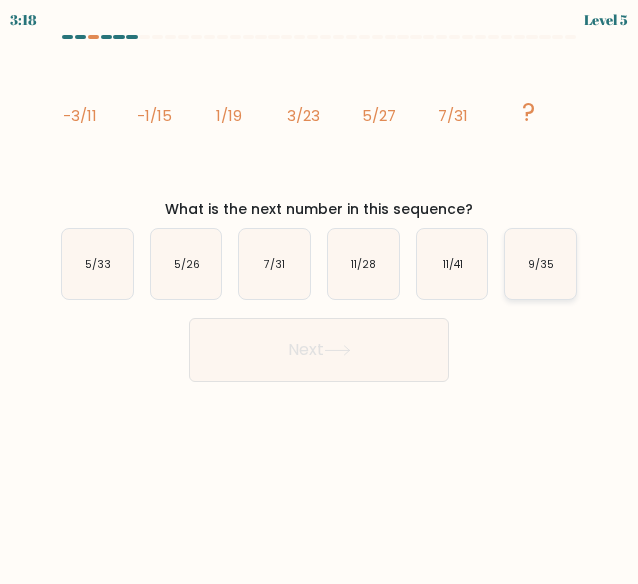 click on "9/35" 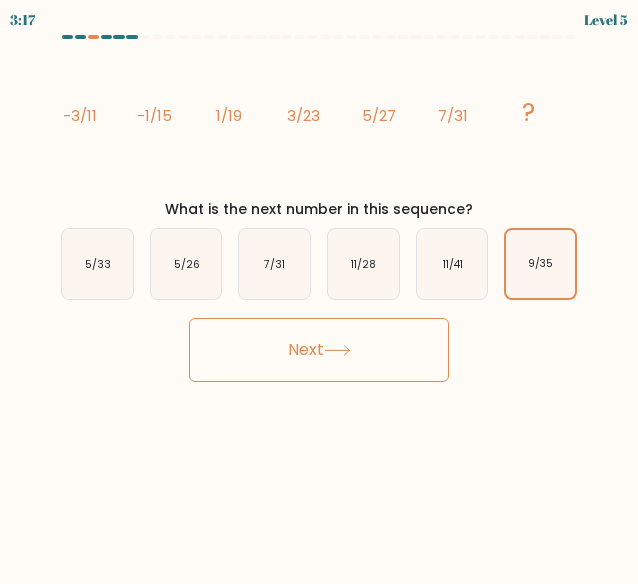 click on "Next" at bounding box center [319, 350] 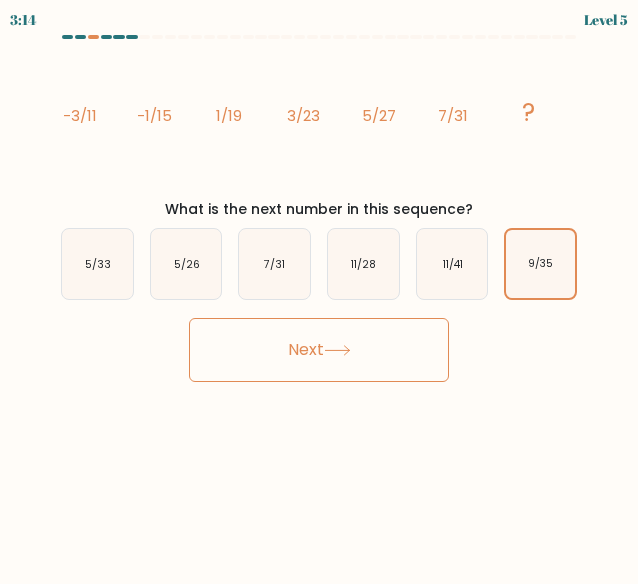click on "Next" at bounding box center [319, 350] 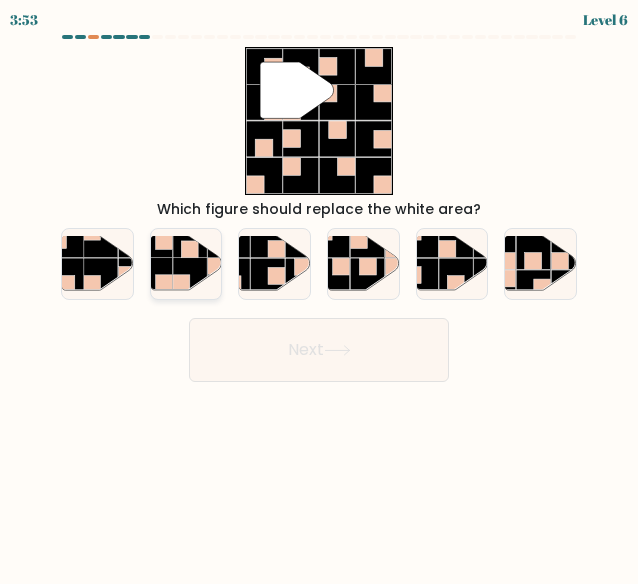 click 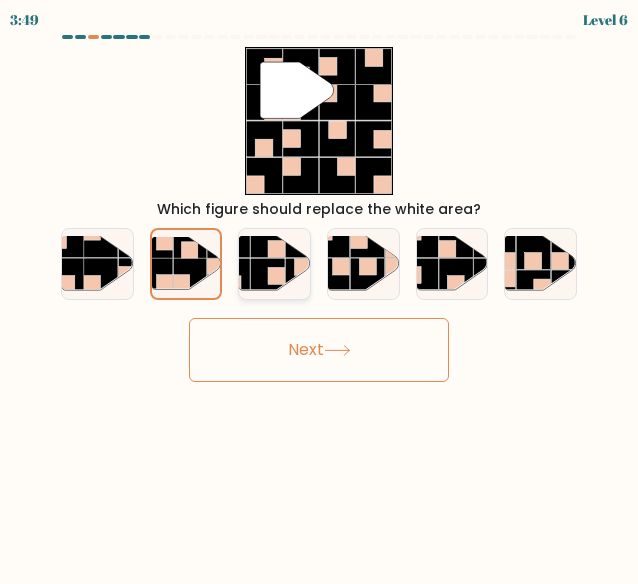 drag, startPoint x: 248, startPoint y: 329, endPoint x: 273, endPoint y: 250, distance: 82.86133 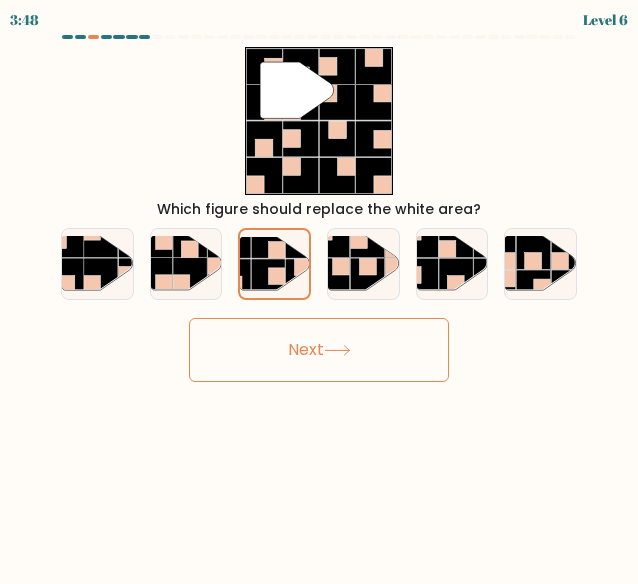 click on "Next" at bounding box center (319, 350) 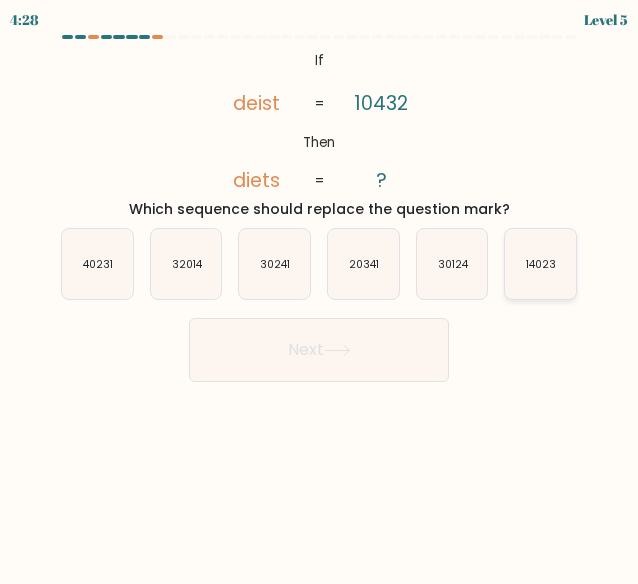 click on "14023" 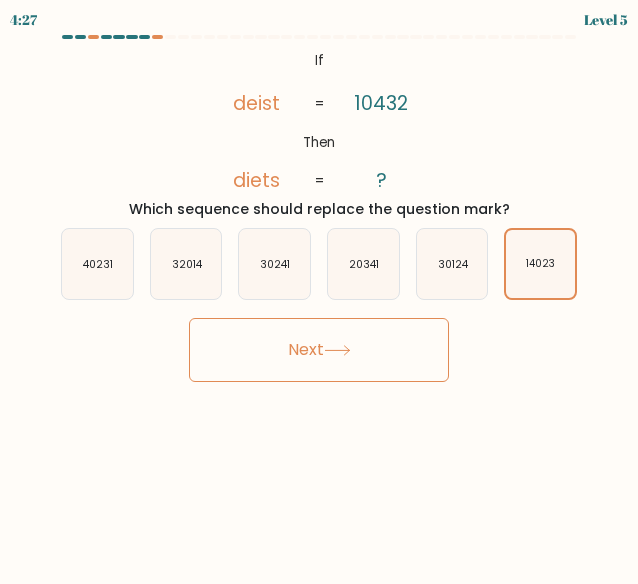 click on "Next" at bounding box center (319, 350) 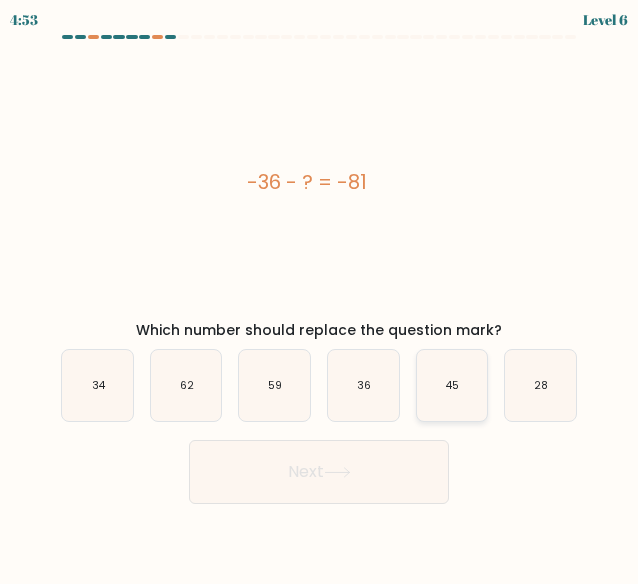 click on "45" 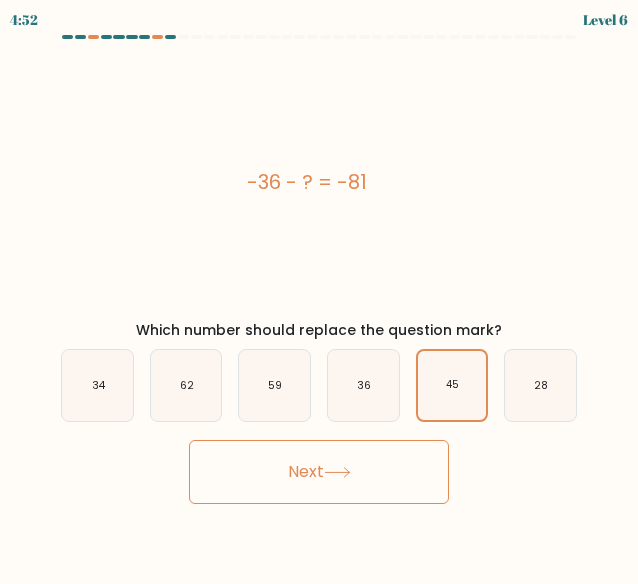 click on "Next" at bounding box center (319, 472) 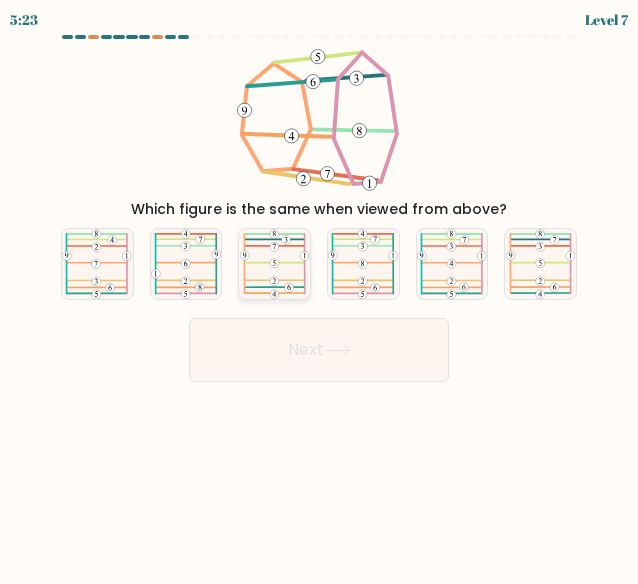 click 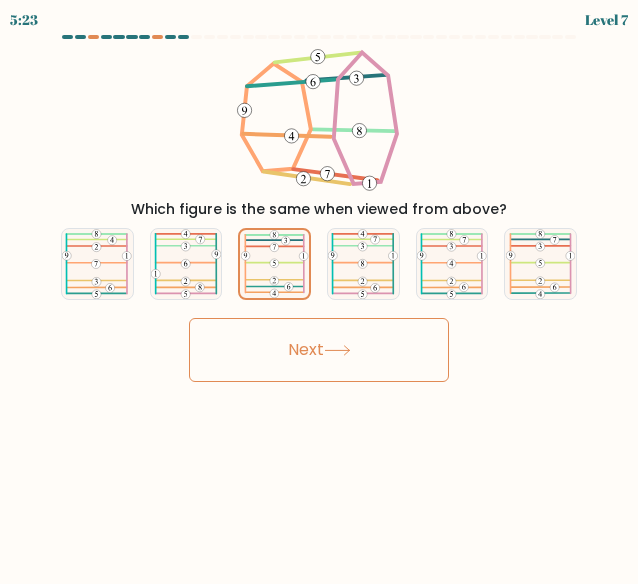 click on "Next" at bounding box center [319, 350] 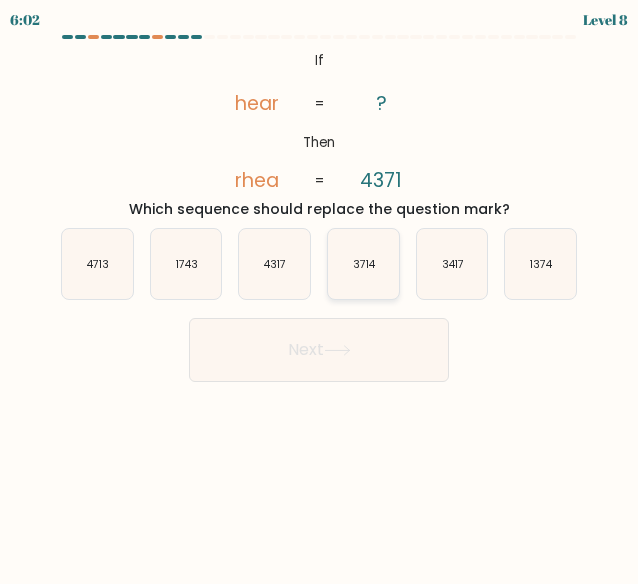 click on "3714" 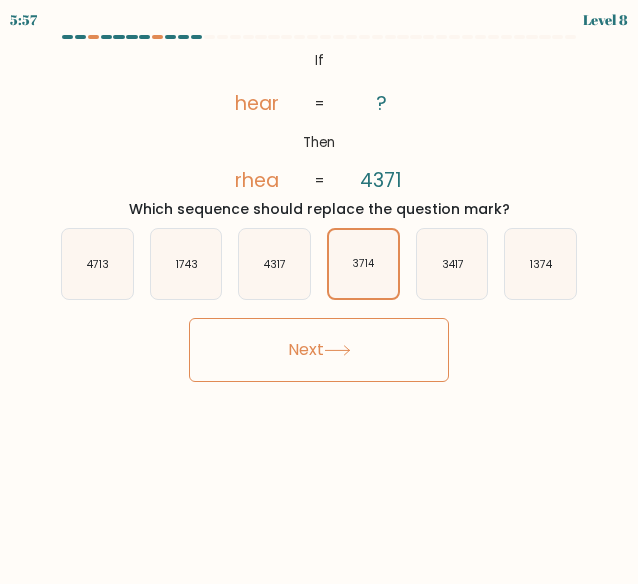 click on "Next" at bounding box center [319, 350] 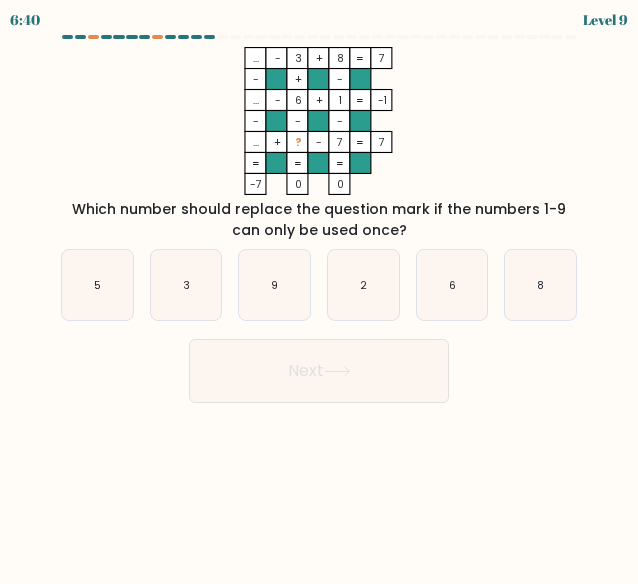 type 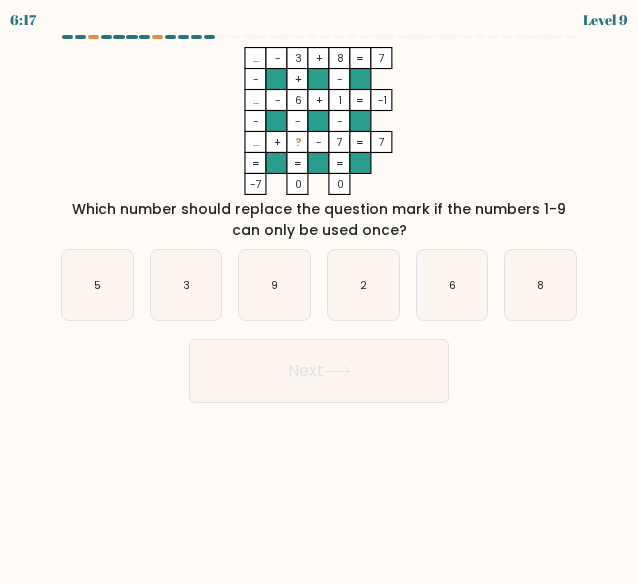 click on "c.
9" at bounding box center (274, 285) 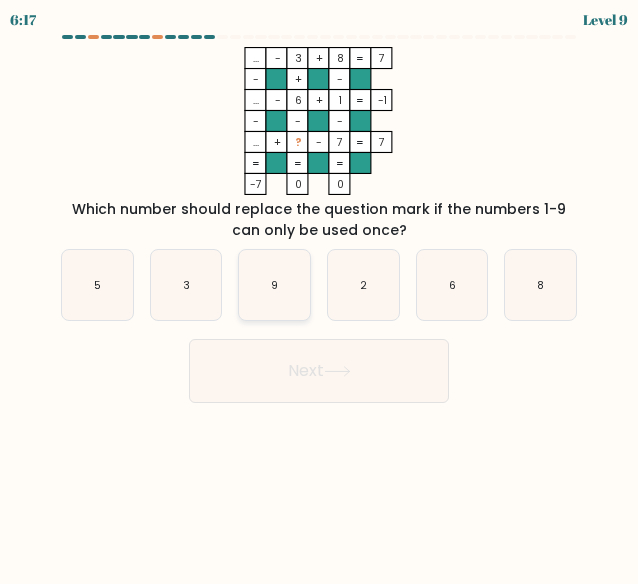 click on "9" 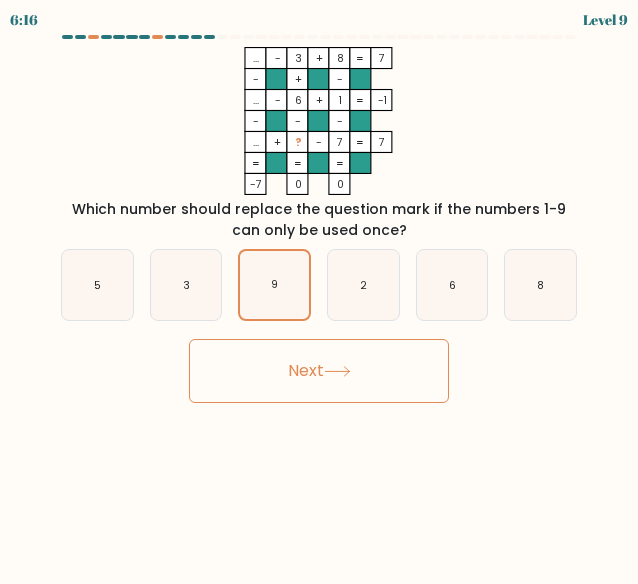 click on "6:16
Level 9" at bounding box center [319, 292] 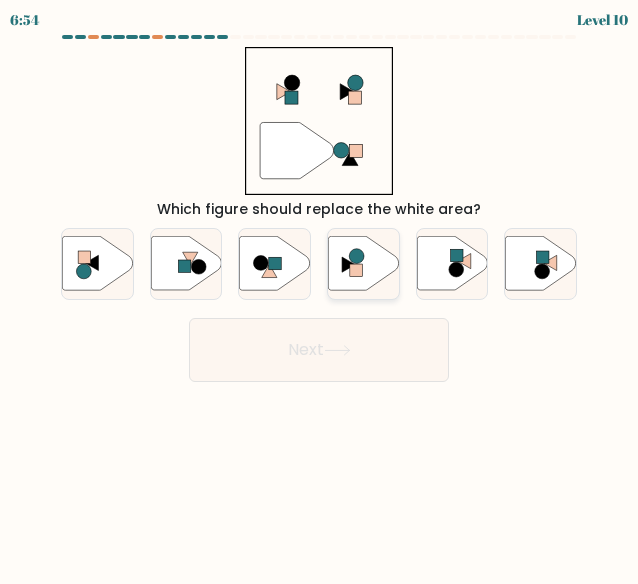 click 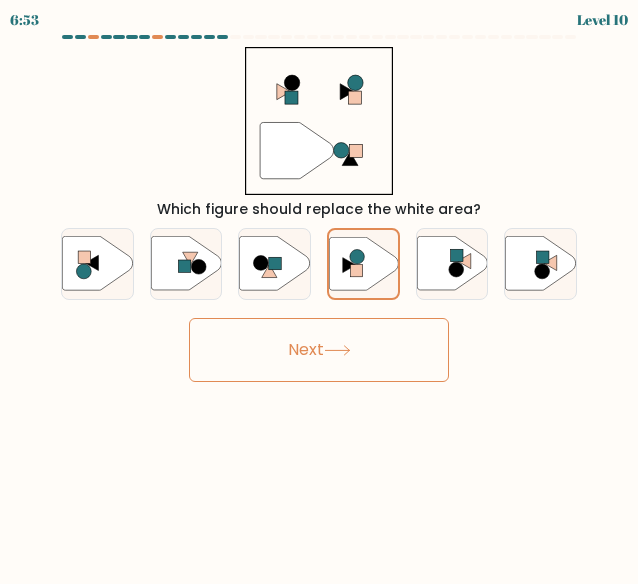 click on "Next" at bounding box center (319, 350) 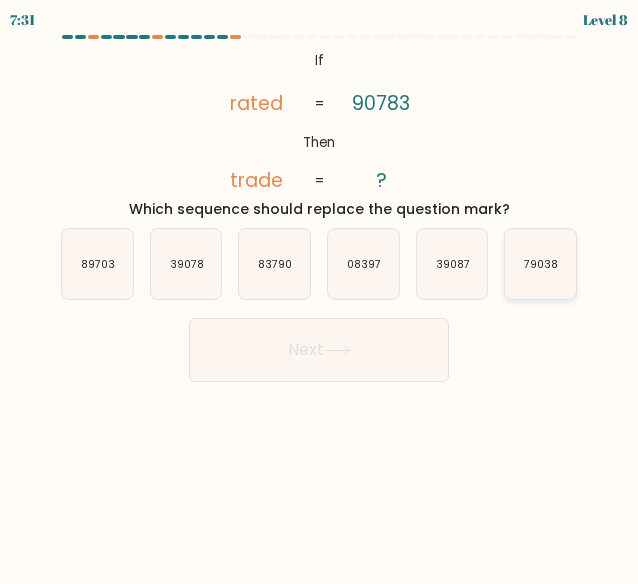 click on "79038" 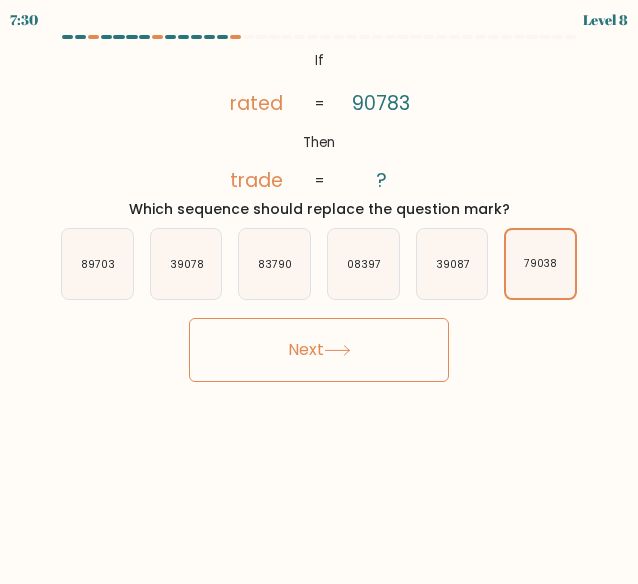 click on "Next" at bounding box center [319, 350] 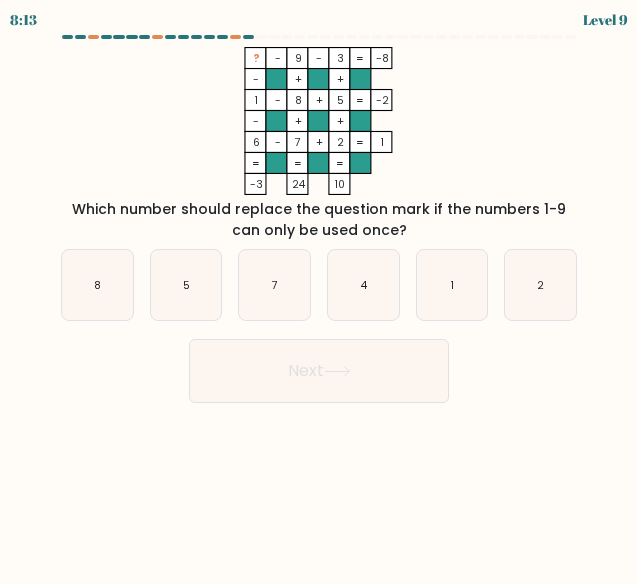 type 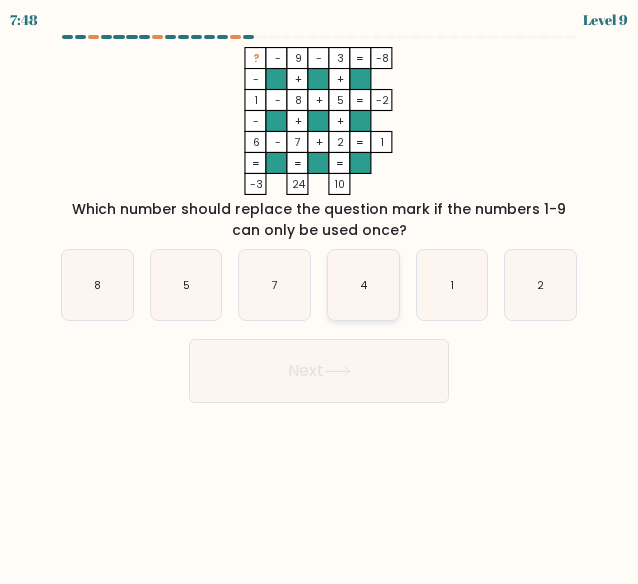 click on "4" 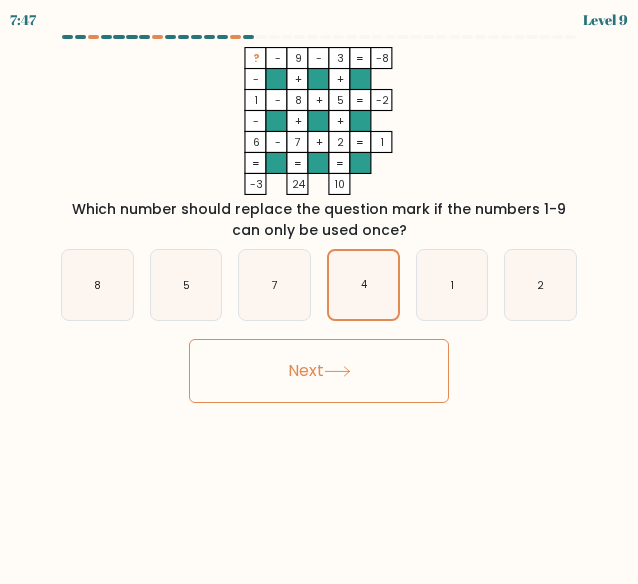 click on "Next" at bounding box center (319, 371) 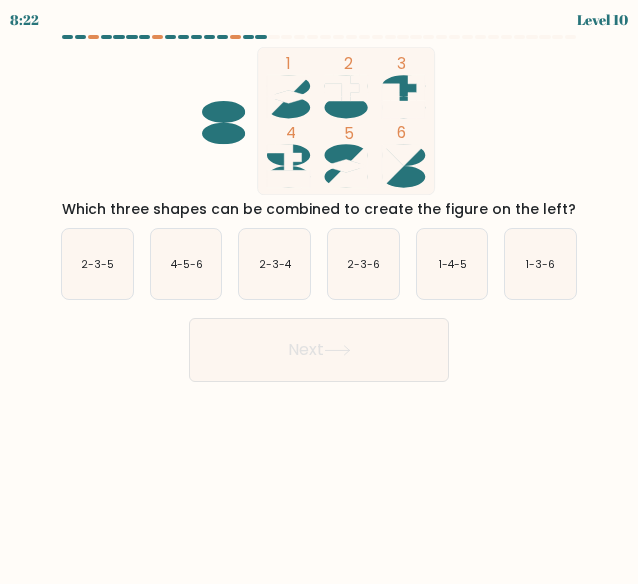 type 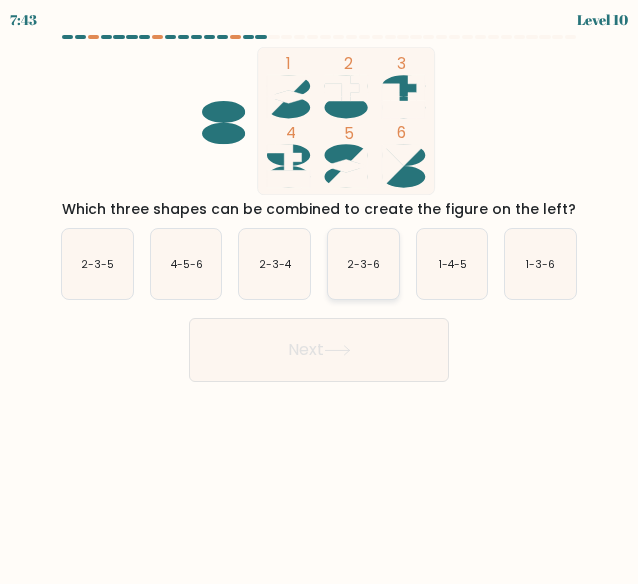 click on "2-3-6" 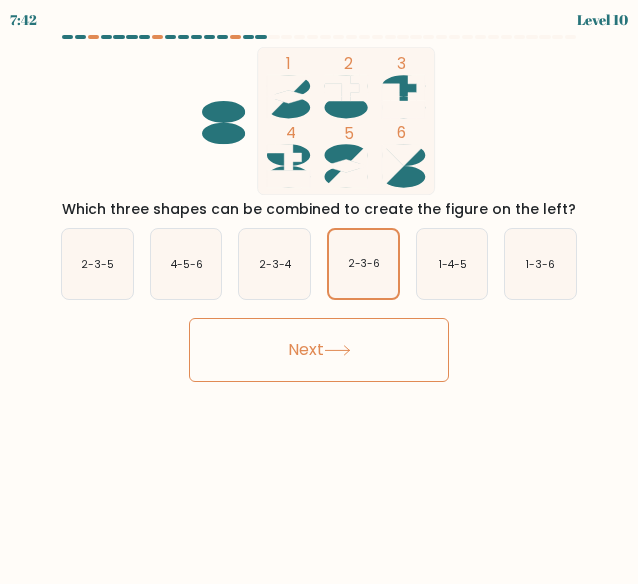 click on "Next" at bounding box center [319, 350] 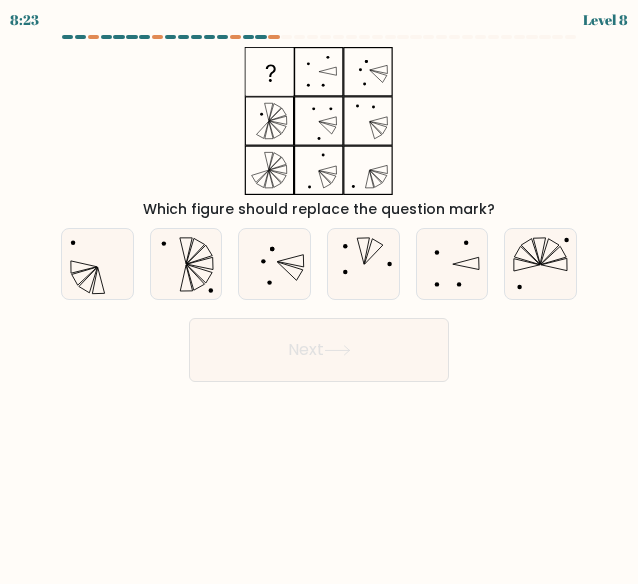 click on "8:23
Level 8" at bounding box center (319, 292) 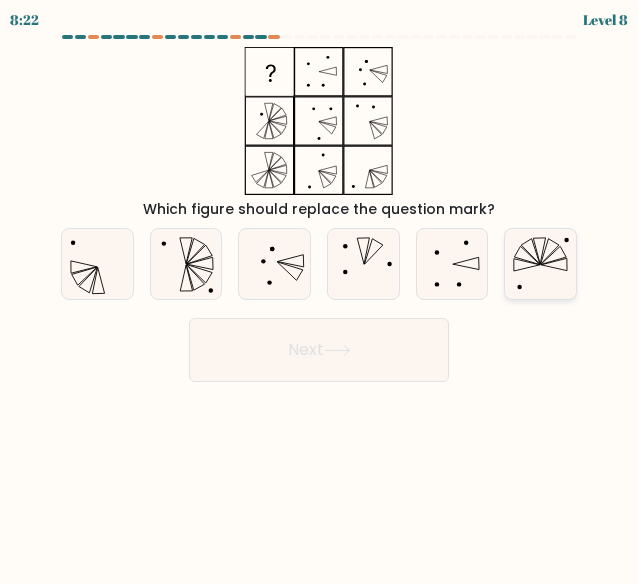 click 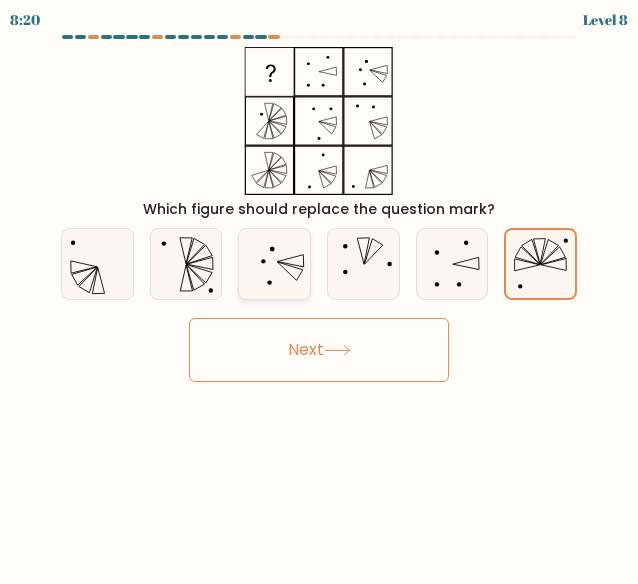 click 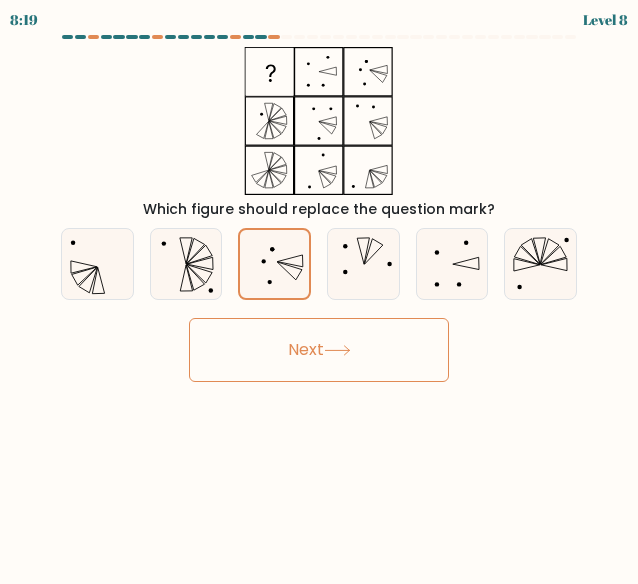 click on "Next" at bounding box center (319, 350) 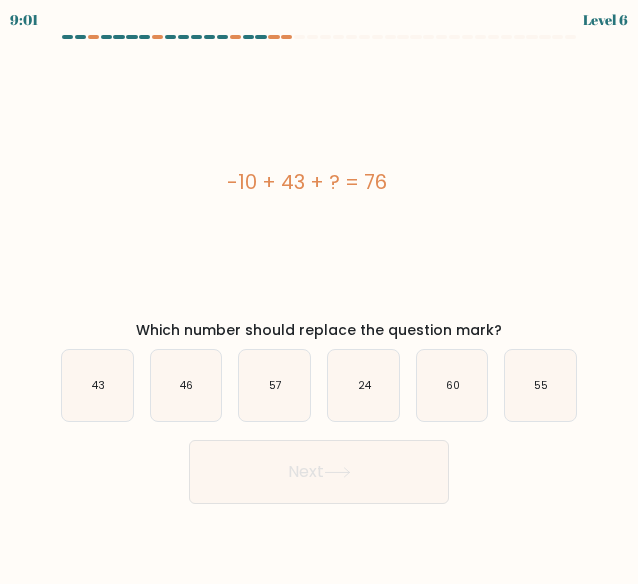 type 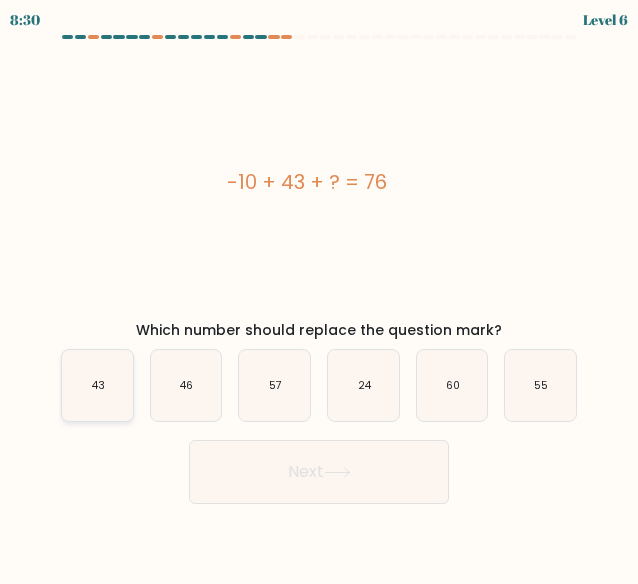 click on "43" 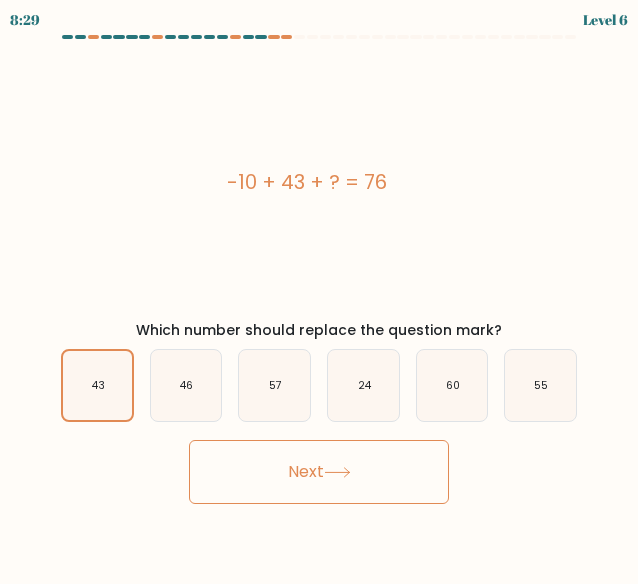 click on "Next" at bounding box center (319, 472) 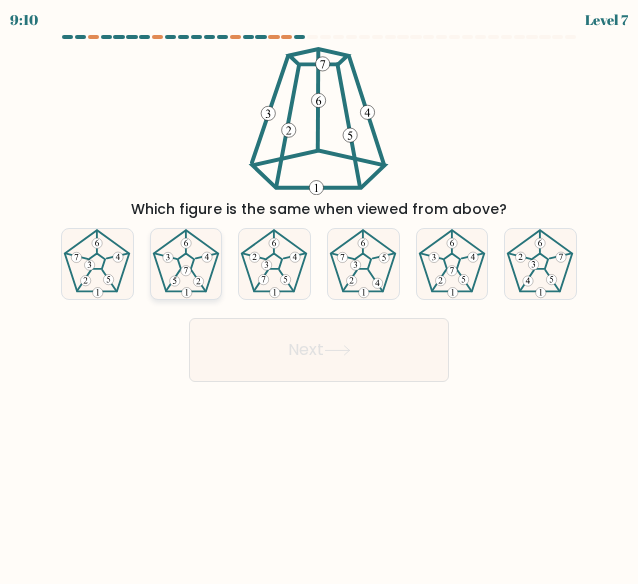 click 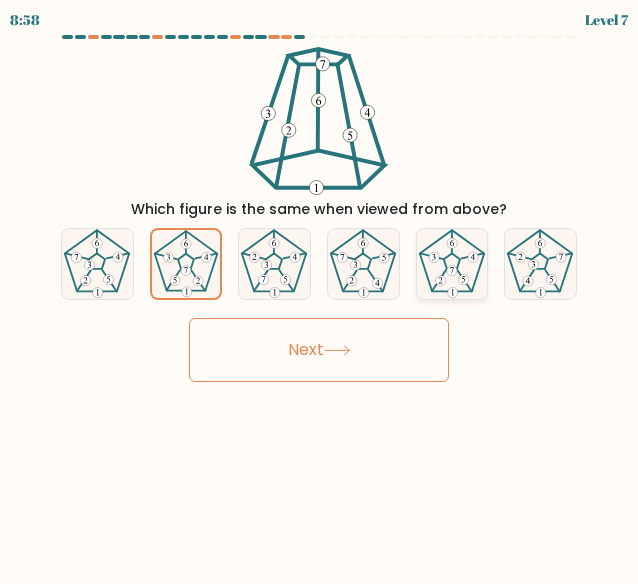 click 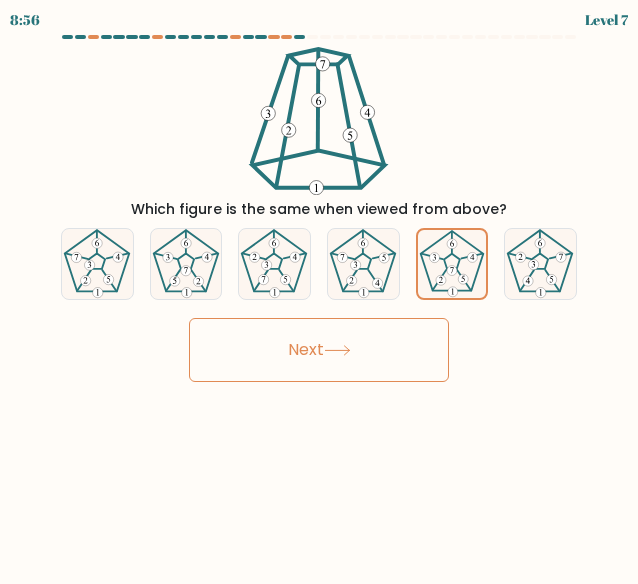 click on "Next" at bounding box center (319, 350) 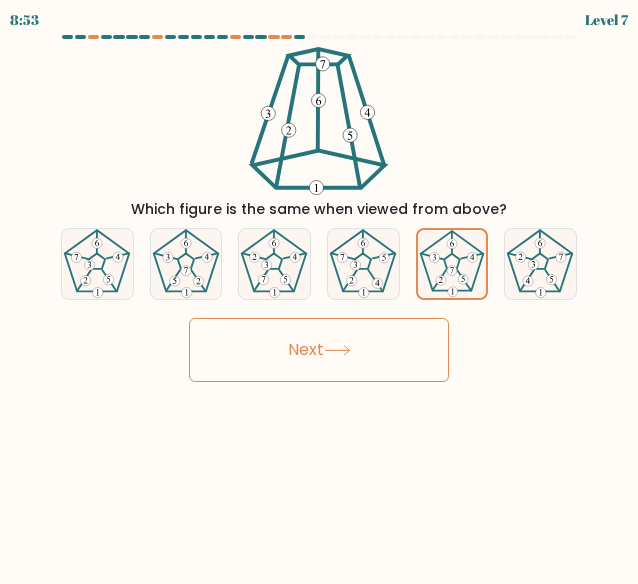 click on "Next" at bounding box center [319, 350] 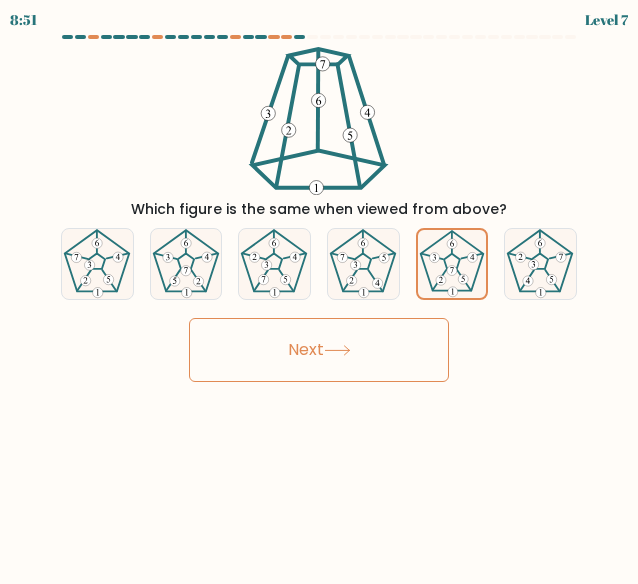 click on "Next" at bounding box center (319, 350) 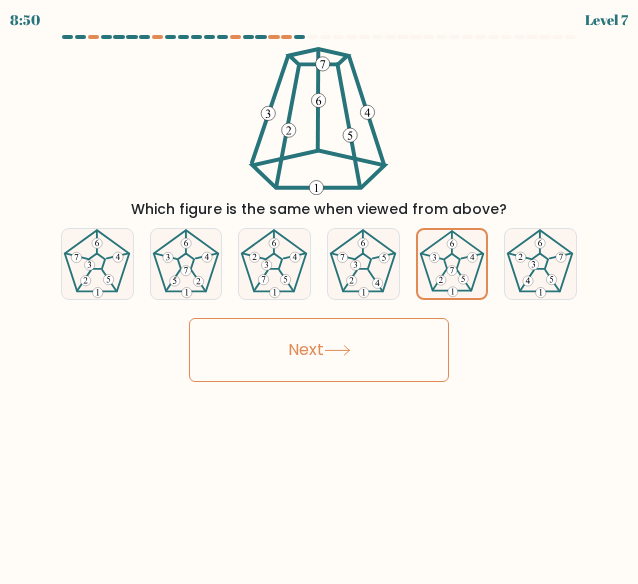 click on "Next" at bounding box center [319, 350] 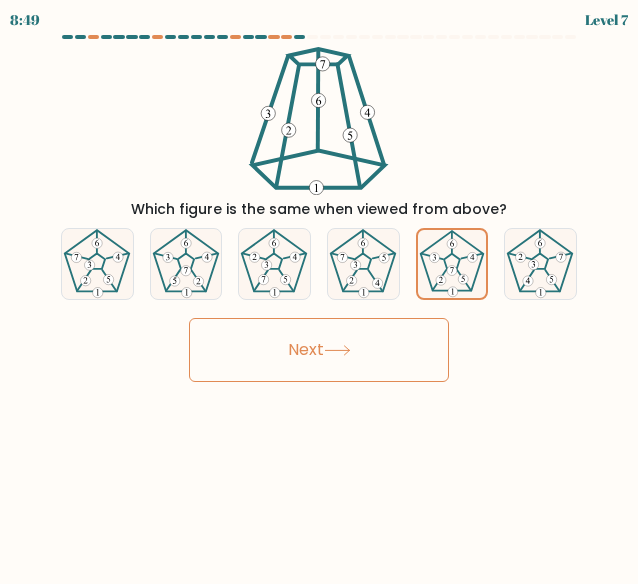 click on "8:49
Level 7" at bounding box center (319, 292) 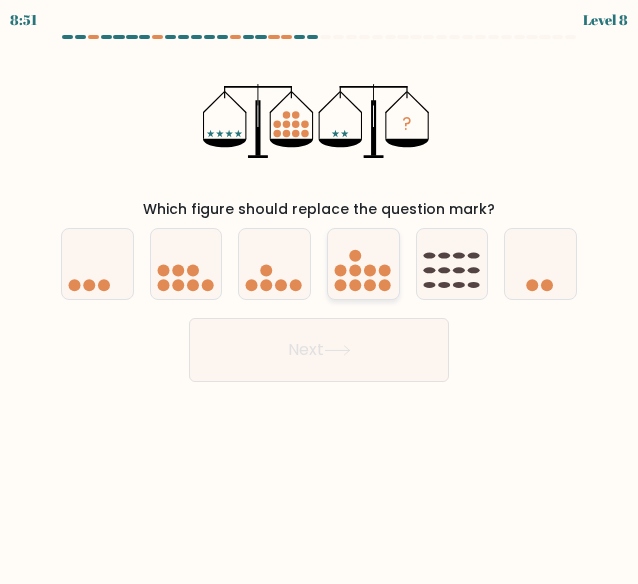 click 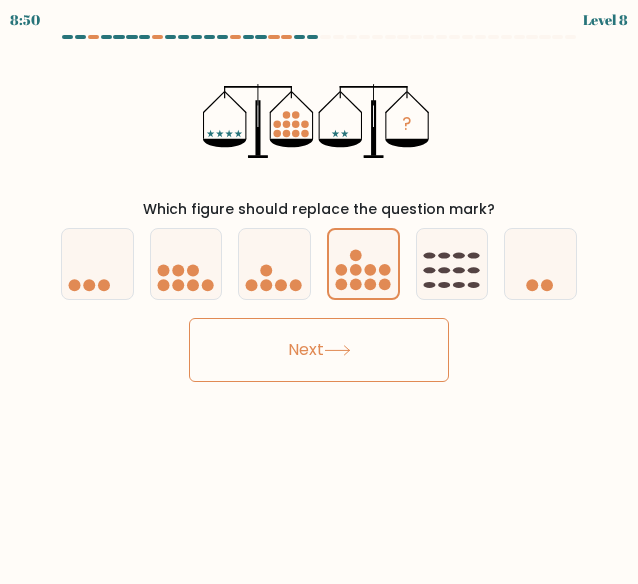 click on "Next" at bounding box center (319, 350) 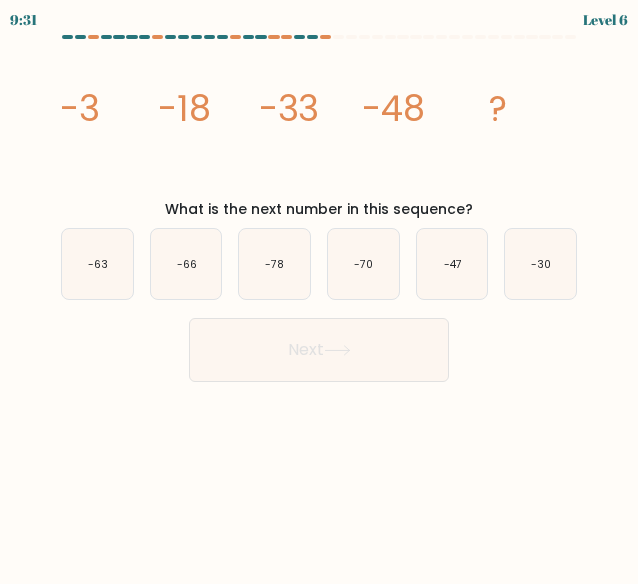 click on "9:31
Level 6" at bounding box center [319, 292] 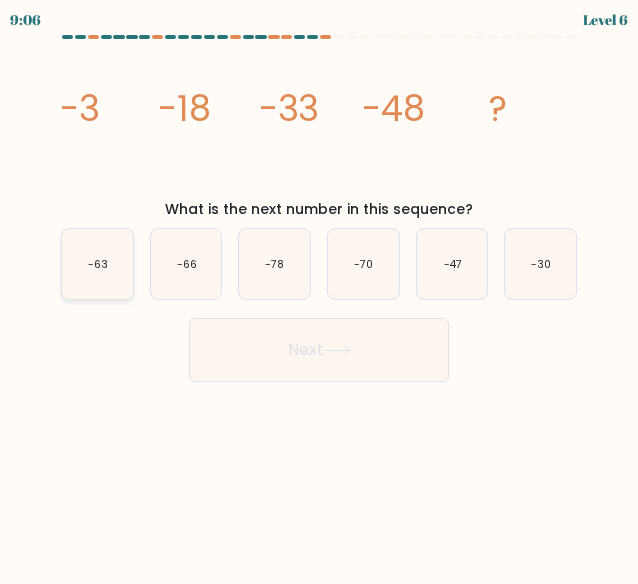 click on "-63" 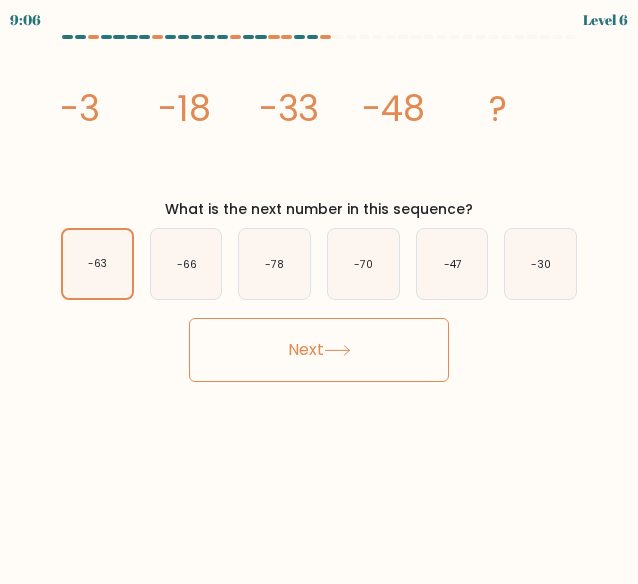 click on "Next" at bounding box center (319, 350) 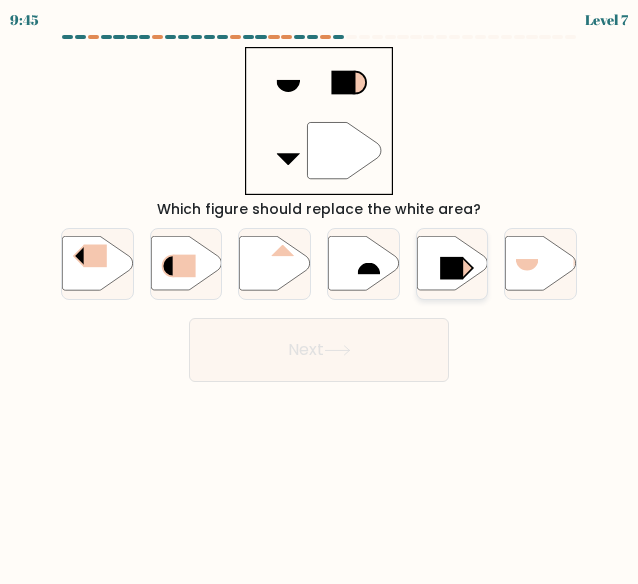 click 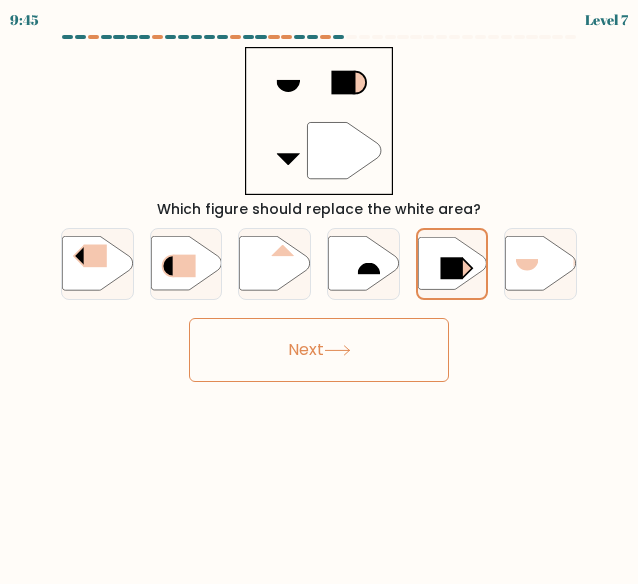 click on "Next" at bounding box center [319, 350] 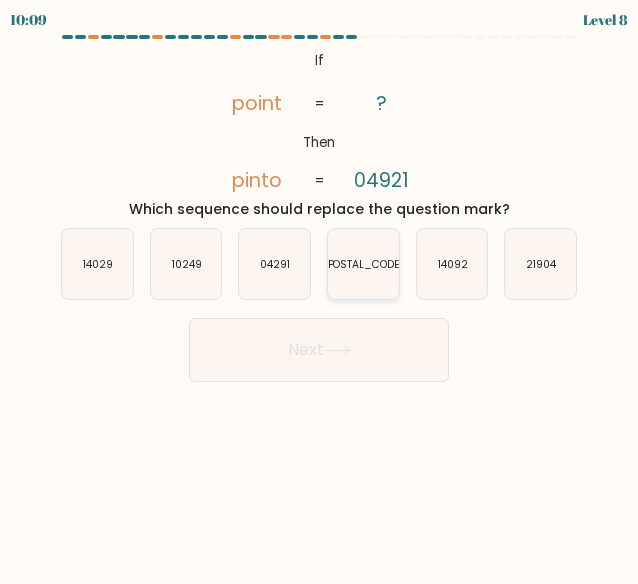 click on "01492" 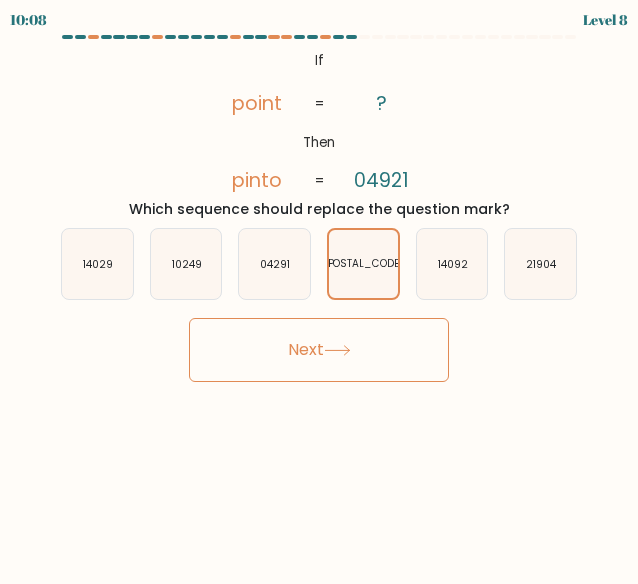 click on "Next" at bounding box center [319, 350] 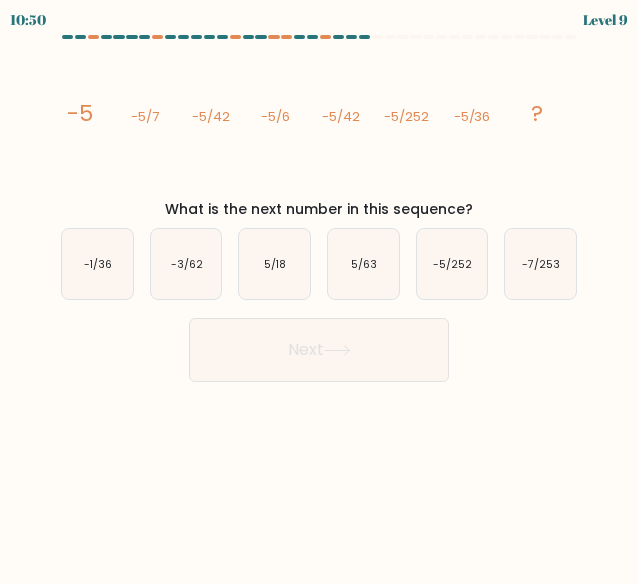 type 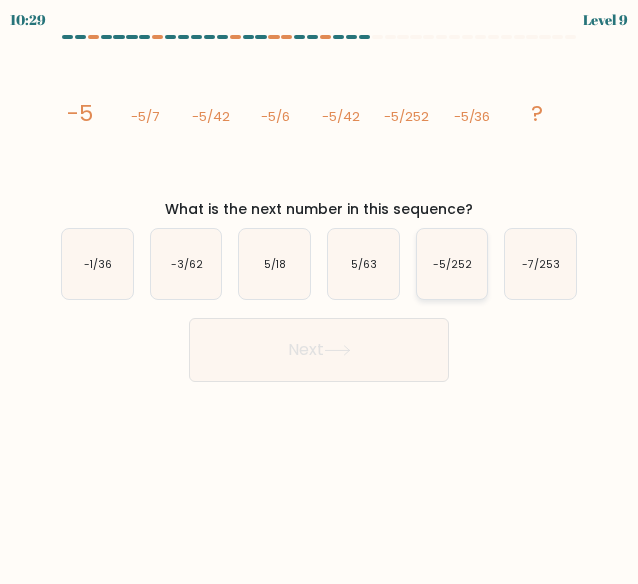 click on "-5/252" 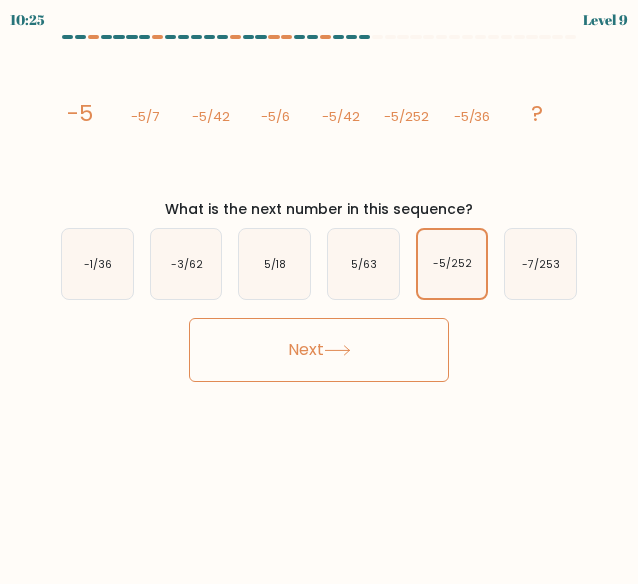 click on "Next" at bounding box center [319, 350] 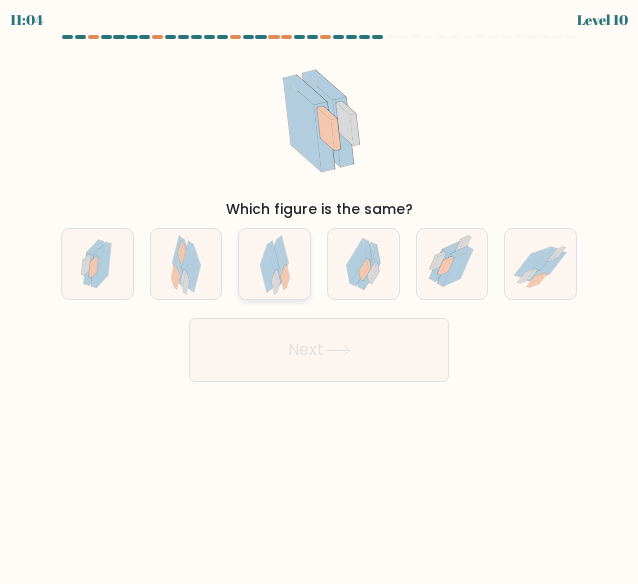 click 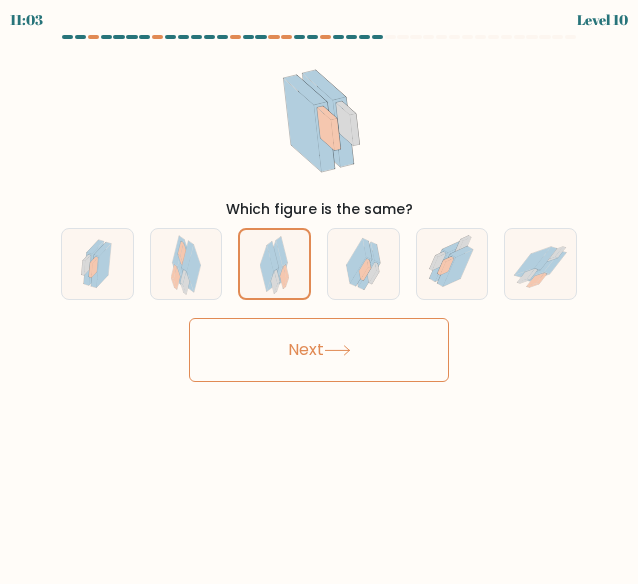 click on "Next" at bounding box center (319, 350) 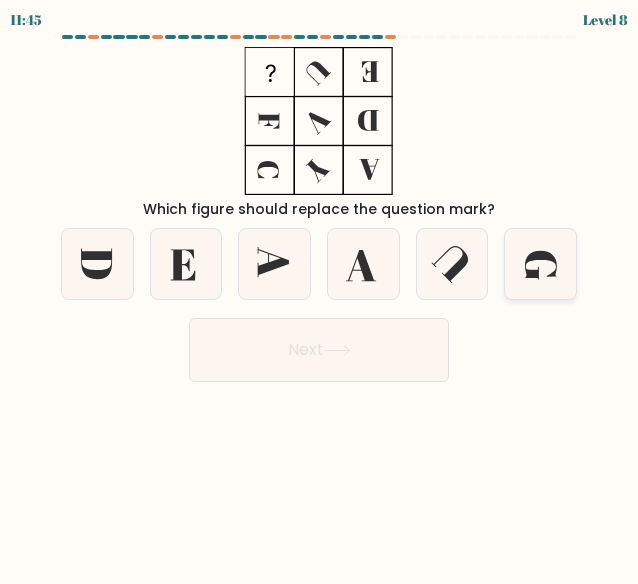 click 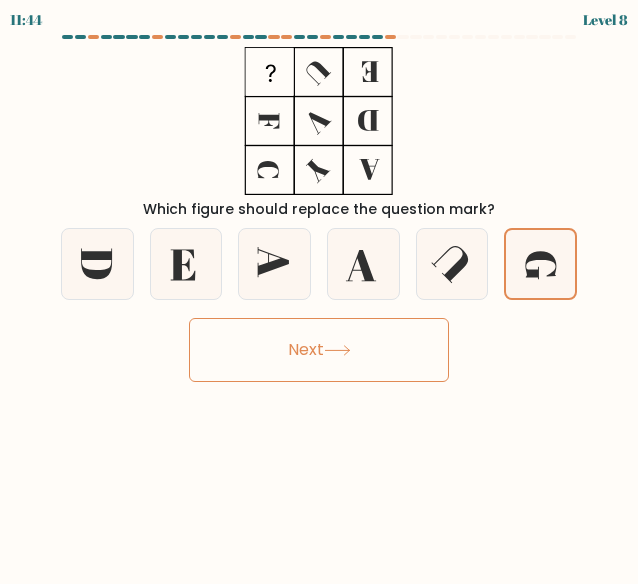 click on "Next" at bounding box center (319, 350) 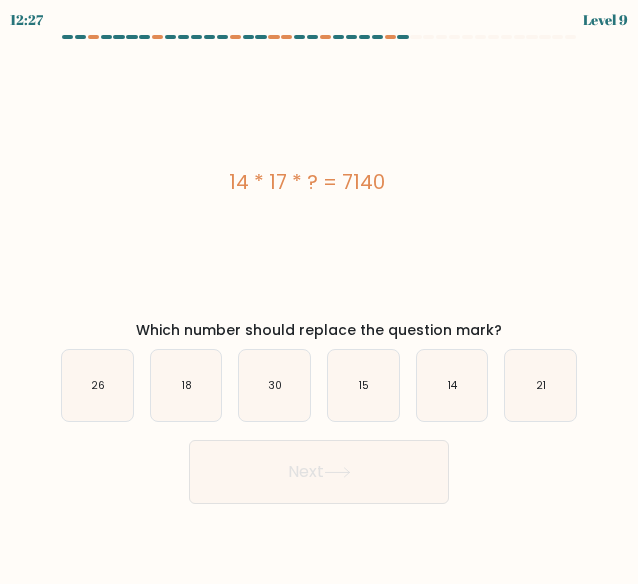 type 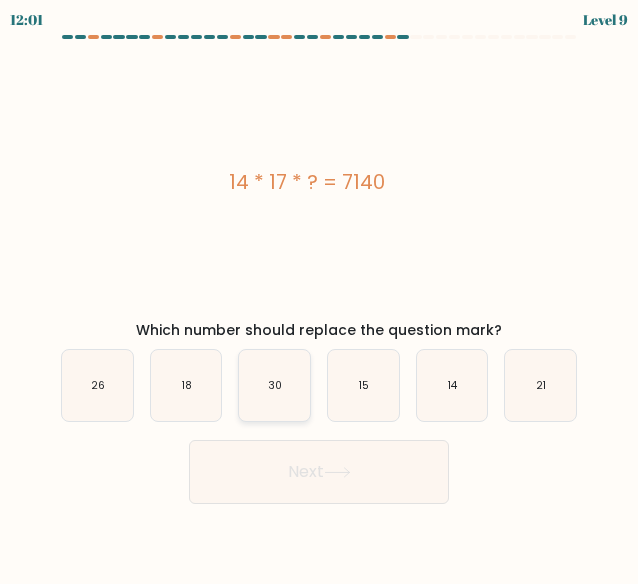 click on "30" 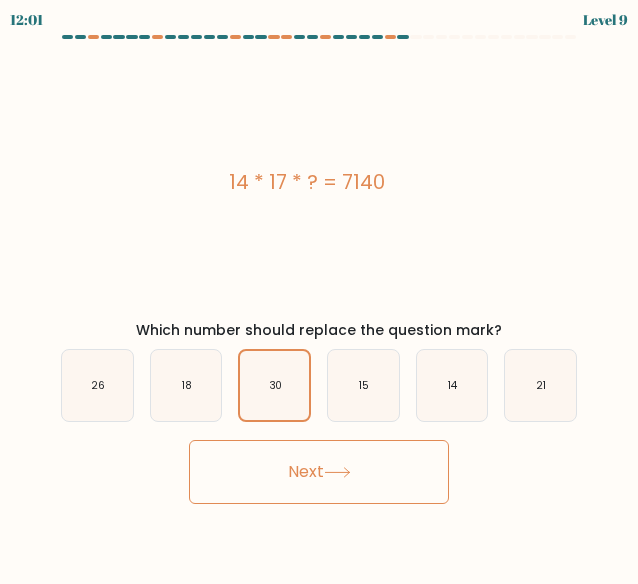 click on "Next" at bounding box center (319, 472) 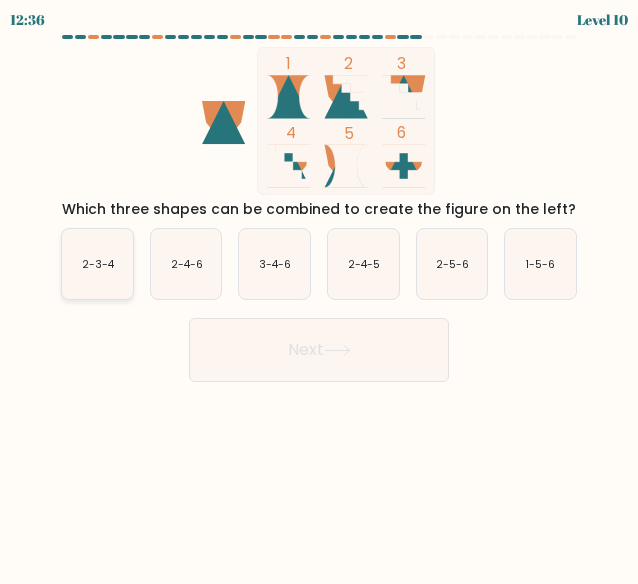click on "2-3-4" 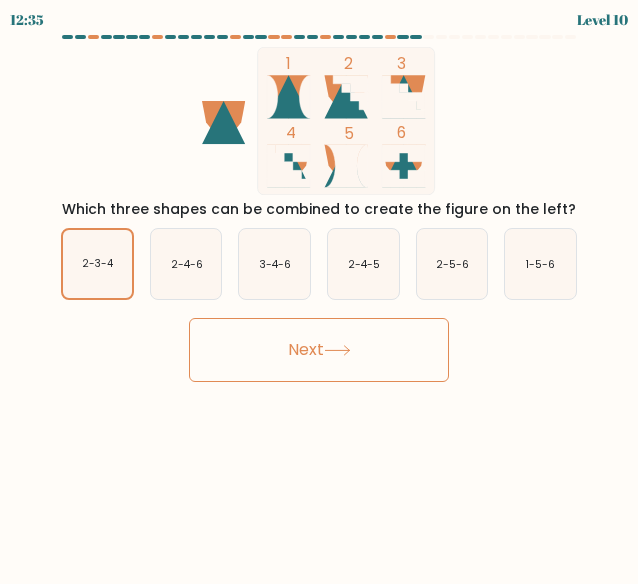click on "Next" at bounding box center (319, 350) 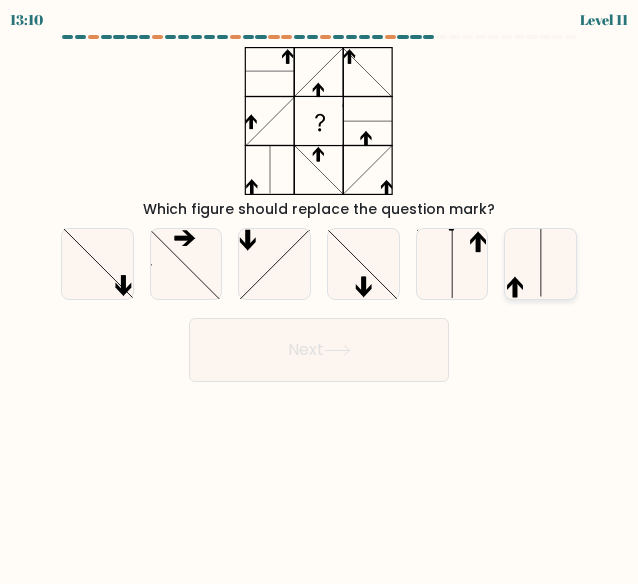 click 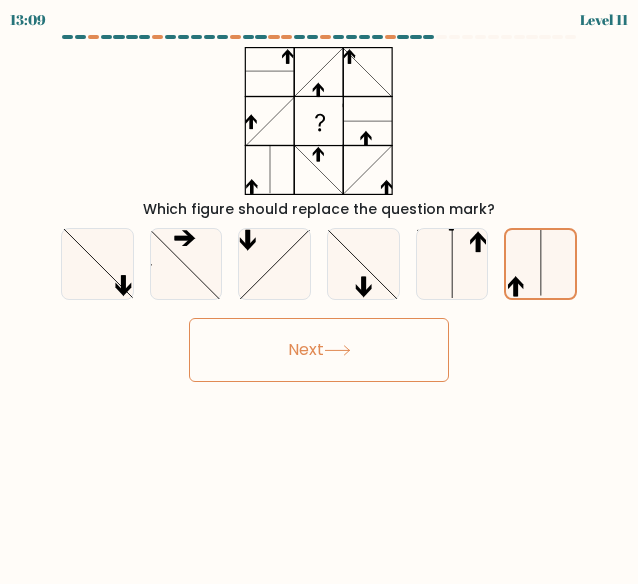 click on "Next" at bounding box center [319, 350] 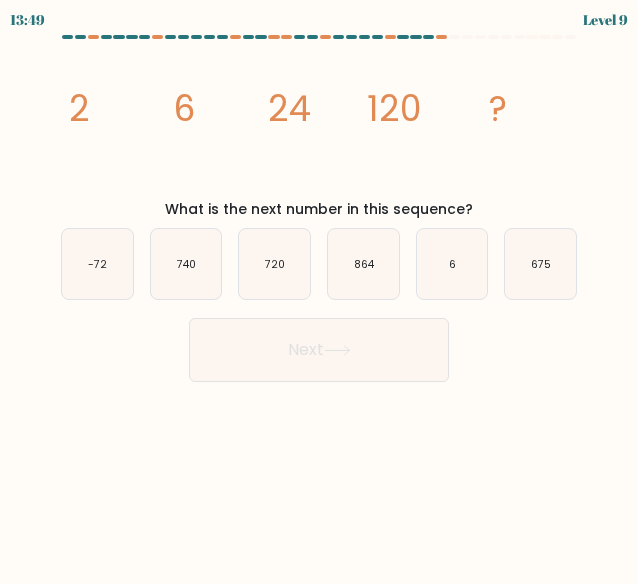 type 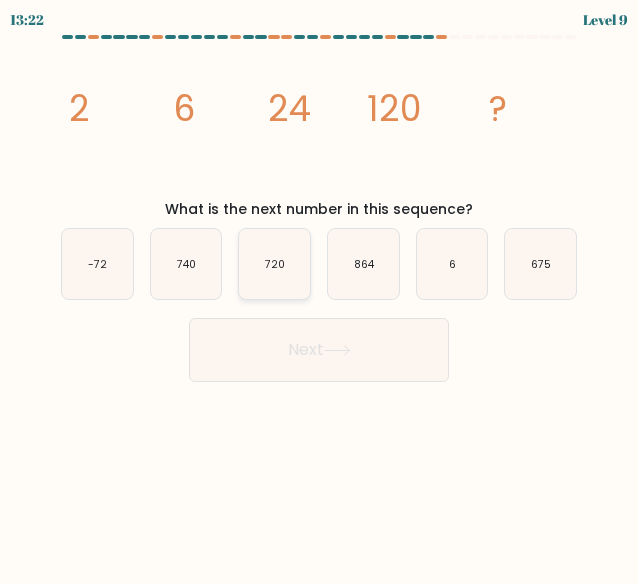 click on "720" 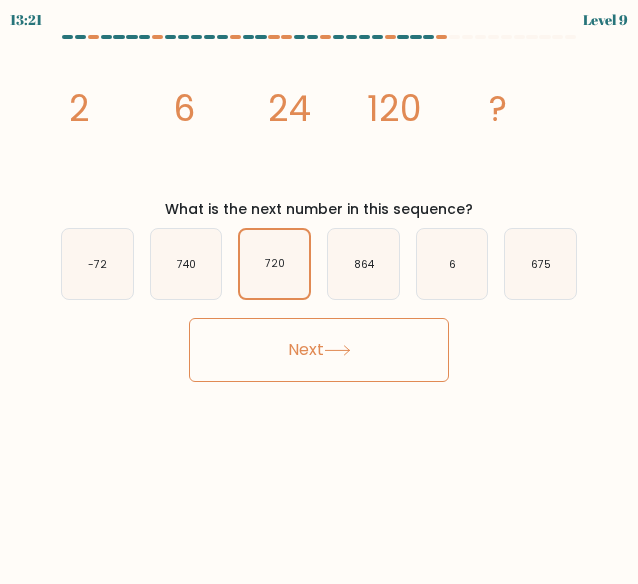 click on "Next" at bounding box center [319, 350] 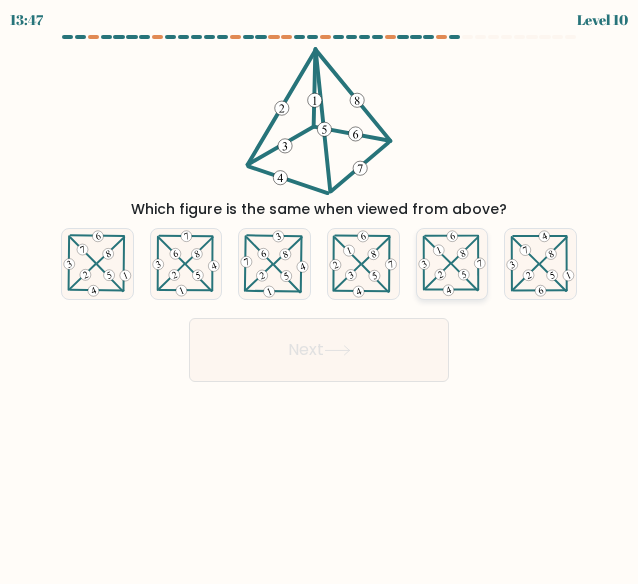 click 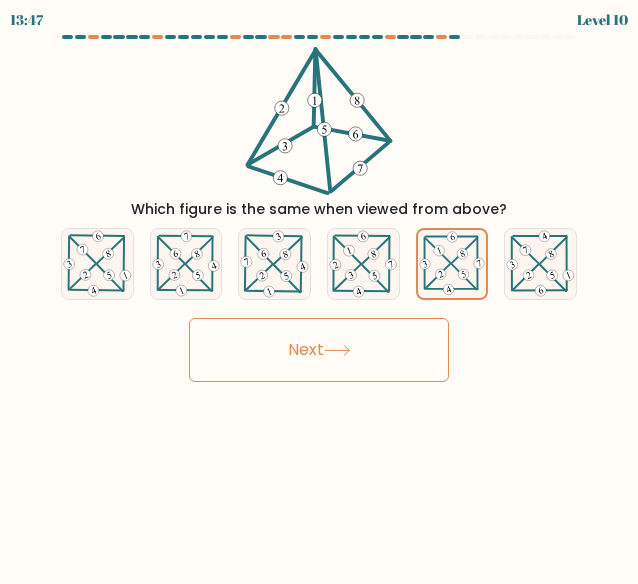 click on "Next" at bounding box center (319, 350) 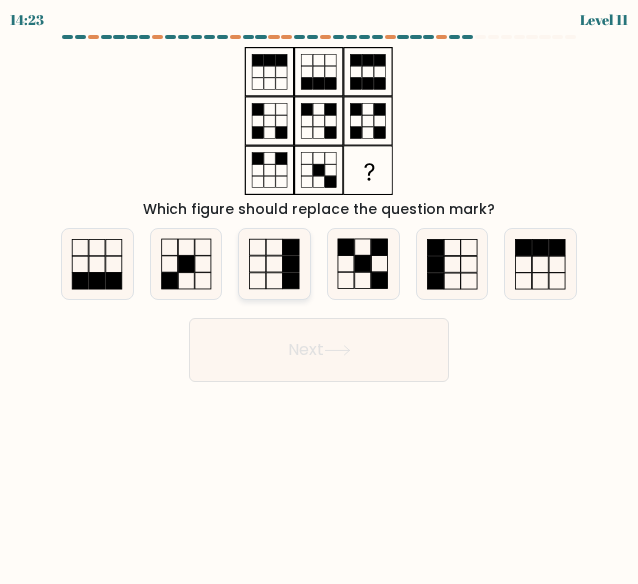 click 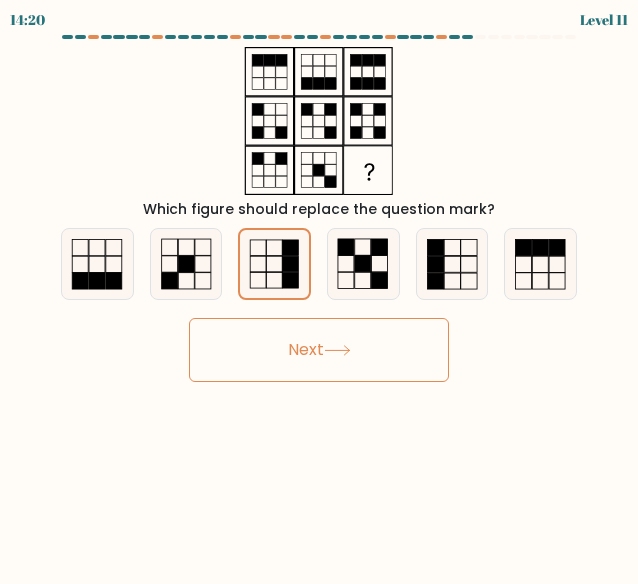 drag, startPoint x: 292, startPoint y: 341, endPoint x: 529, endPoint y: 168, distance: 293.42462 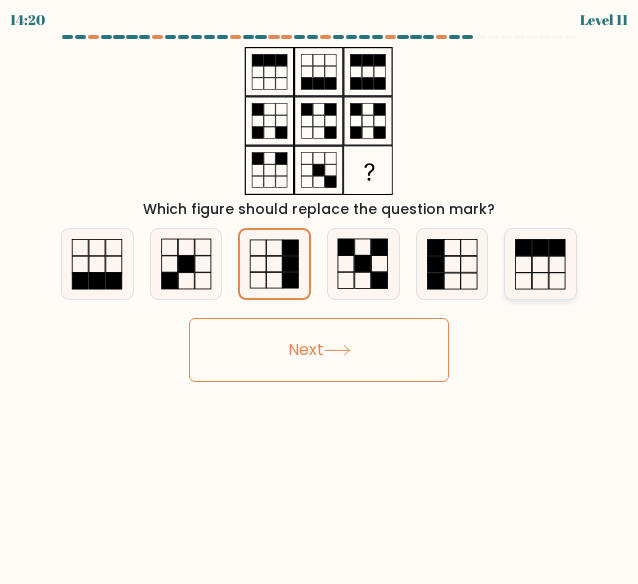 click 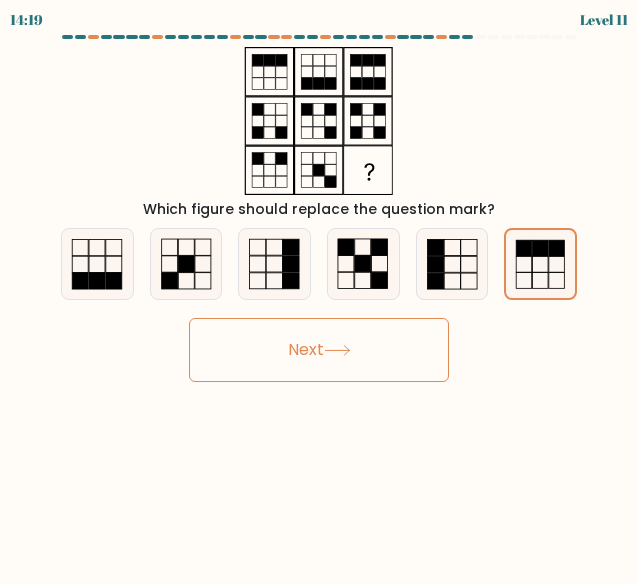 click on "Next" at bounding box center [319, 350] 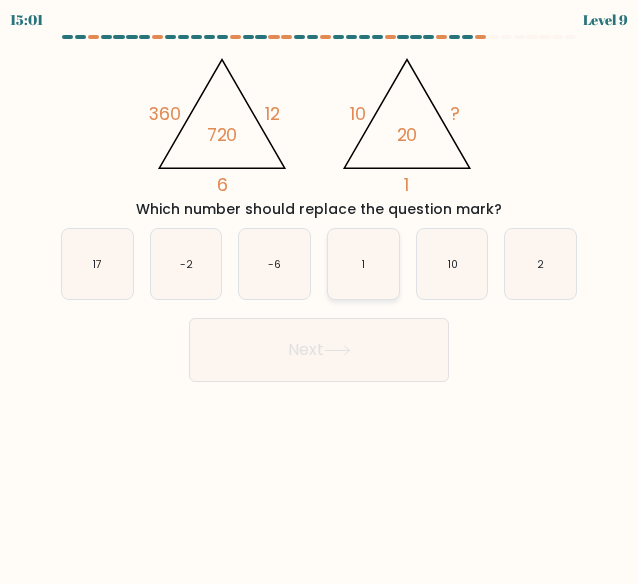 type 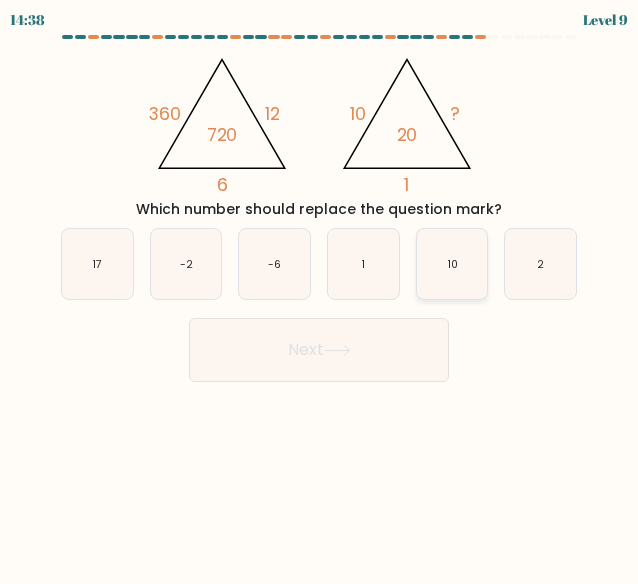 click on "10" 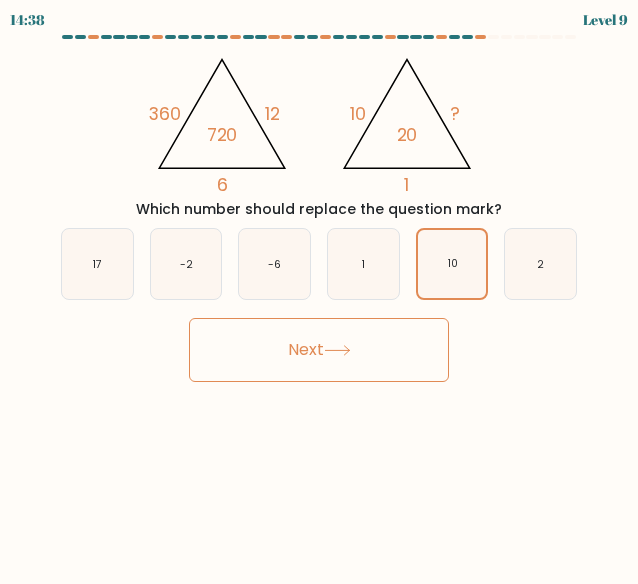 click on "Next" at bounding box center [319, 350] 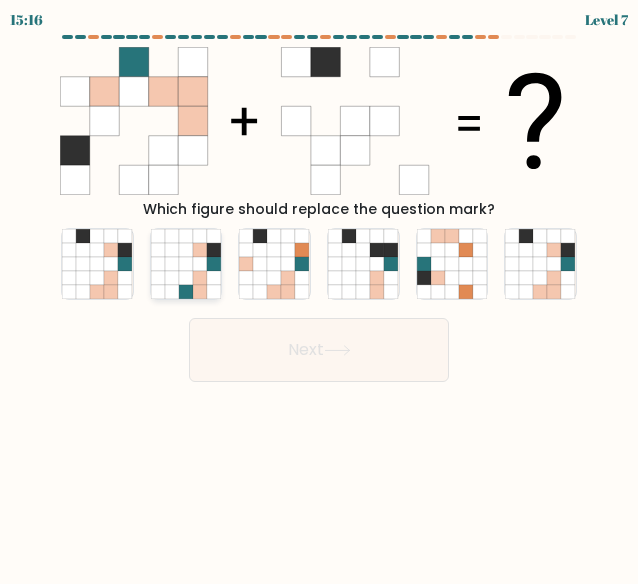 click 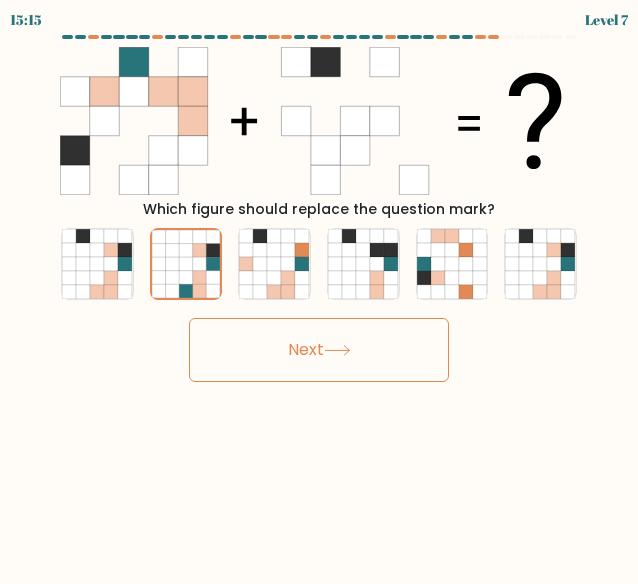 click 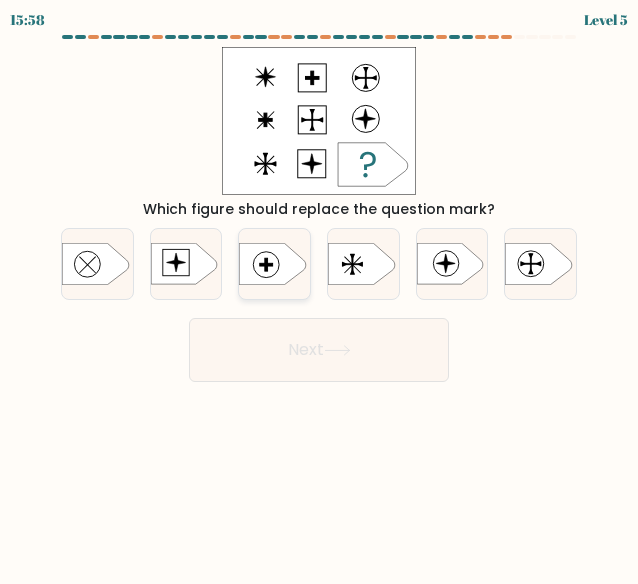 click 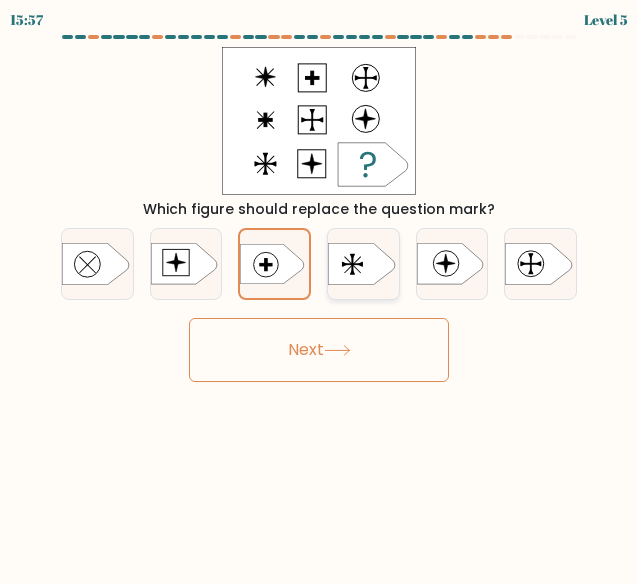 click 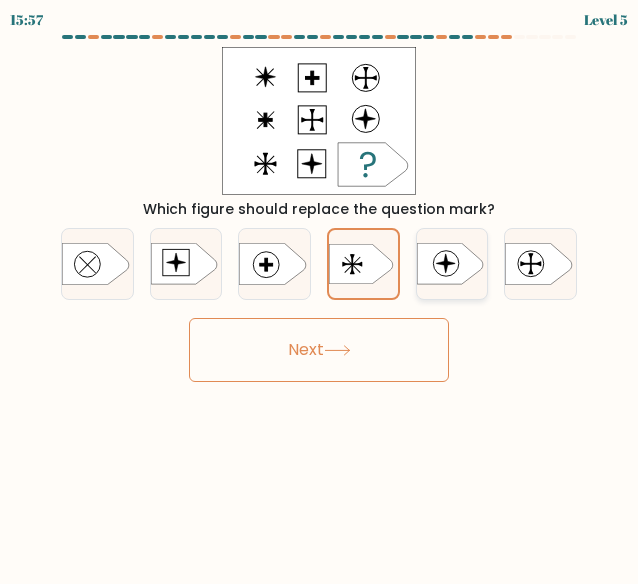 click 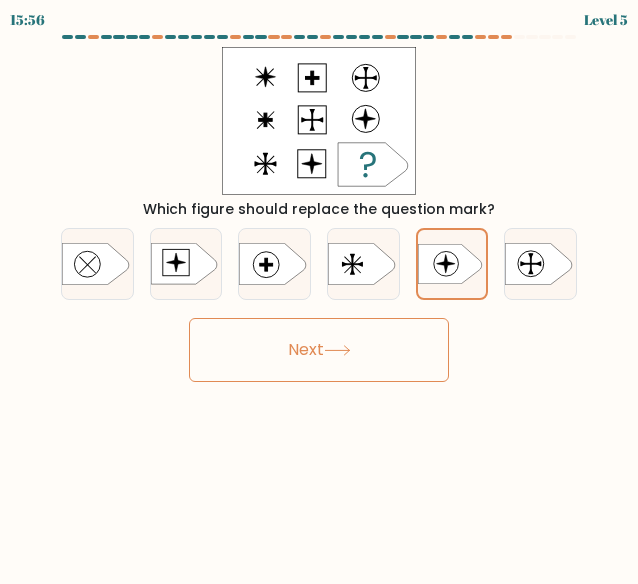 click on "Next" at bounding box center [319, 350] 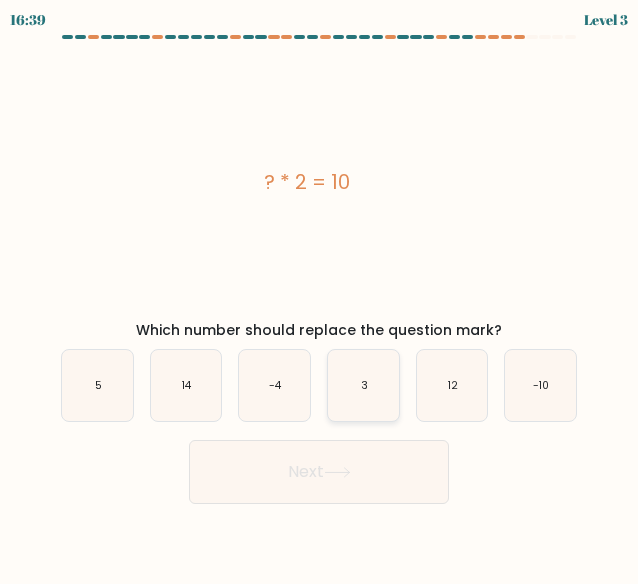 click on "3" 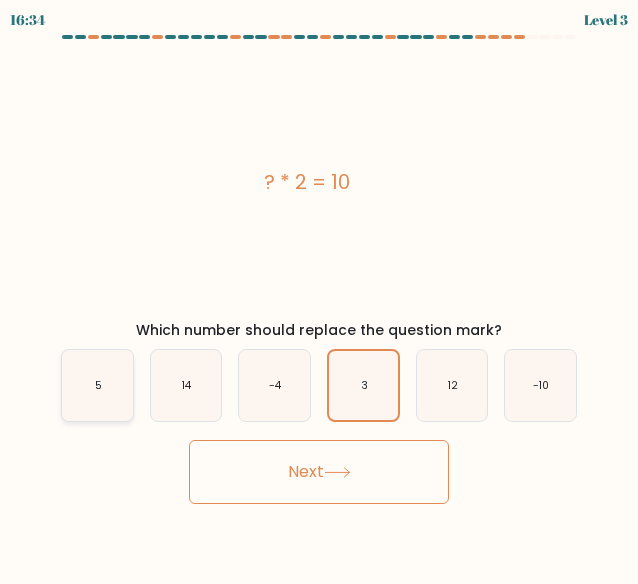 click on "5" 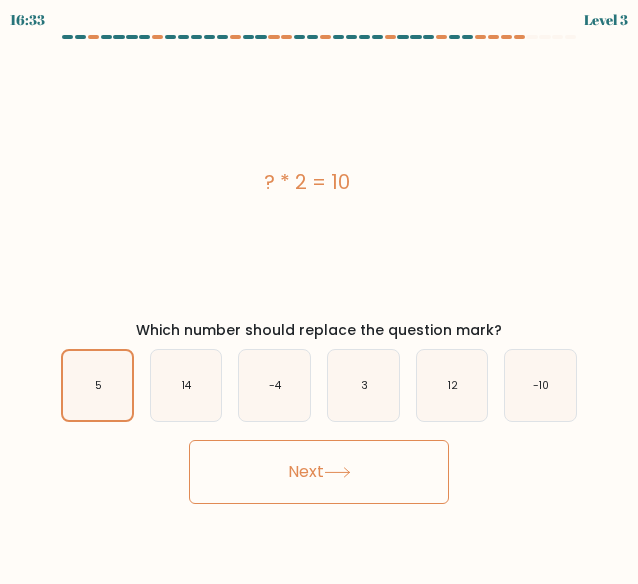 click on "Next" at bounding box center [319, 472] 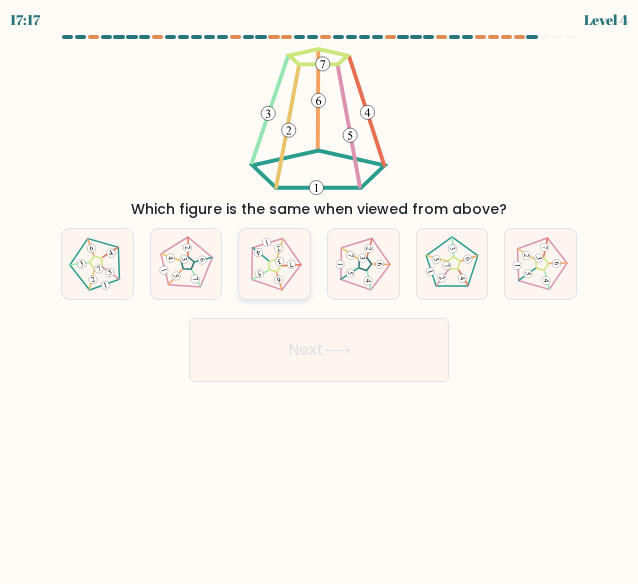 click 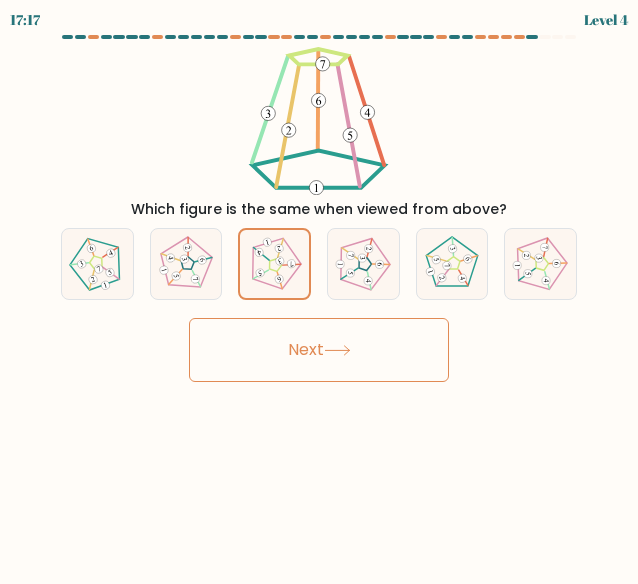 click on "Next" at bounding box center [319, 350] 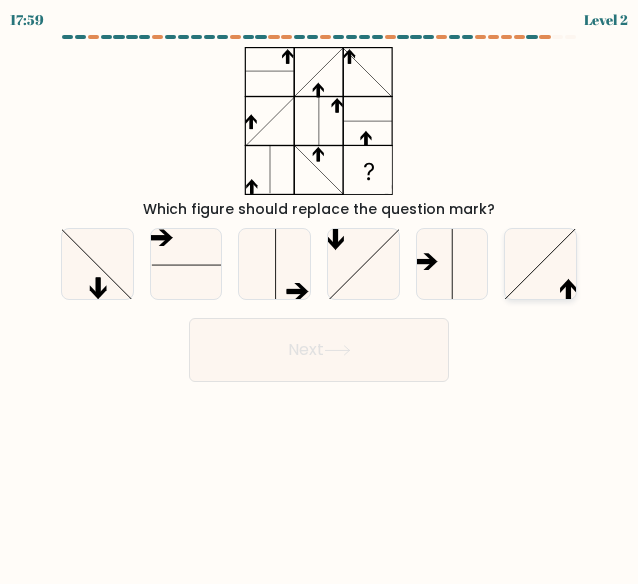 click 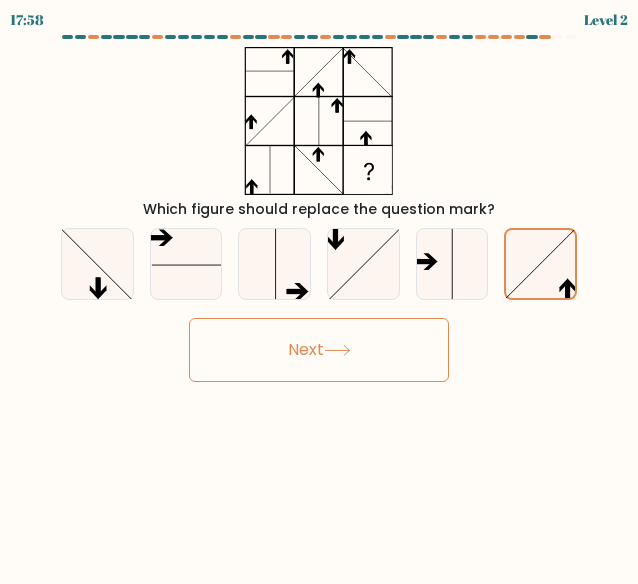 click on "Next" at bounding box center [319, 350] 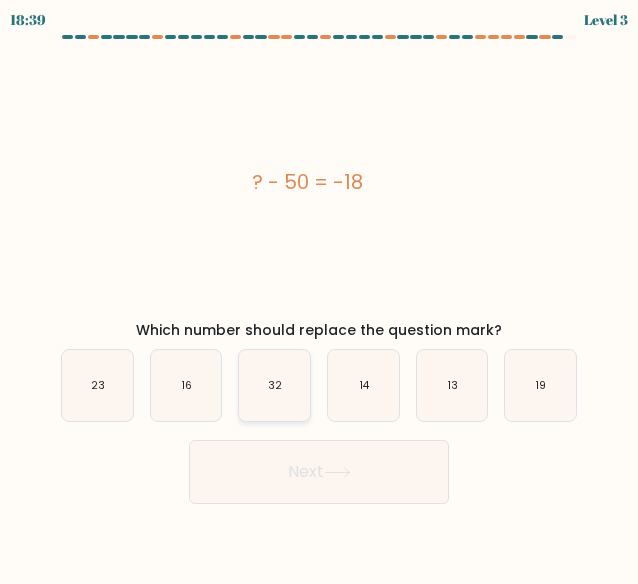 click on "32" 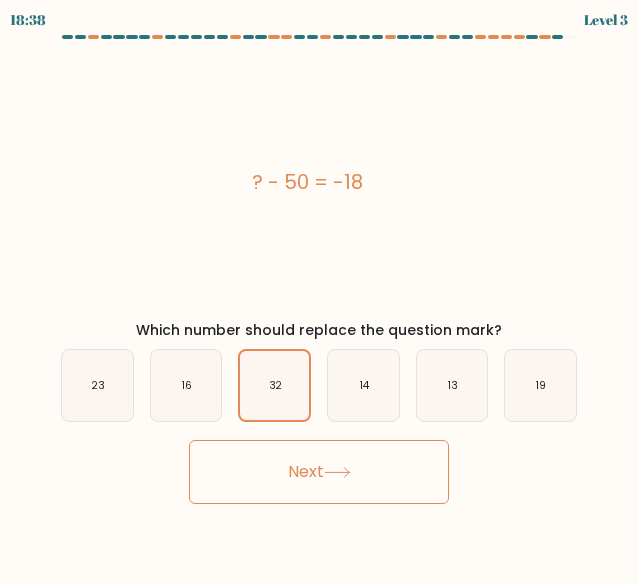 click on "Next" at bounding box center [319, 472] 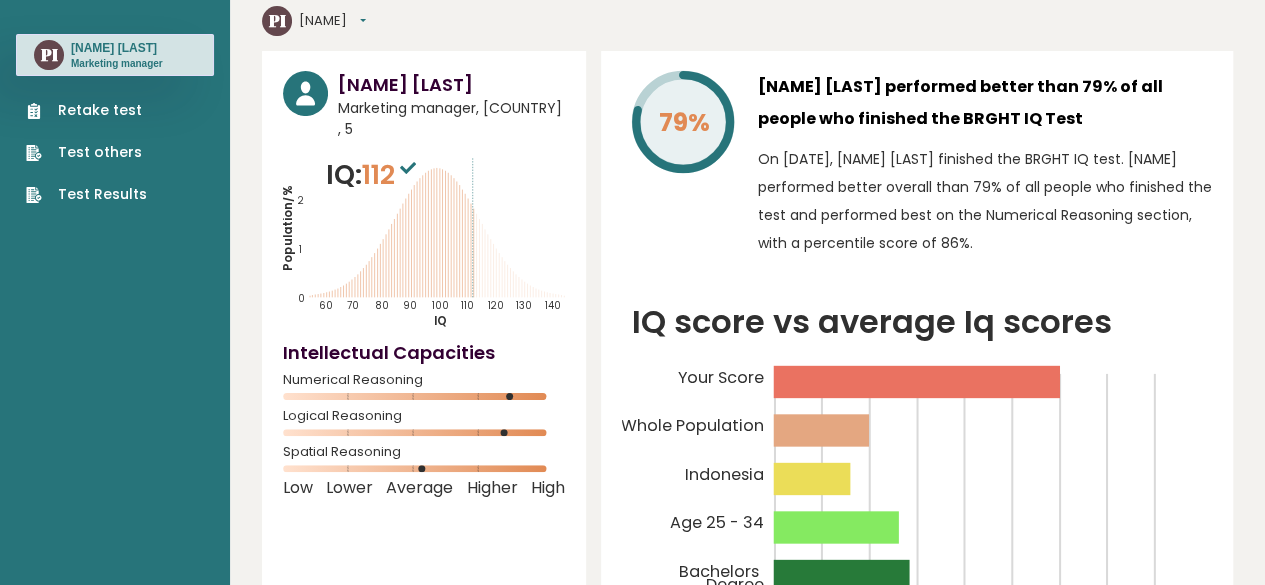 scroll, scrollTop: 0, scrollLeft: 0, axis: both 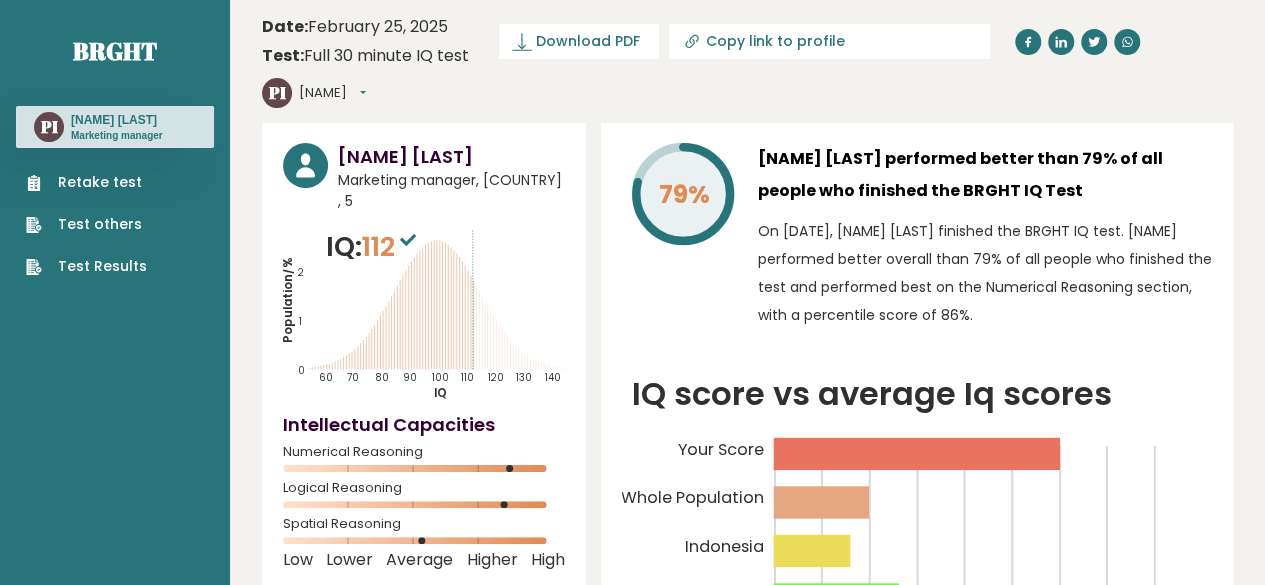 click on "Test Results" at bounding box center (86, 266) 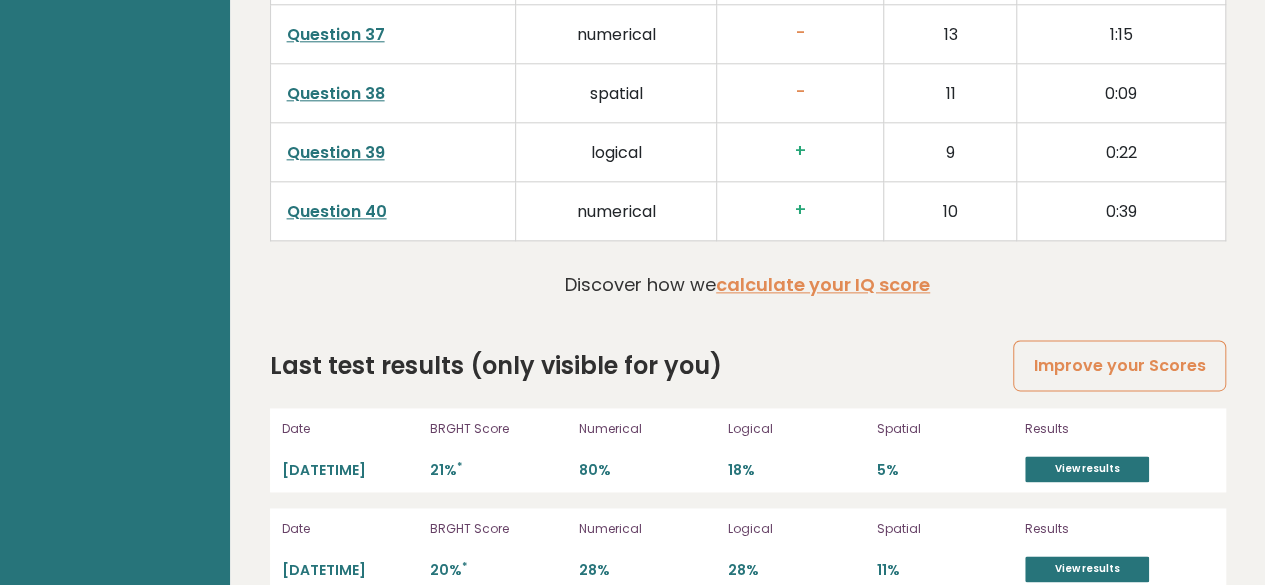 scroll, scrollTop: 5212, scrollLeft: 0, axis: vertical 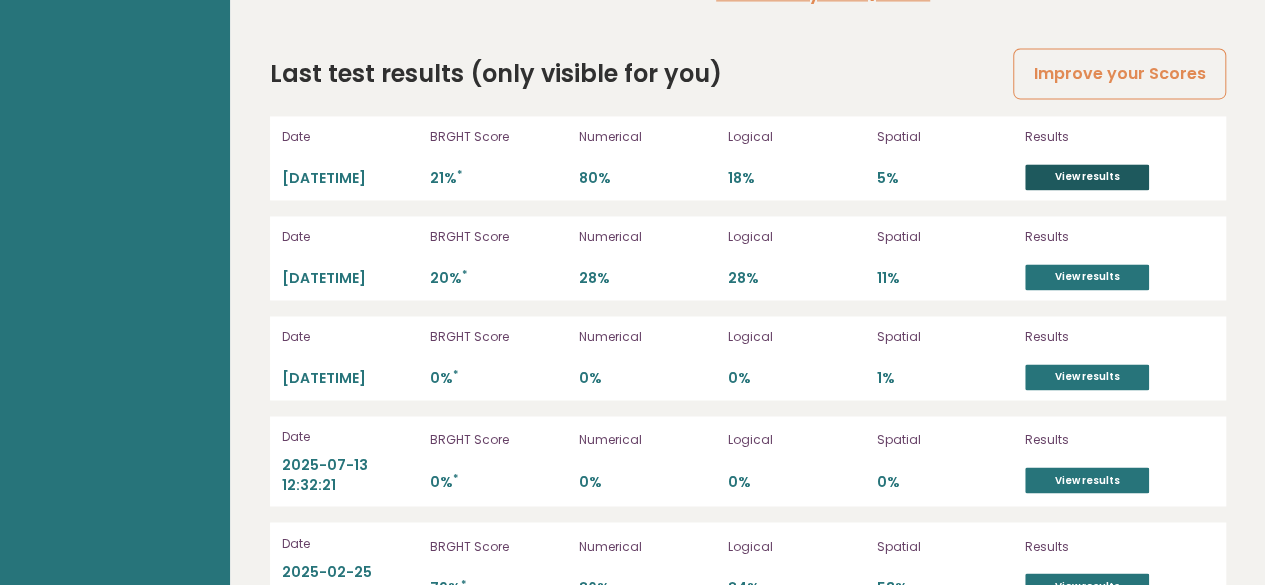 click on "View results" at bounding box center (1087, 177) 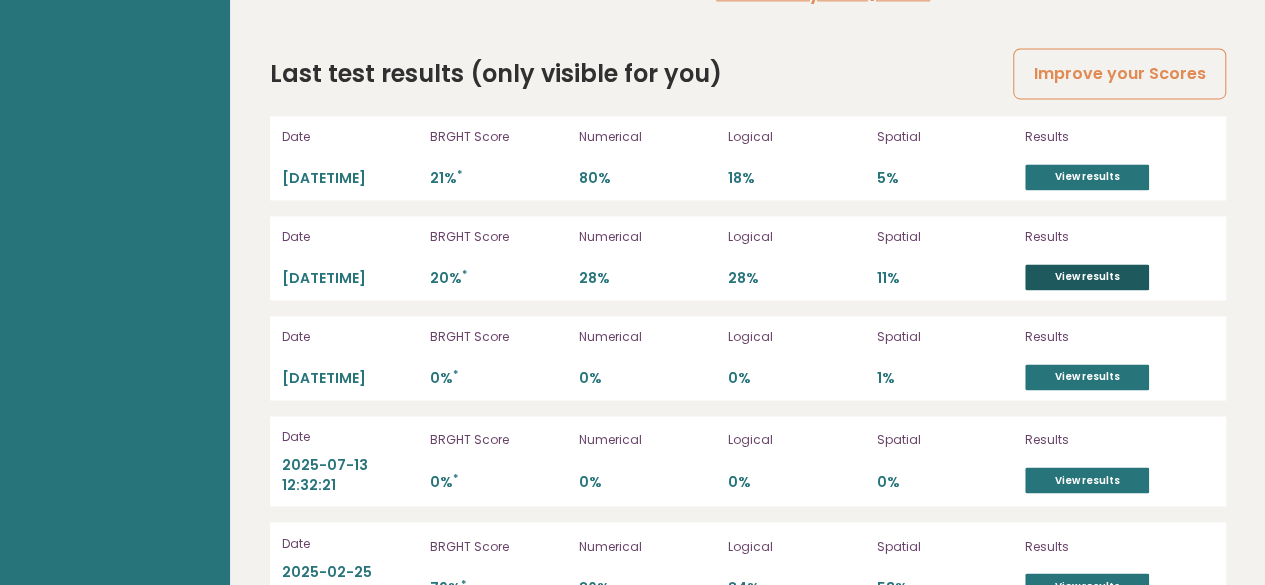 click on "View results" at bounding box center [1087, 277] 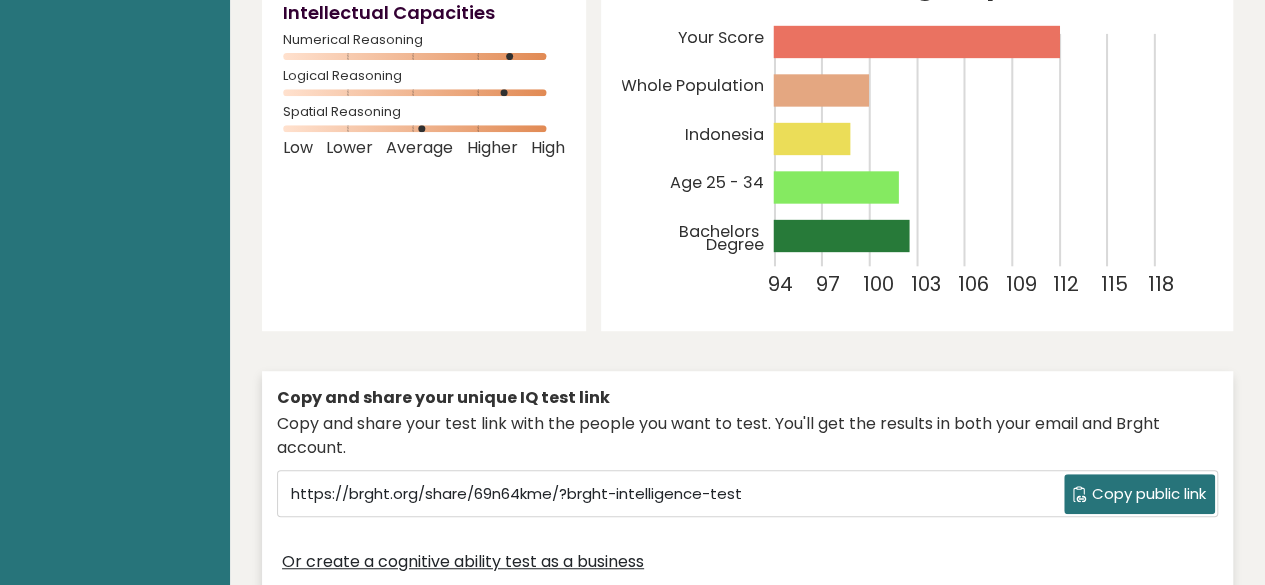 scroll, scrollTop: 0, scrollLeft: 0, axis: both 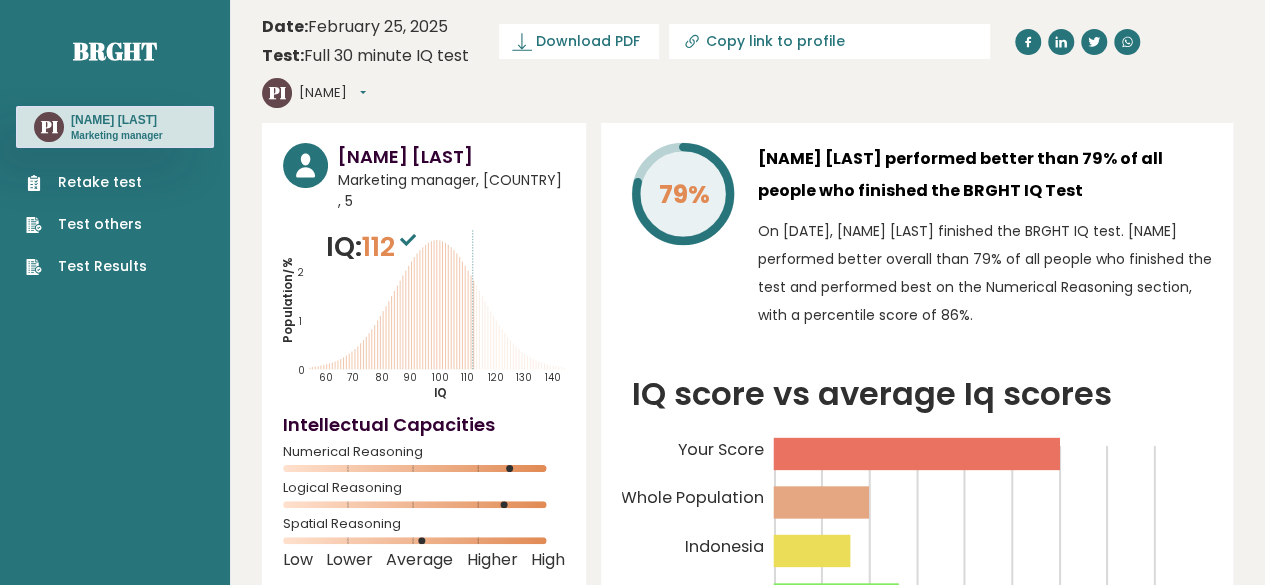 click on "Retake test" at bounding box center [86, 182] 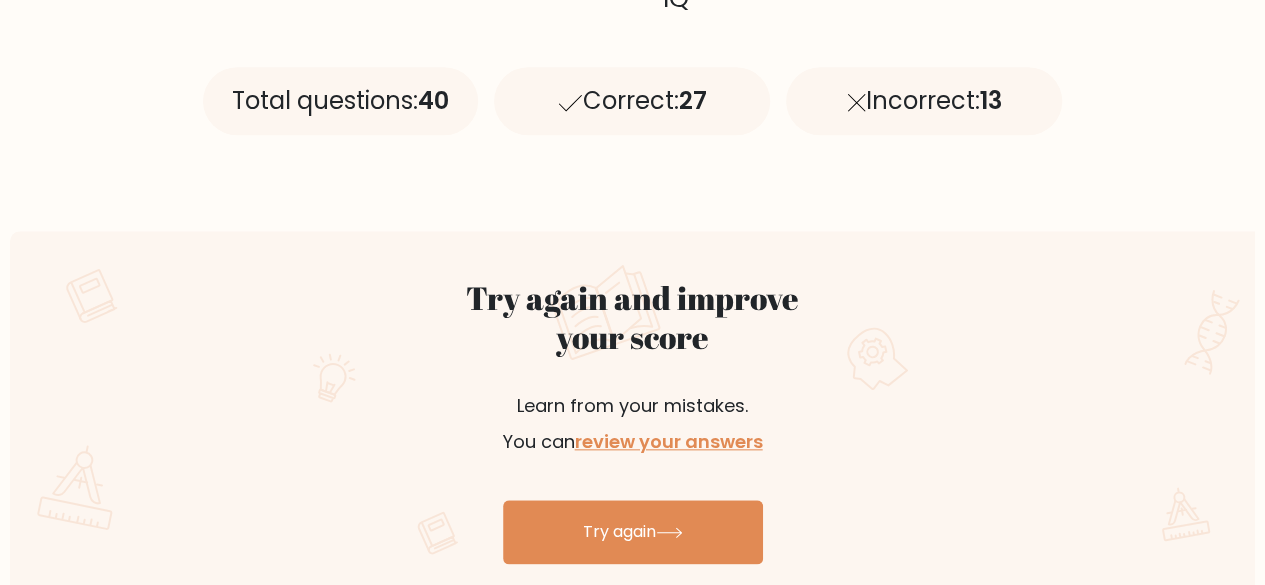 scroll, scrollTop: 700, scrollLeft: 0, axis: vertical 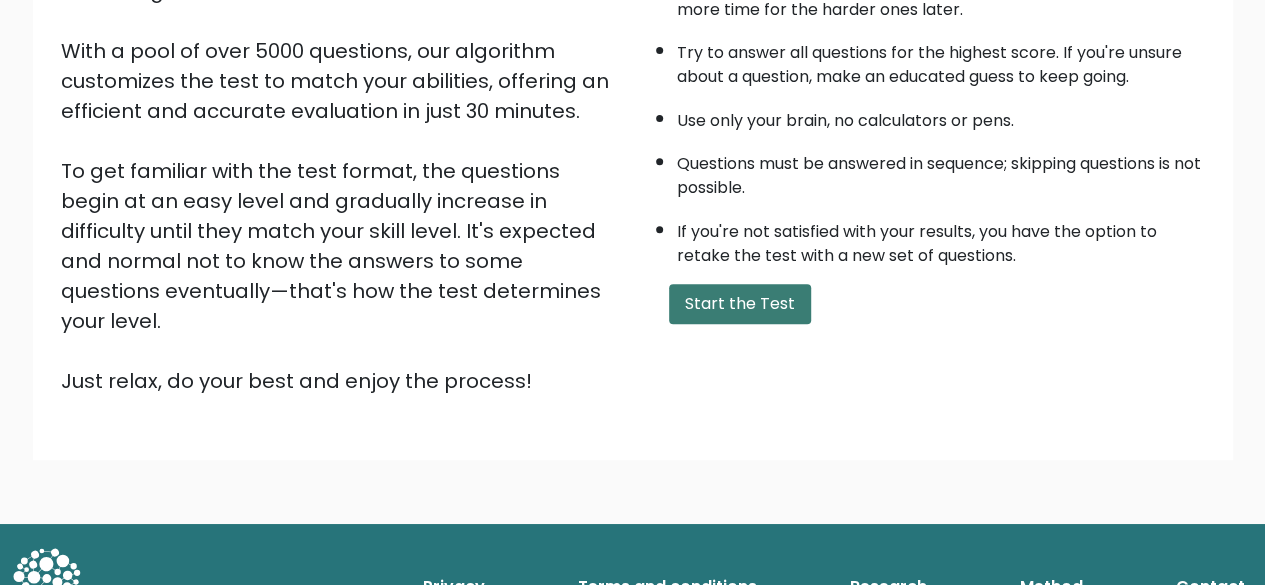 click on "Start the Test" at bounding box center (740, 304) 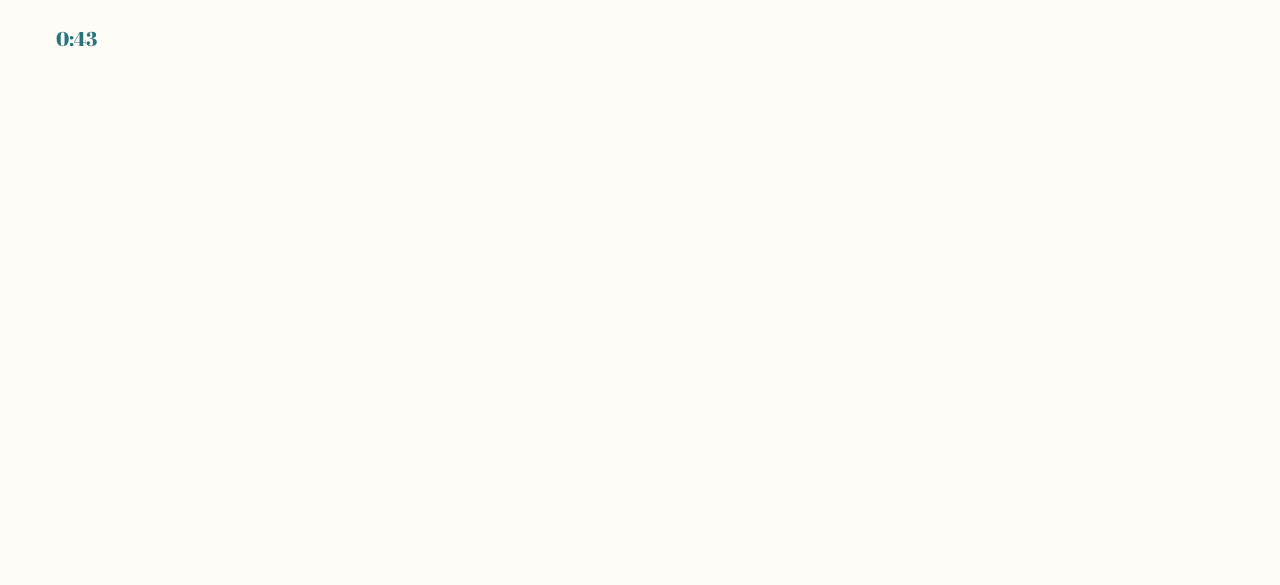 scroll, scrollTop: 0, scrollLeft: 0, axis: both 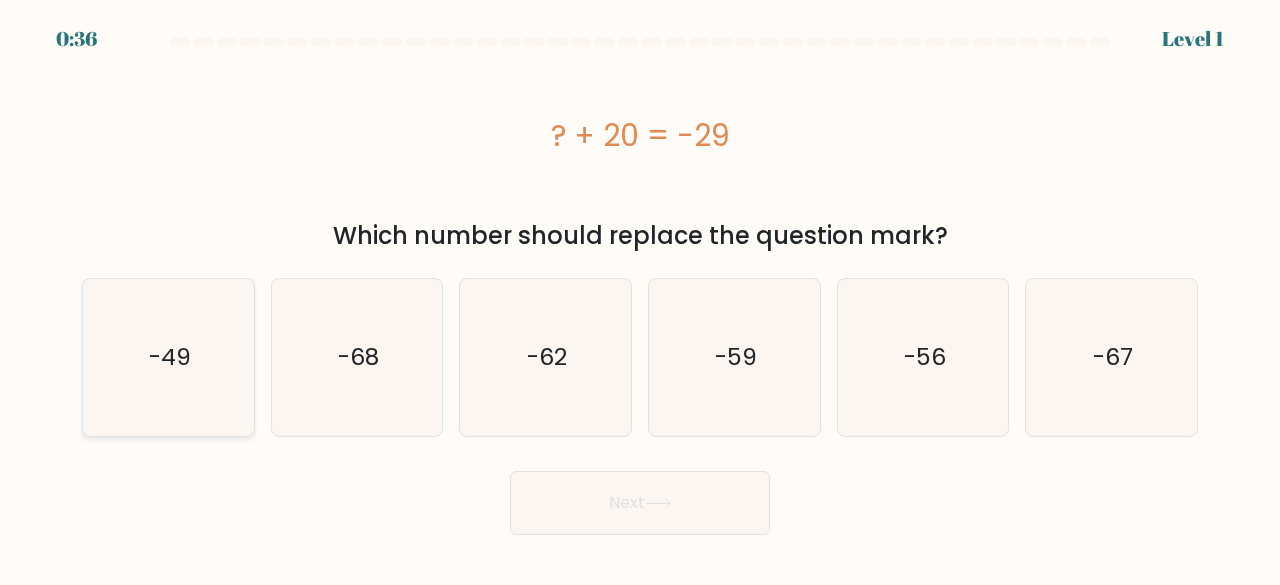 click on "-49" 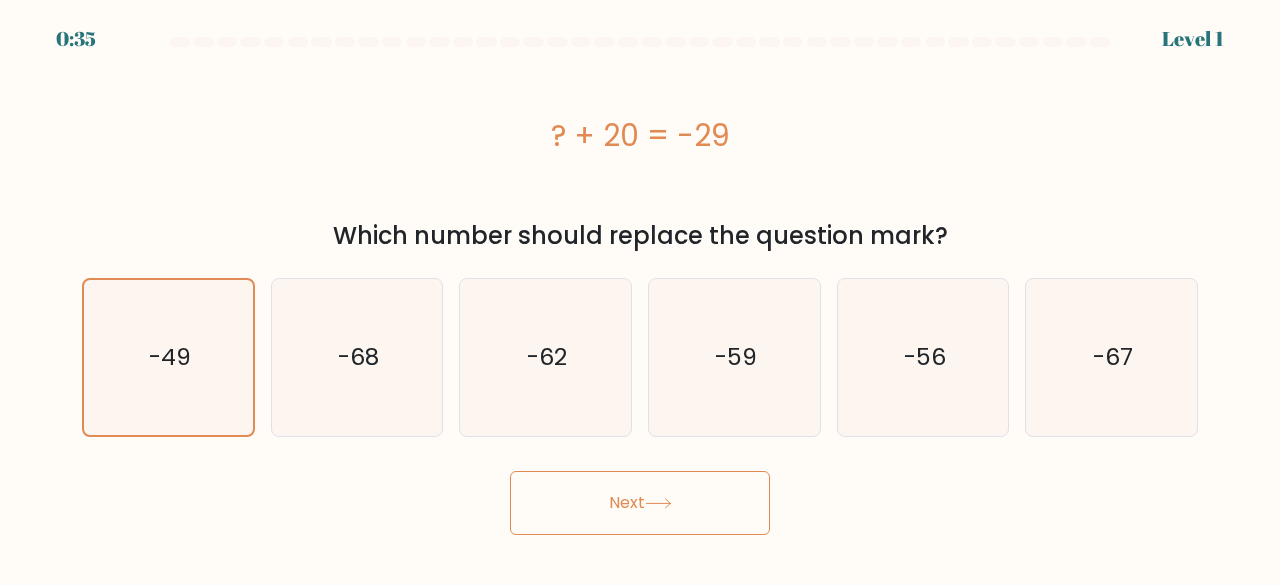 click on "Next" at bounding box center [640, 503] 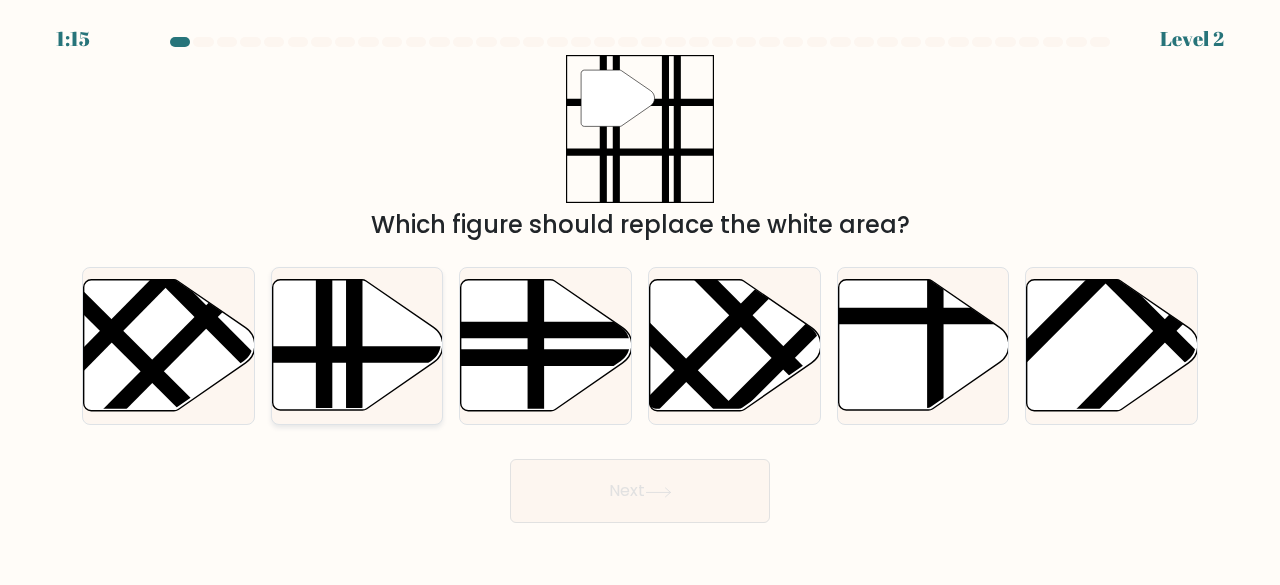click 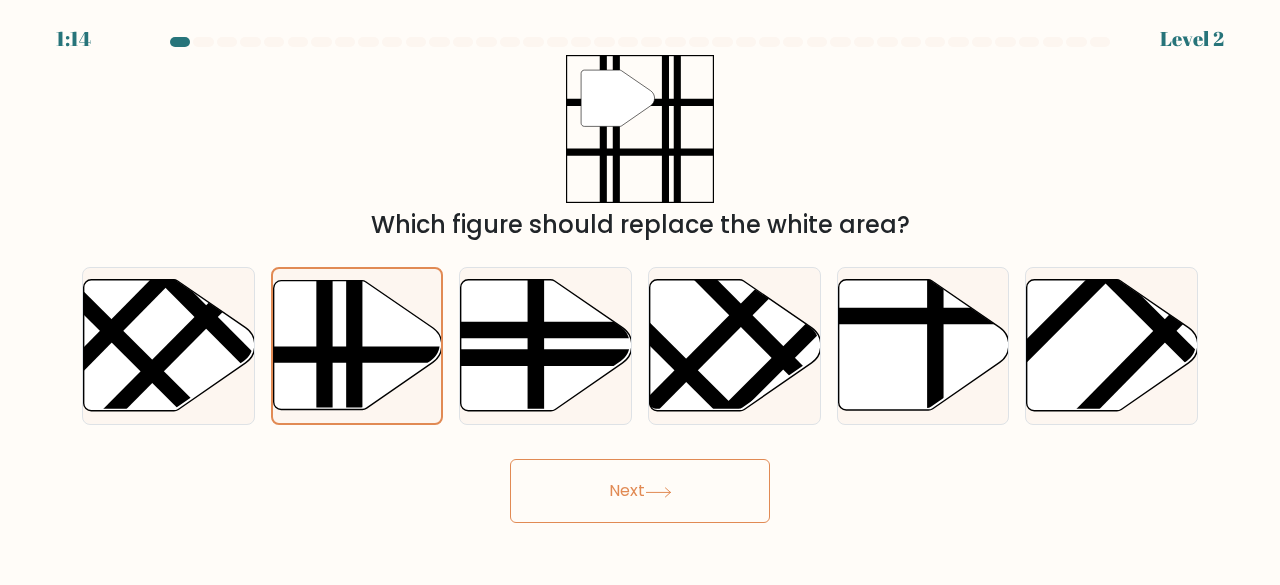 click on "Next" at bounding box center (640, 491) 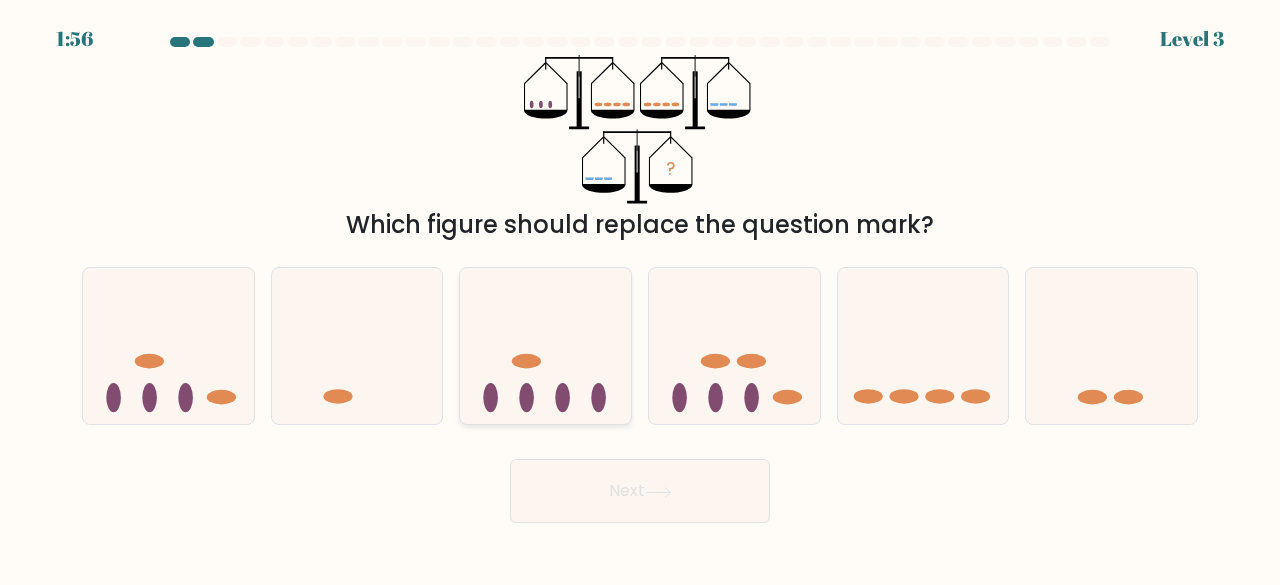 click 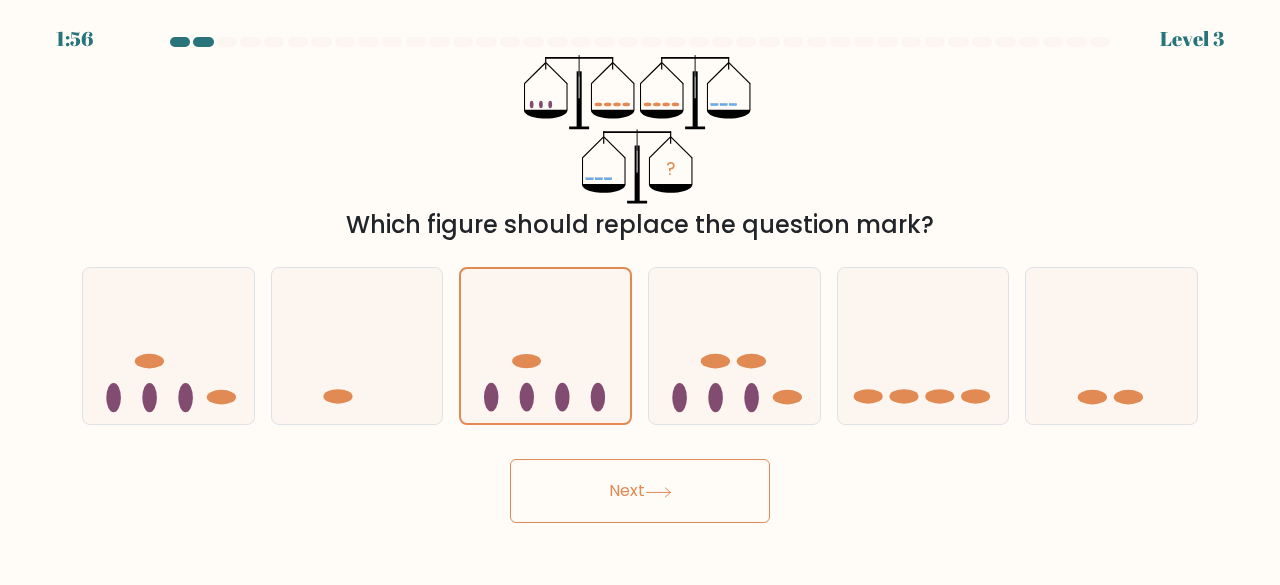 click on "Next" at bounding box center [640, 491] 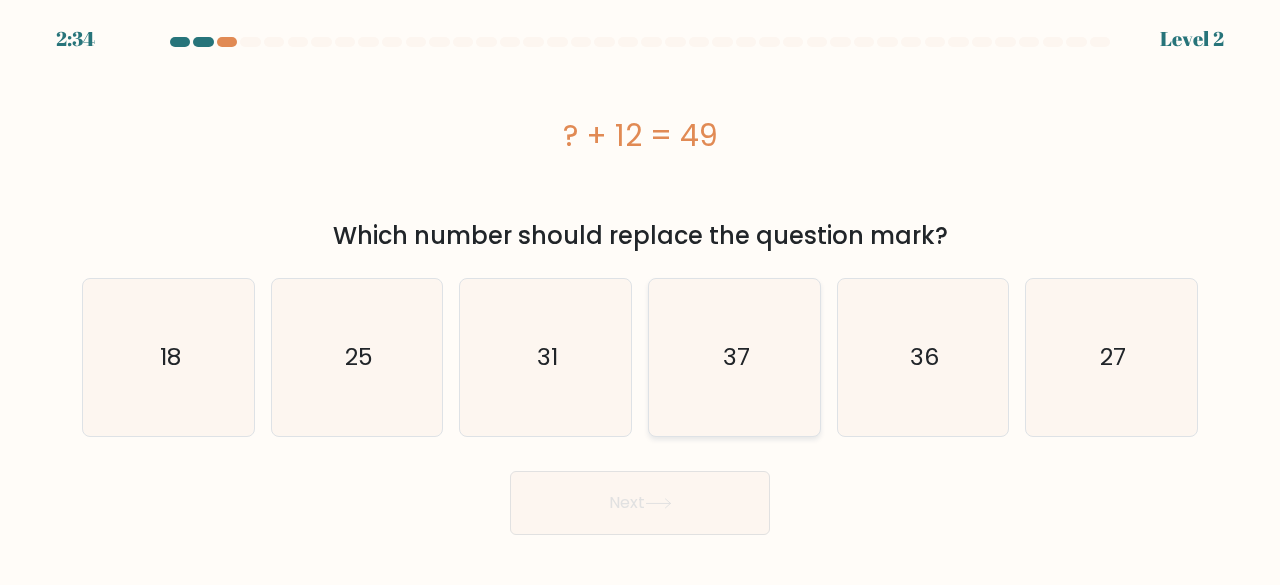 click on "37" 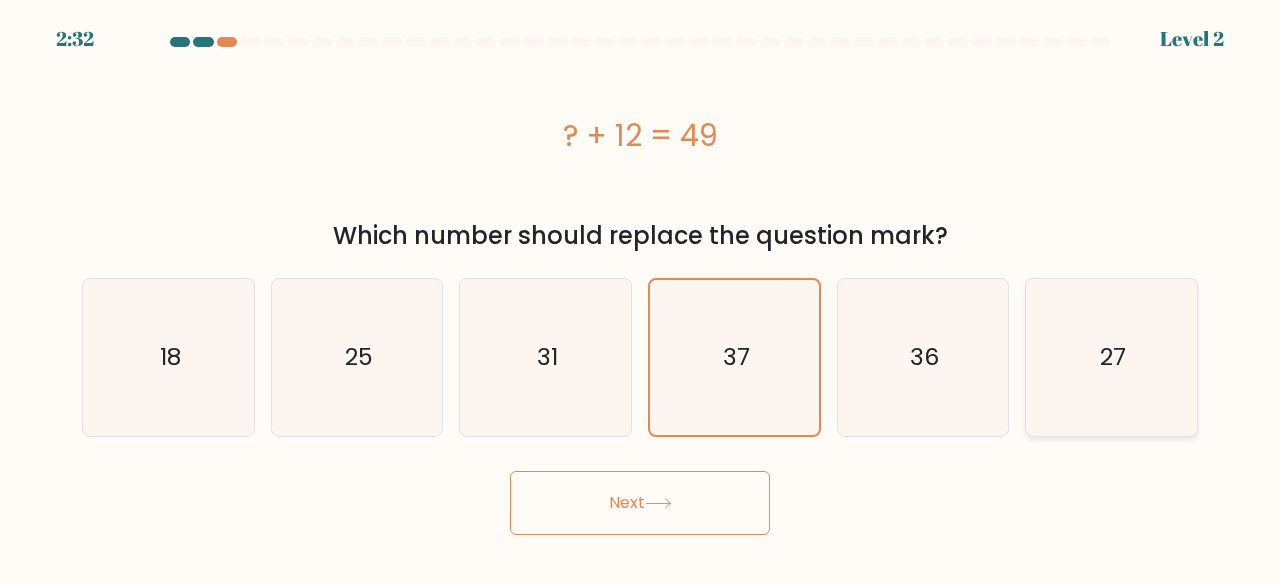 click on "27" at bounding box center [1111, 357] 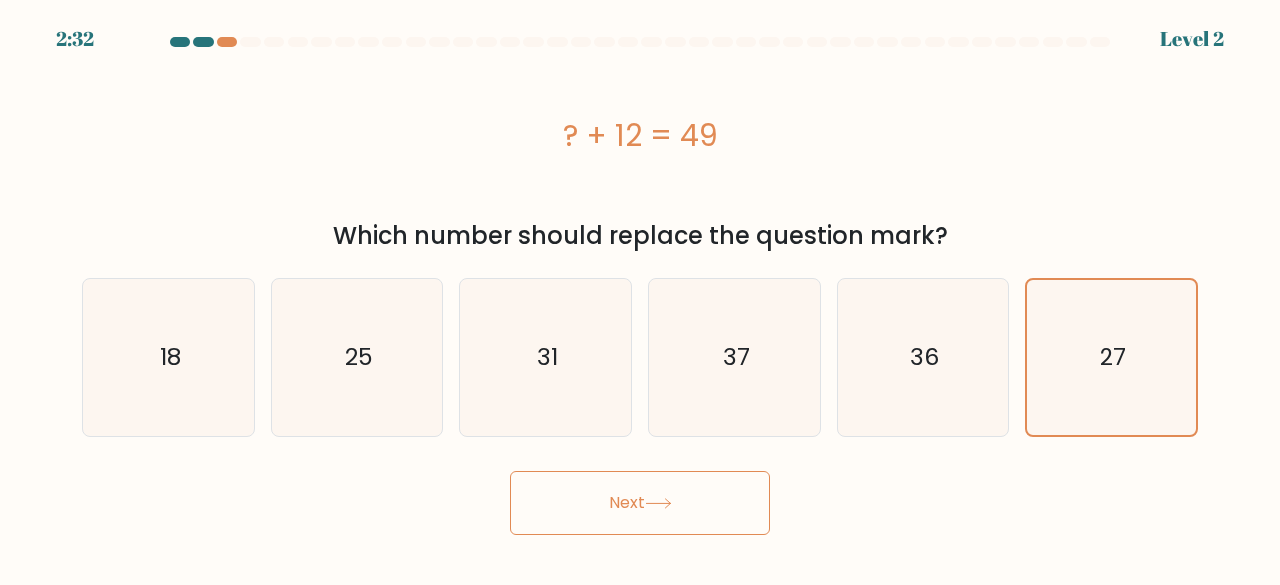 click on "Next" at bounding box center [640, 503] 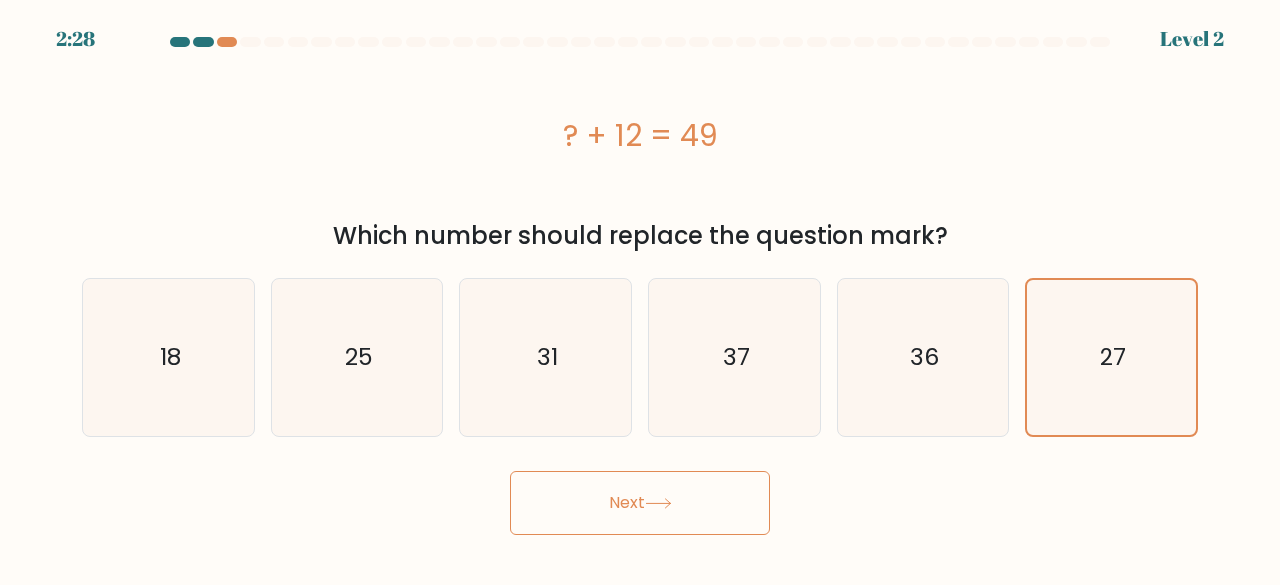 click on "Next" at bounding box center [640, 503] 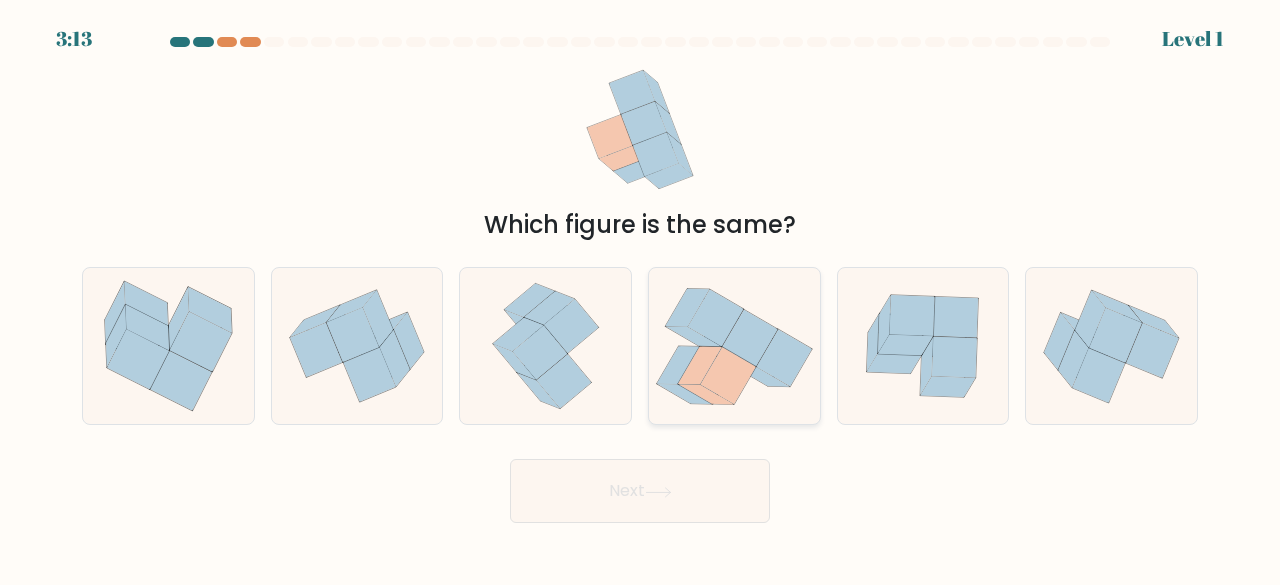 click 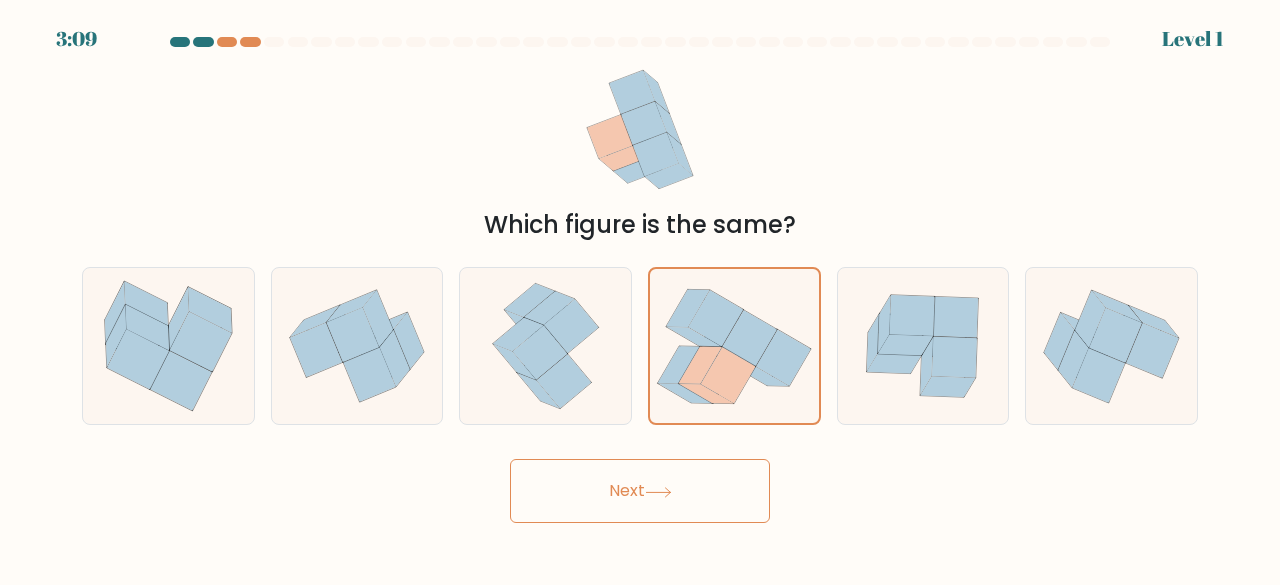 click on "Next" at bounding box center [640, 491] 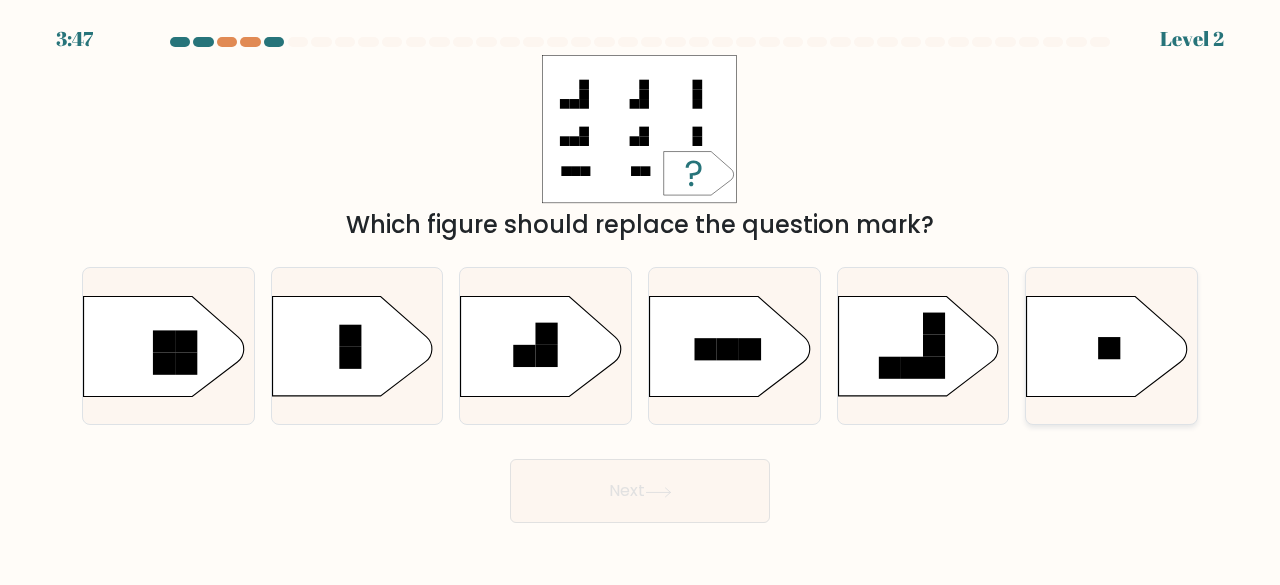 click 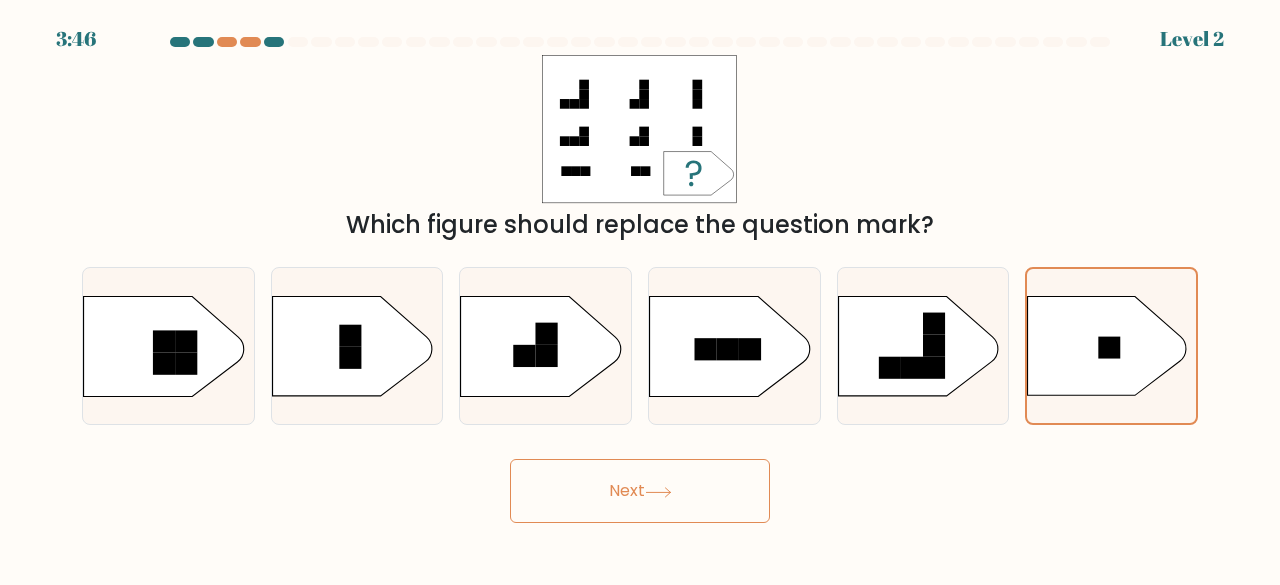 click on "Next" at bounding box center [640, 491] 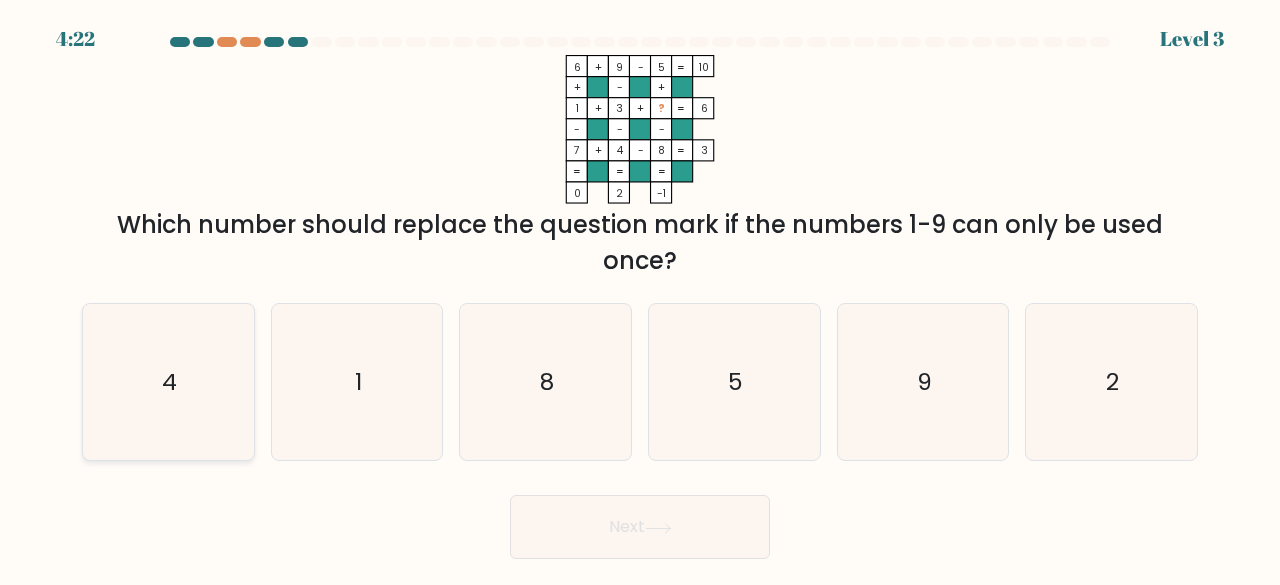 click on "4" 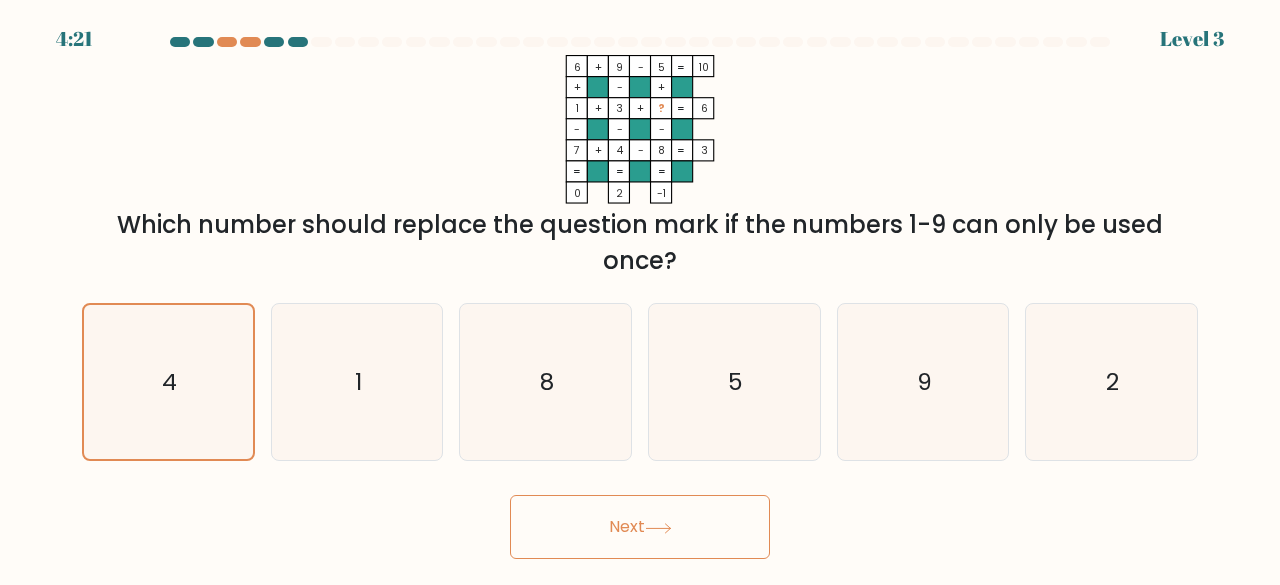 click on "Next" at bounding box center (640, 527) 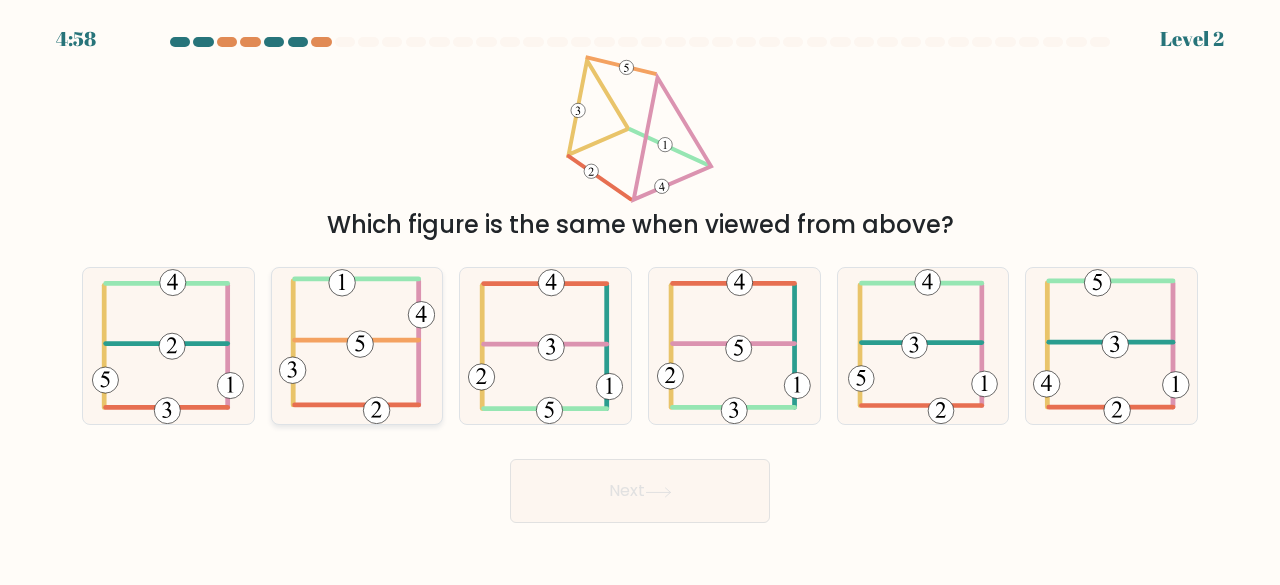 click 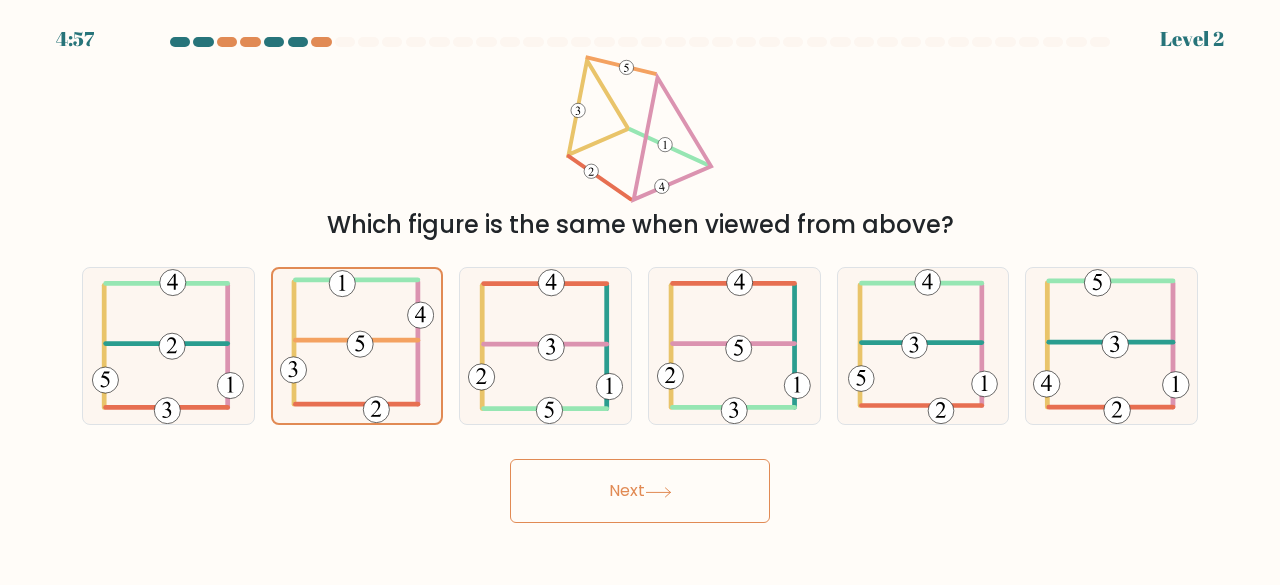 click at bounding box center [640, 280] 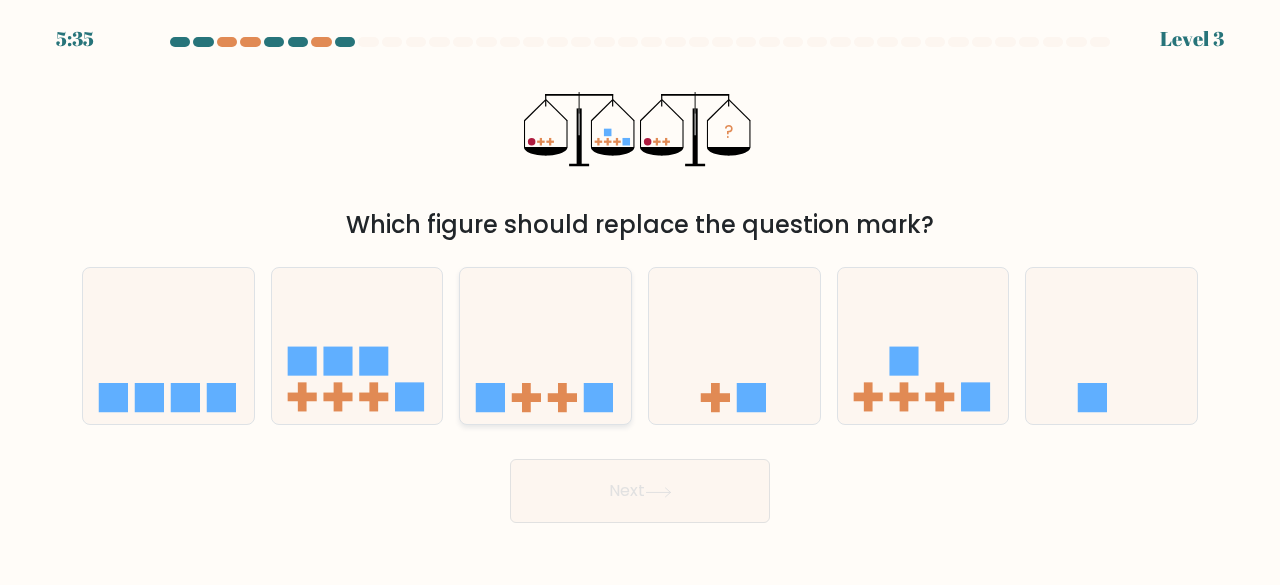 click 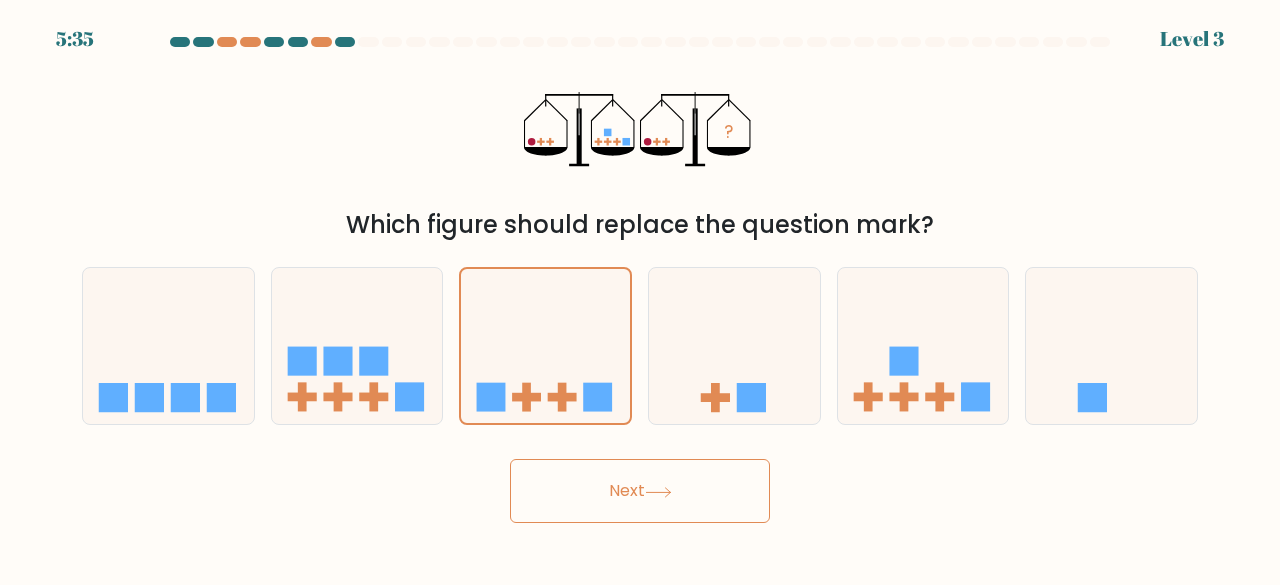 click on "Next" at bounding box center [640, 491] 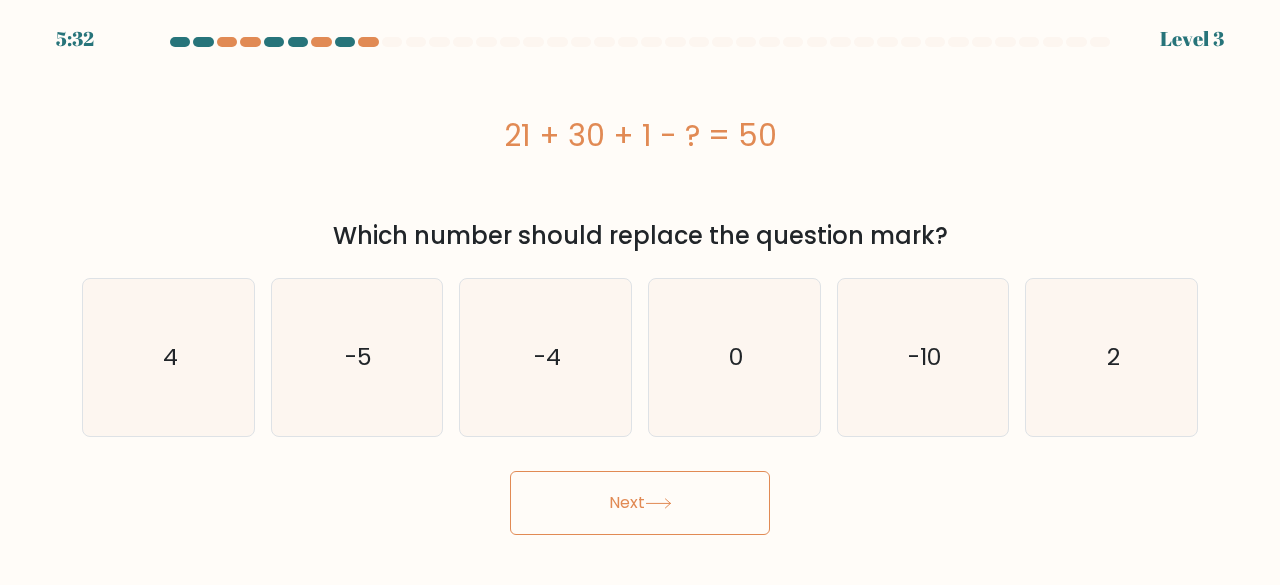 click on "Next" at bounding box center (640, 503) 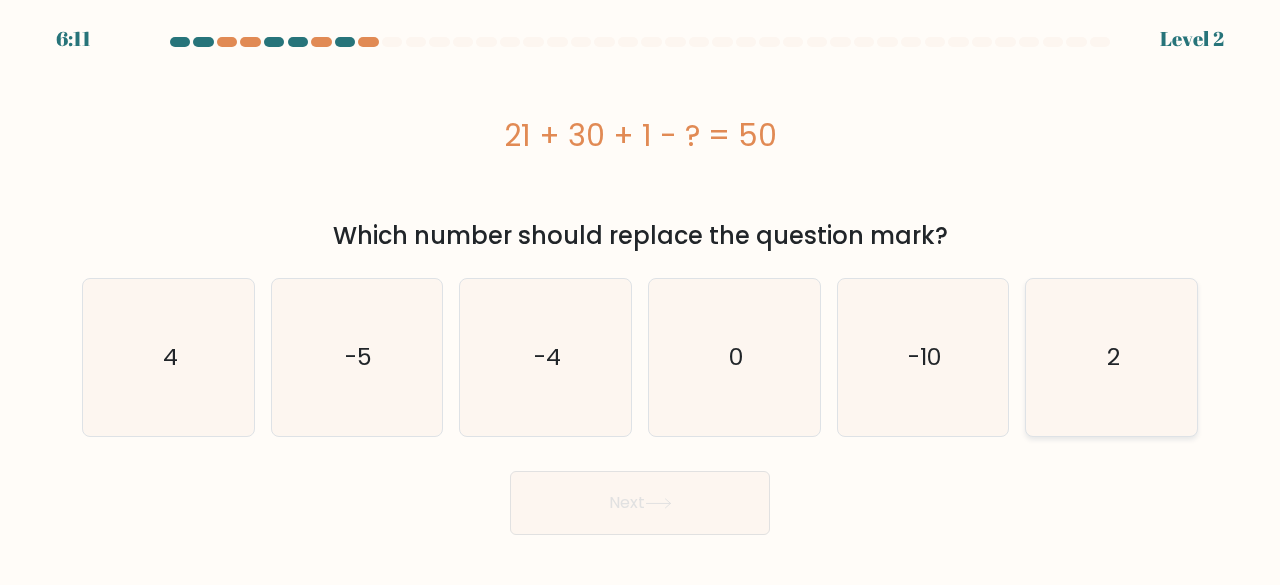 click on "2" 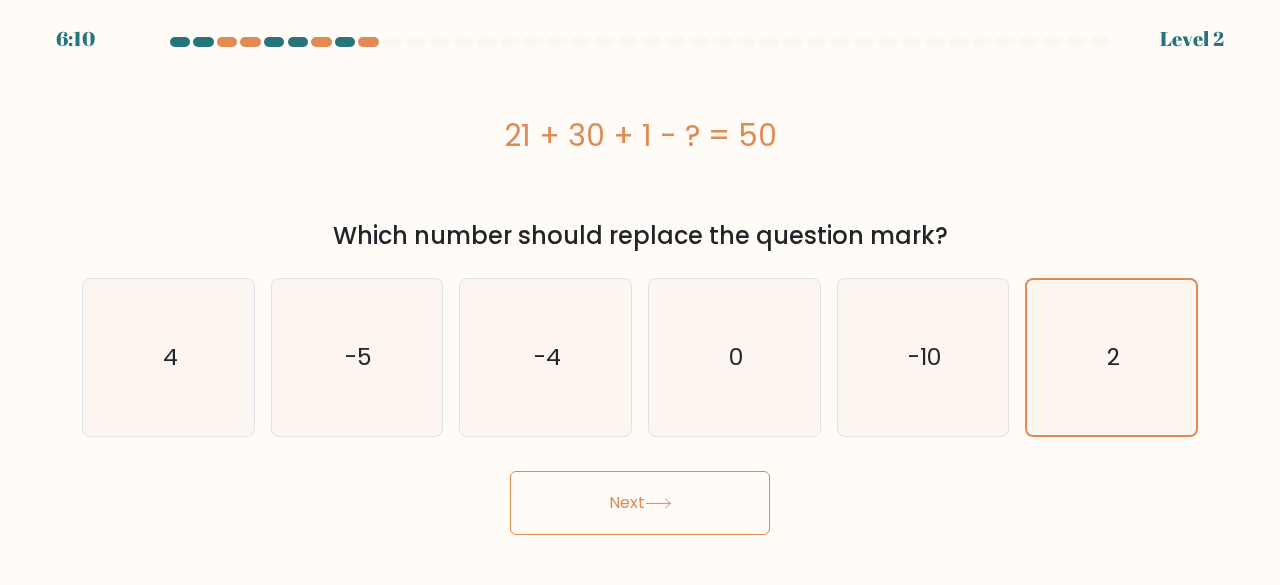 click on "Next" at bounding box center (640, 503) 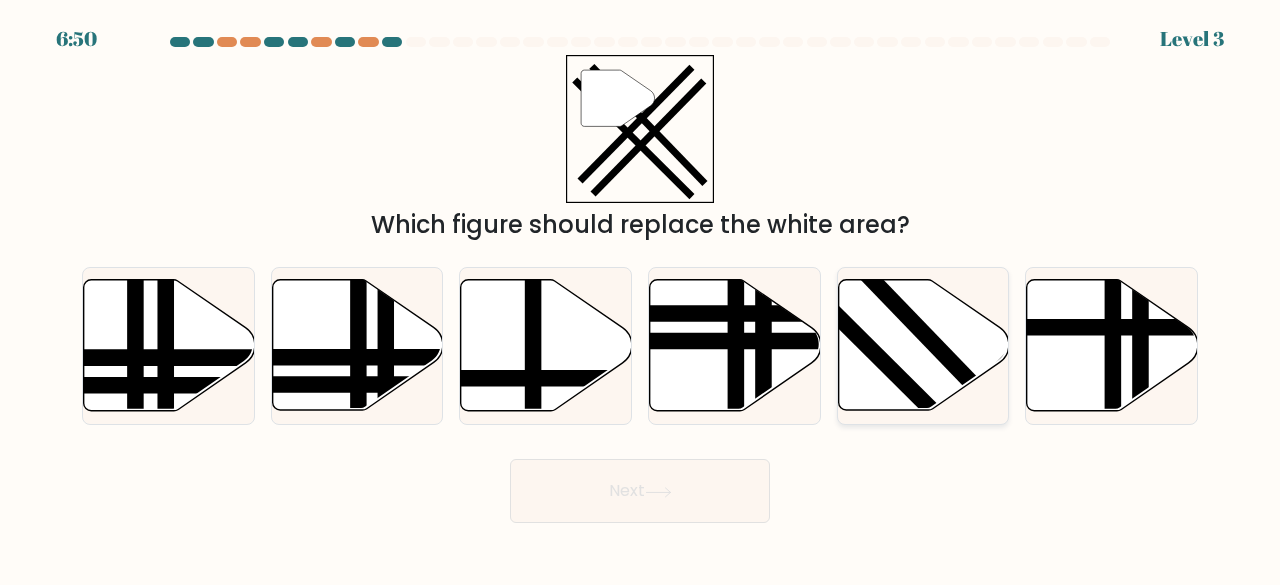click 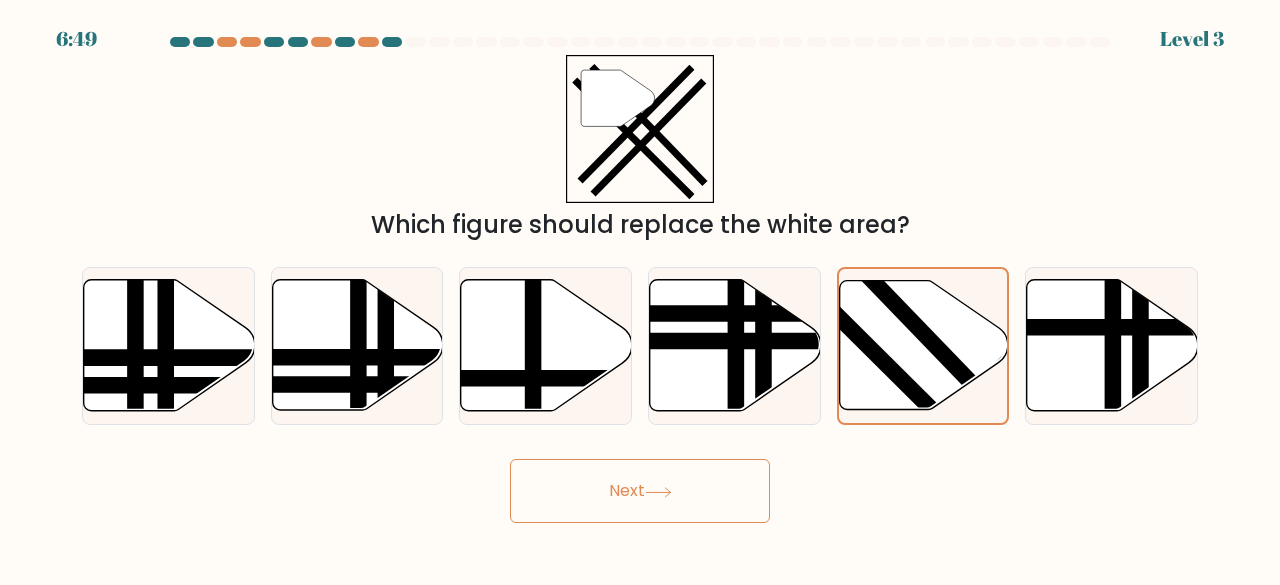 click on "Next" at bounding box center (640, 491) 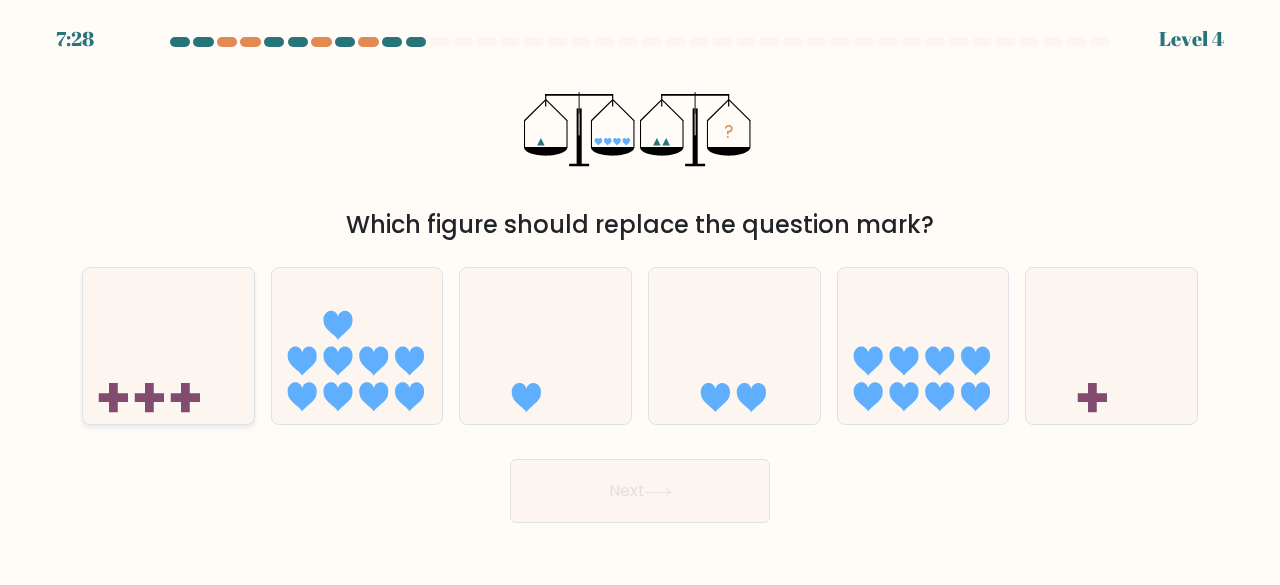 click 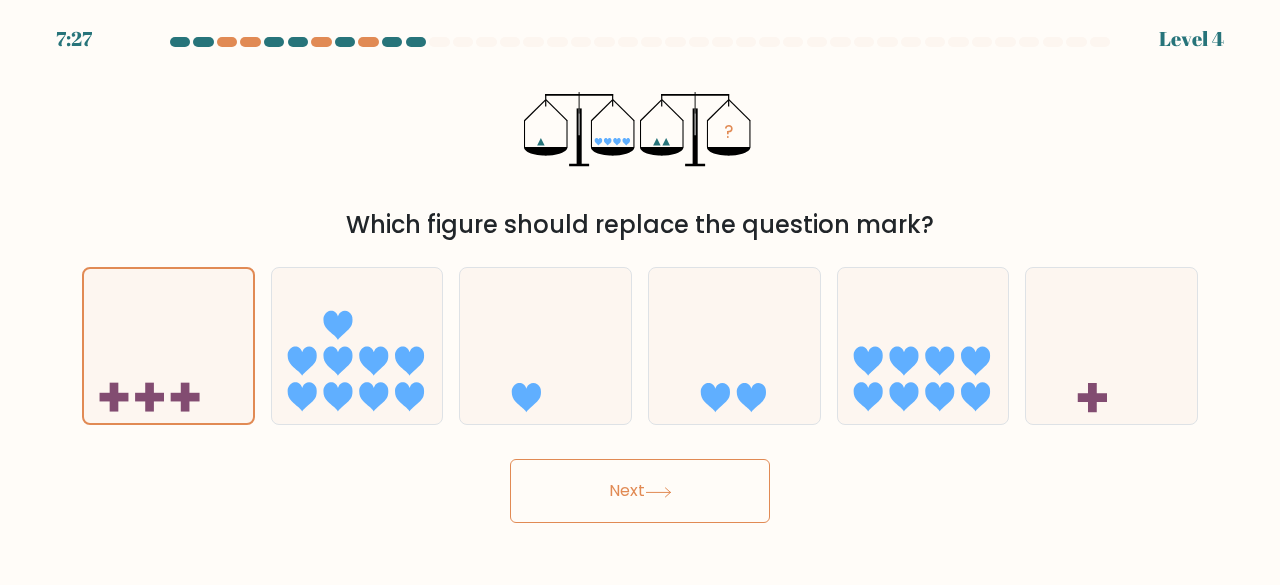 click on "Next" at bounding box center (640, 491) 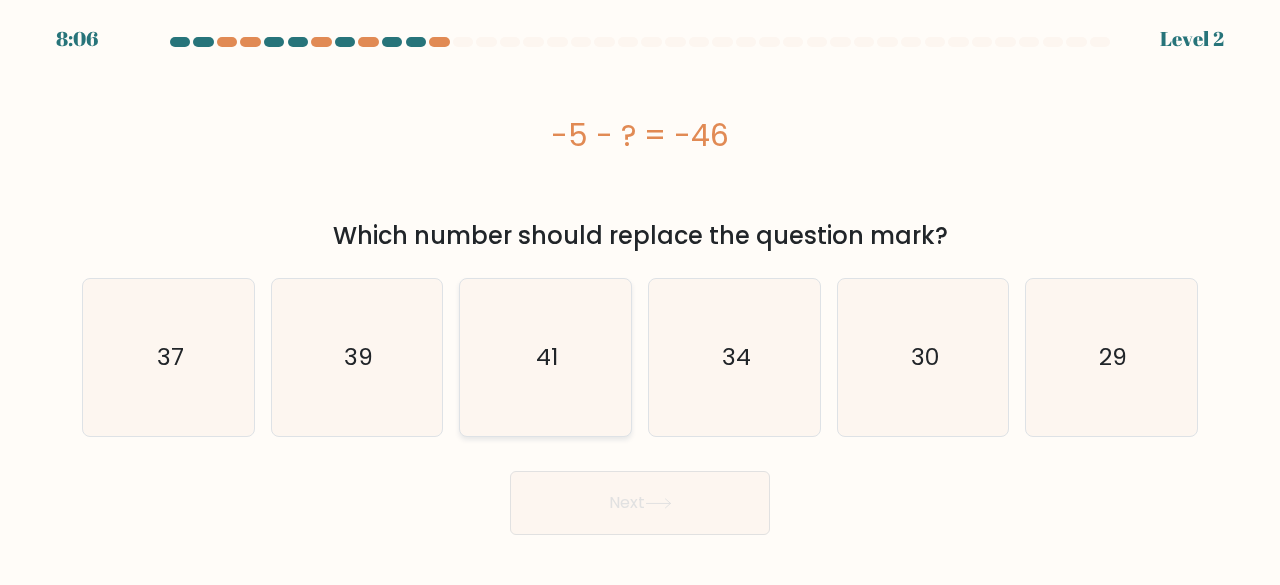 click on "41" 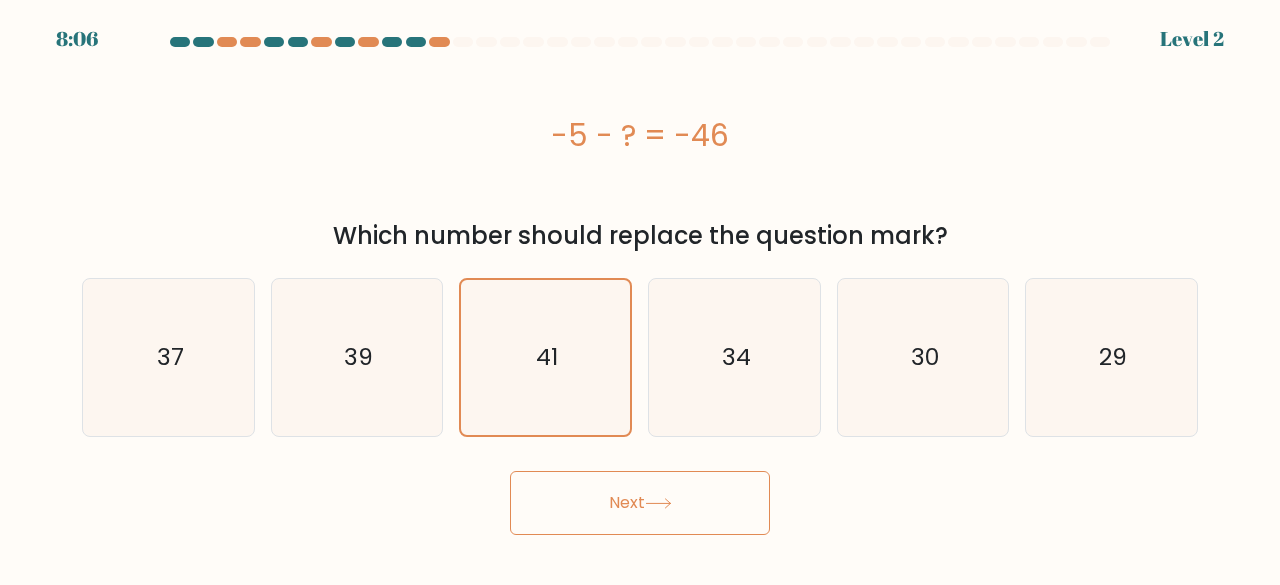 click on "Next" at bounding box center (640, 498) 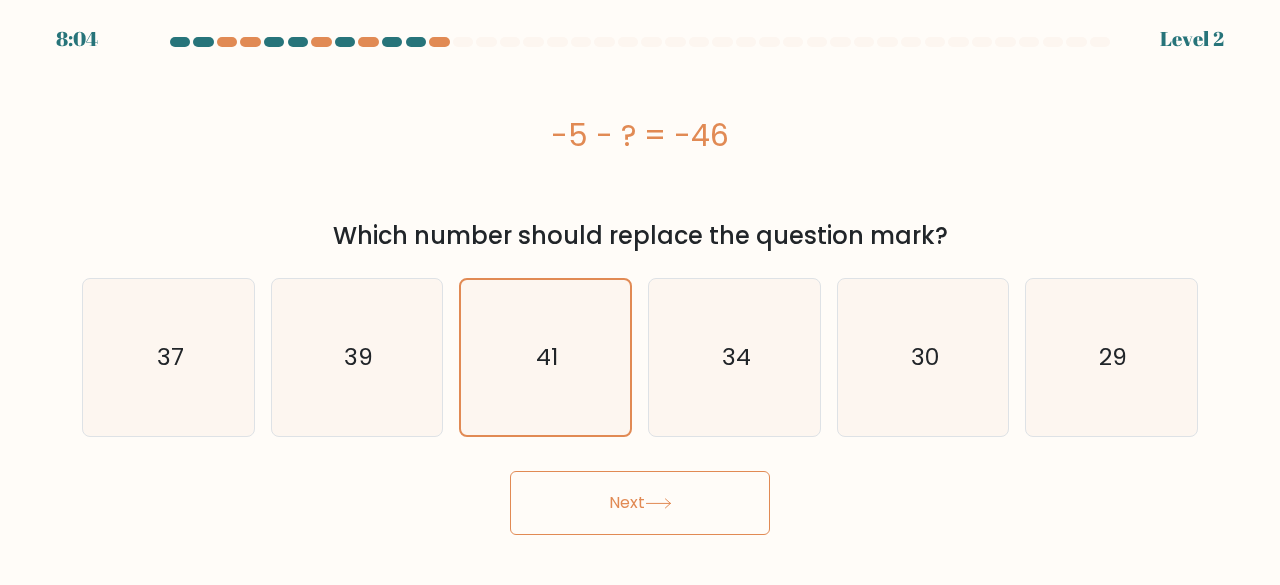 click on "Next" at bounding box center [640, 503] 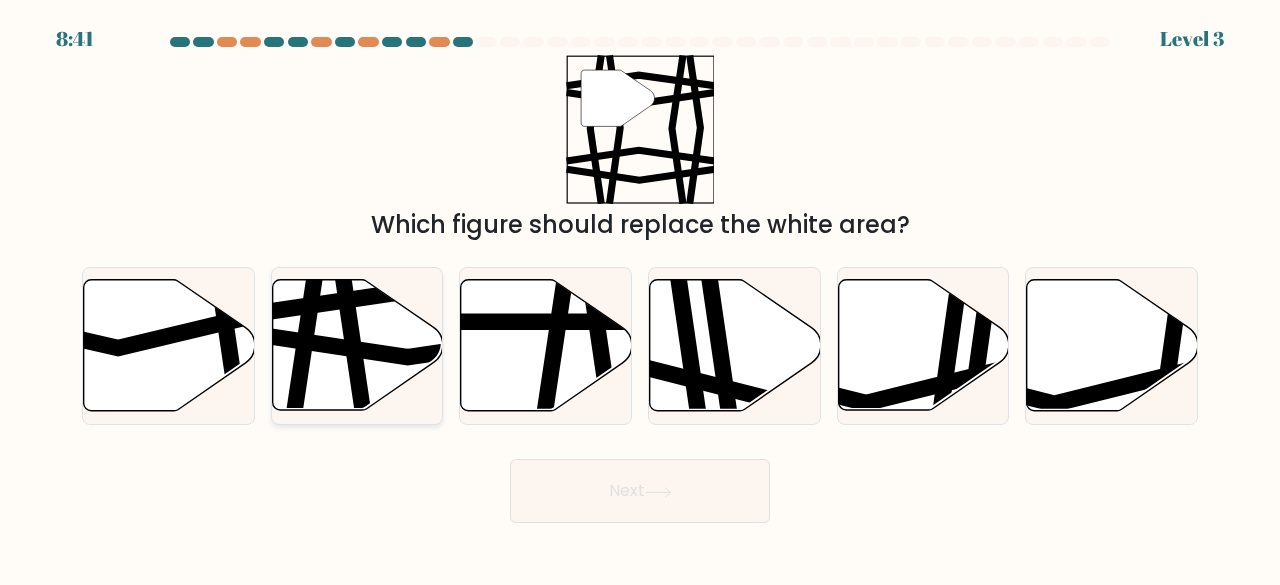 click 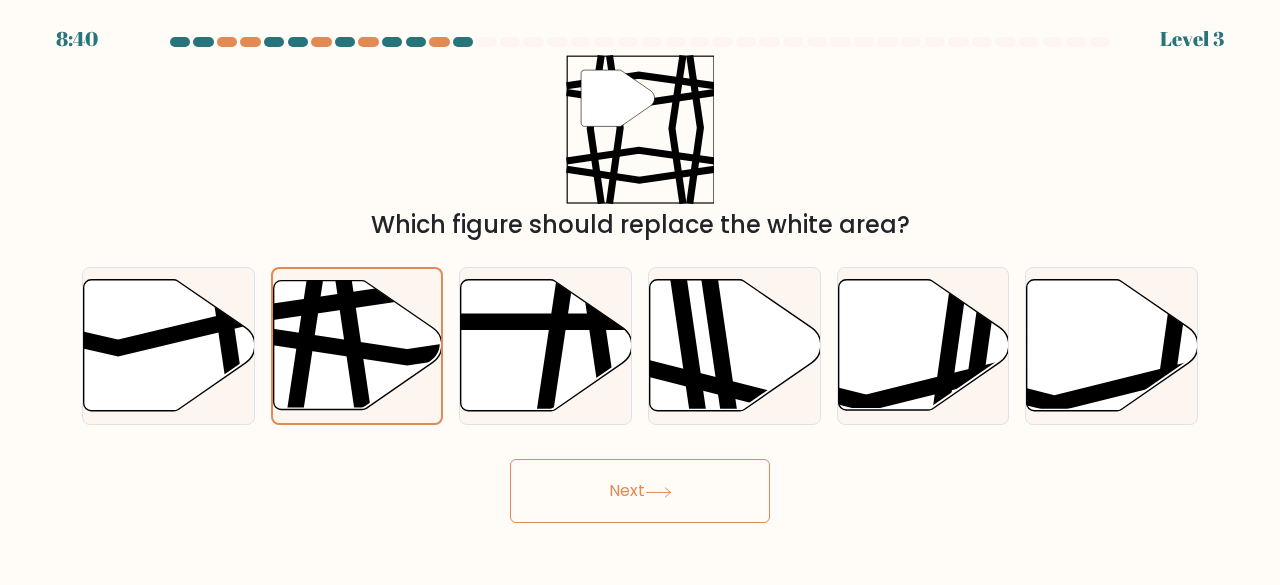click on "Next" at bounding box center [640, 491] 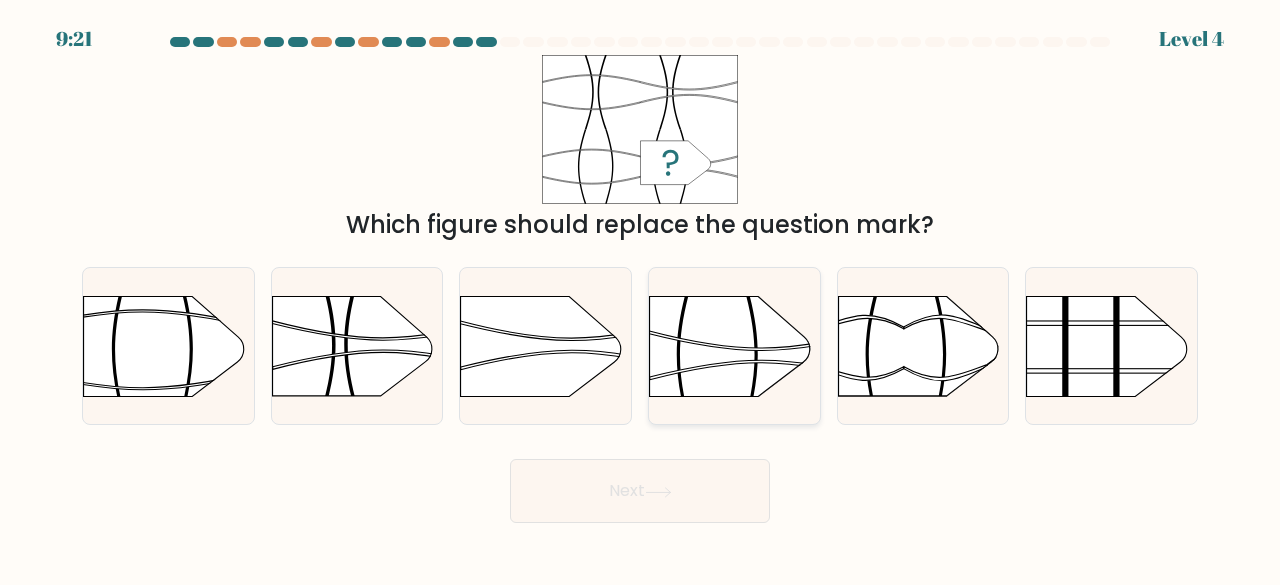 click 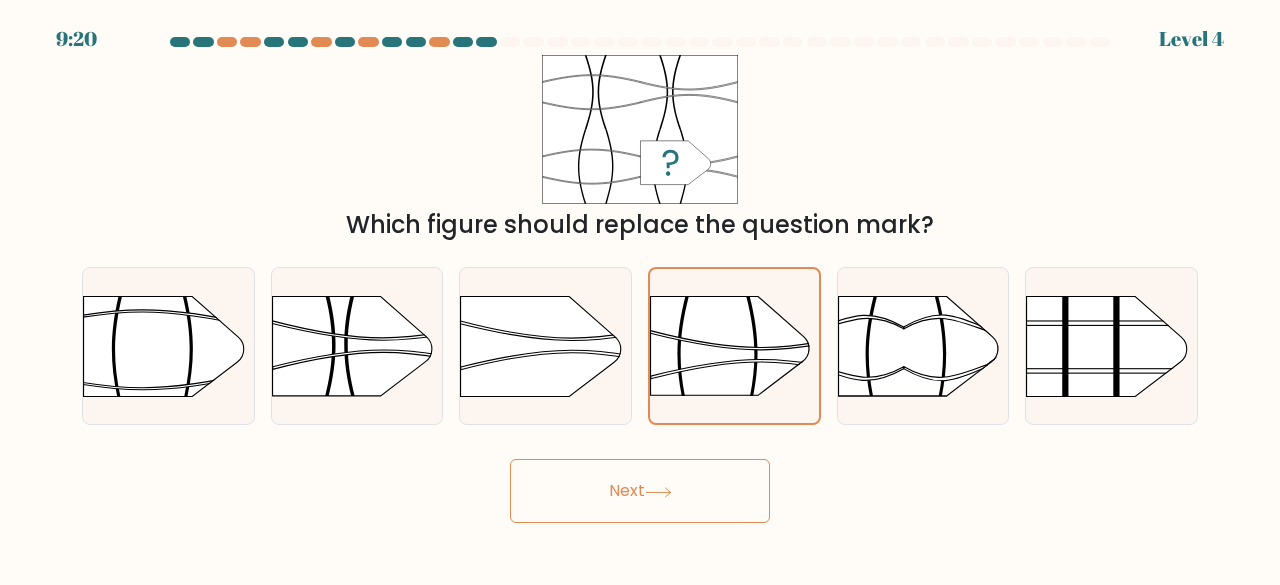click on "Next" at bounding box center (640, 491) 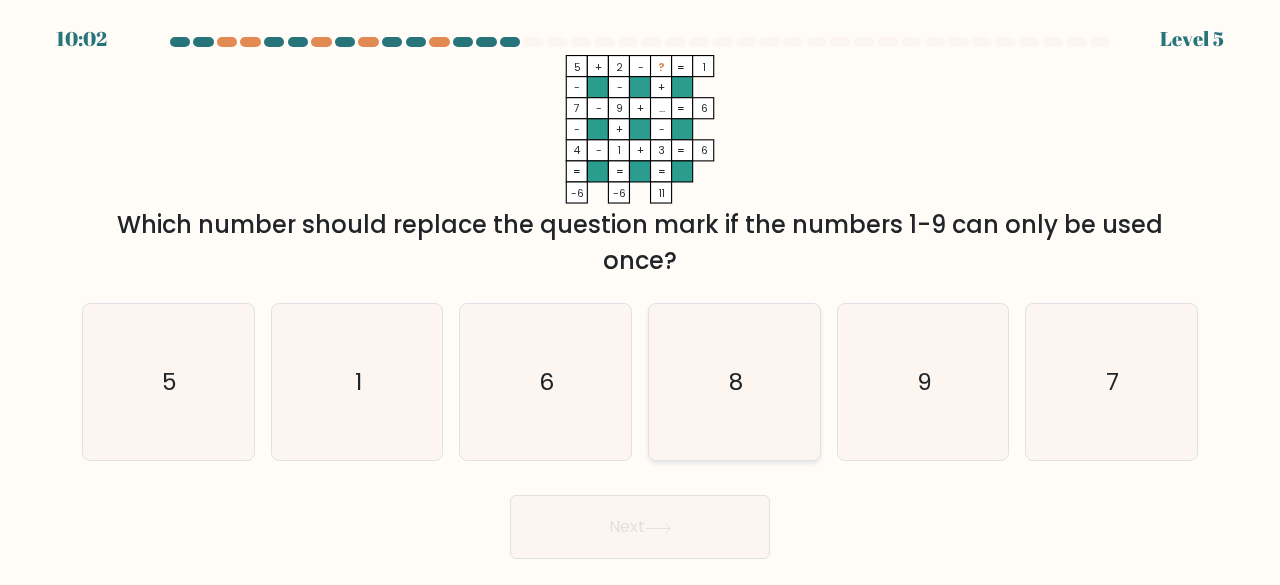 click on "8" 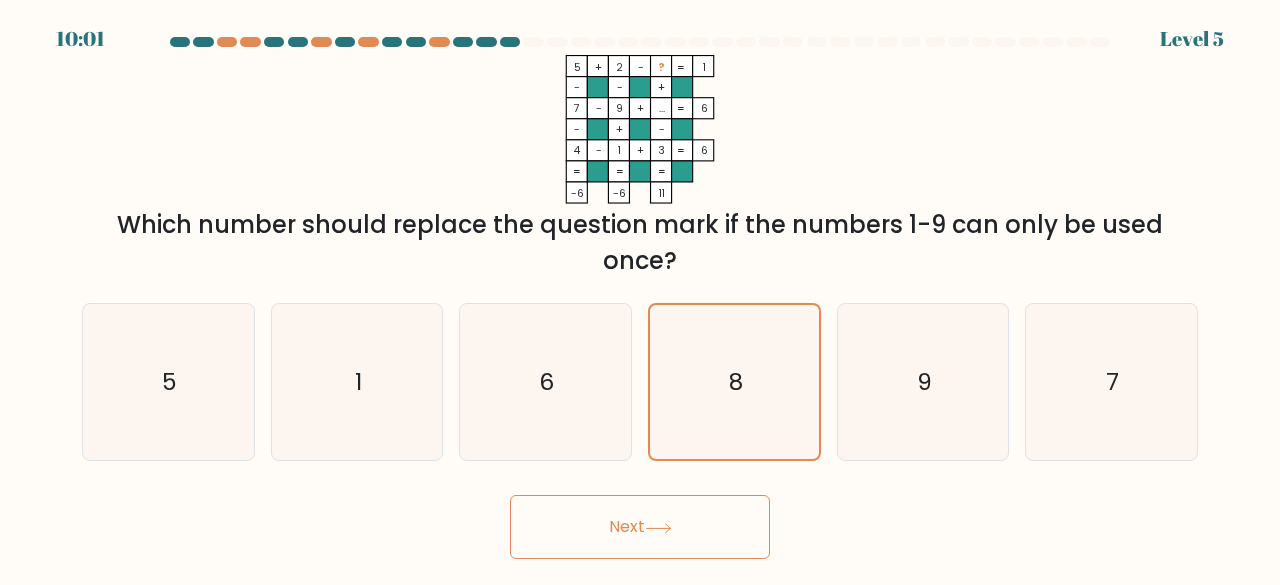 click on "Next" at bounding box center (640, 527) 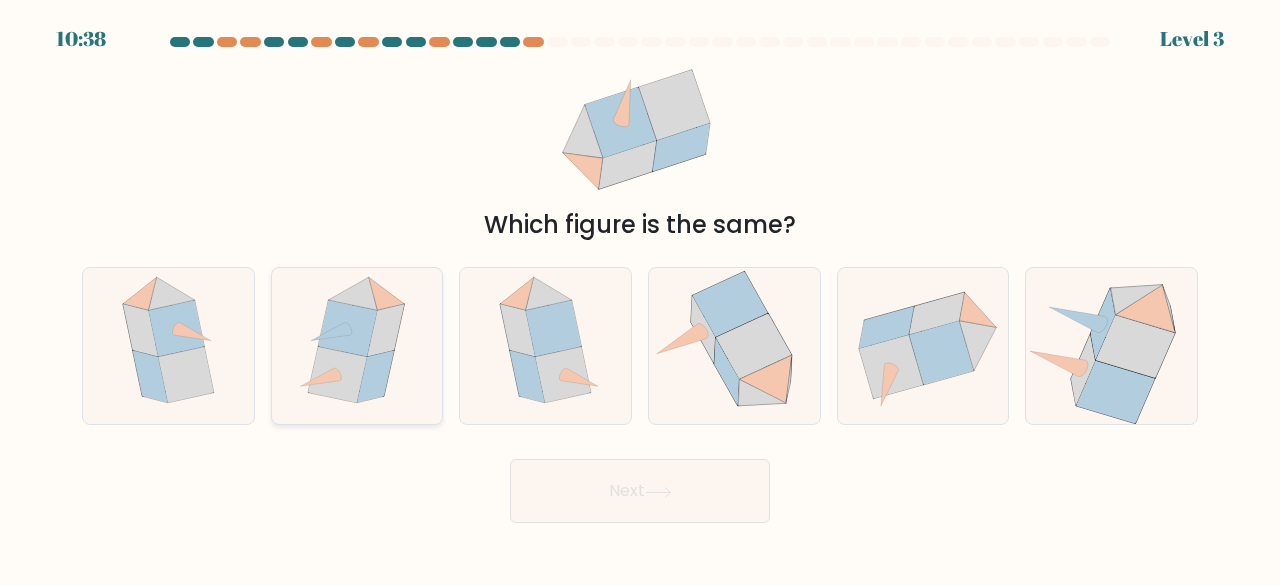 click 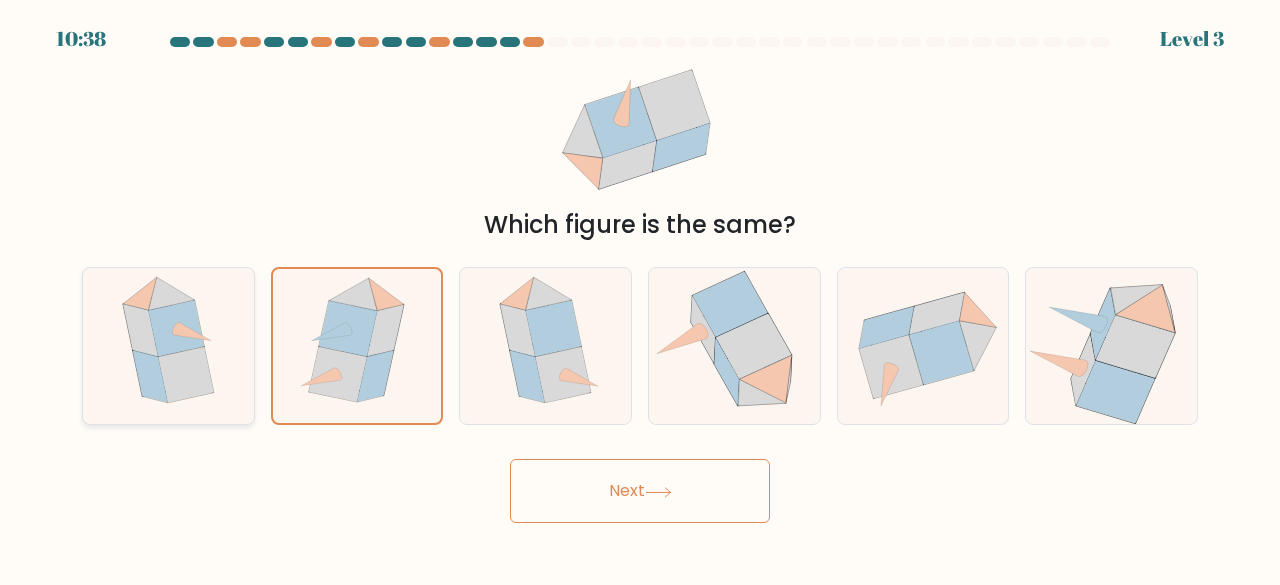 click 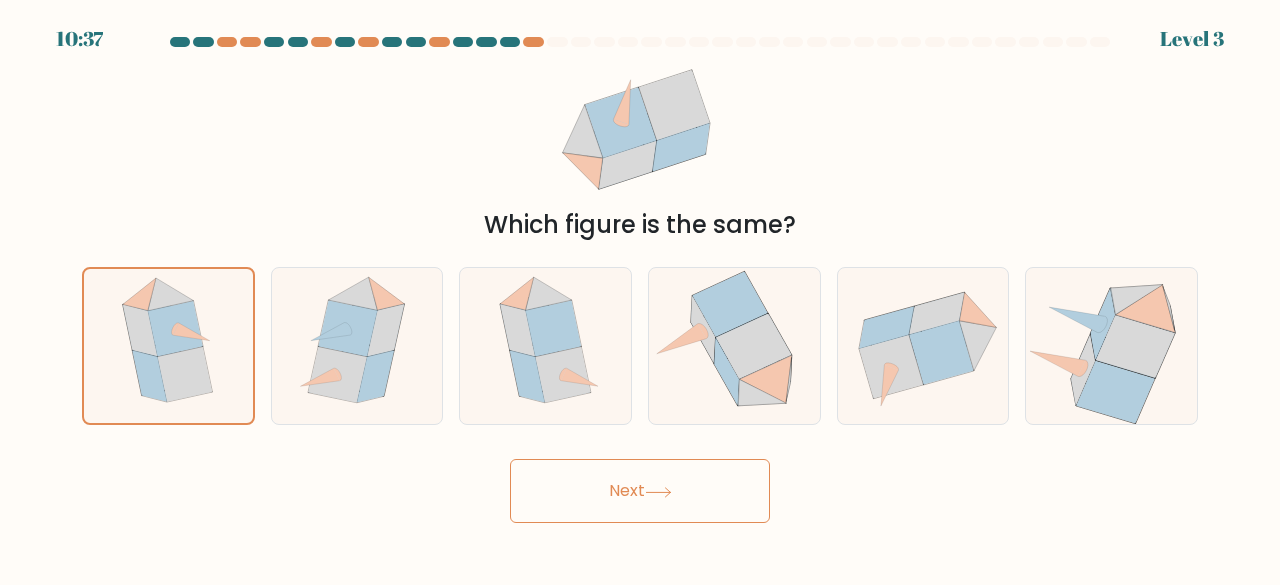 click on "Next" at bounding box center (640, 491) 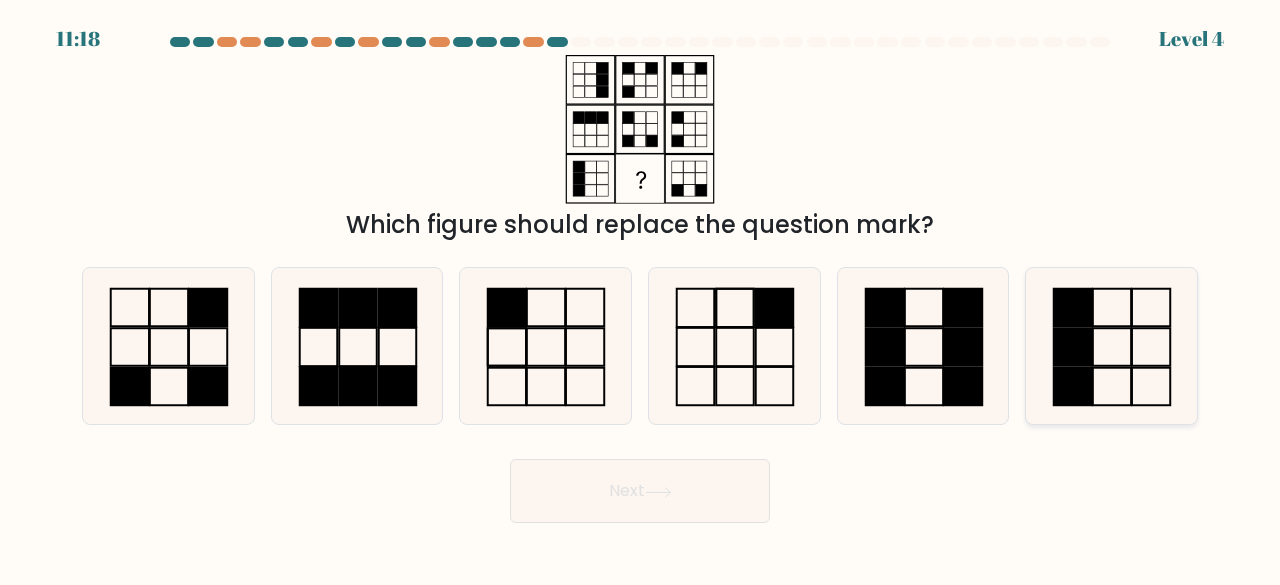 click 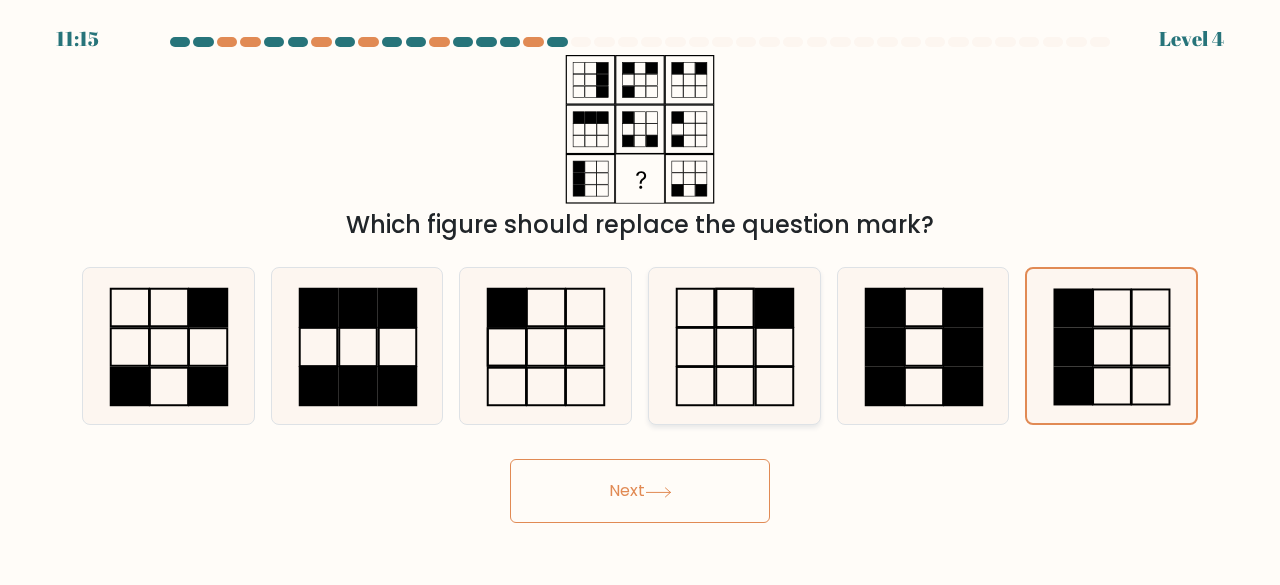 click 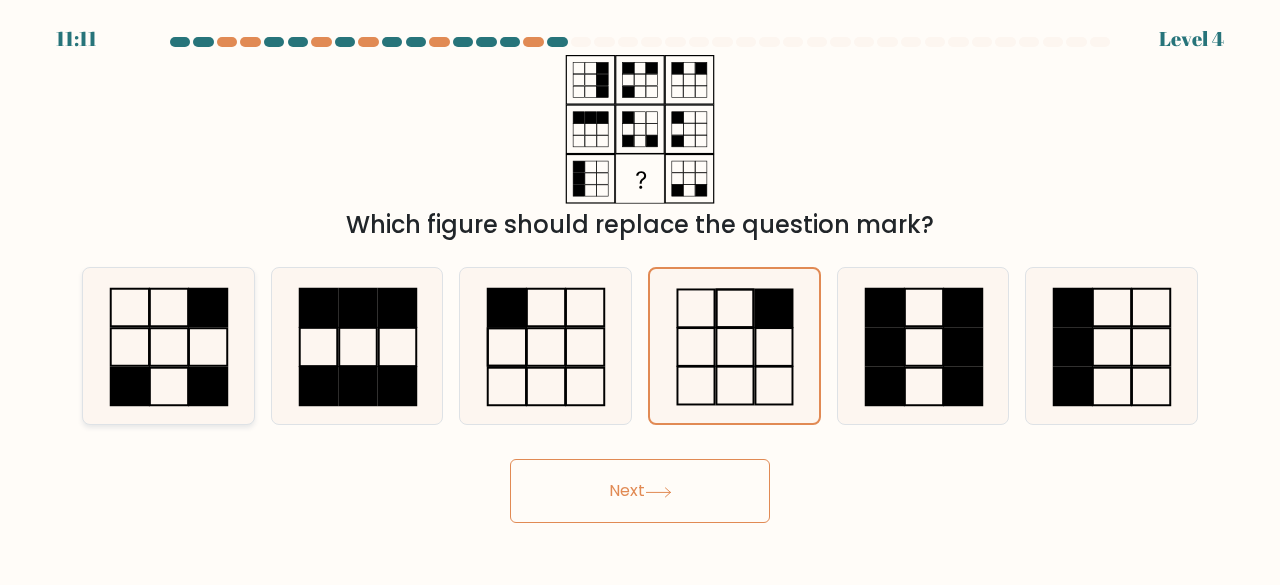 click 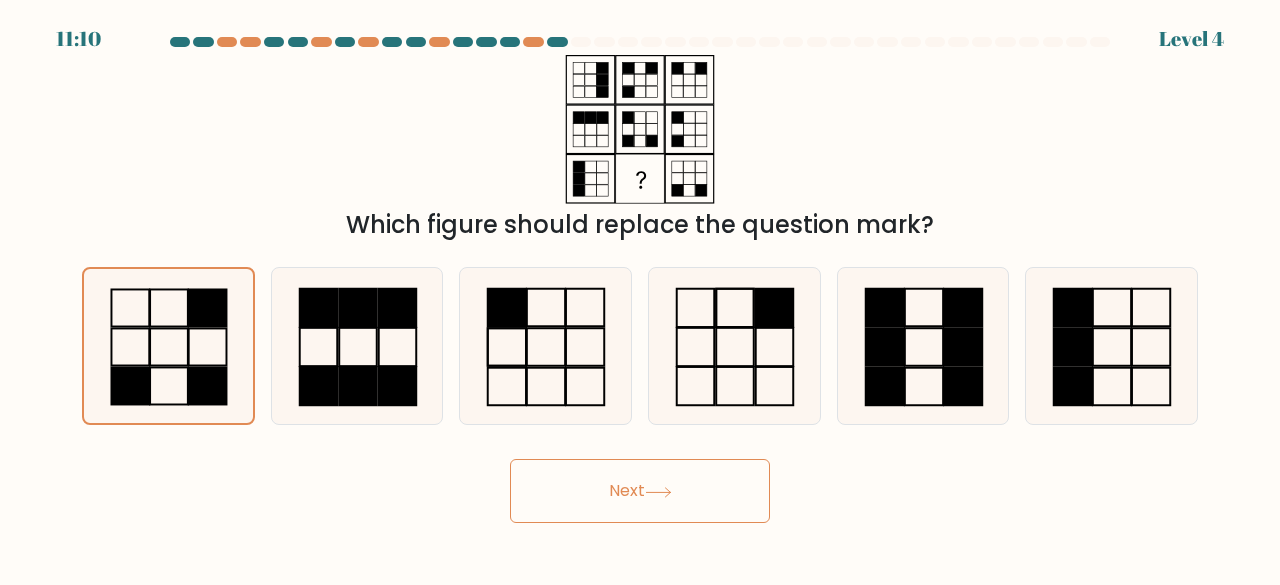 click on "Next" at bounding box center (640, 491) 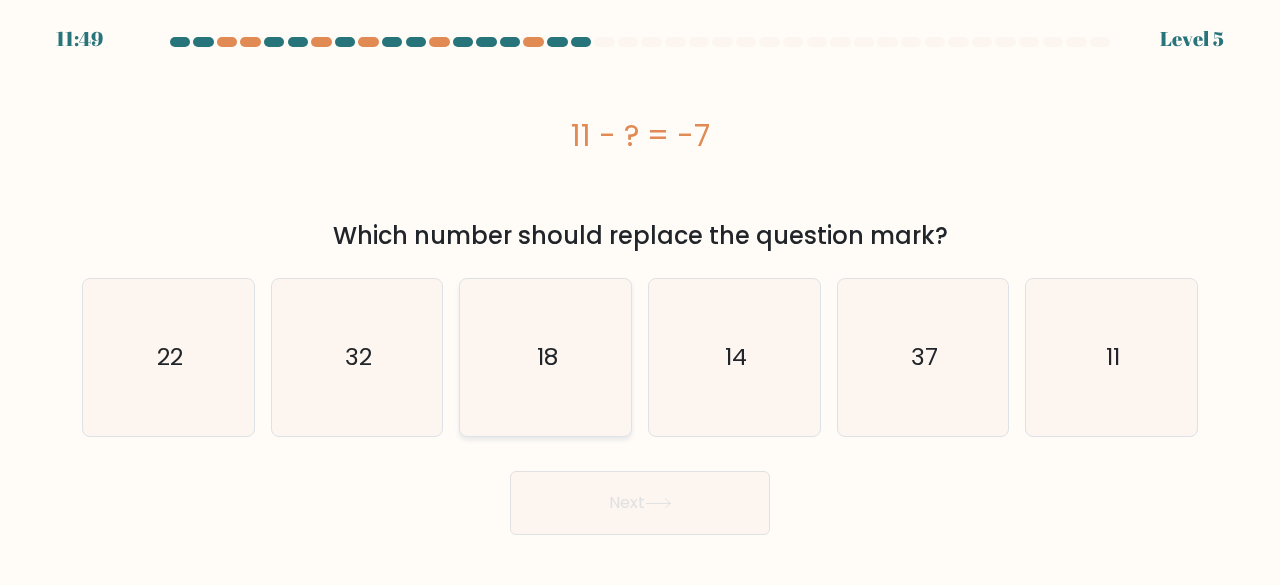 click on "18" 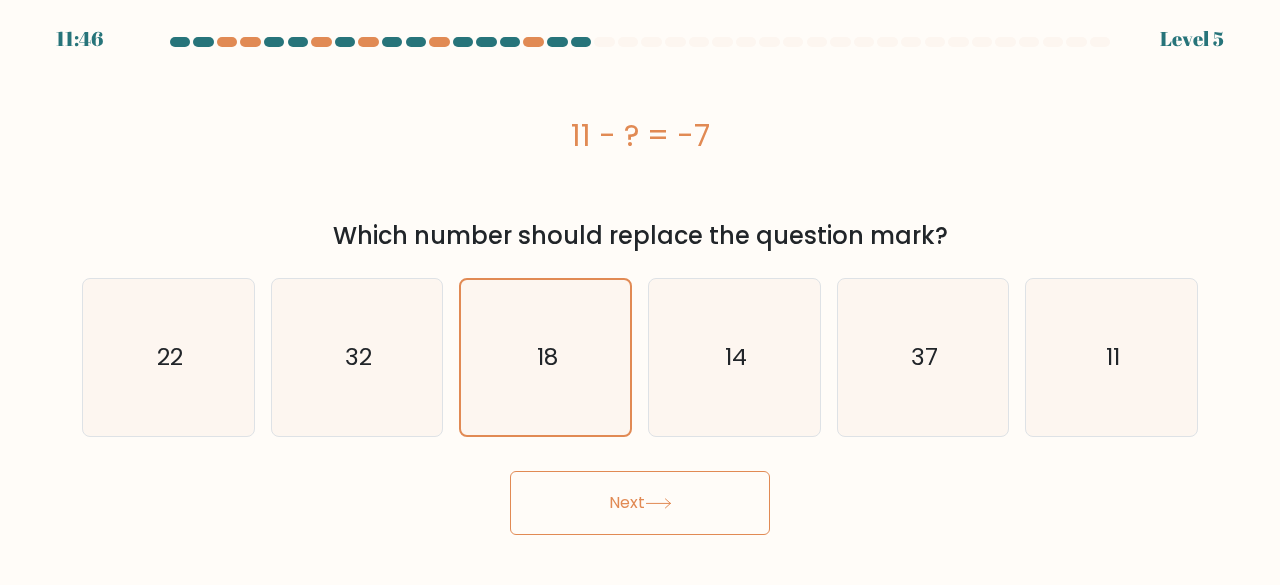 click on "Next" at bounding box center [640, 503] 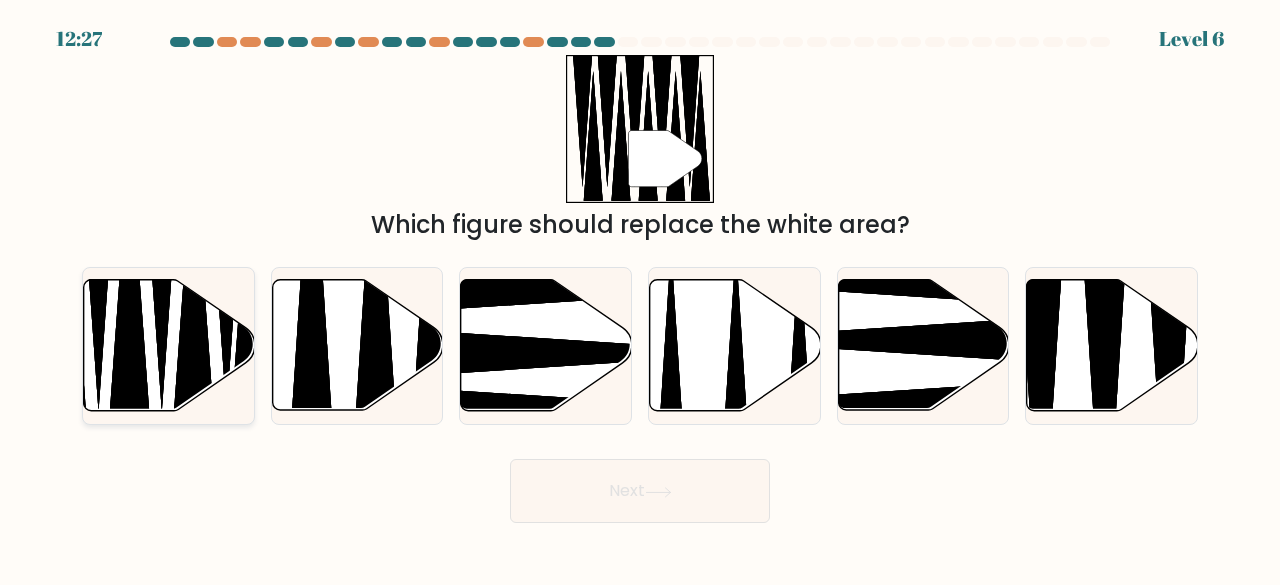 click 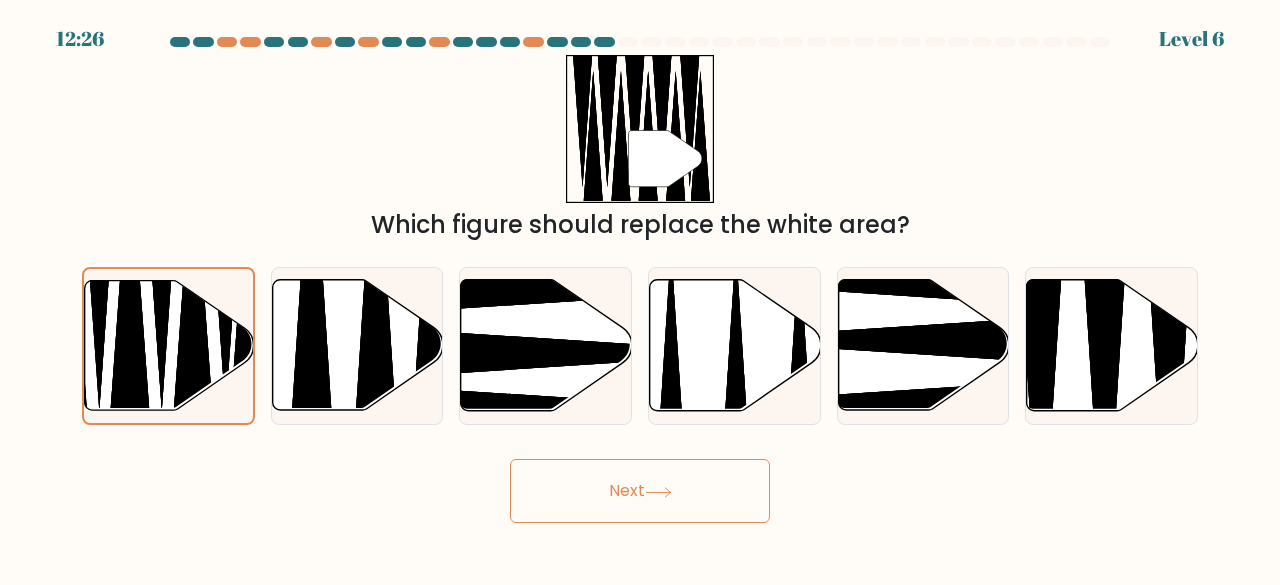 click on "Next" at bounding box center (640, 486) 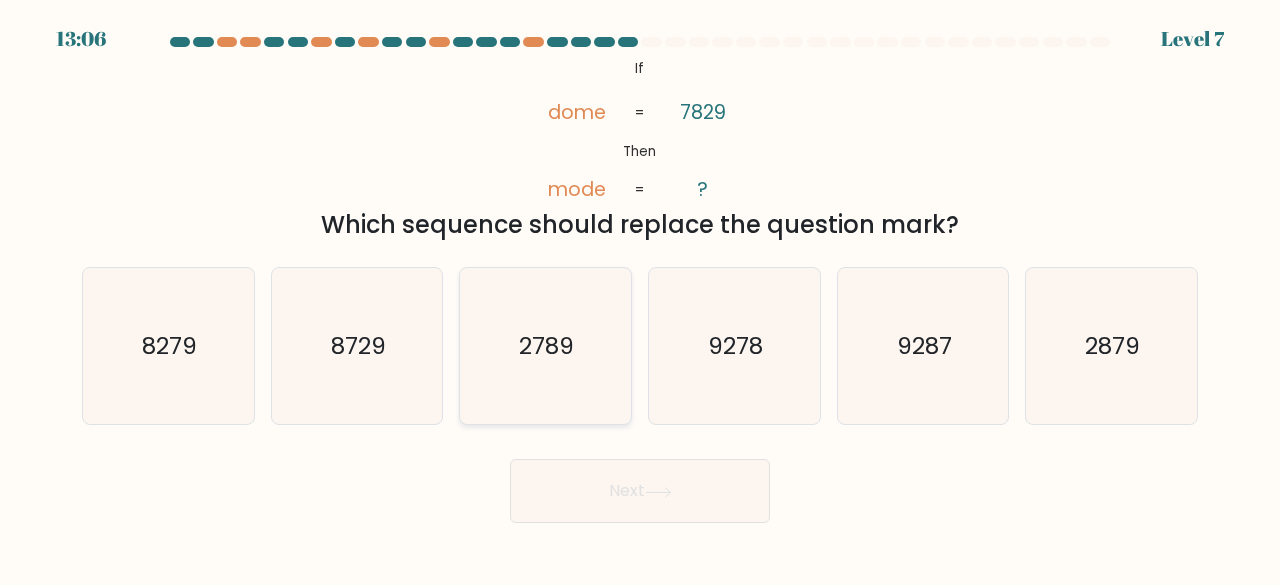 click on "2789" 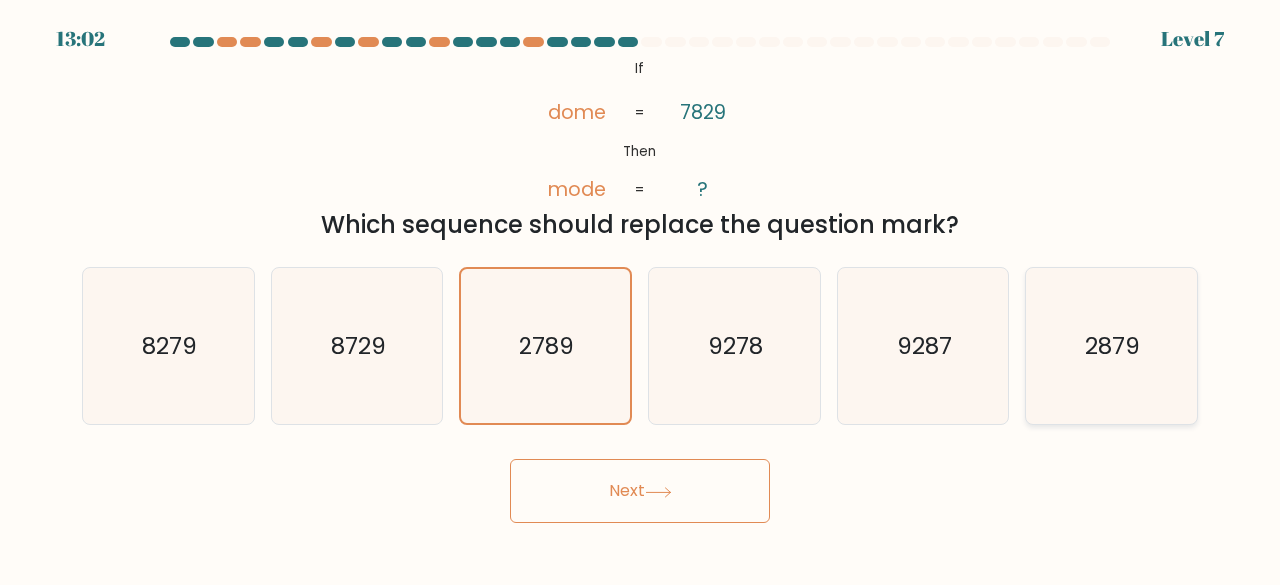 click on "2879" 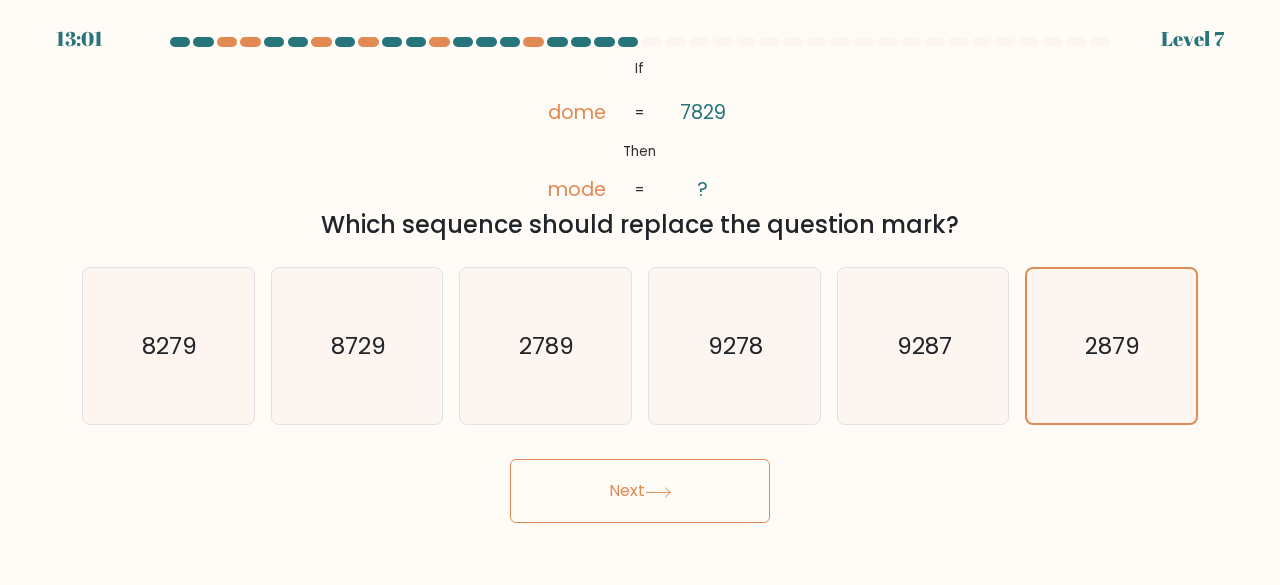 click on "Next" at bounding box center (640, 491) 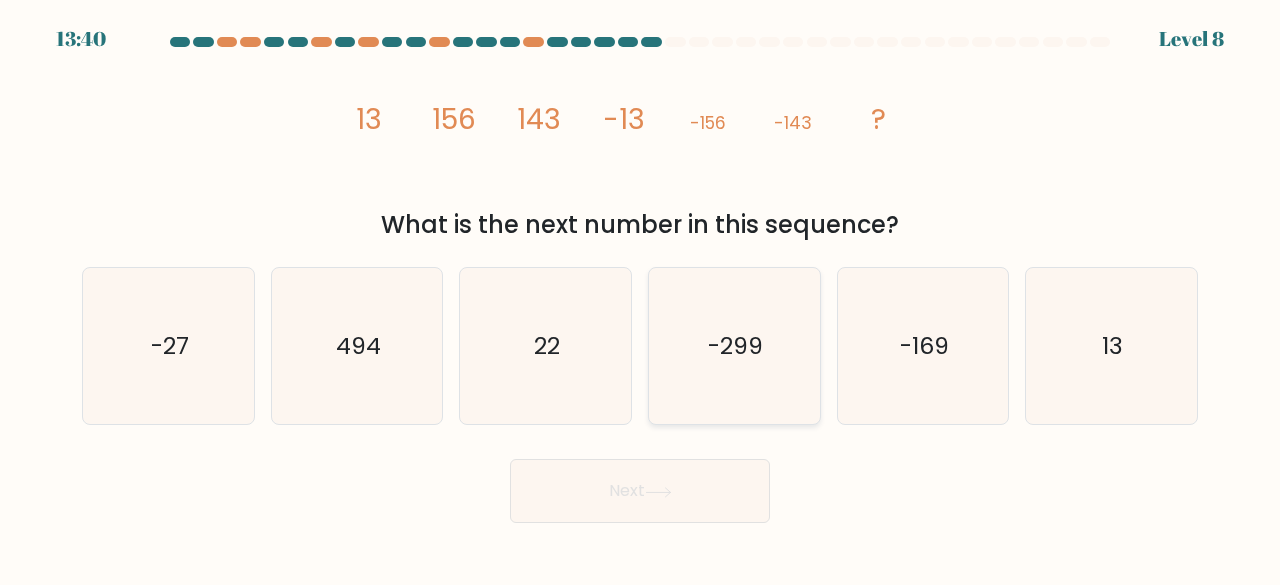 click on "-299" 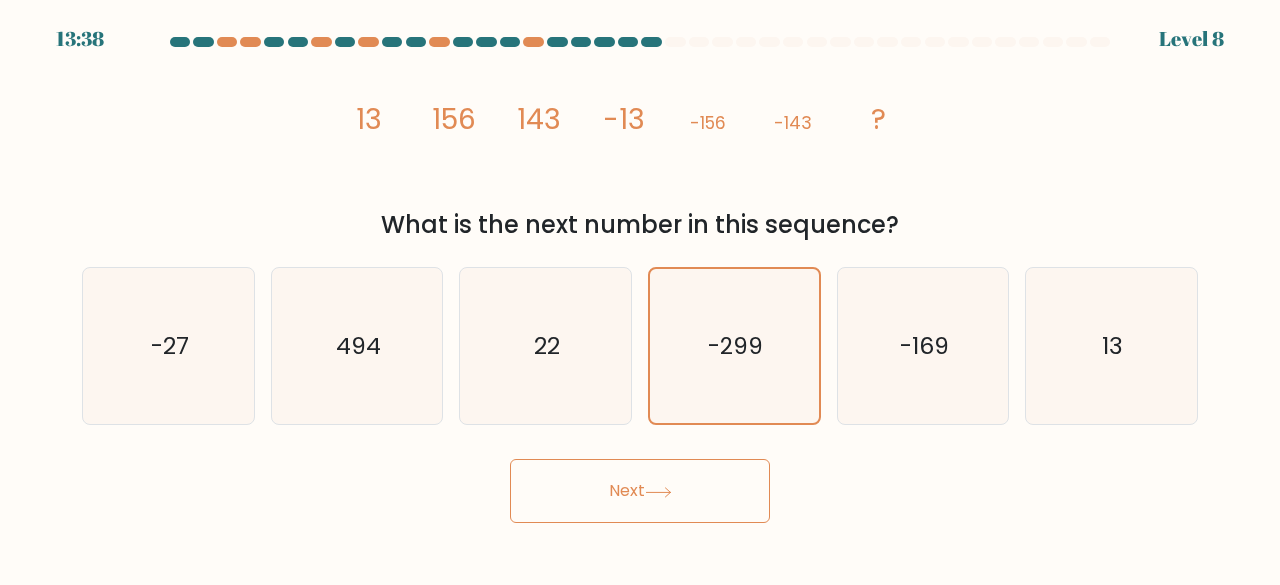 click on "Next" at bounding box center (640, 491) 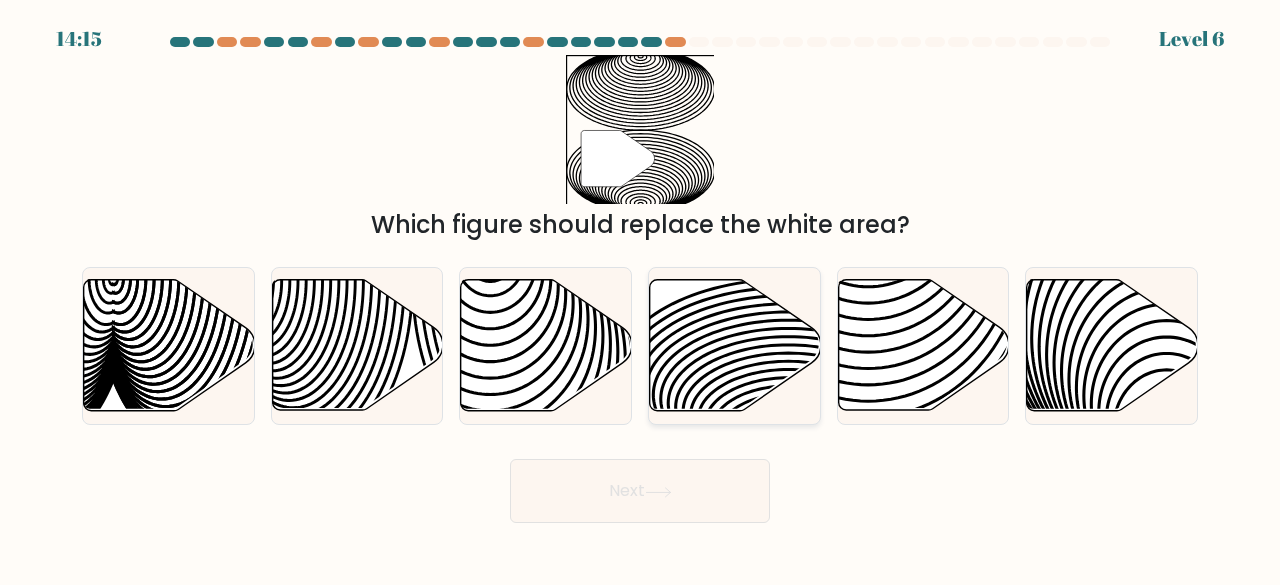 click 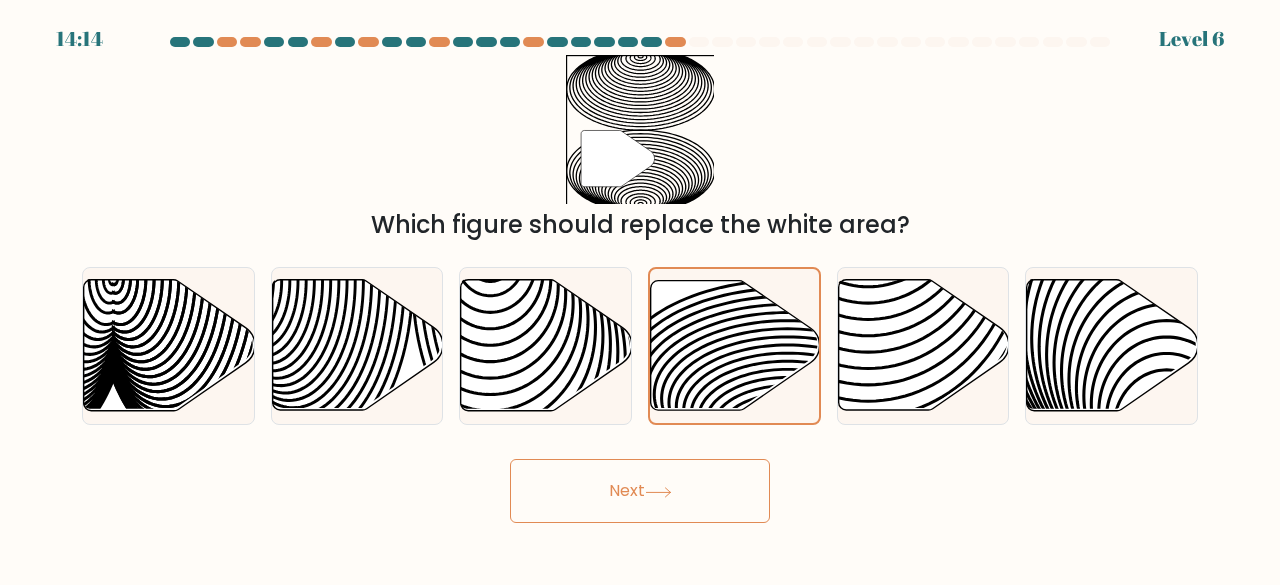 click on "Next" at bounding box center (640, 491) 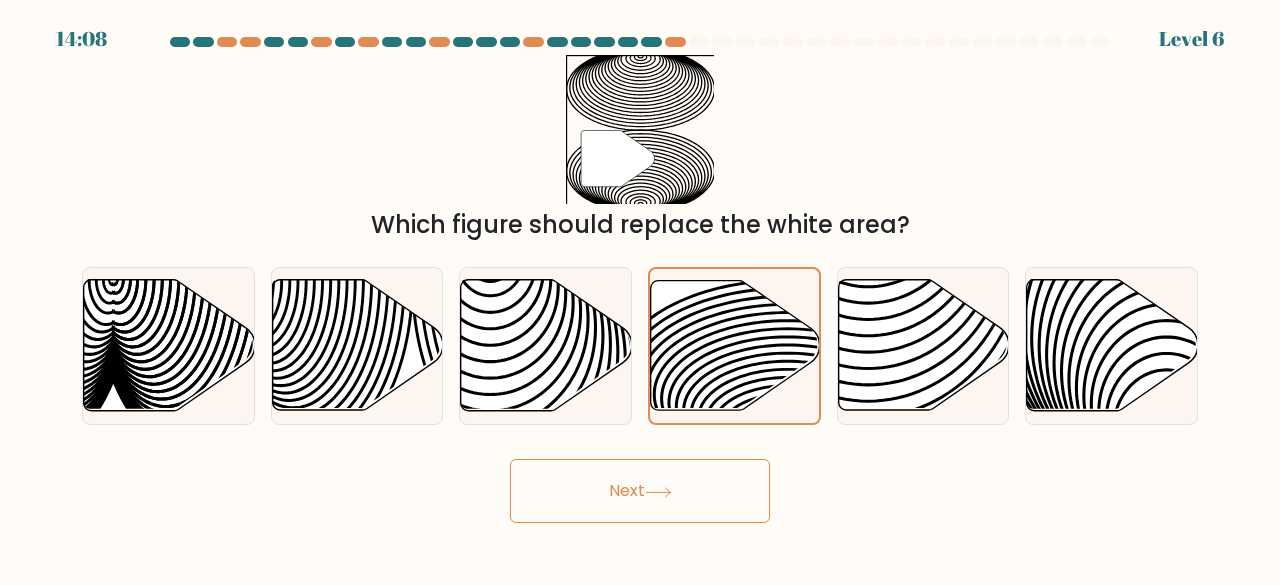 click on "Next" at bounding box center [640, 491] 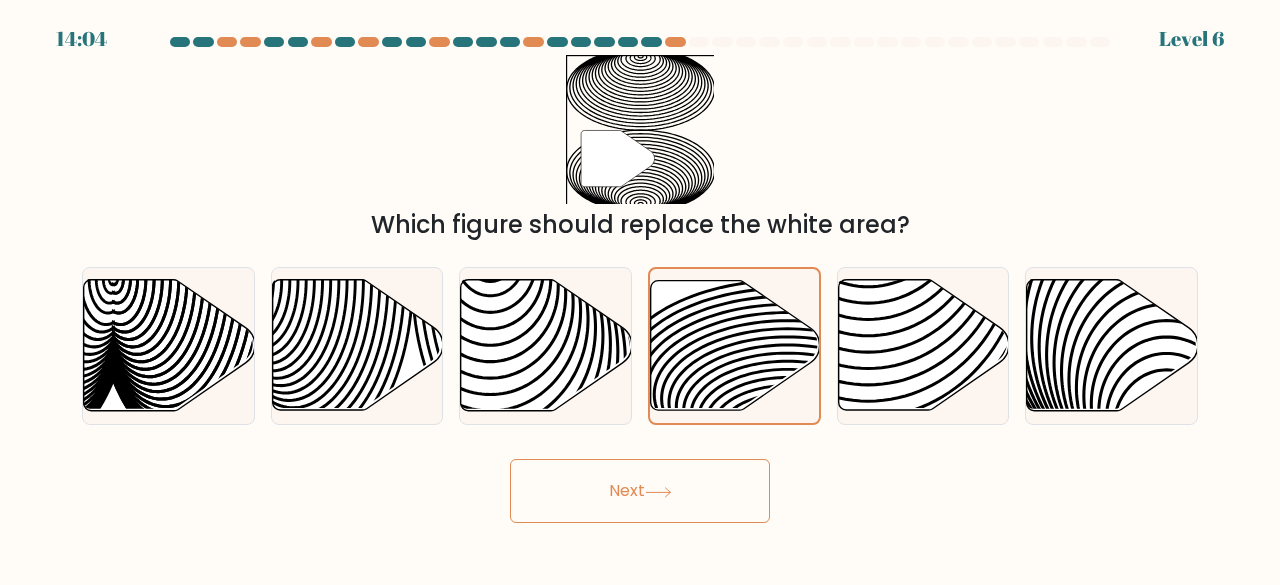 click on "Next" at bounding box center [640, 491] 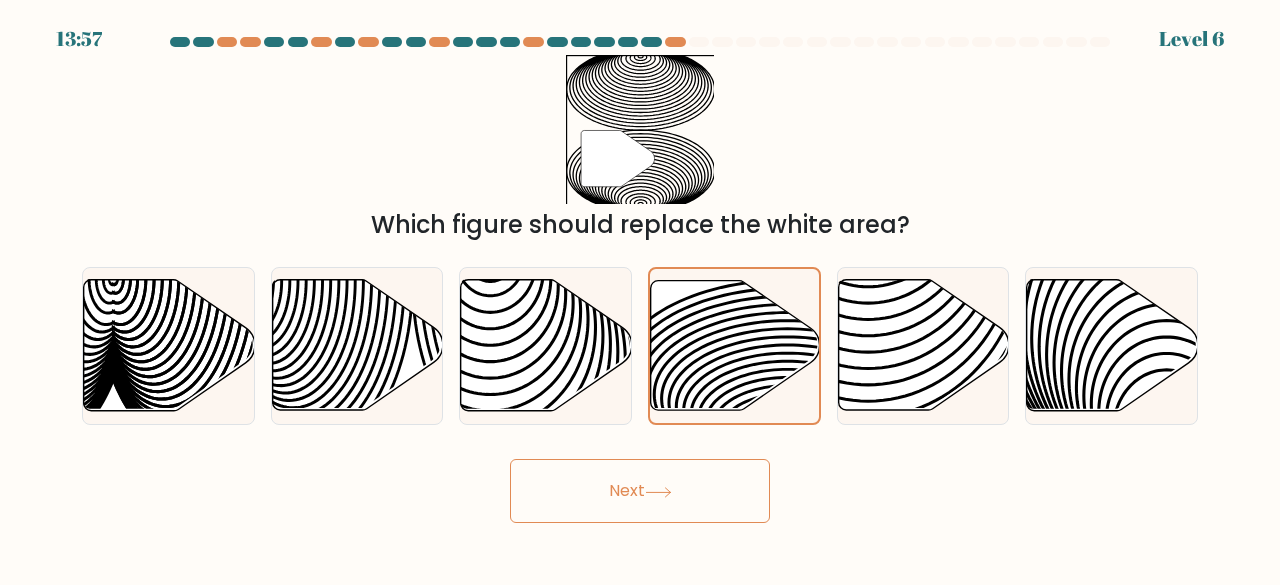 click on "Next" at bounding box center [640, 491] 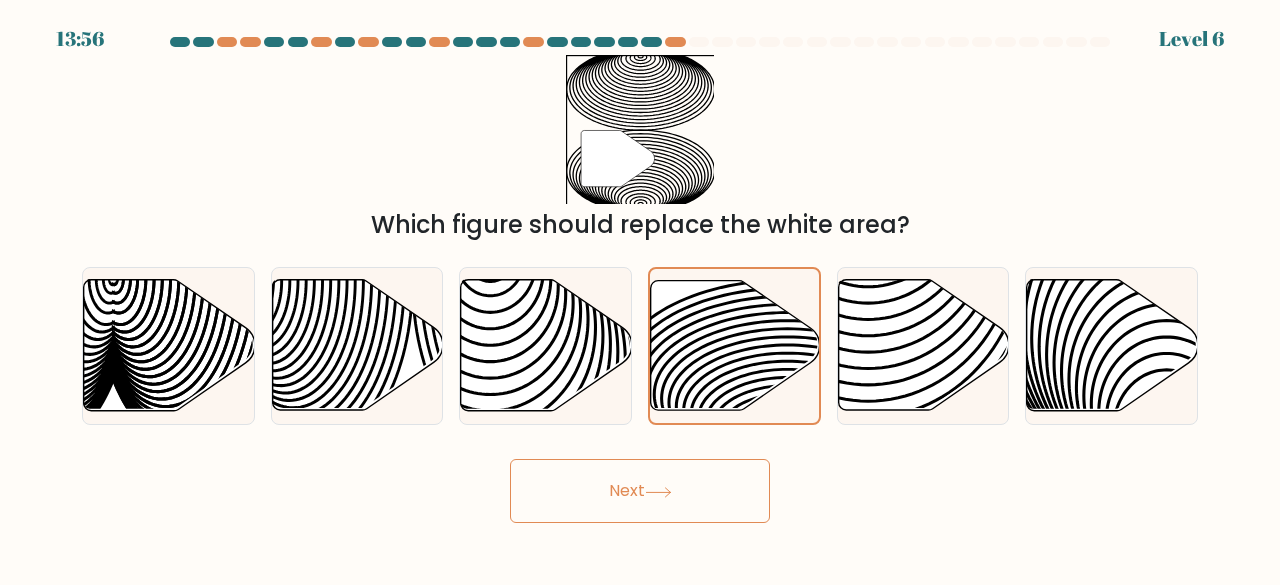 click on "Next" at bounding box center [640, 491] 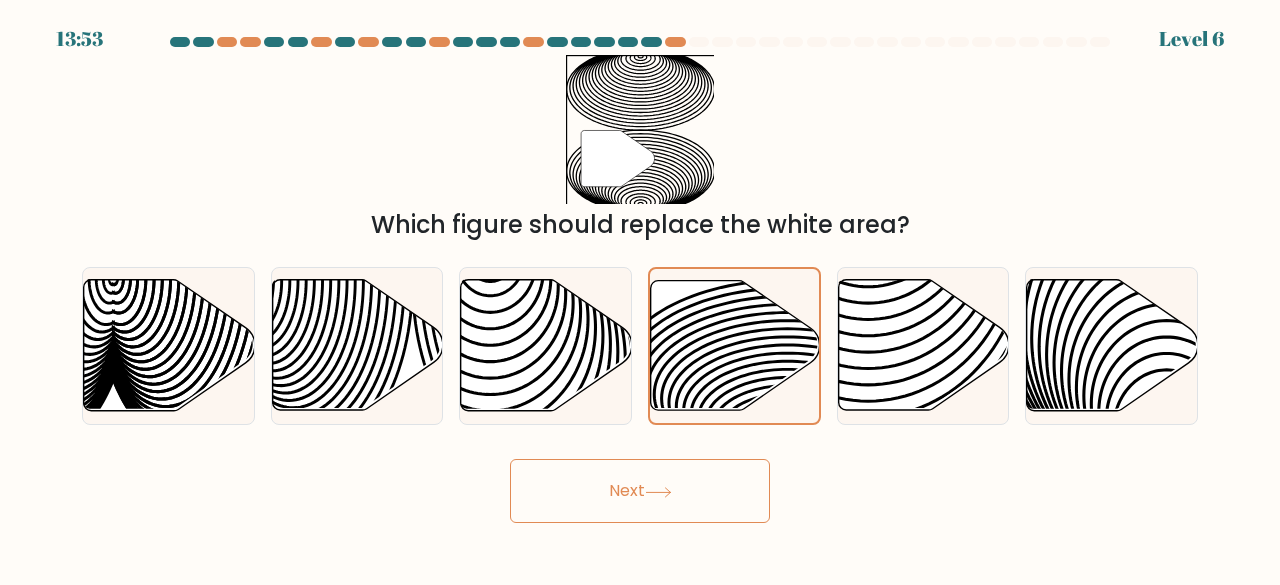 click on "Next" at bounding box center (640, 491) 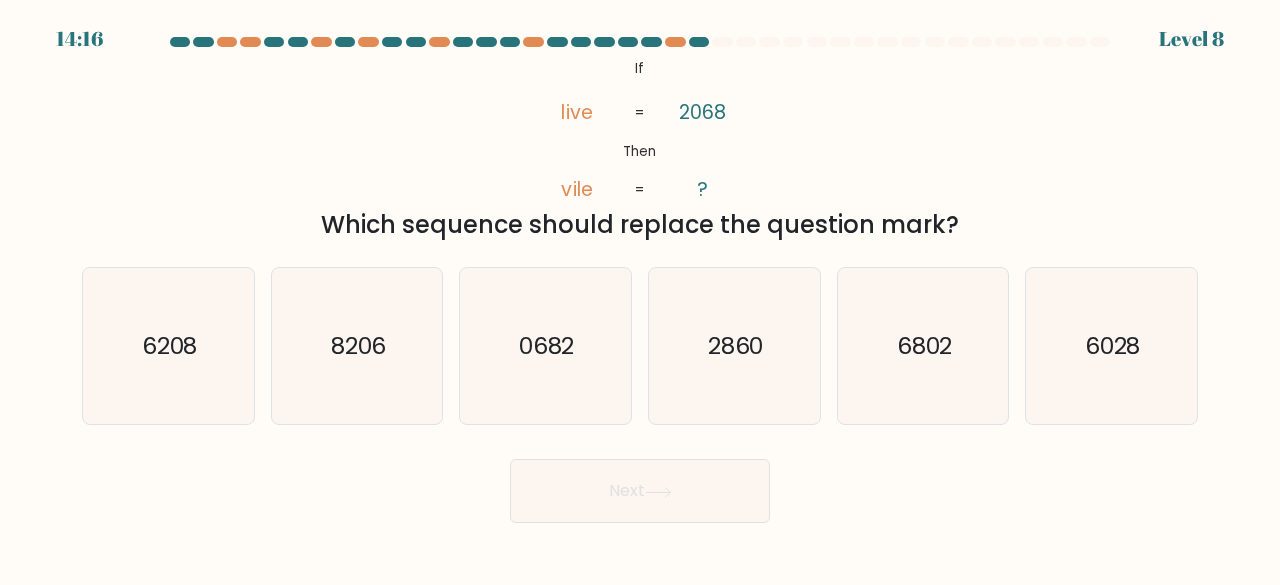 click on "If ?" at bounding box center [640, 280] 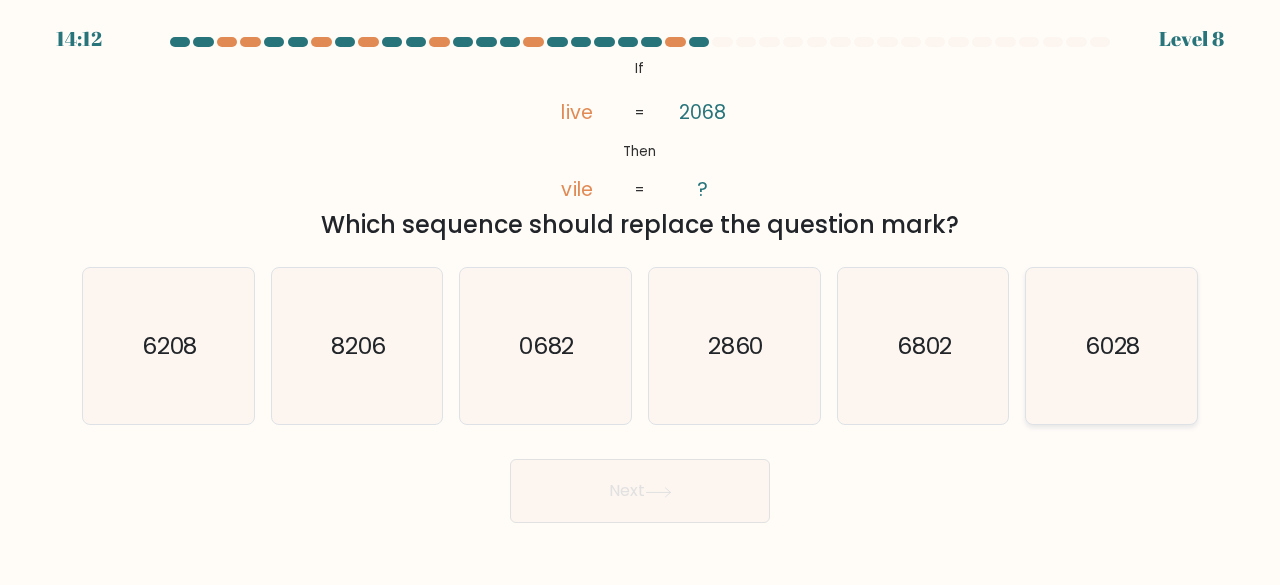 click on "6028" 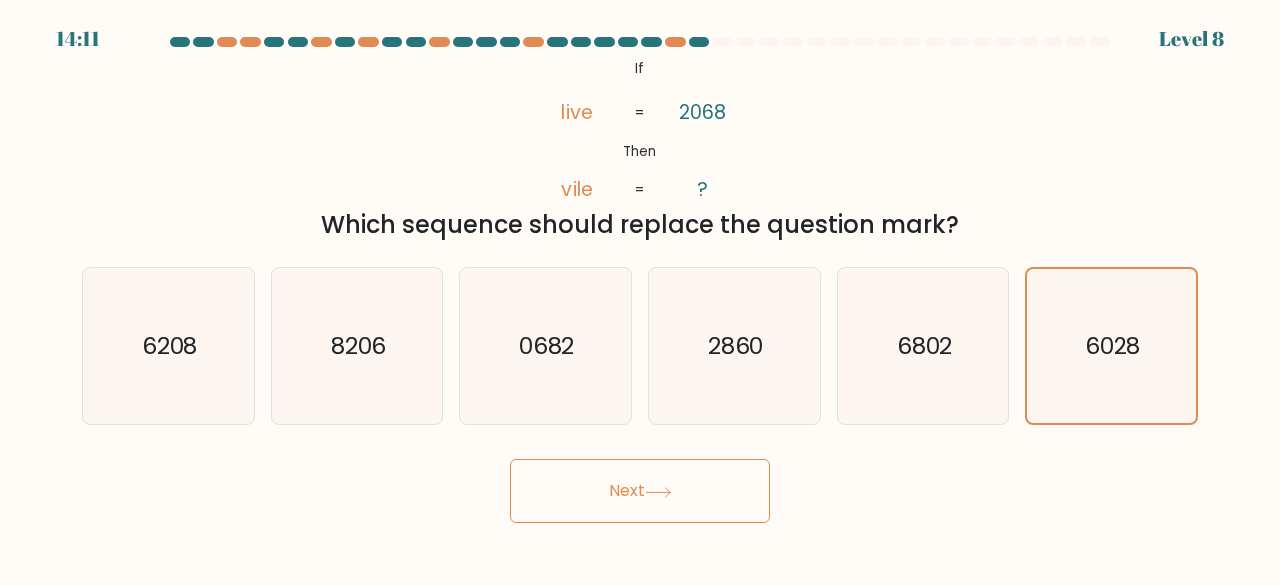 click on "Next" at bounding box center [640, 491] 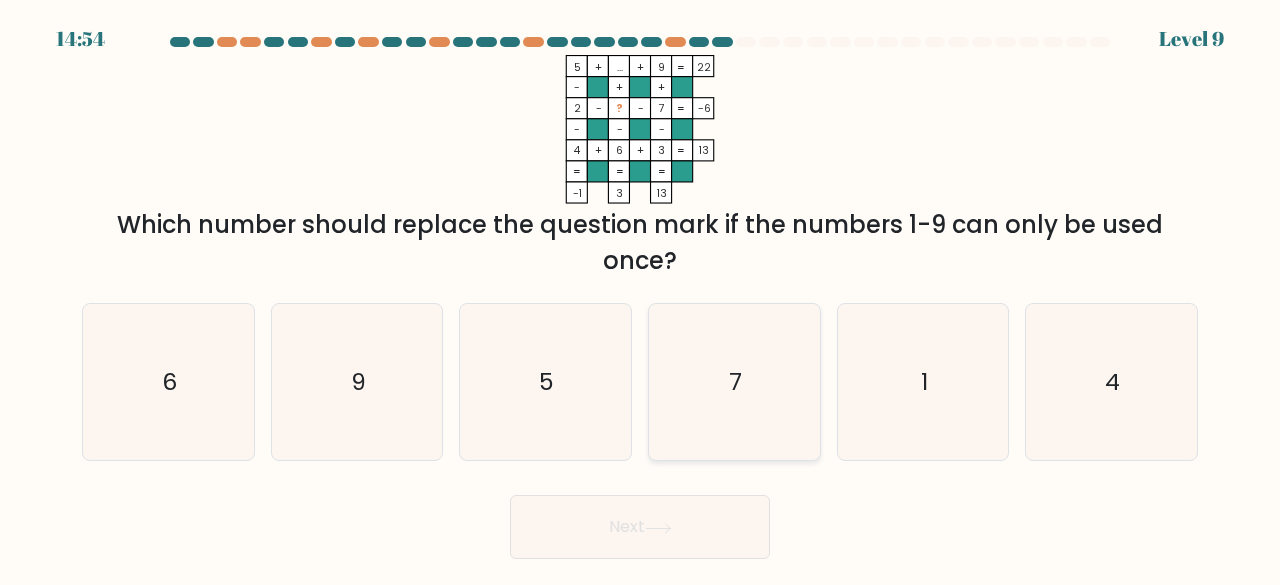 click on "7" 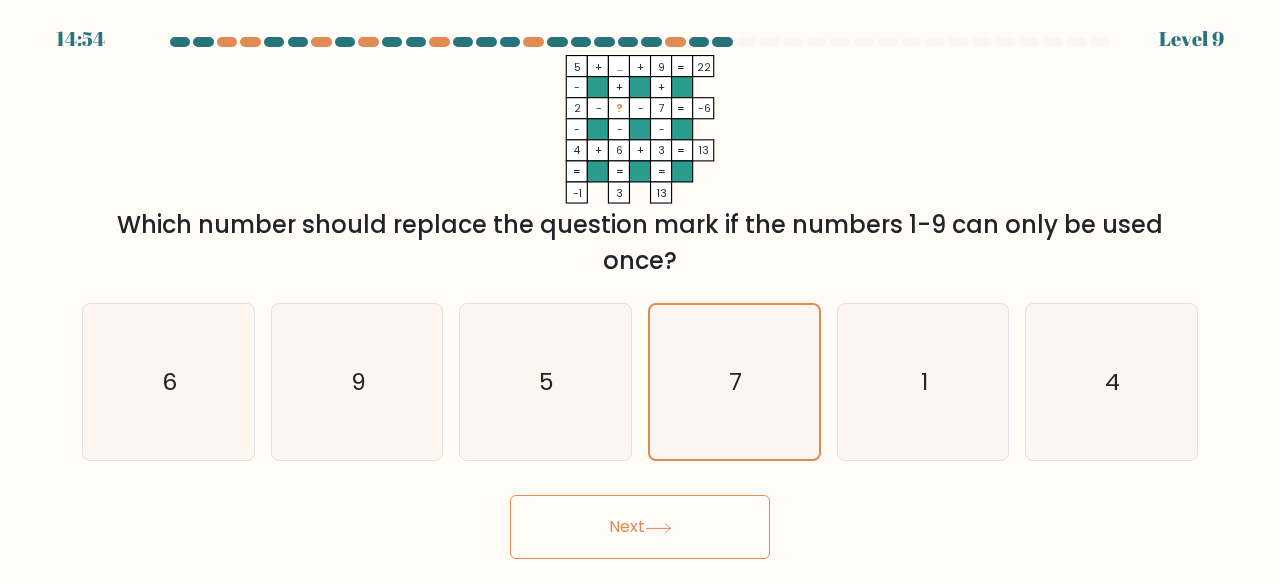 drag, startPoint x: 646, startPoint y: 574, endPoint x: 646, endPoint y: 523, distance: 51 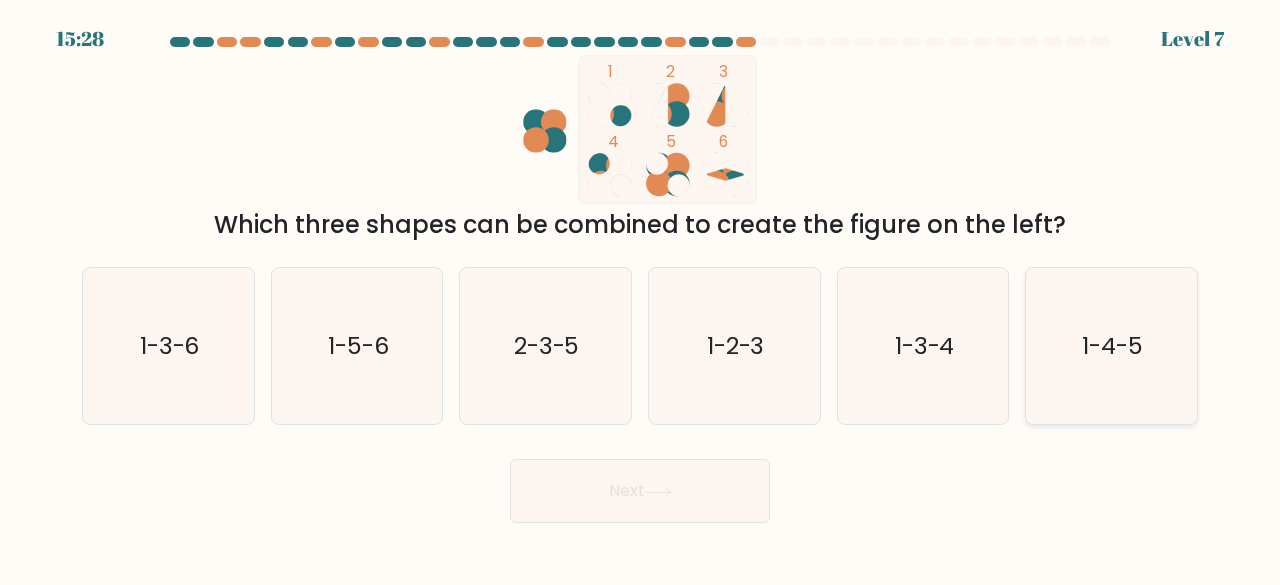 click on "1-4-5" 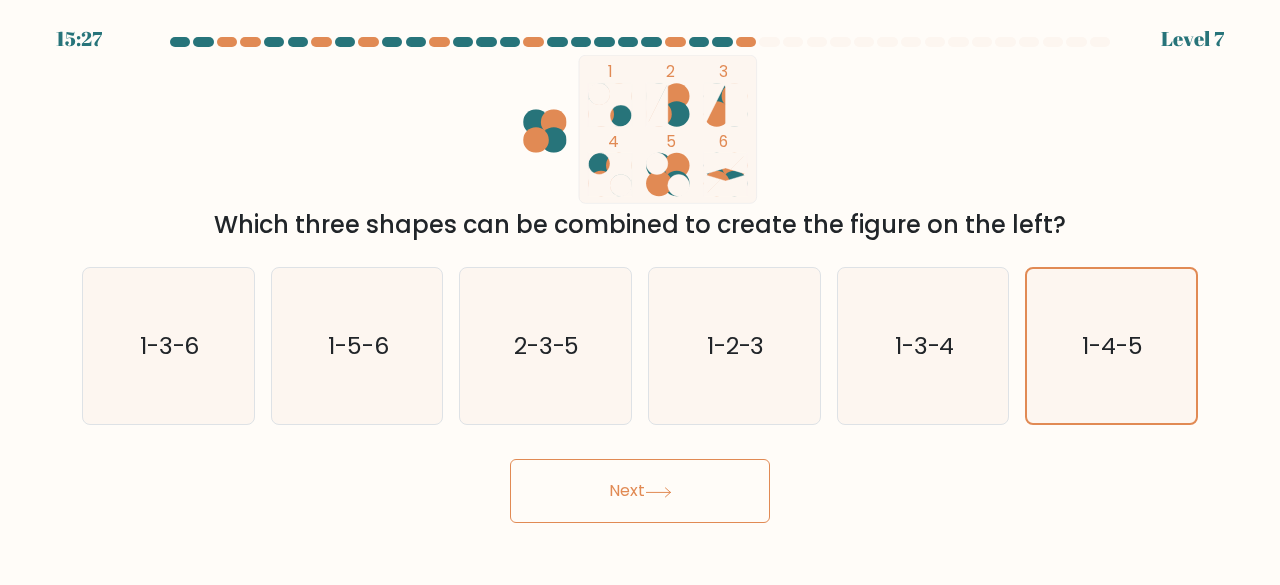 click on "Next" at bounding box center (640, 491) 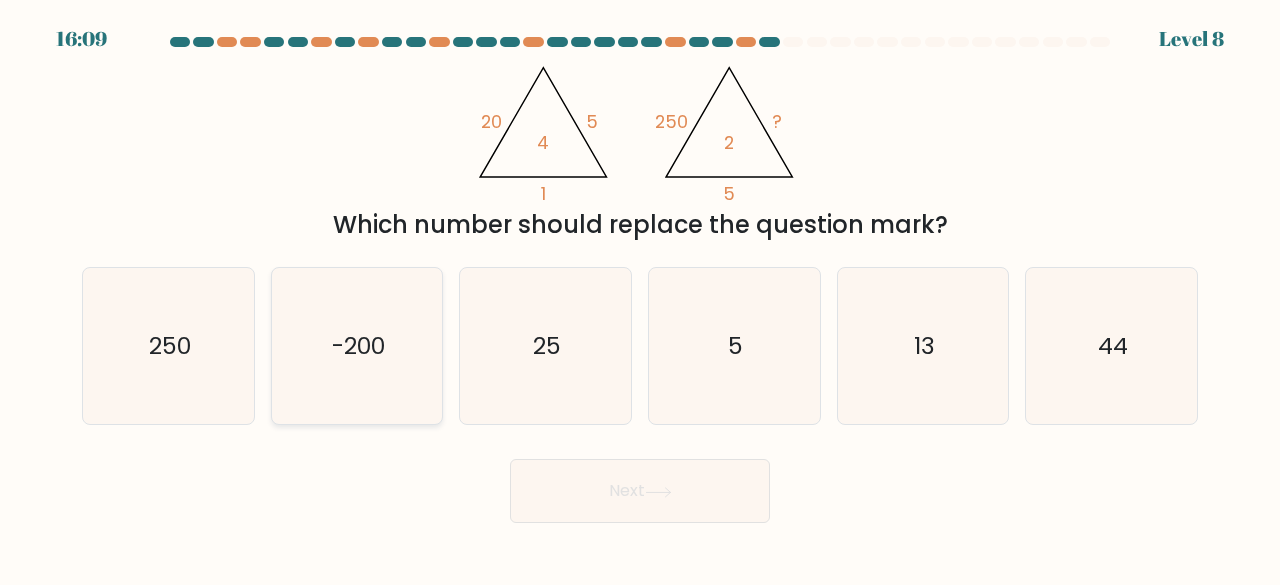 click on "-200" 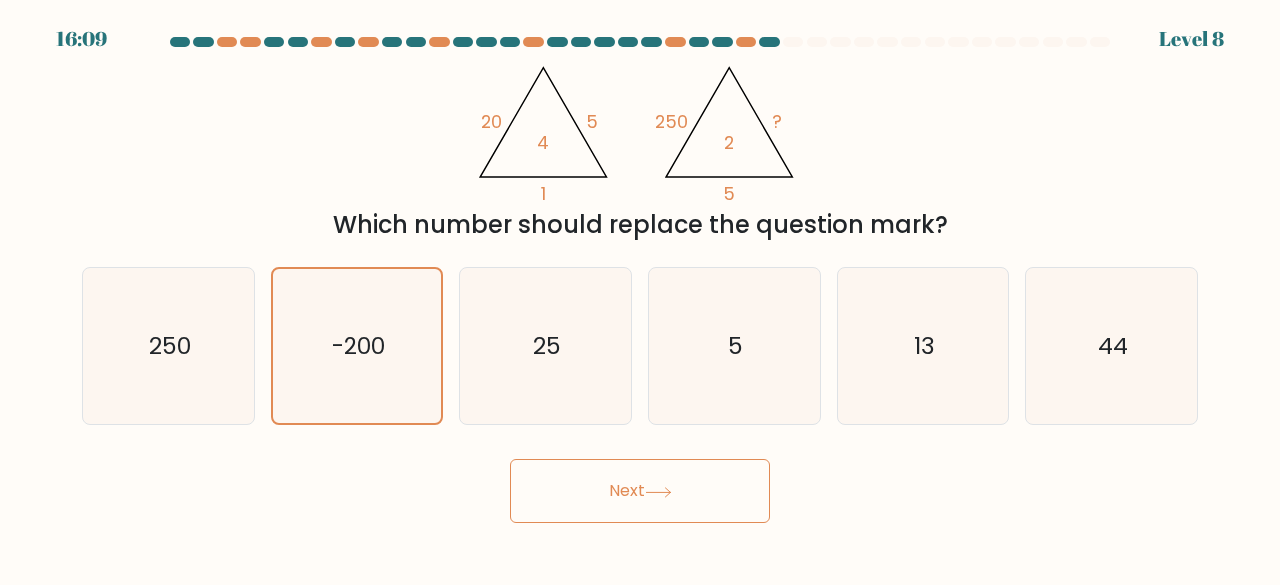 click on "Next" at bounding box center (640, 491) 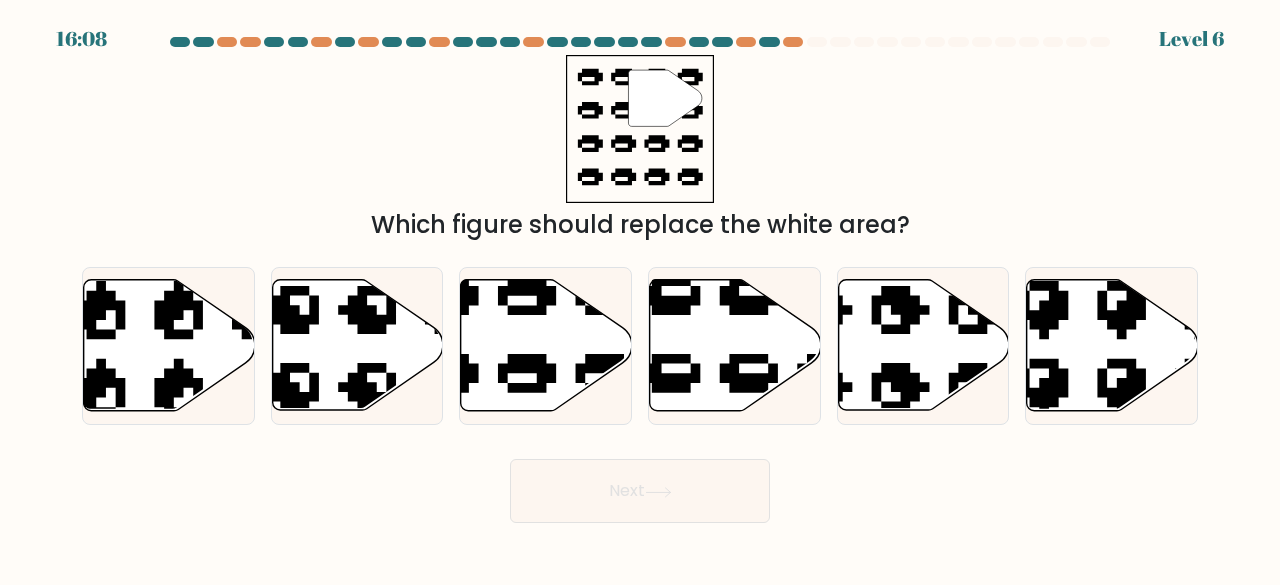 click on "Next" at bounding box center (640, 491) 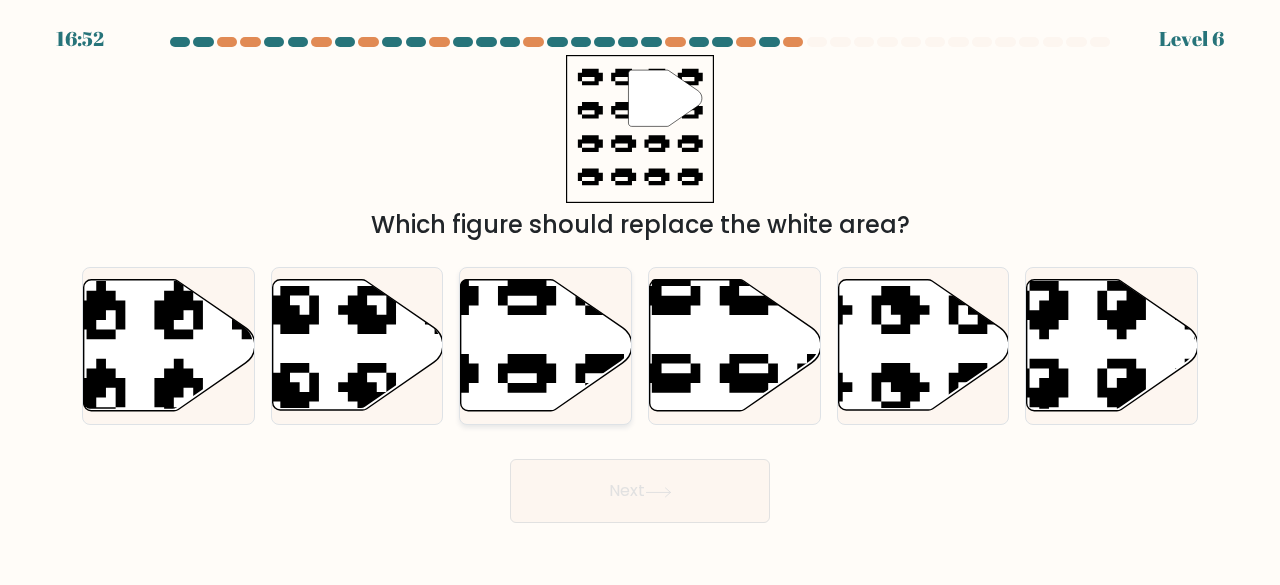 click 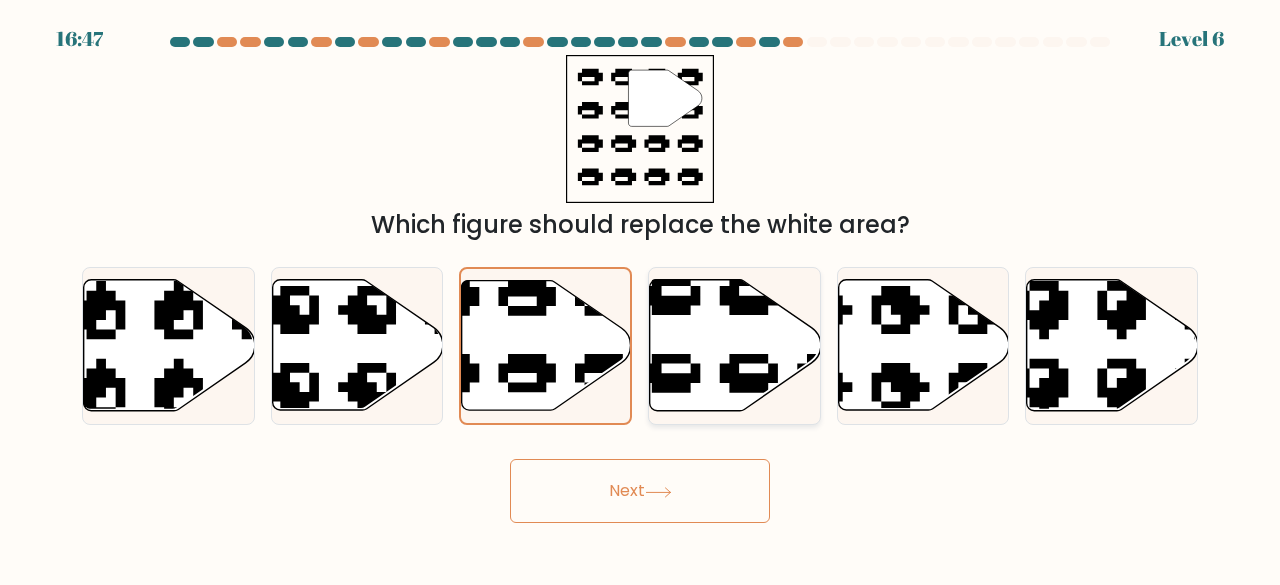 click 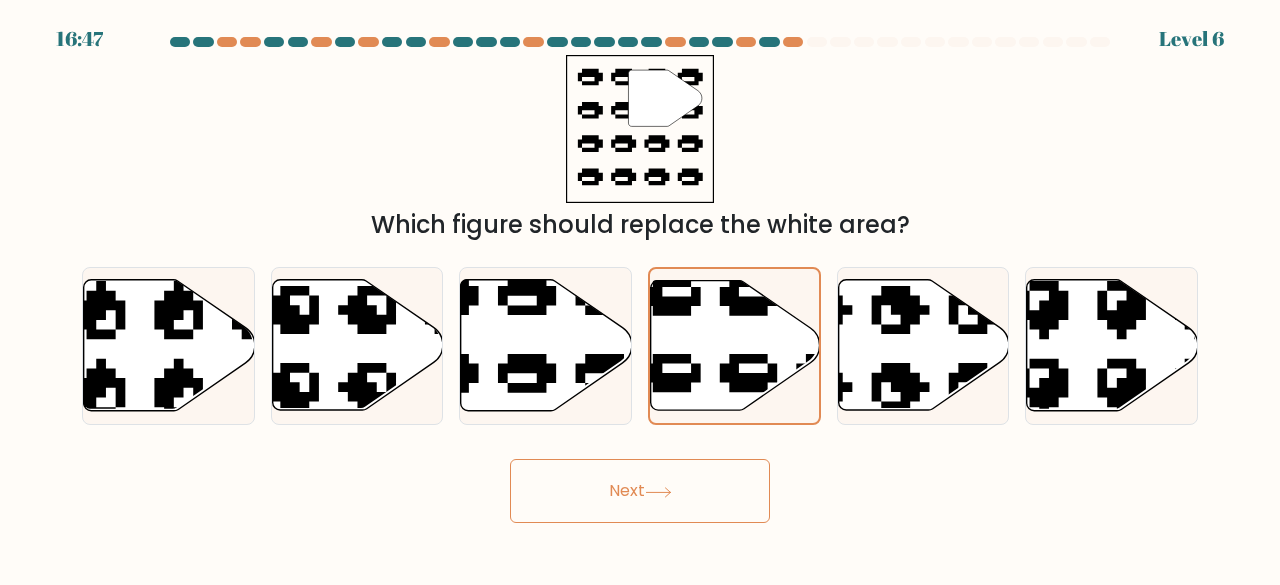 click on "Next" at bounding box center (640, 491) 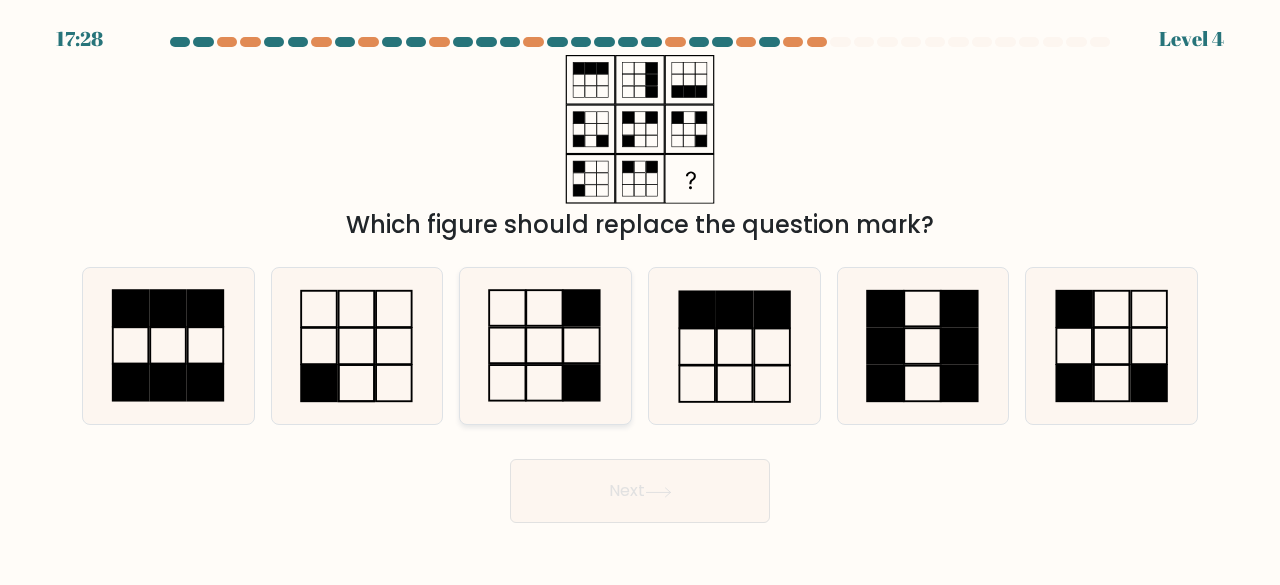 click 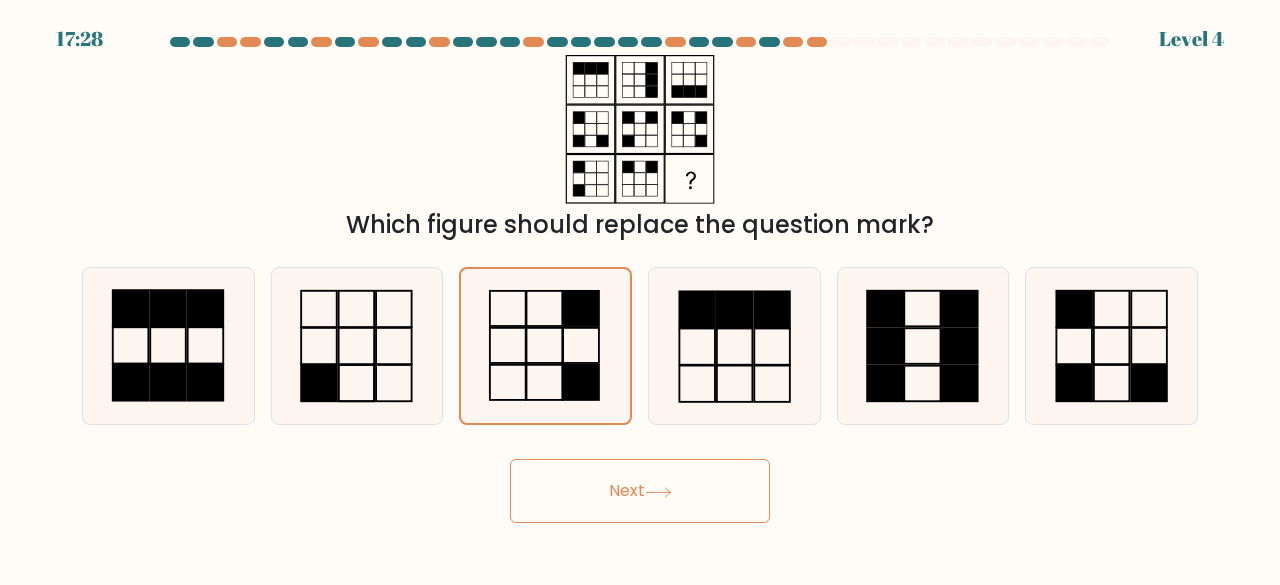 click on "Next" at bounding box center (640, 491) 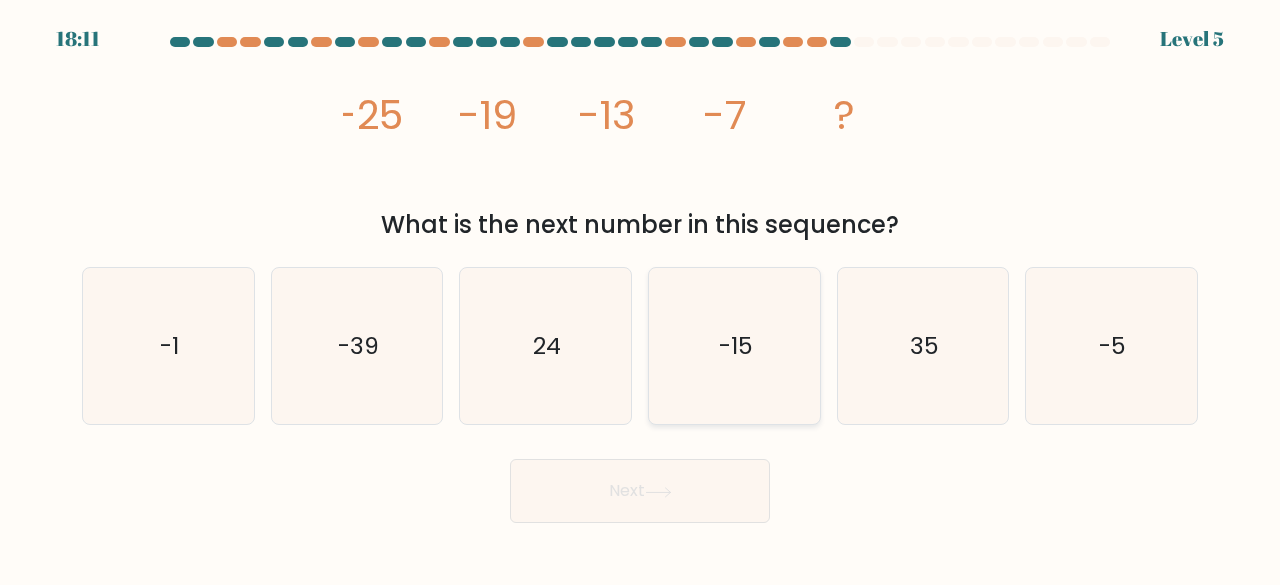 click on "-15" 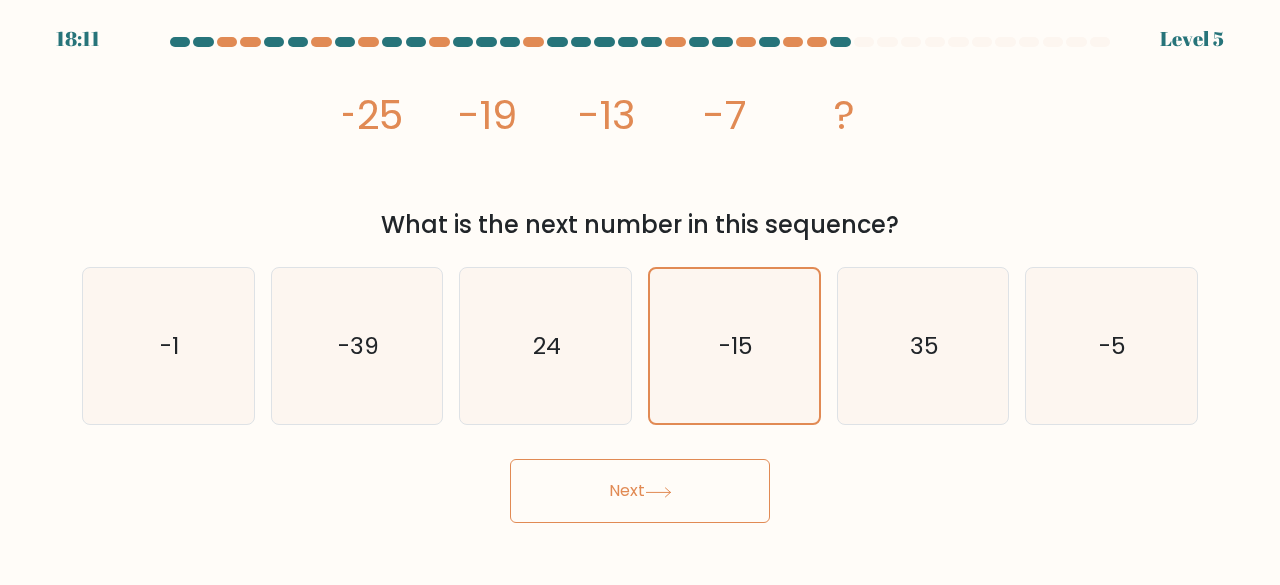 click on "Next" at bounding box center [640, 491] 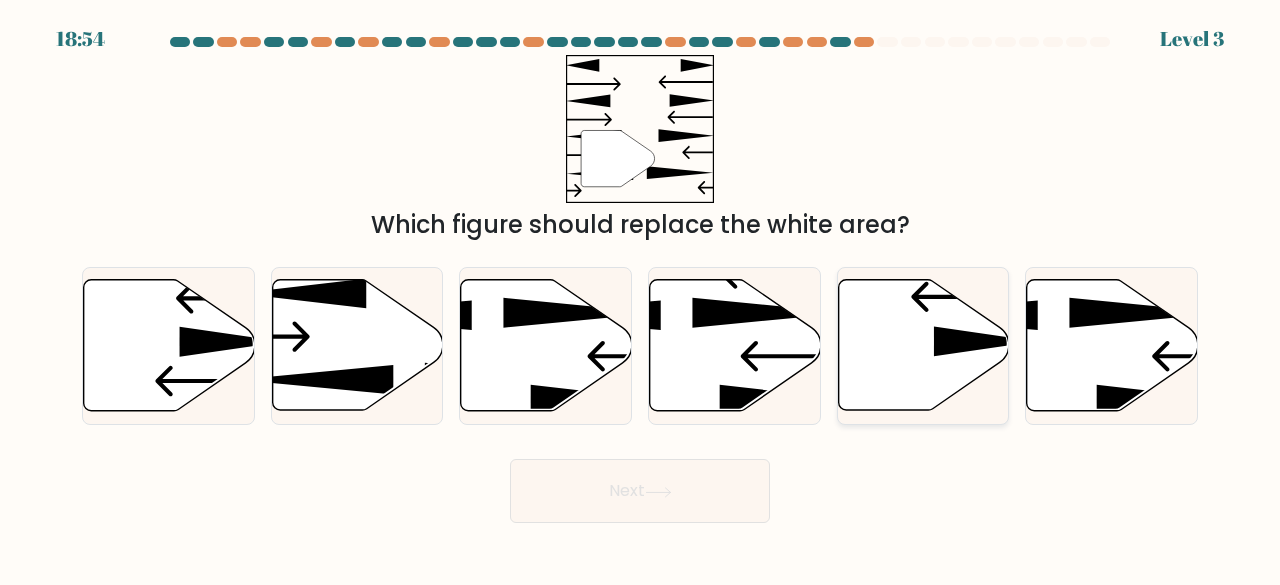 click 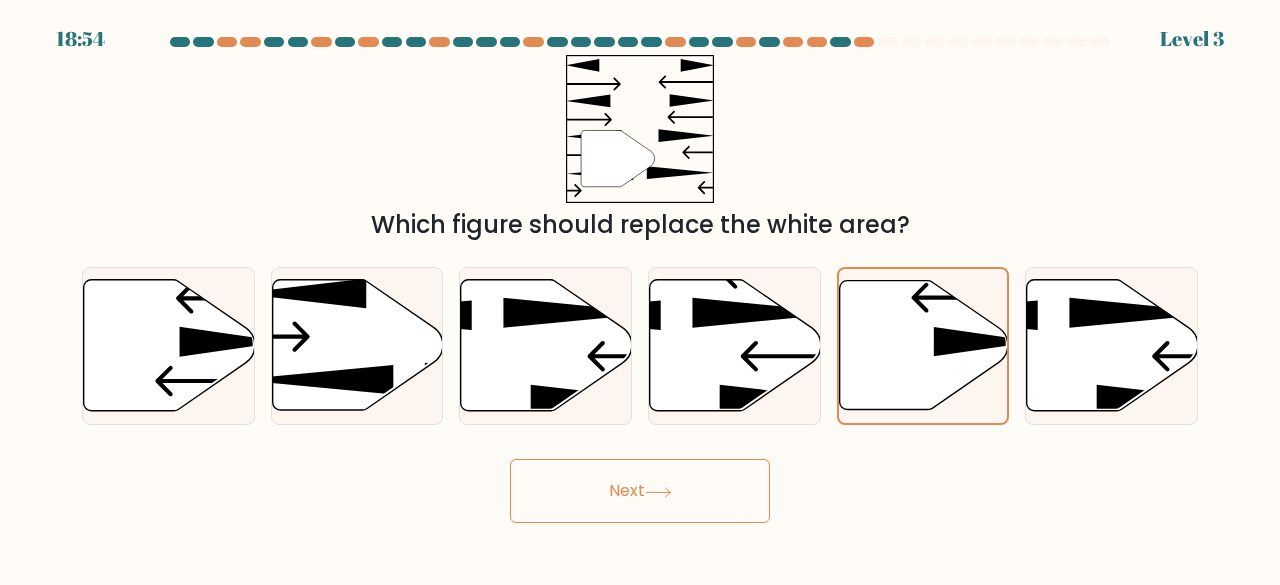 click on "Next" at bounding box center (640, 491) 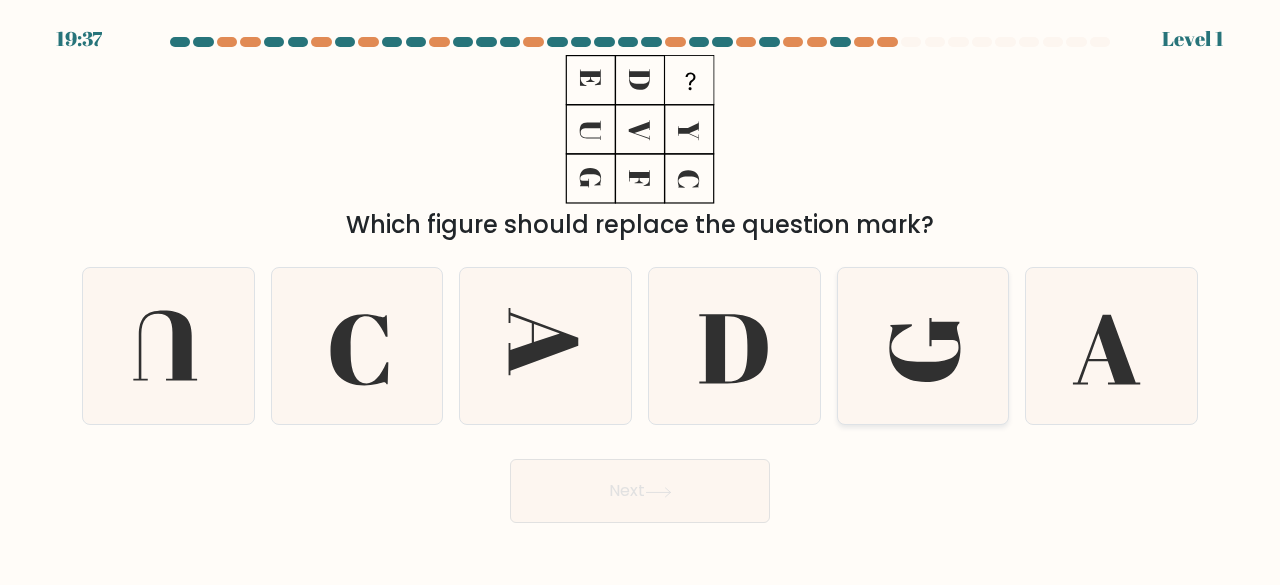 click 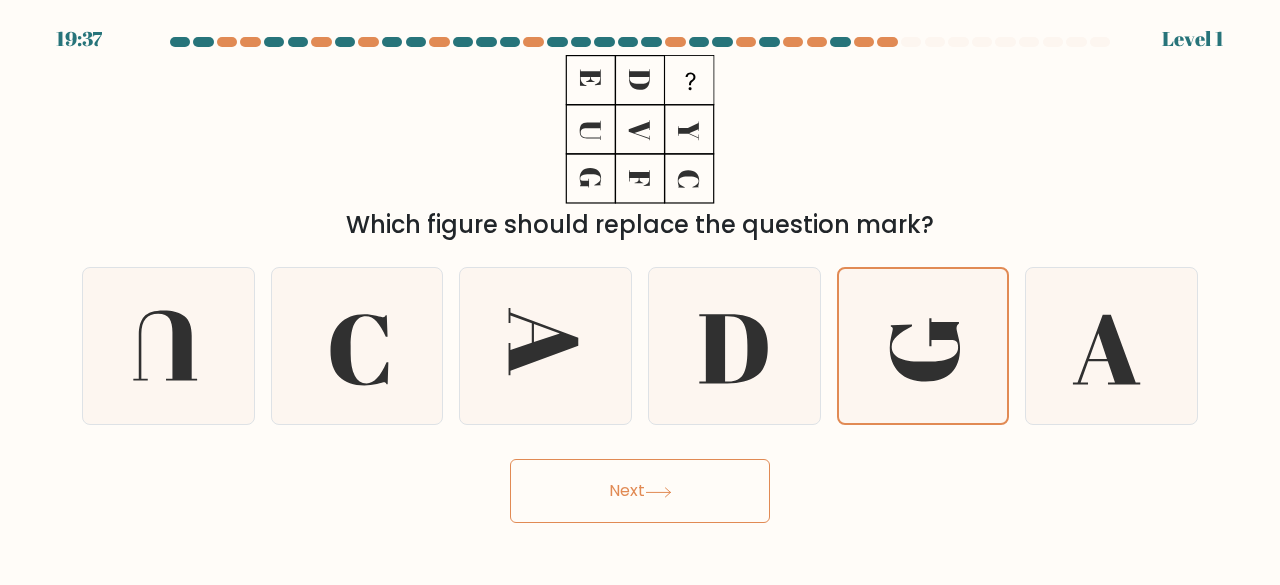 click on "Next" at bounding box center (640, 491) 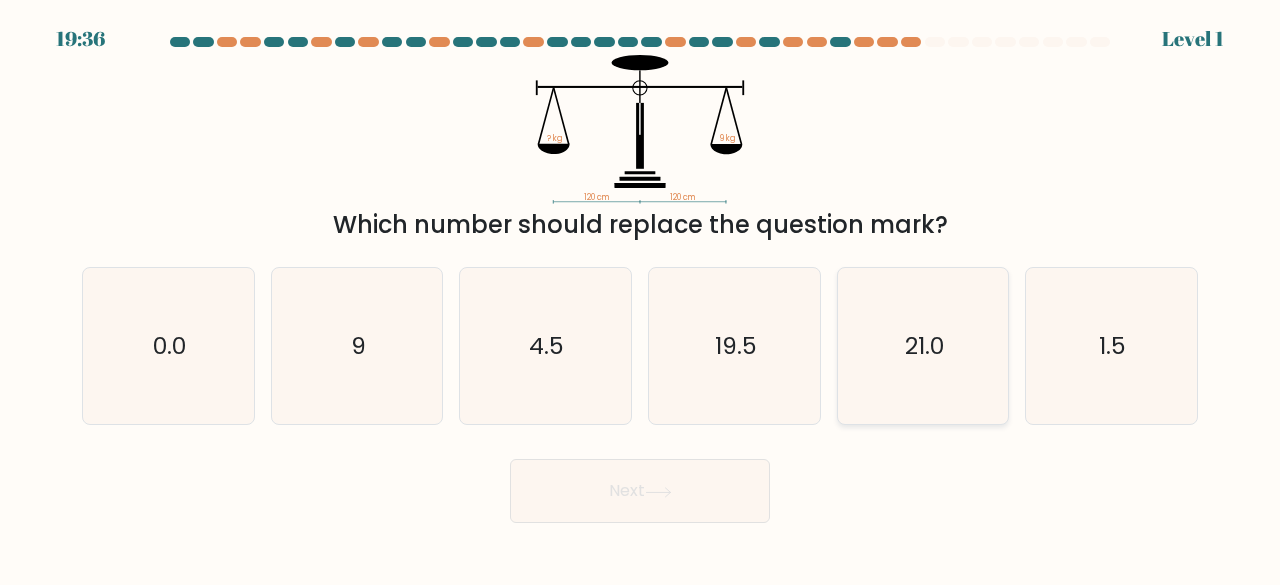click on "21.0" 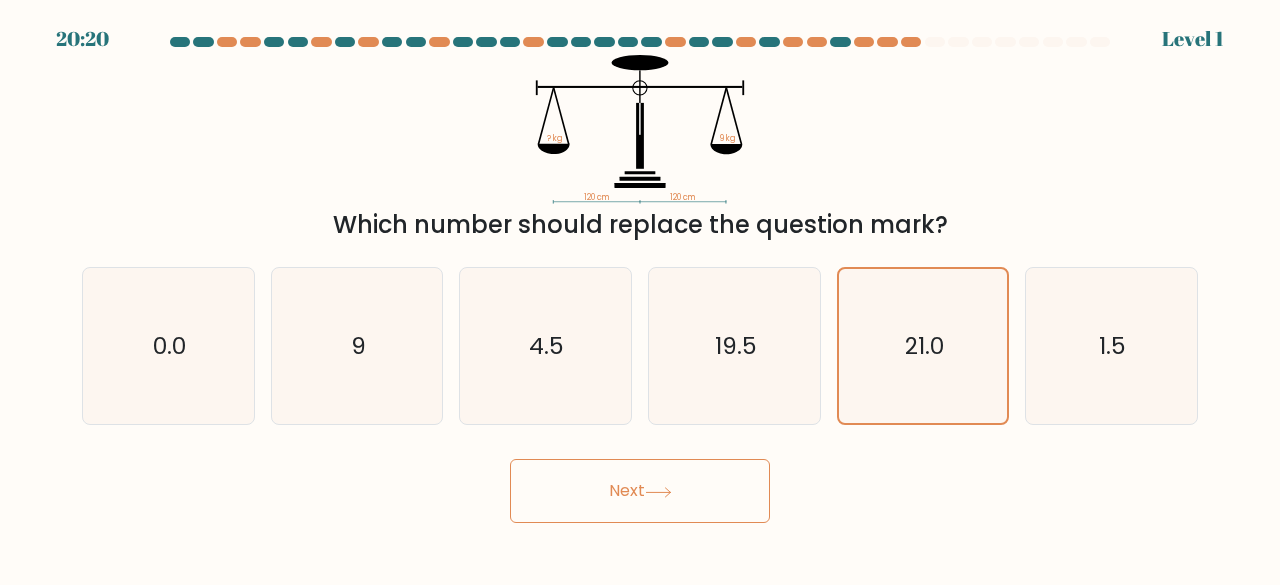 click on "20:20
Level 1" at bounding box center [640, 292] 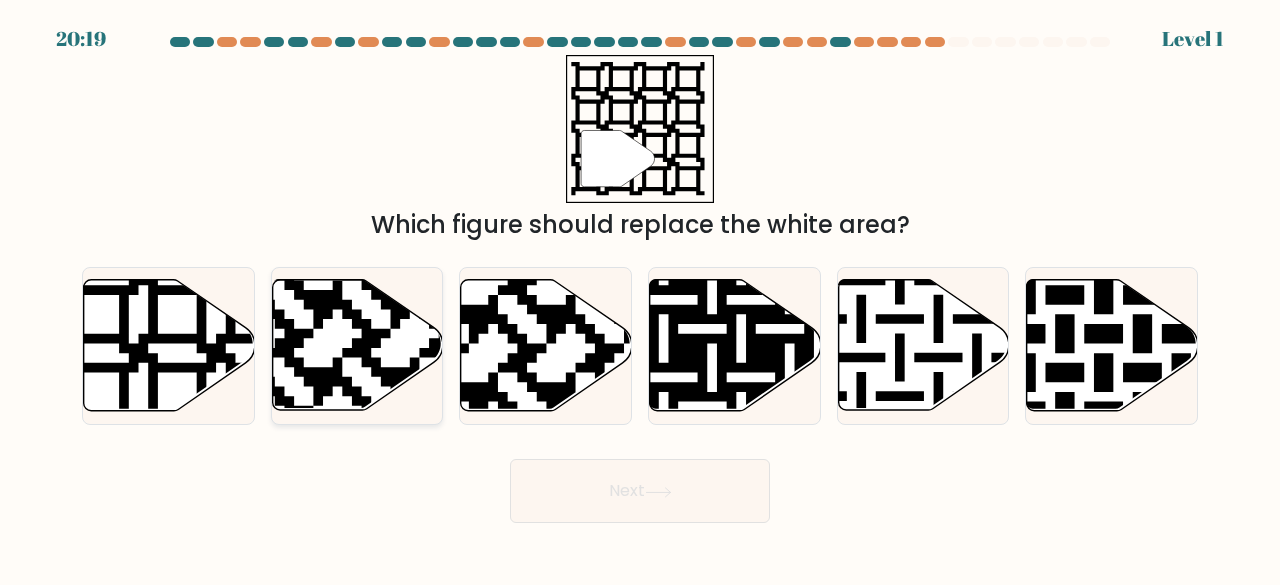 click 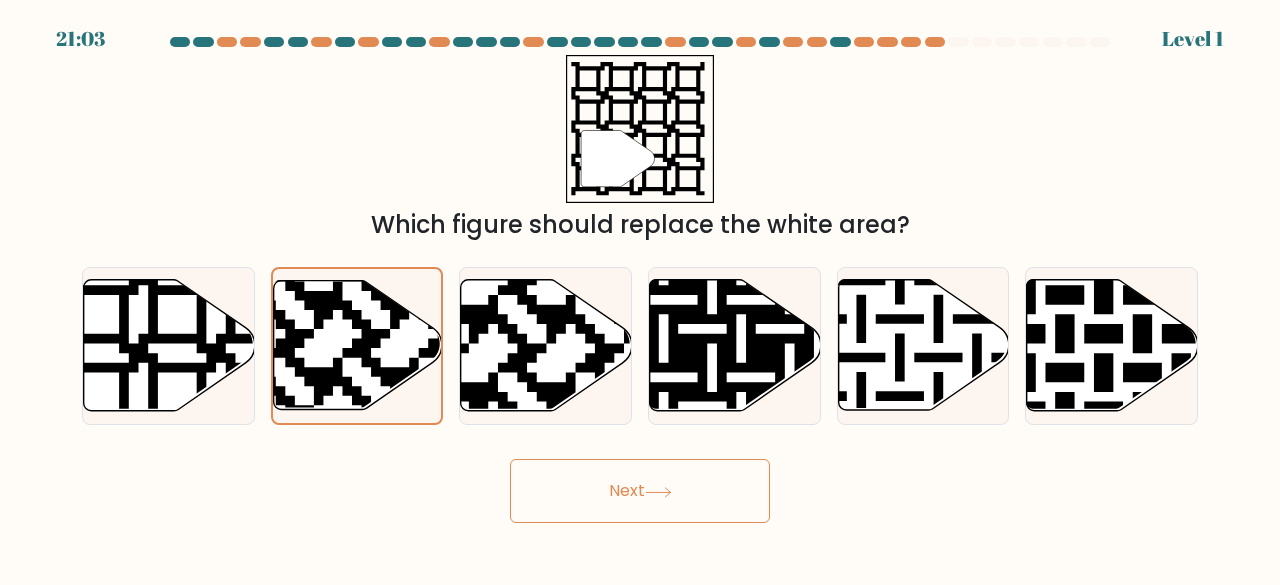 click on "Next" at bounding box center (640, 486) 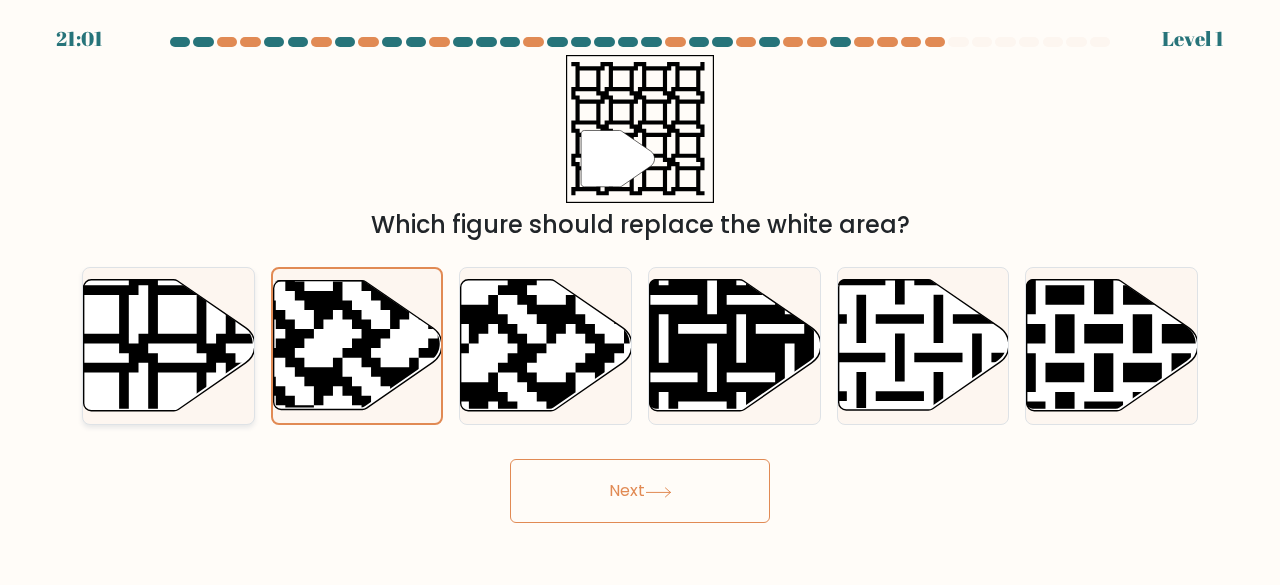 click 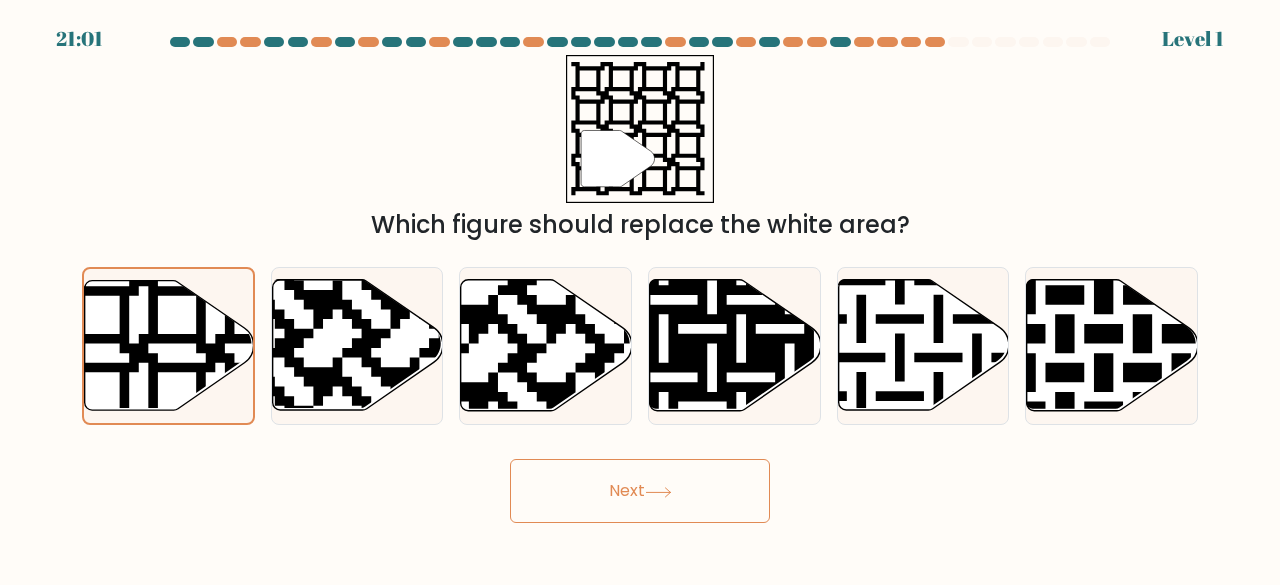 click on "Next" at bounding box center (640, 486) 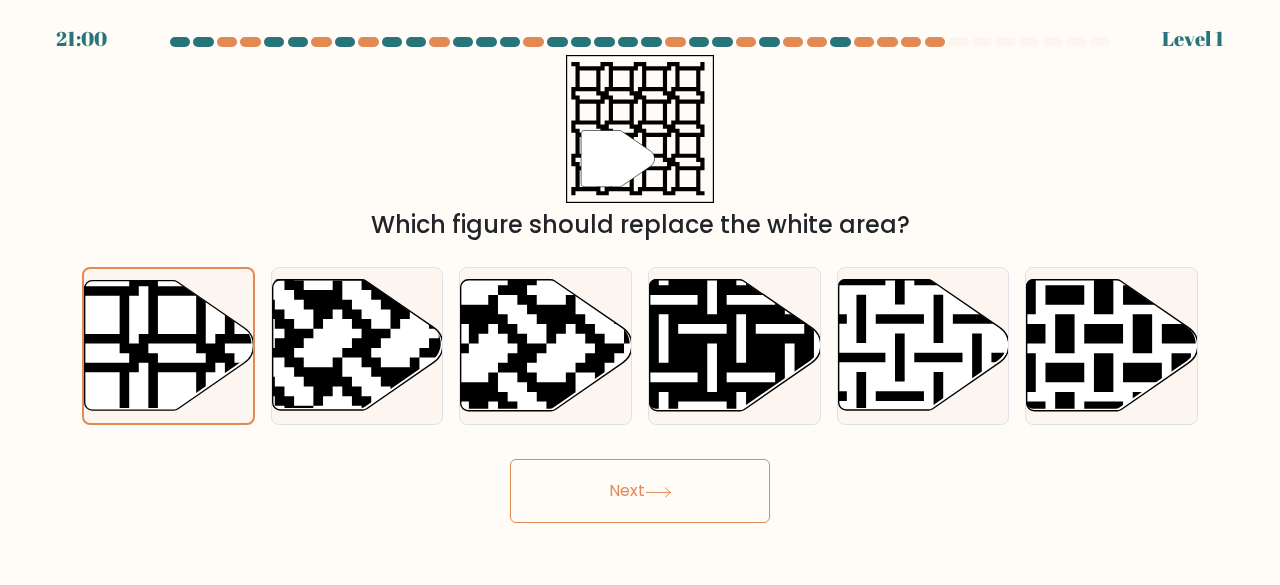 click on "Next" at bounding box center (640, 491) 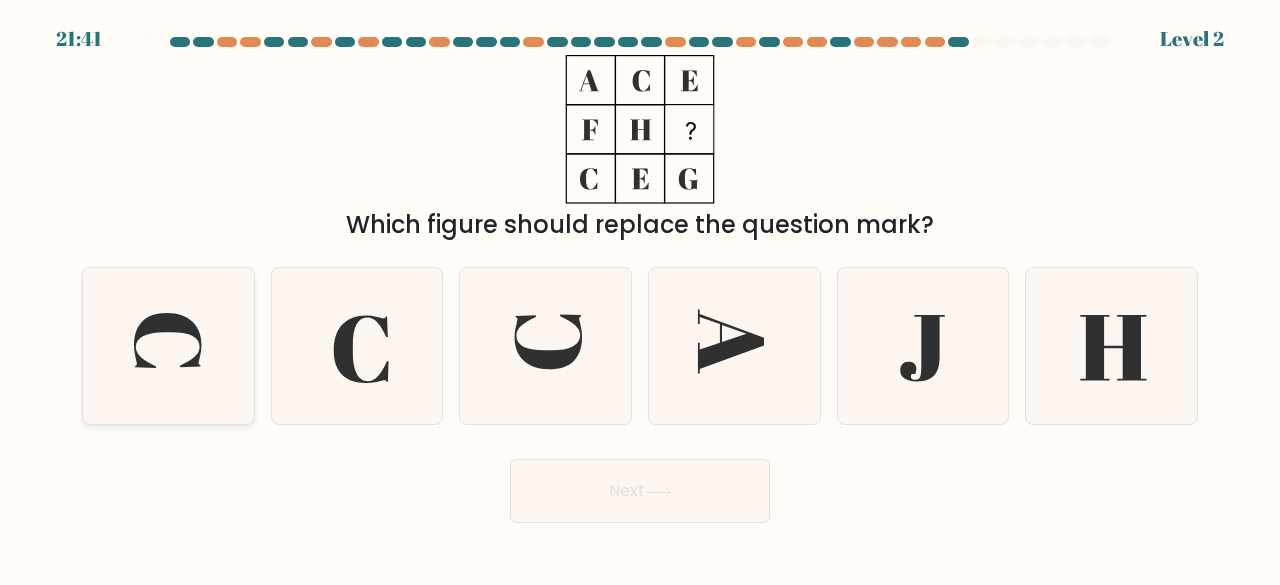 click 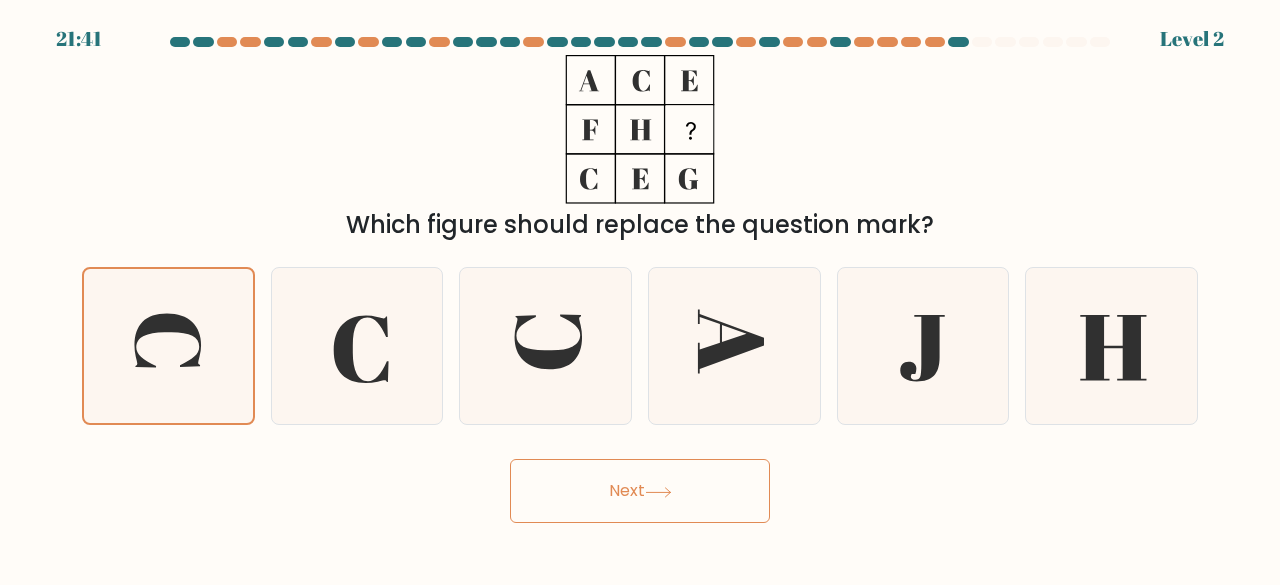 click on "Next" at bounding box center (640, 491) 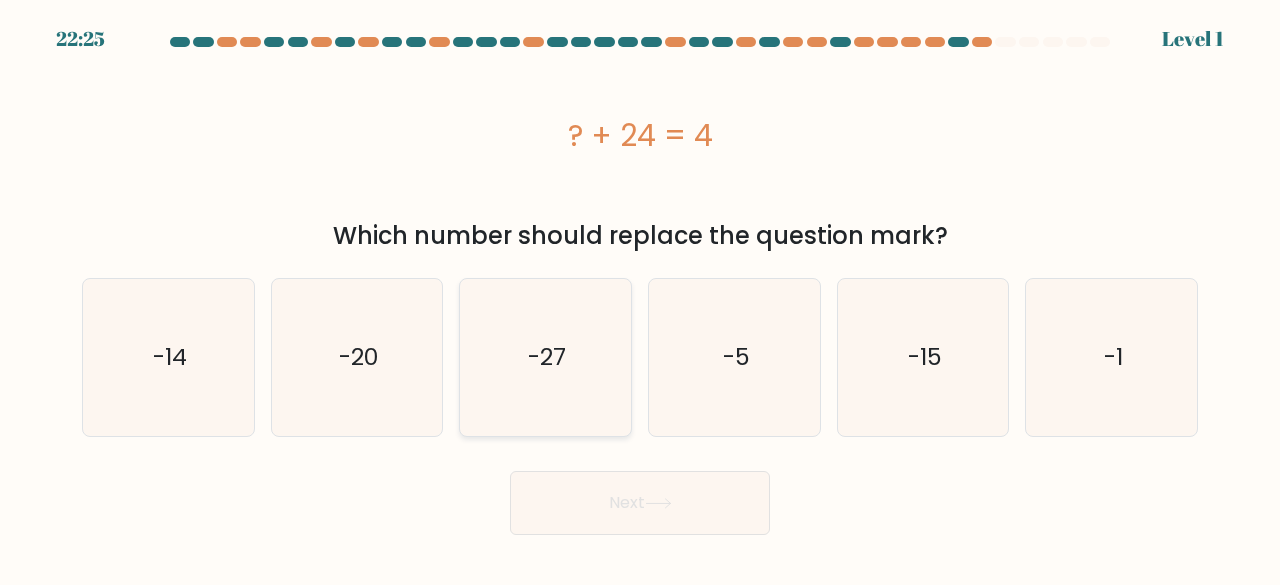 click on "-27" 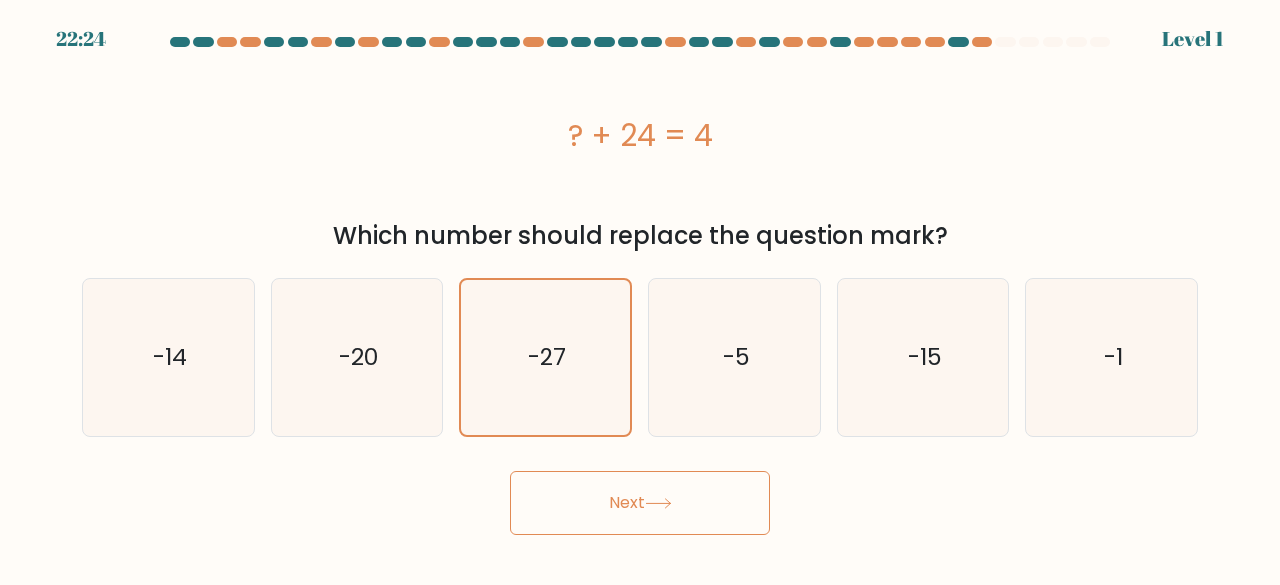 click on "Next" at bounding box center [640, 503] 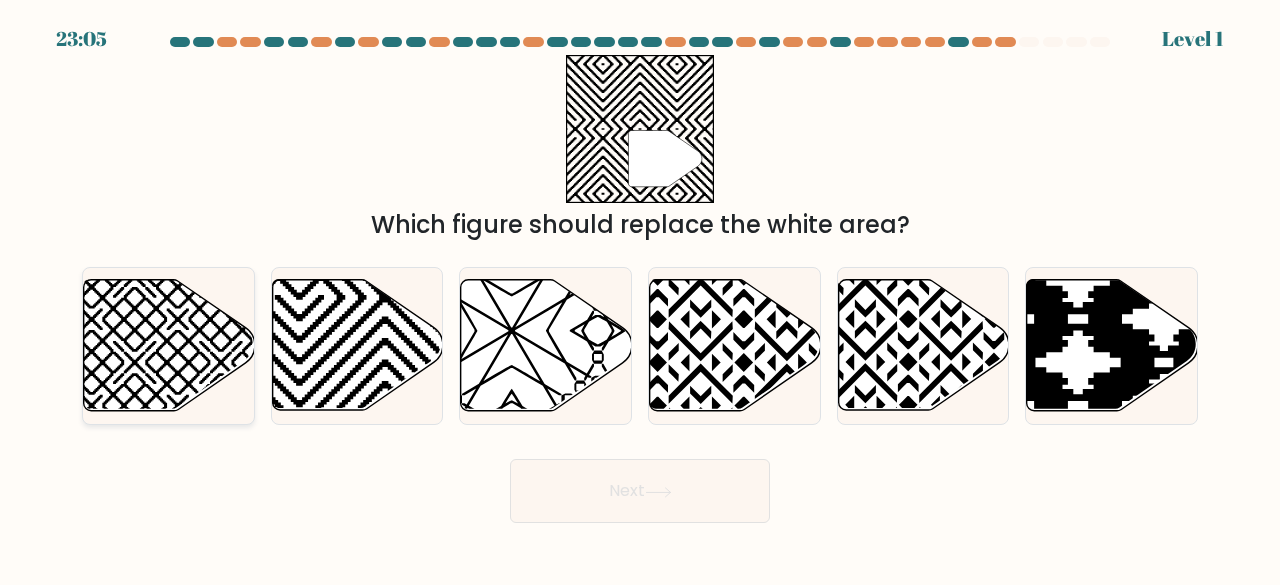 click 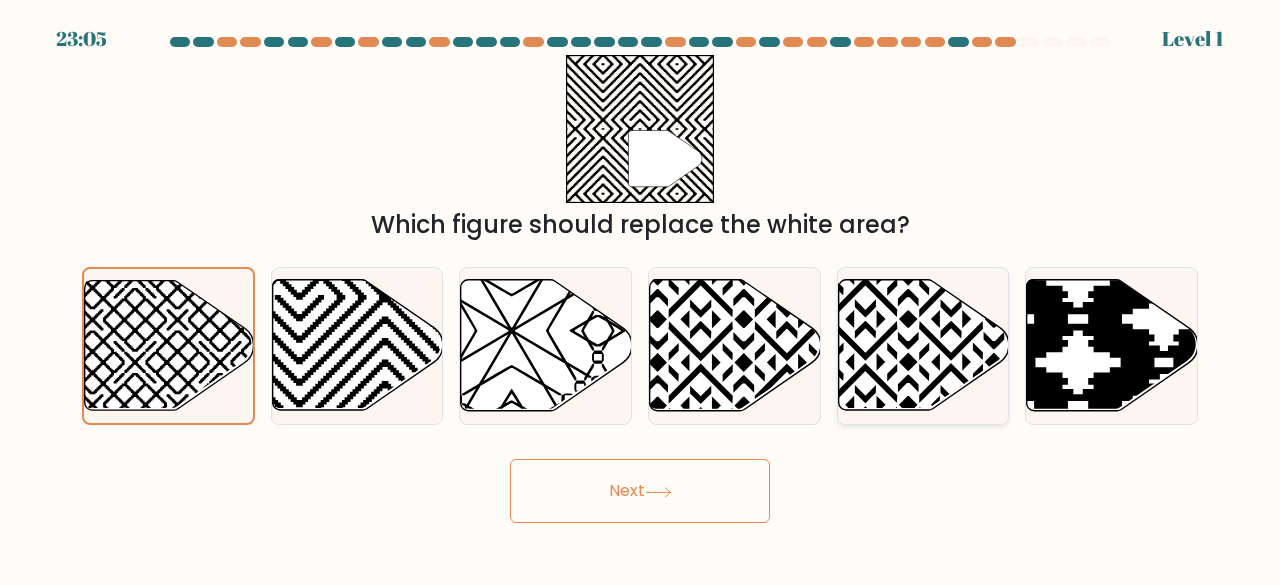 click 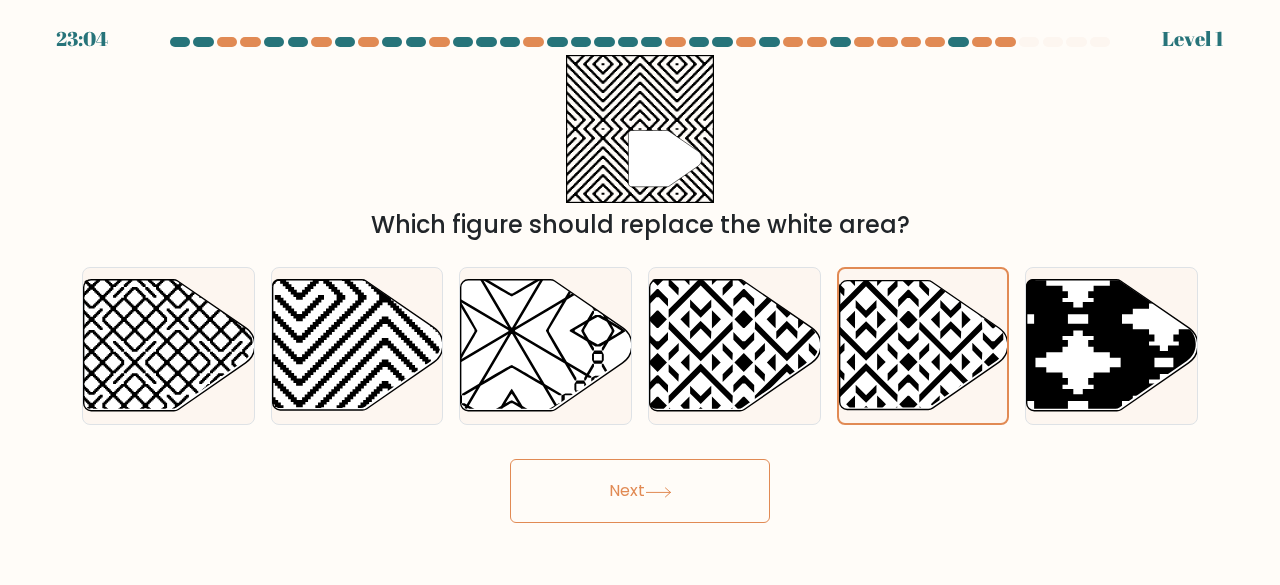 click on "Next" at bounding box center (640, 491) 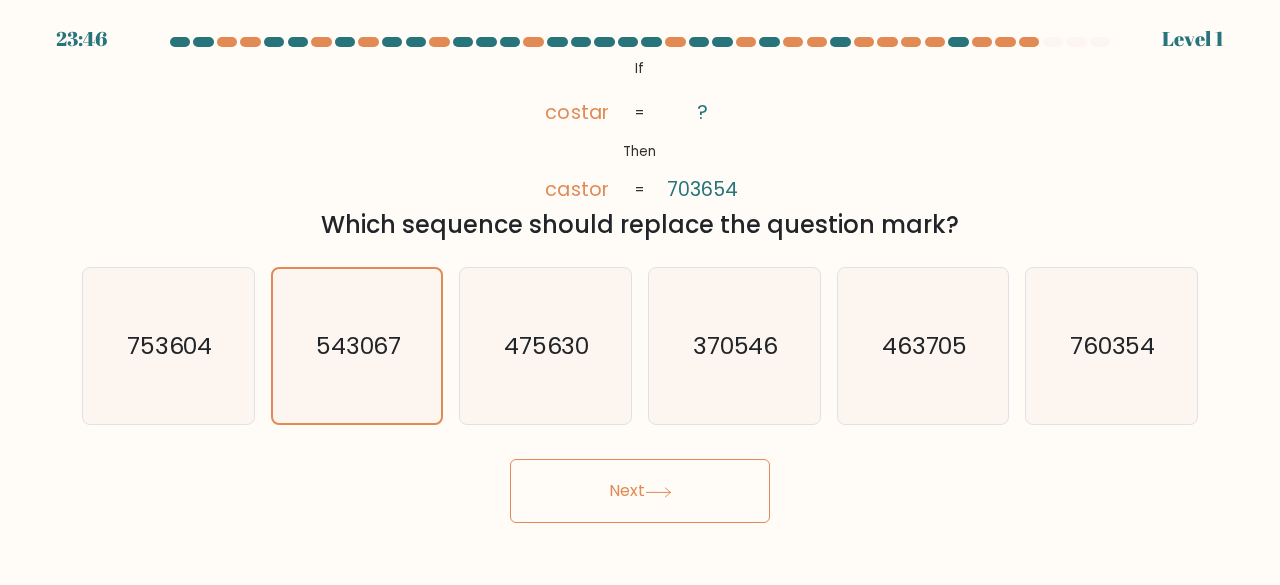 click on "Next" at bounding box center (640, 491) 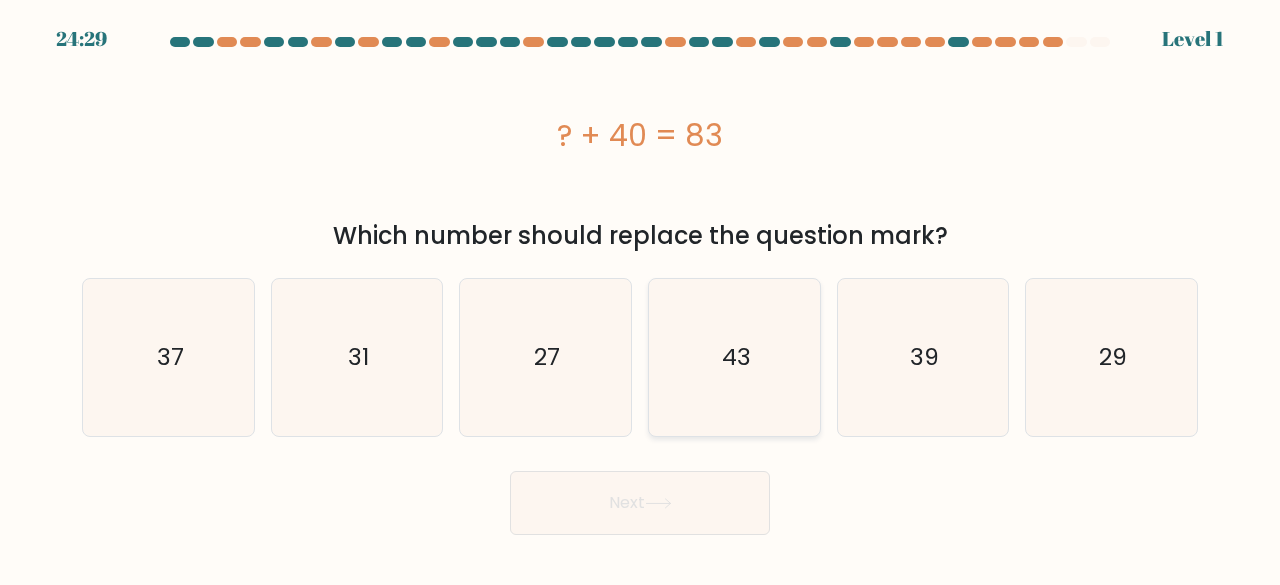 click on "43" 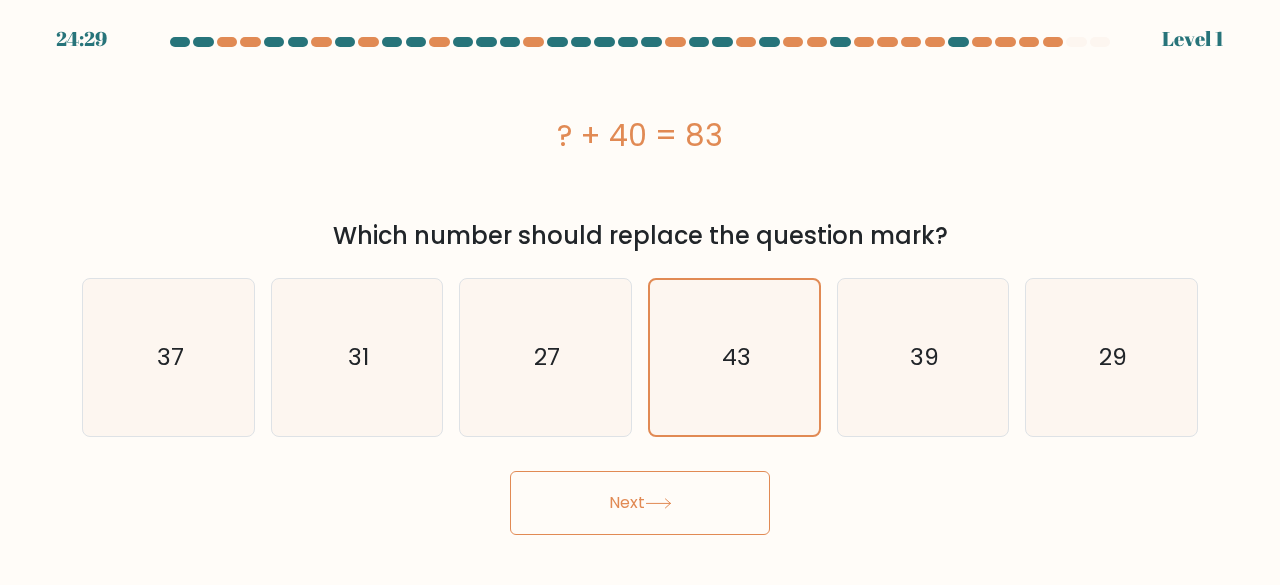 click on "Next" at bounding box center (640, 503) 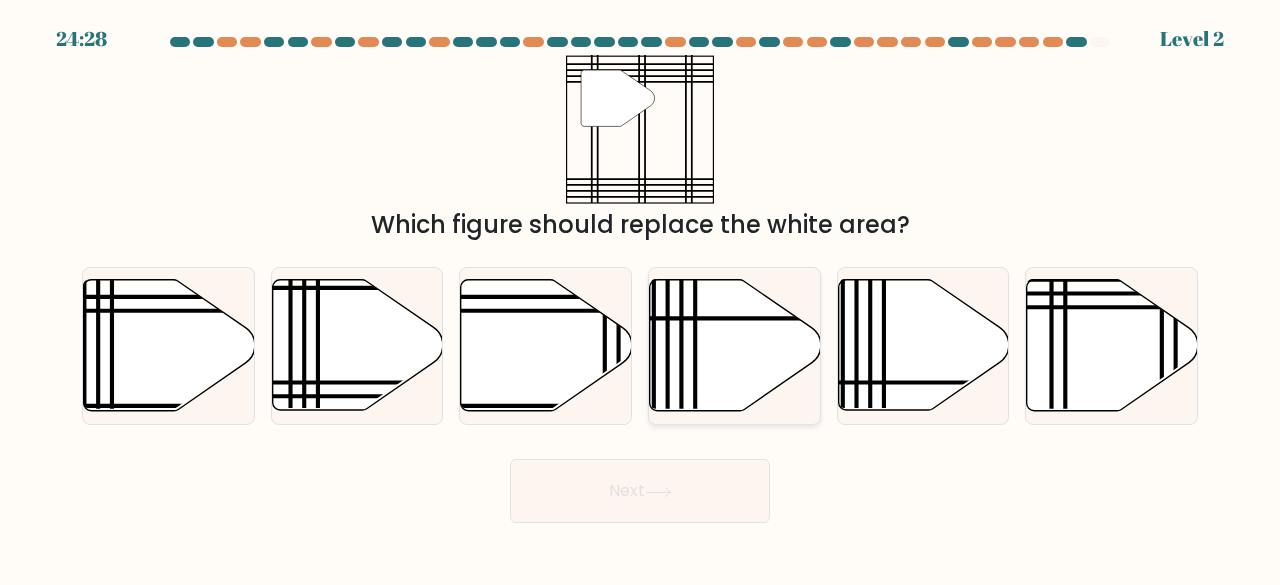 click 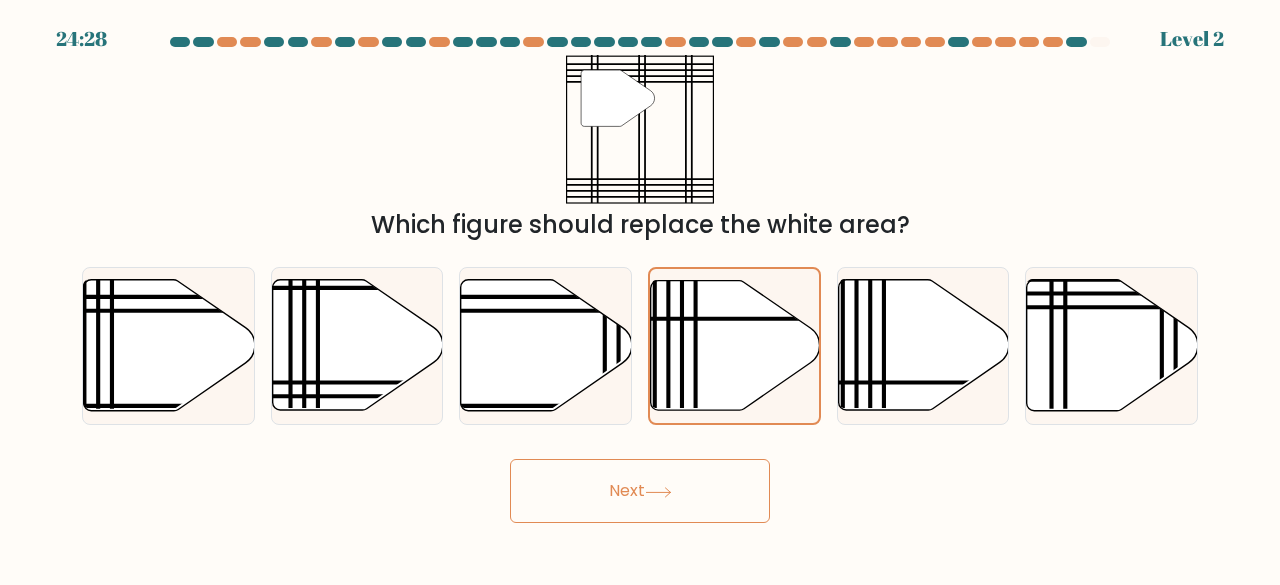 click on "24:28
Level 2" at bounding box center (640, 292) 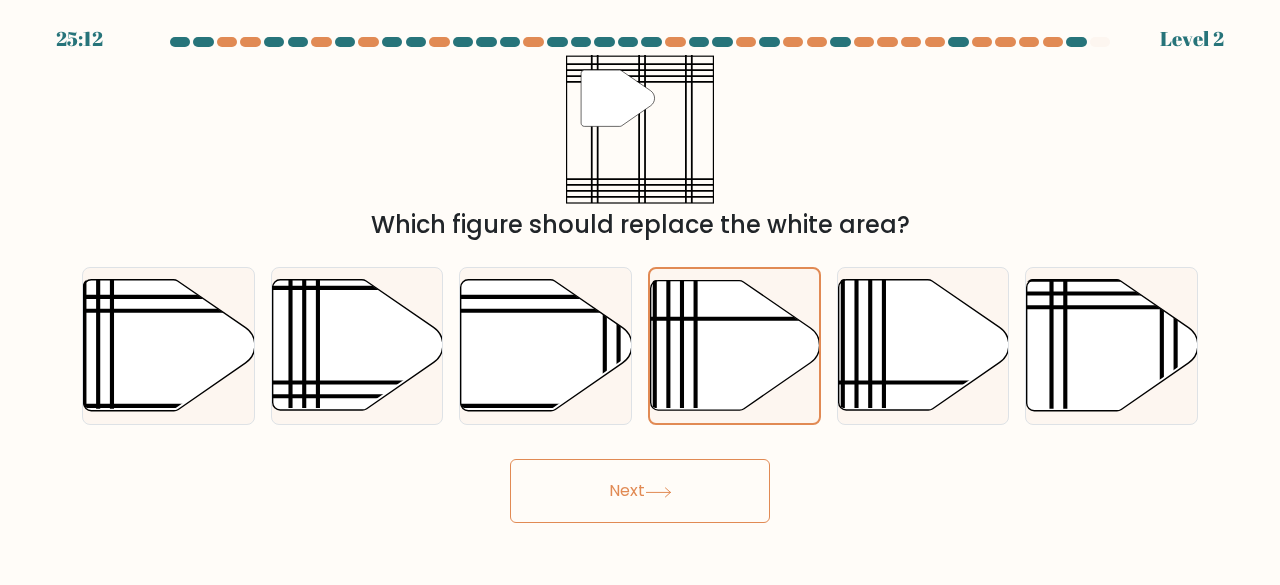 click on "Next" at bounding box center (640, 491) 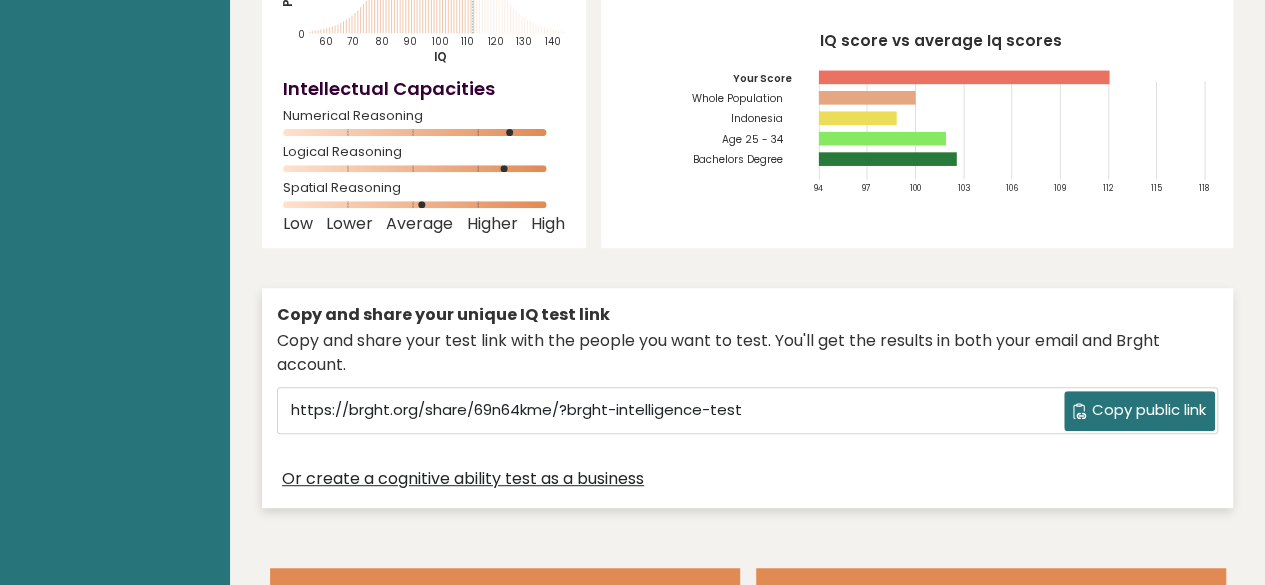scroll, scrollTop: 0, scrollLeft: 0, axis: both 